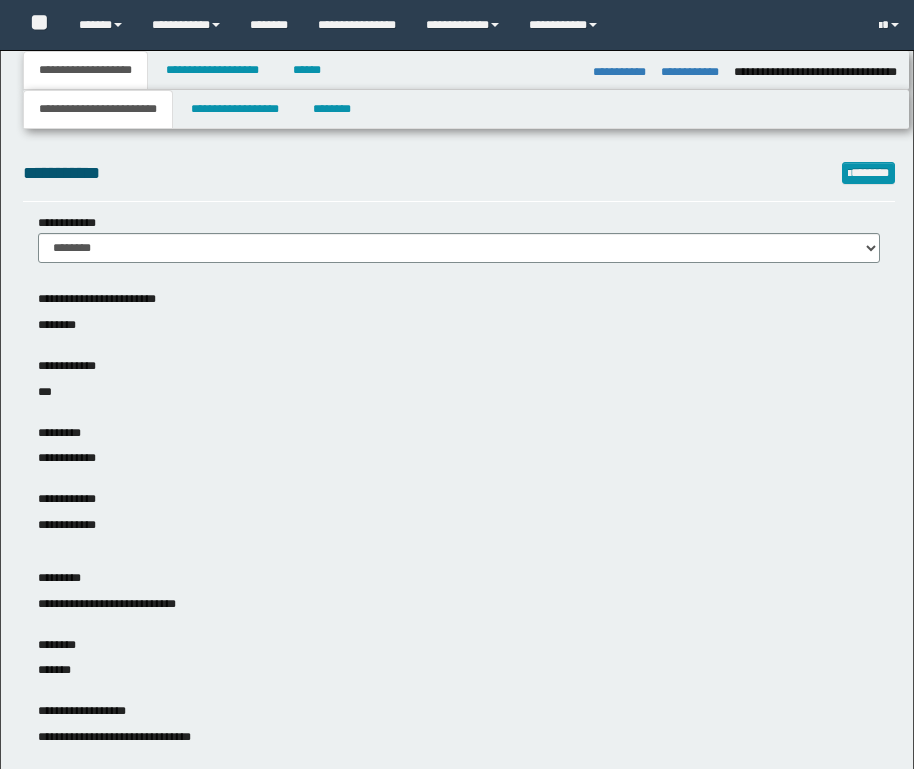 select on "*" 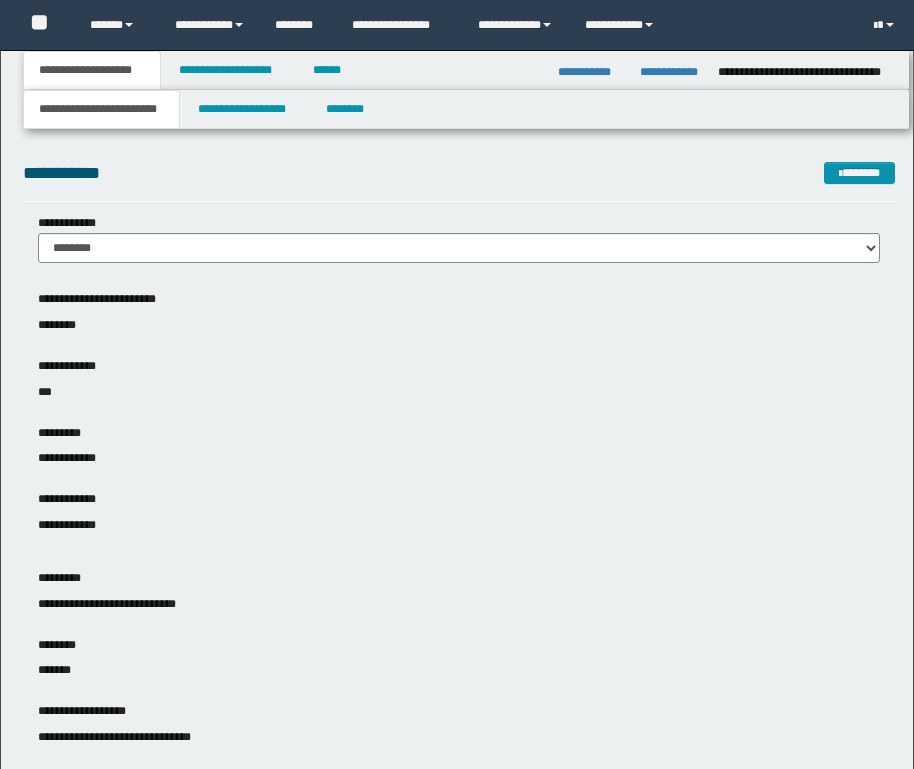 scroll, scrollTop: 0, scrollLeft: 0, axis: both 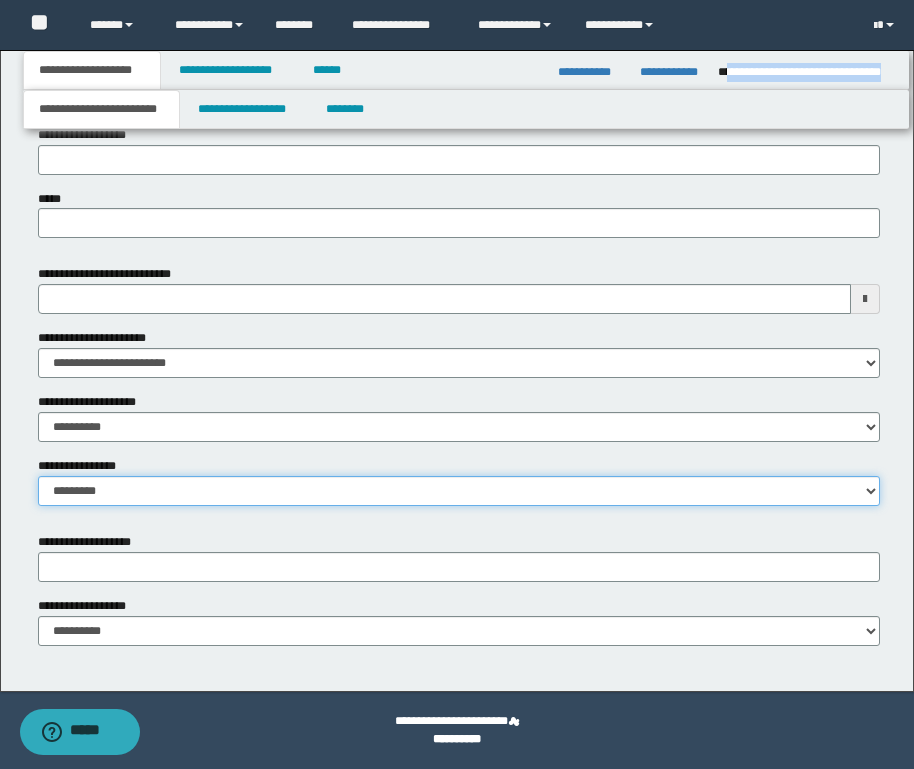 click on "**********" at bounding box center [459, 491] 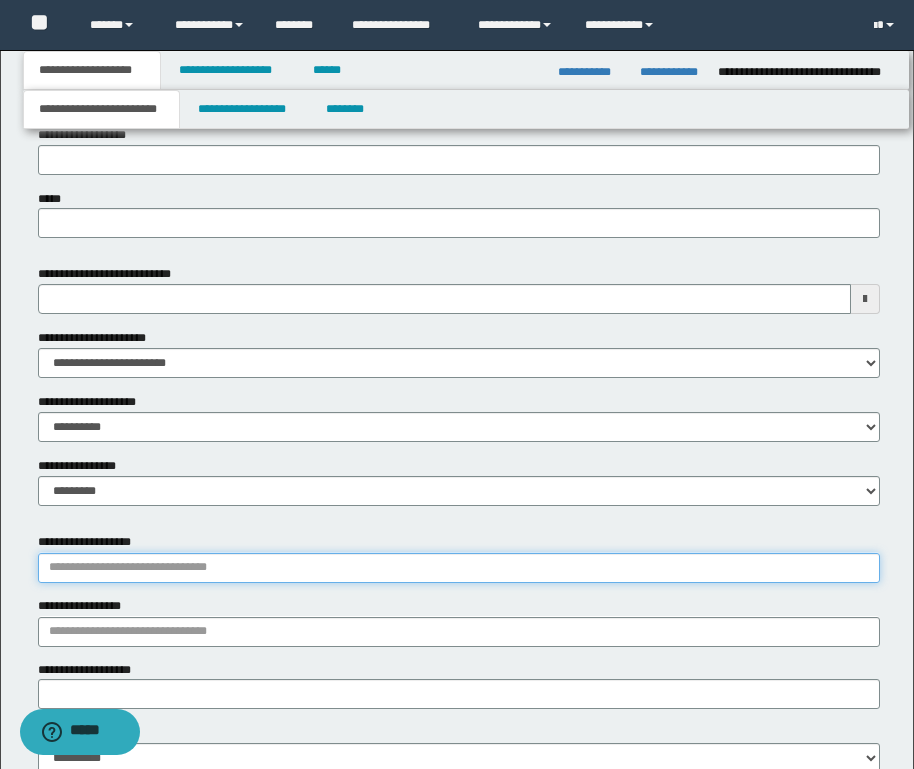 click on "**********" at bounding box center (459, 568) 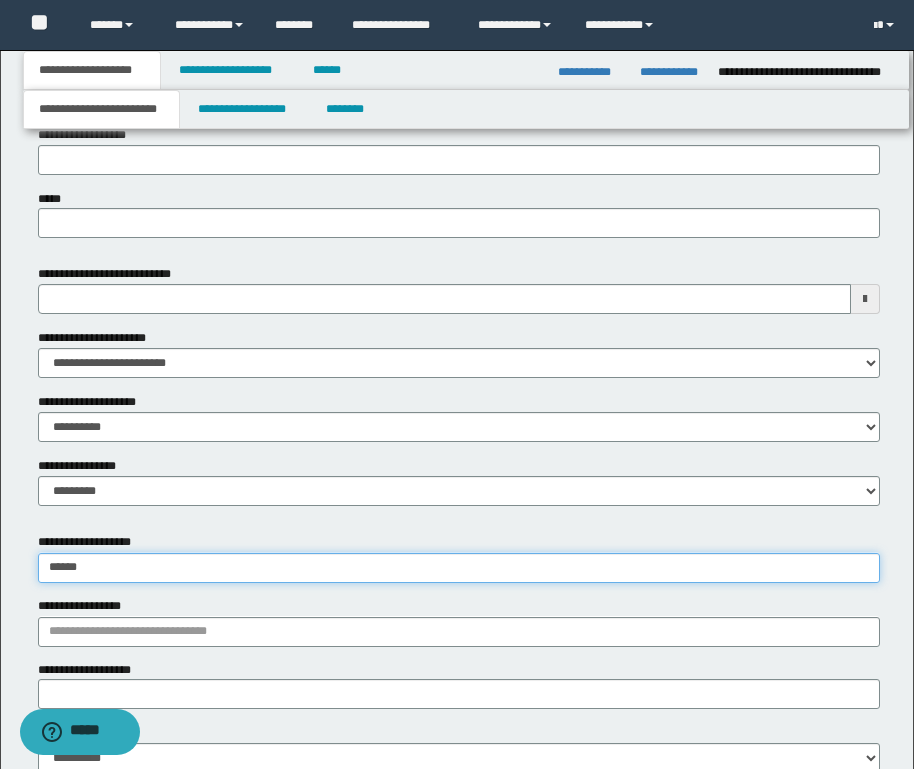 type on "**********" 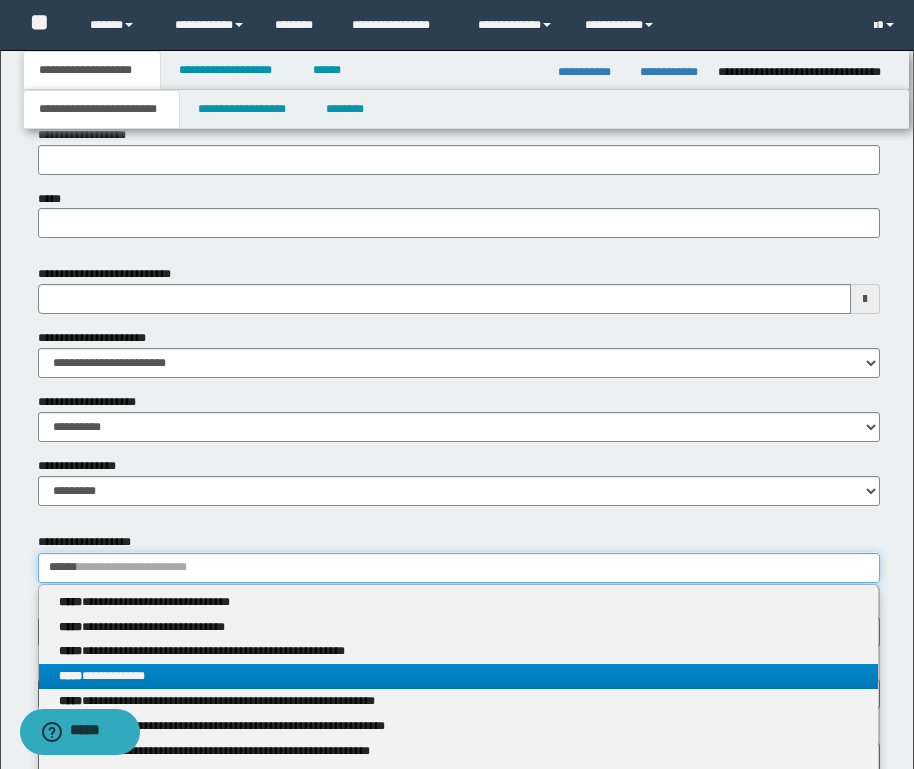 type on "*****" 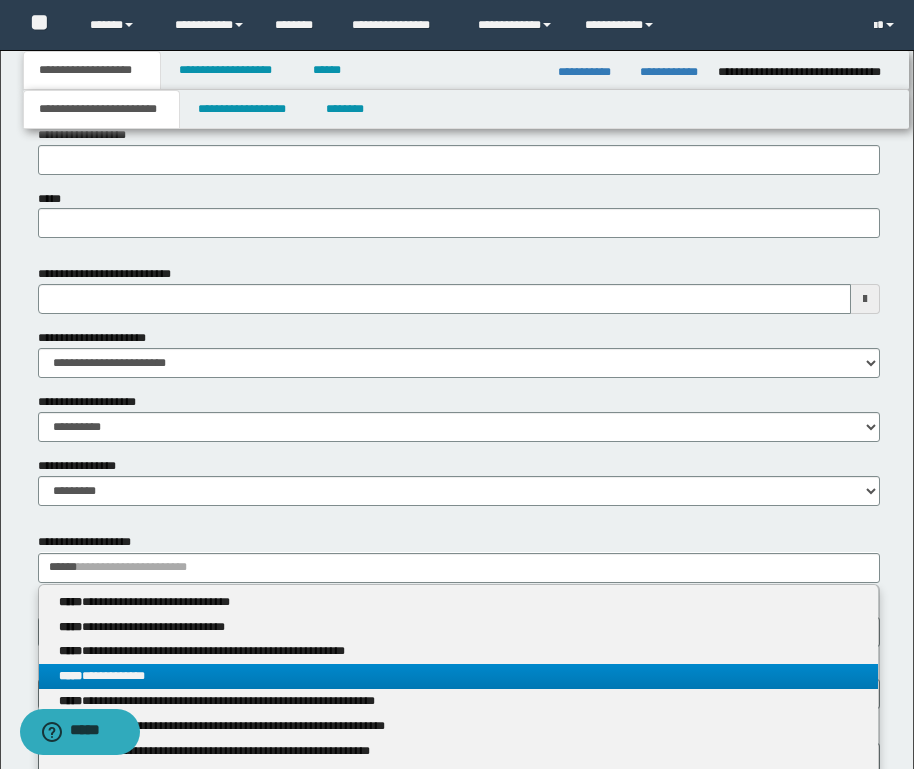 click on "**********" at bounding box center [458, 676] 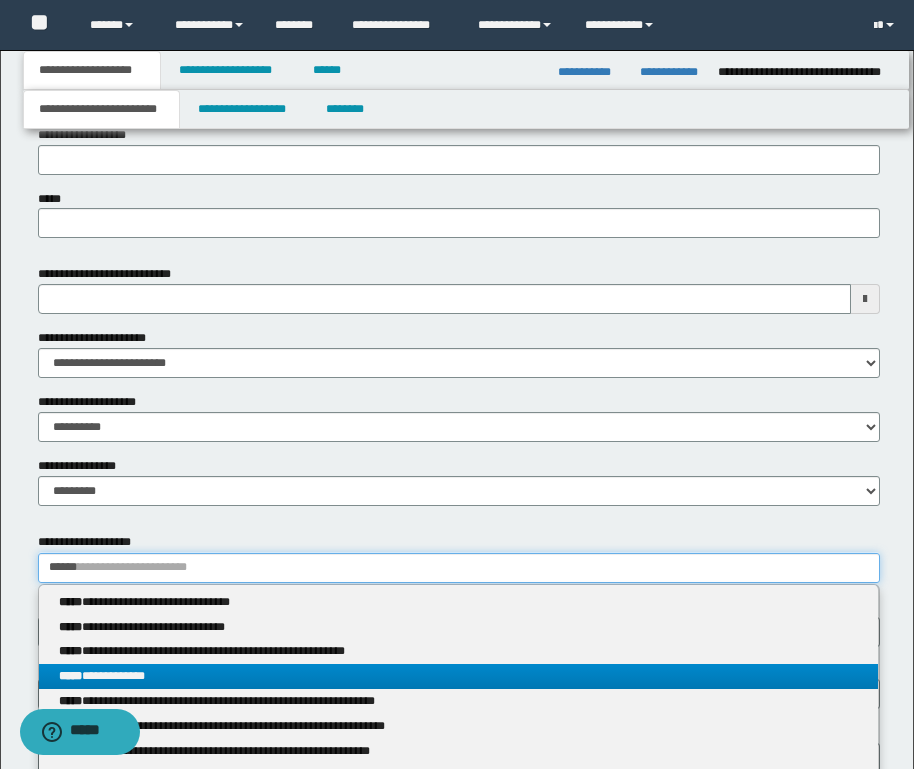 type 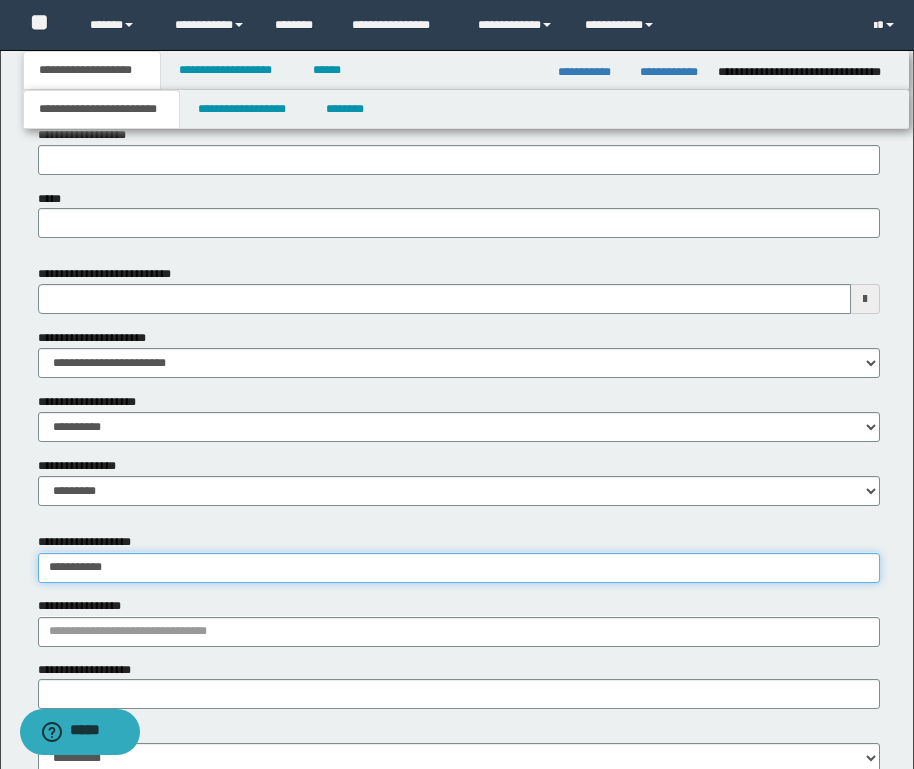 type on "**********" 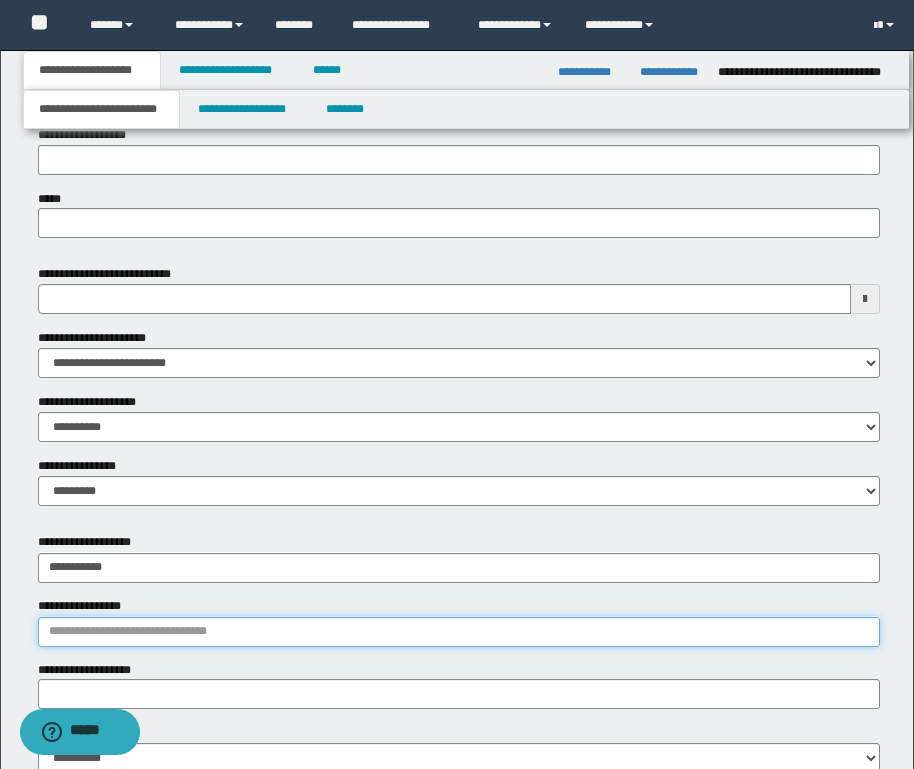 type 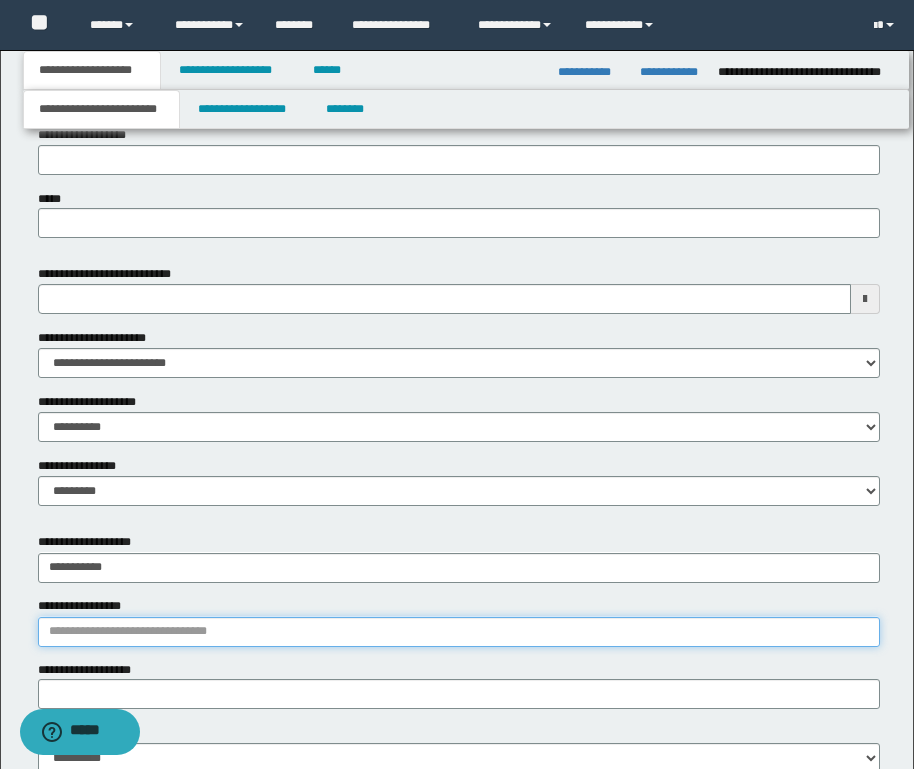 click on "**********" at bounding box center [459, 632] 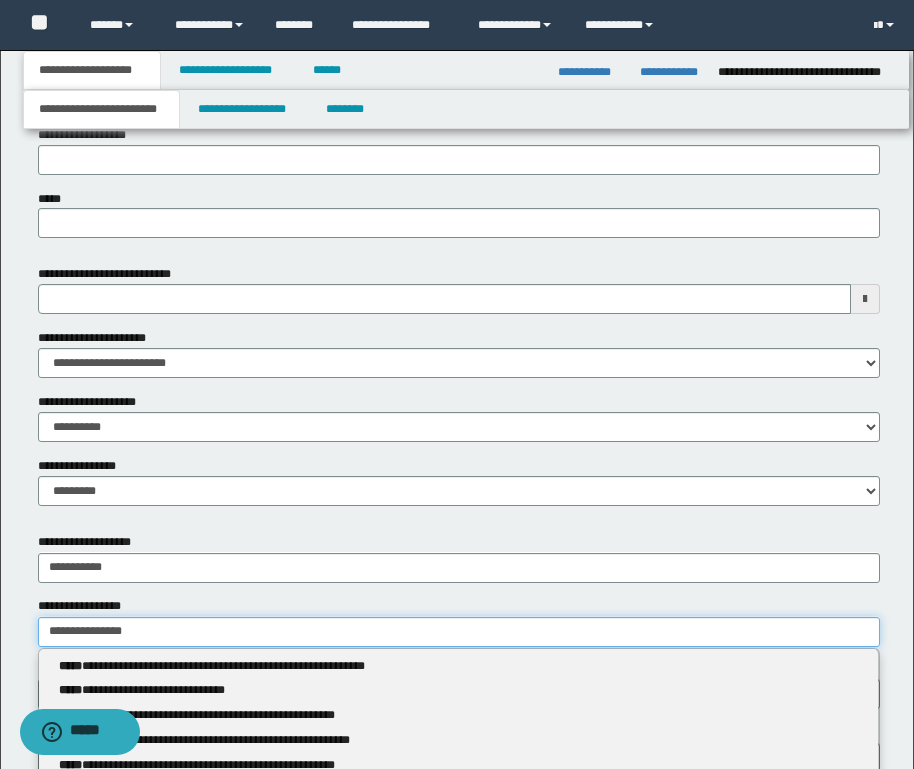 type on "**********" 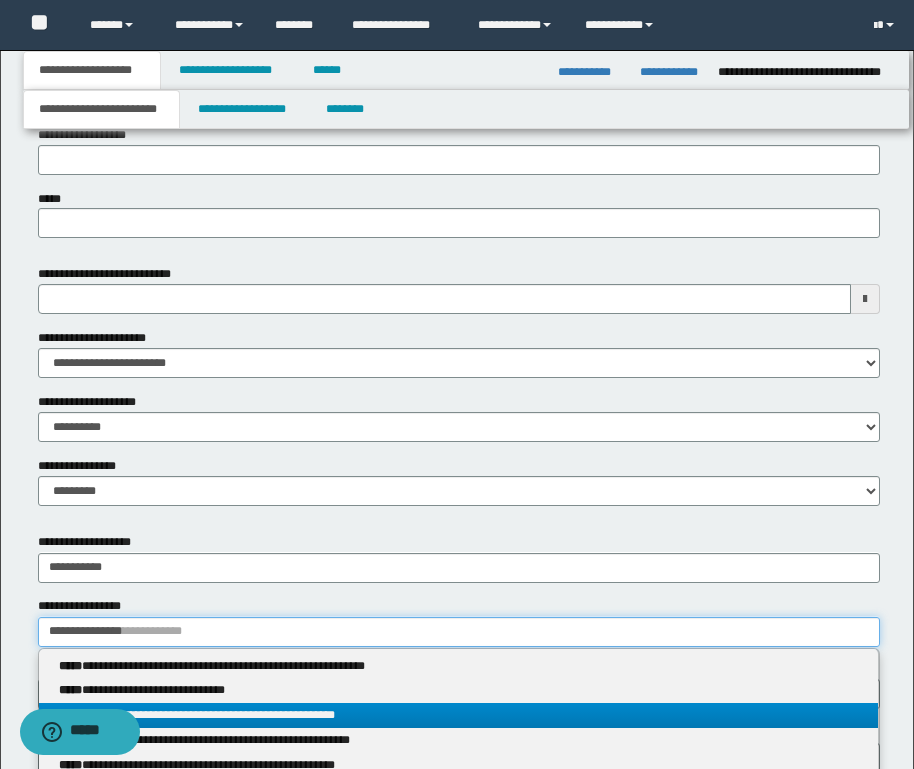 type on "**********" 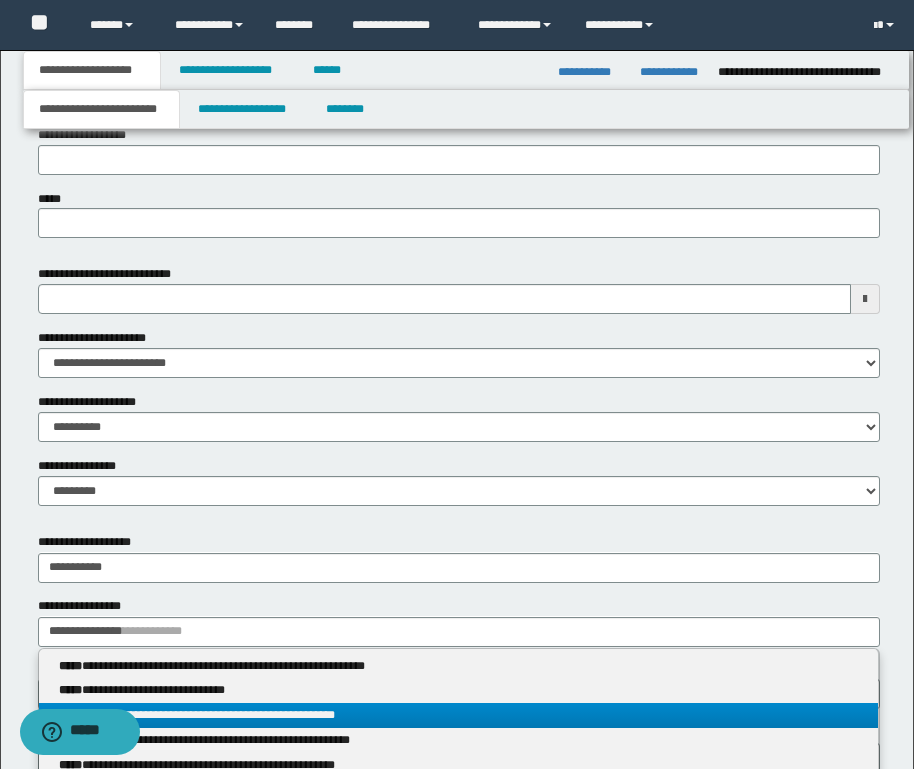 click on "**********" at bounding box center (458, 715) 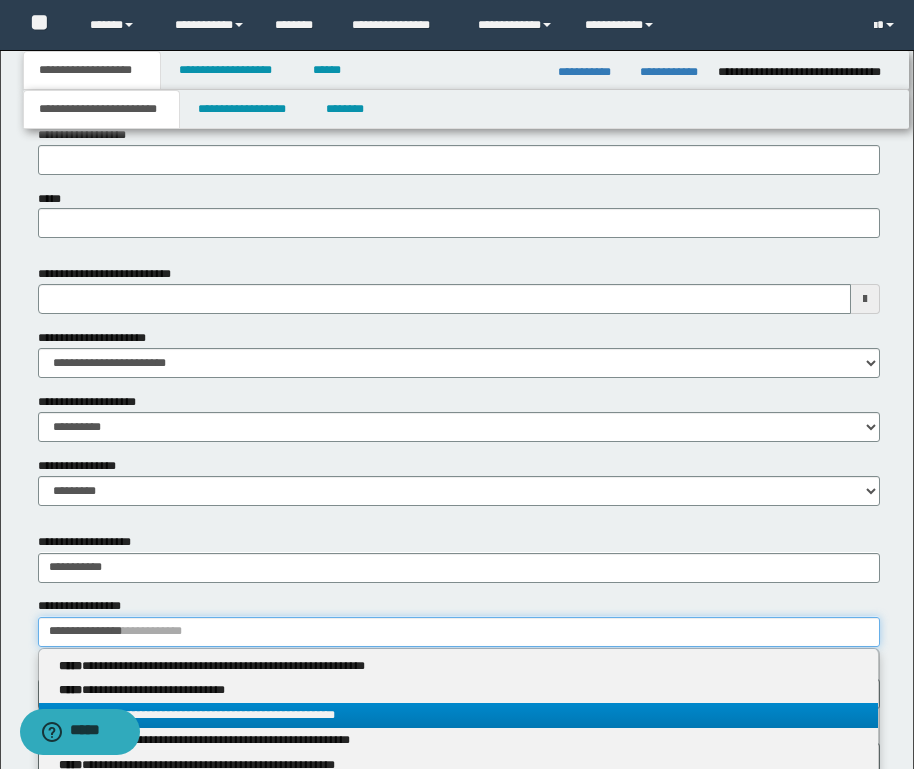 type 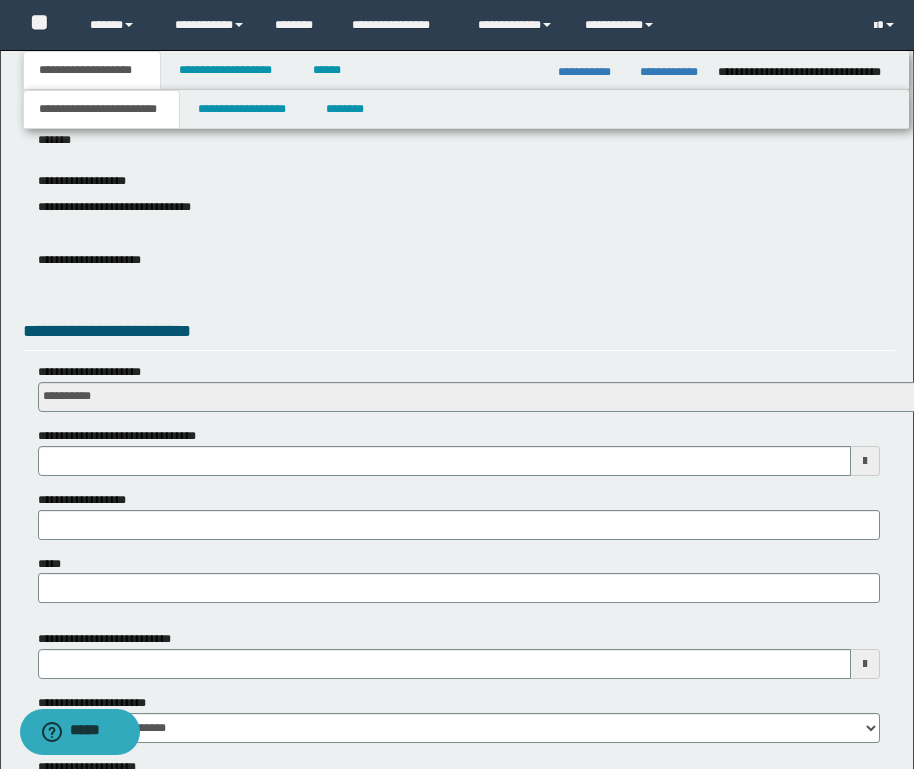 scroll, scrollTop: 495, scrollLeft: 0, axis: vertical 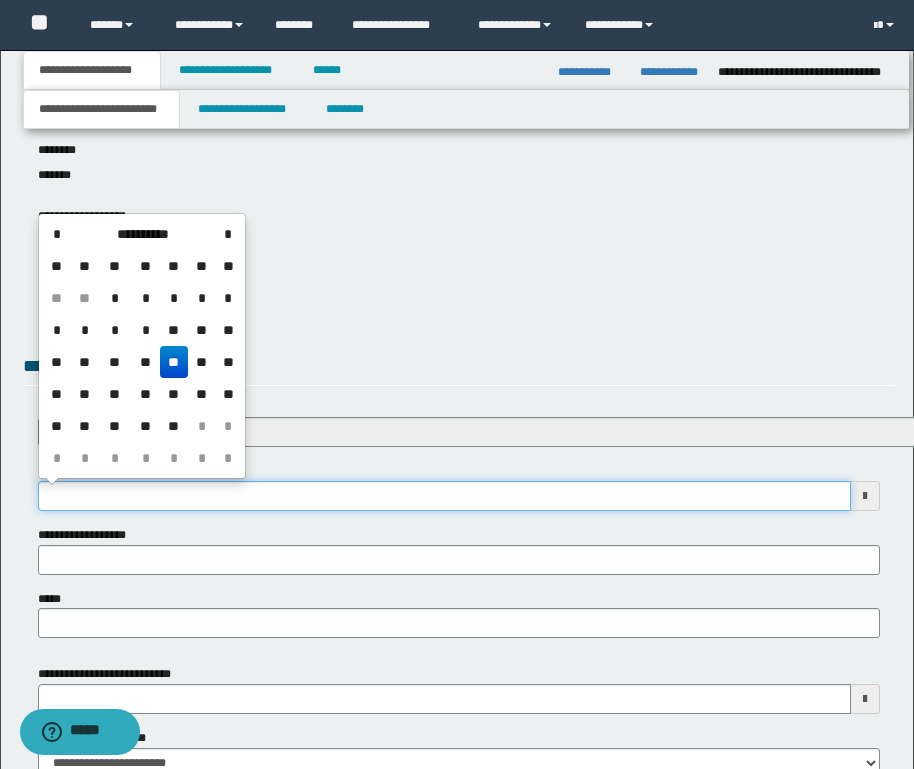 click on "**********" at bounding box center (444, 496) 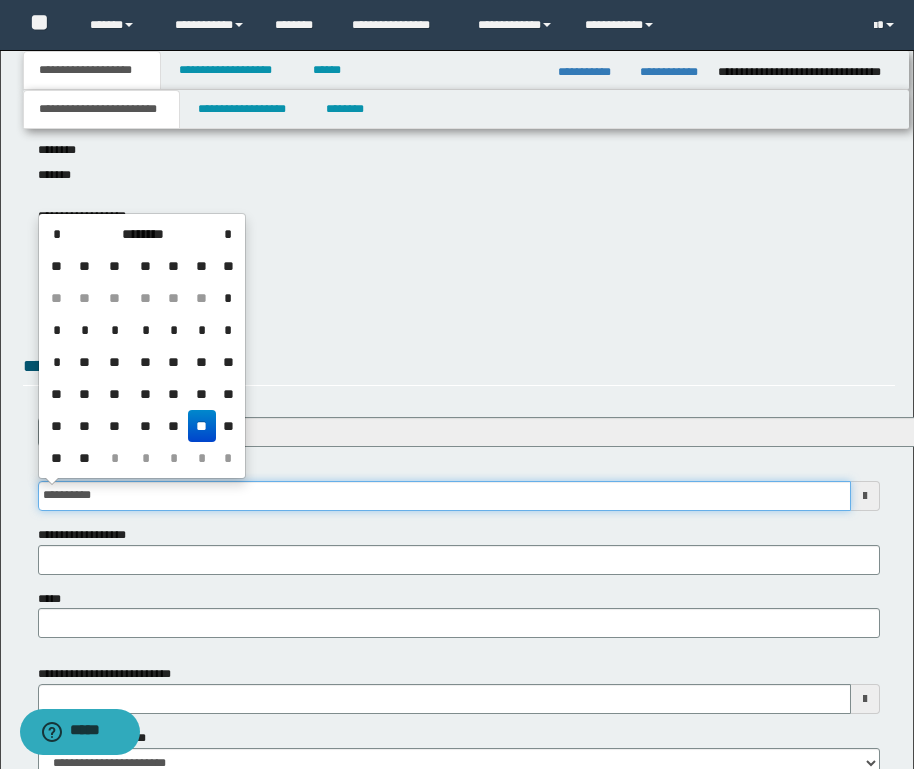 type on "**********" 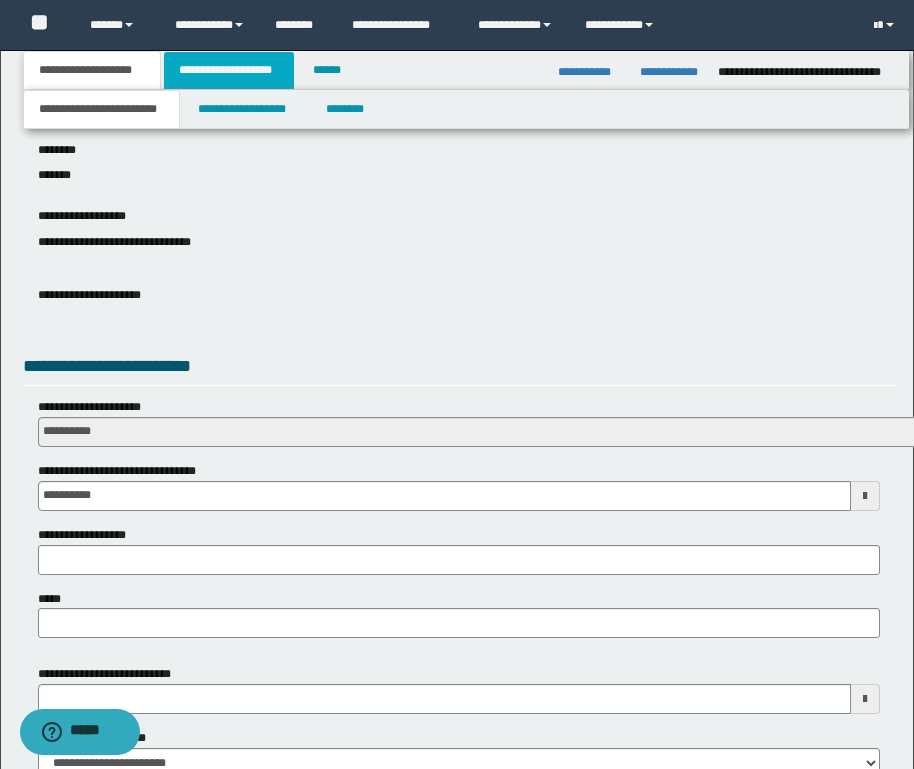 click on "**********" at bounding box center (229, 70) 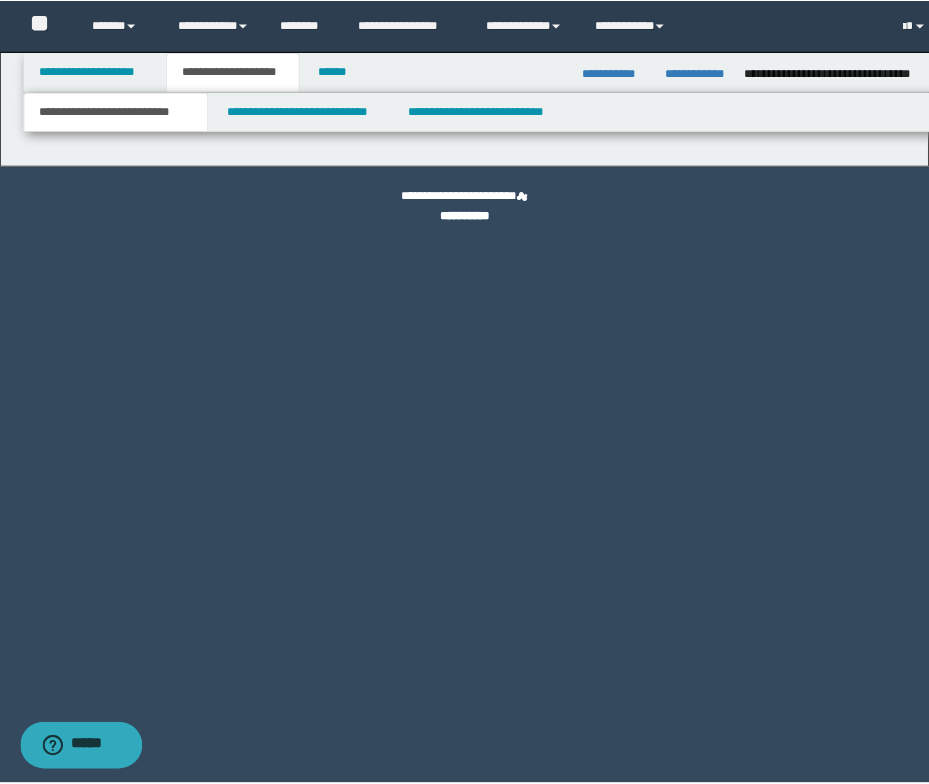 scroll, scrollTop: 0, scrollLeft: 0, axis: both 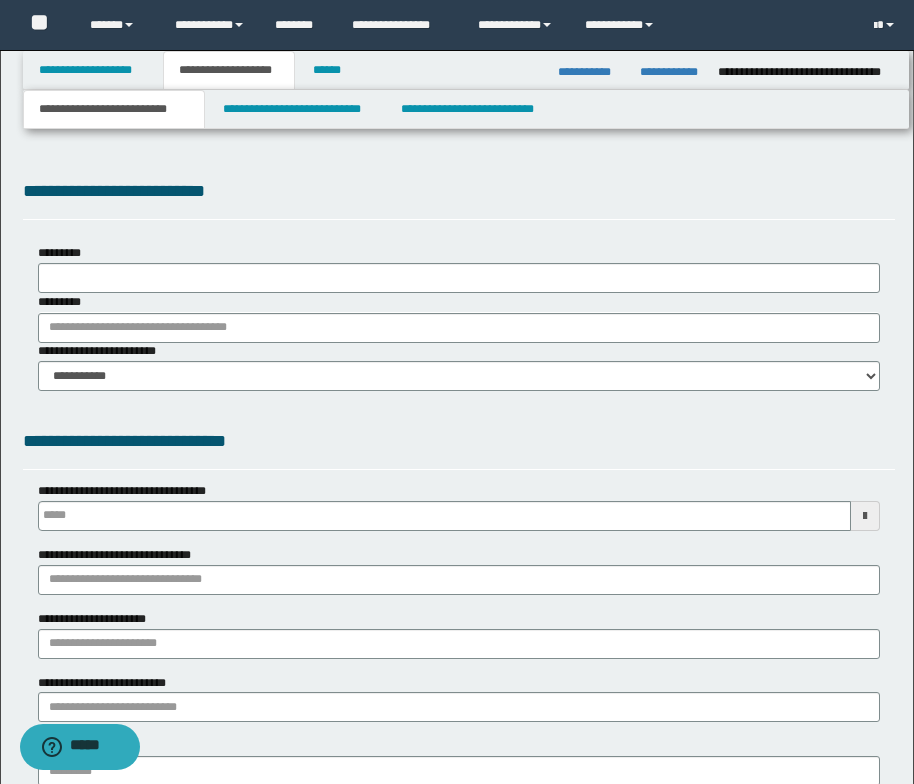 type 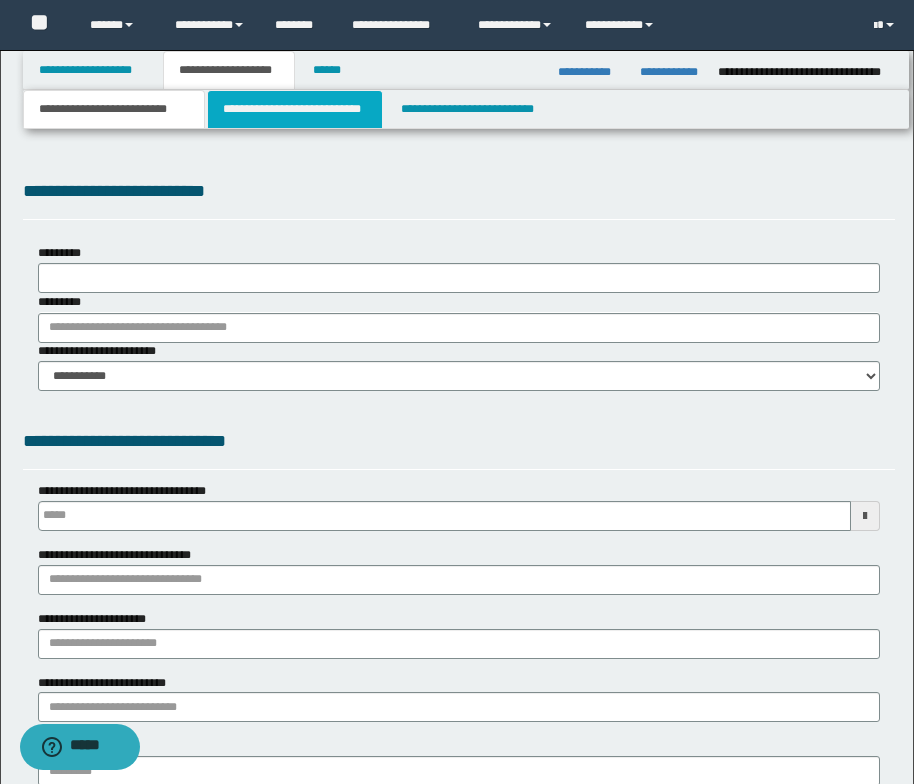 click on "**********" at bounding box center (295, 109) 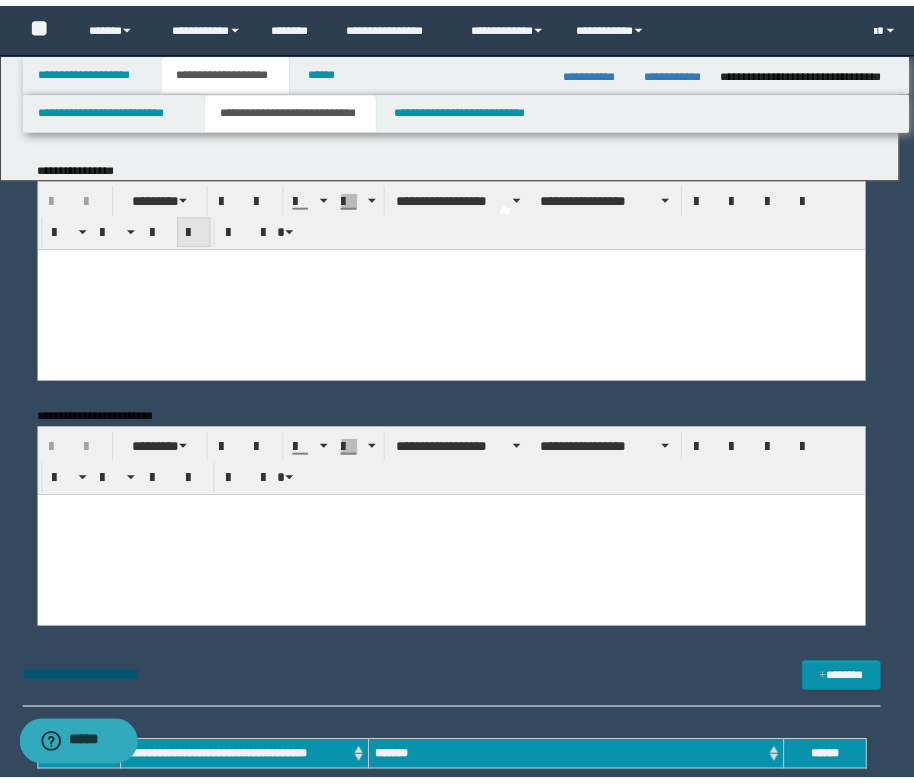 scroll, scrollTop: 0, scrollLeft: 0, axis: both 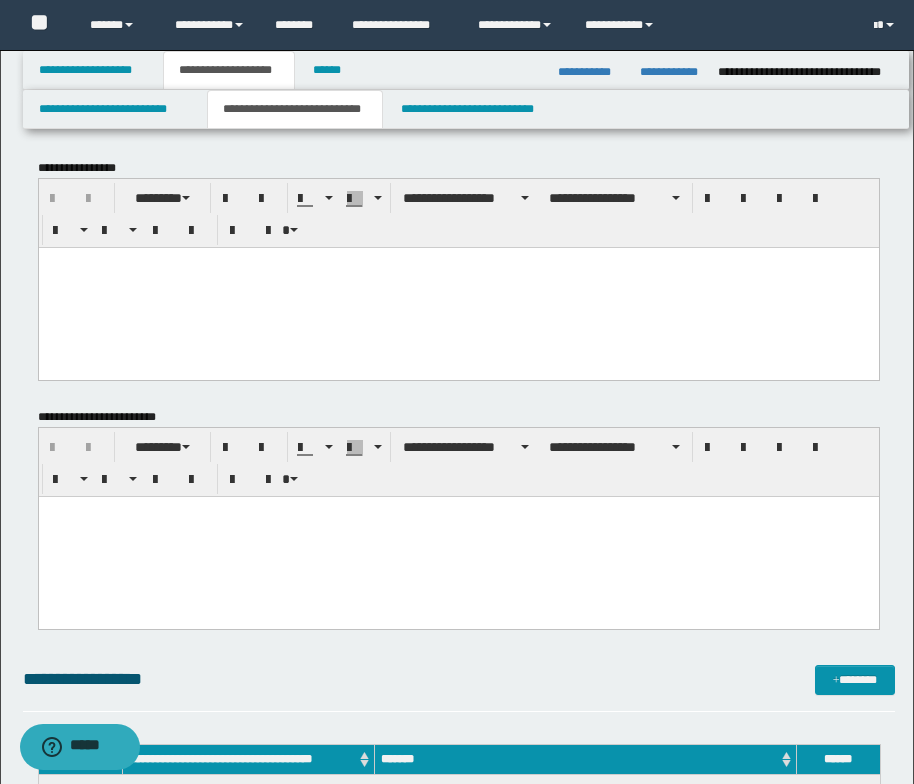 click at bounding box center [458, 262] 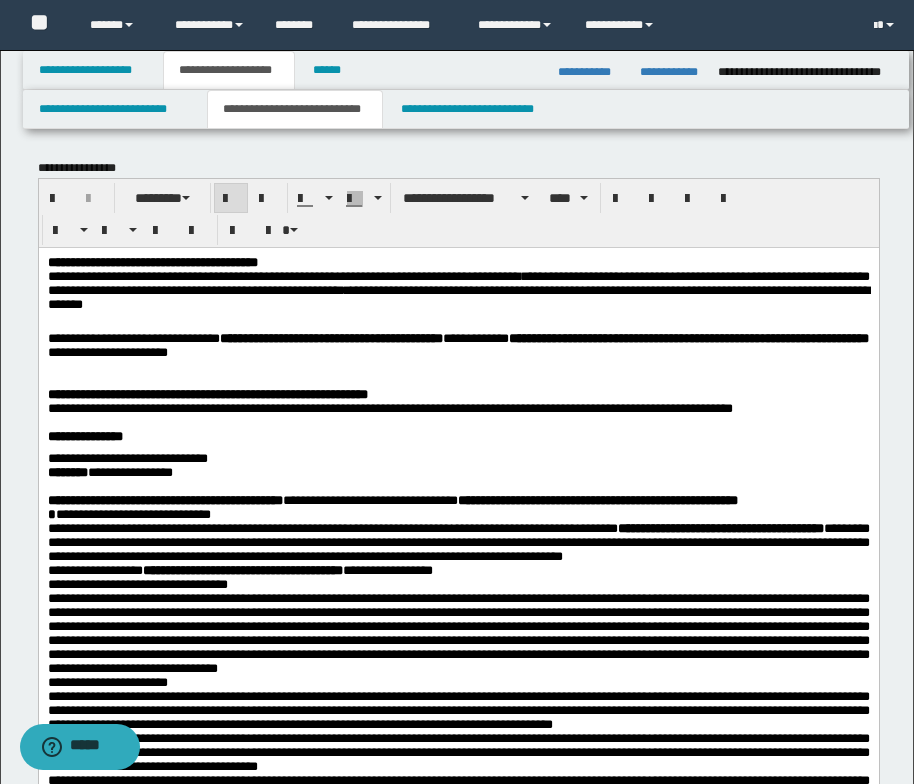 drag, startPoint x: 44, startPoint y: 258, endPoint x: 60, endPoint y: 305, distance: 49.648766 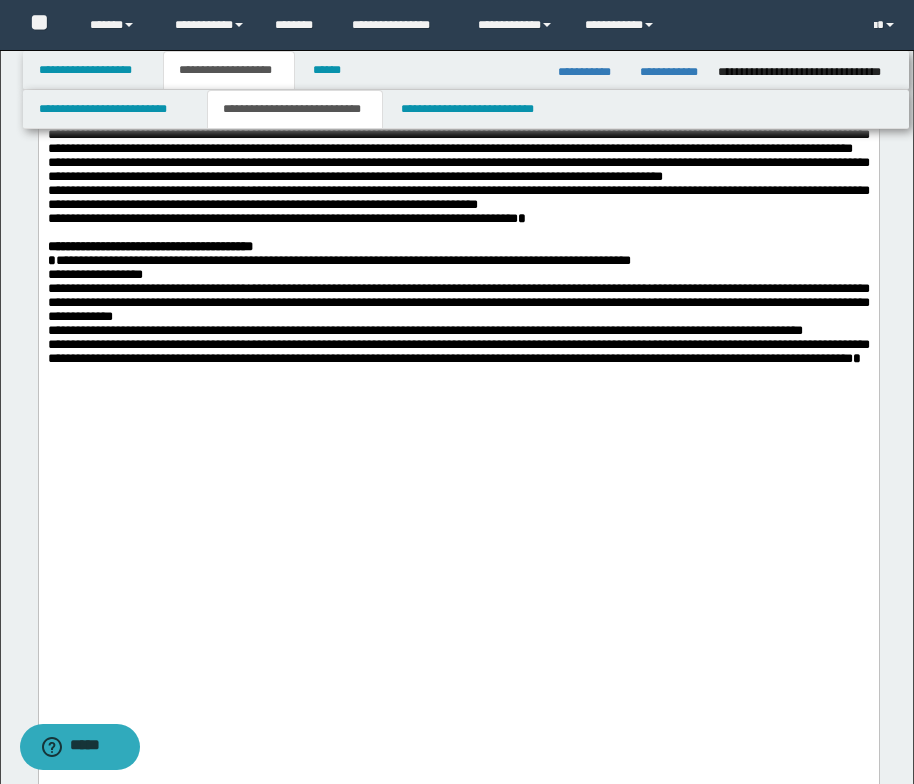 scroll, scrollTop: 1700, scrollLeft: 0, axis: vertical 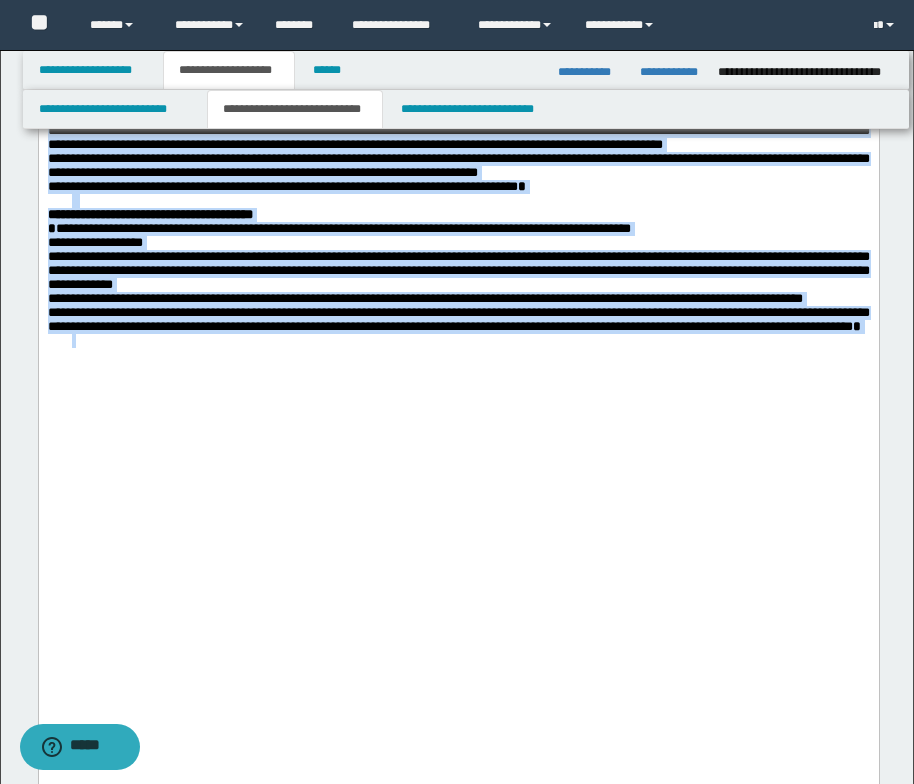drag, startPoint x: 49, startPoint y: -1443, endPoint x: 287, endPoint y: 726, distance: 2182.0186 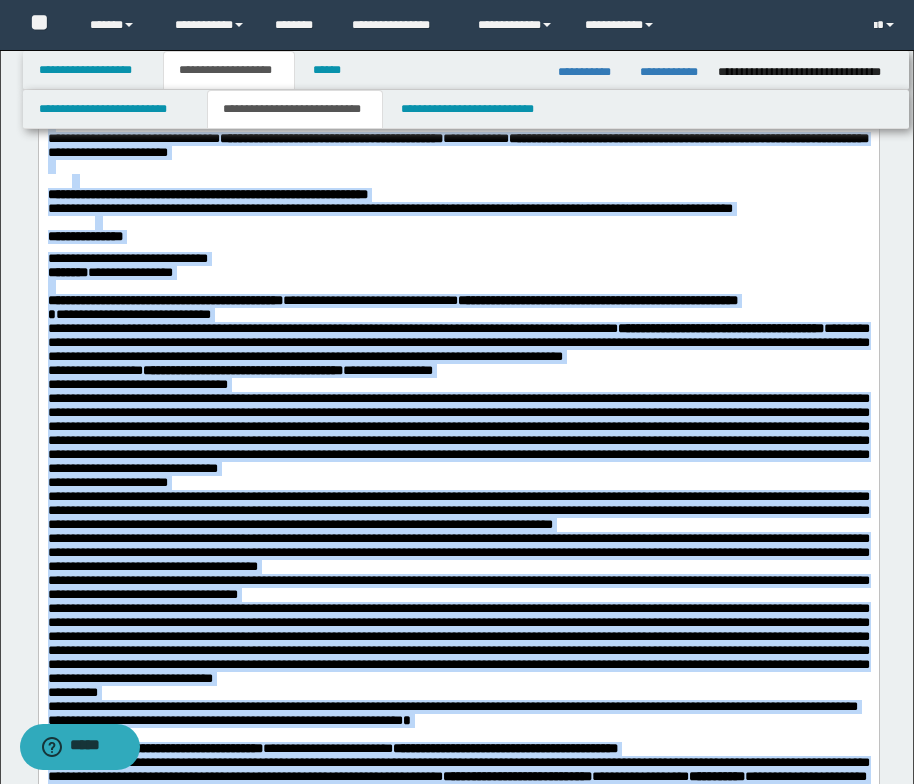 scroll, scrollTop: 0, scrollLeft: 0, axis: both 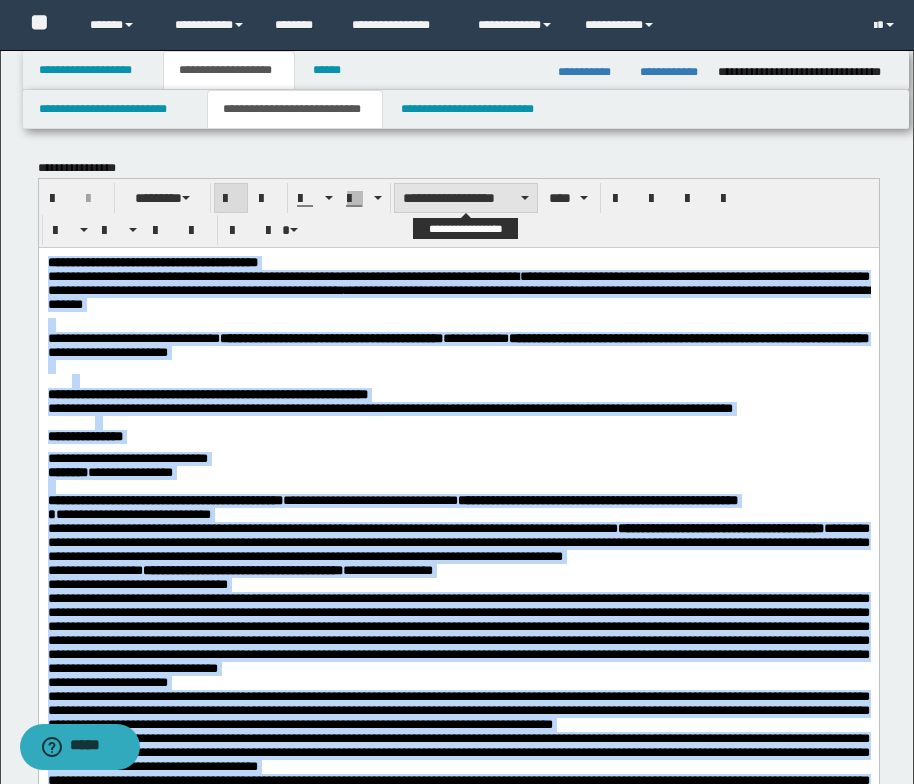 click at bounding box center [525, 198] 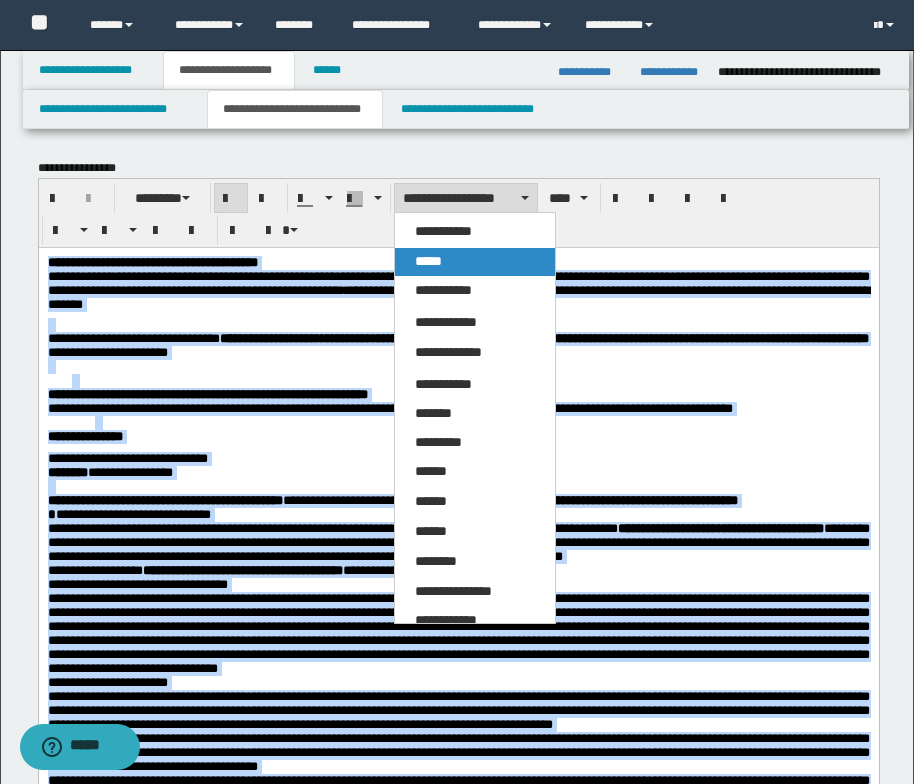 click on "*****" at bounding box center (475, 262) 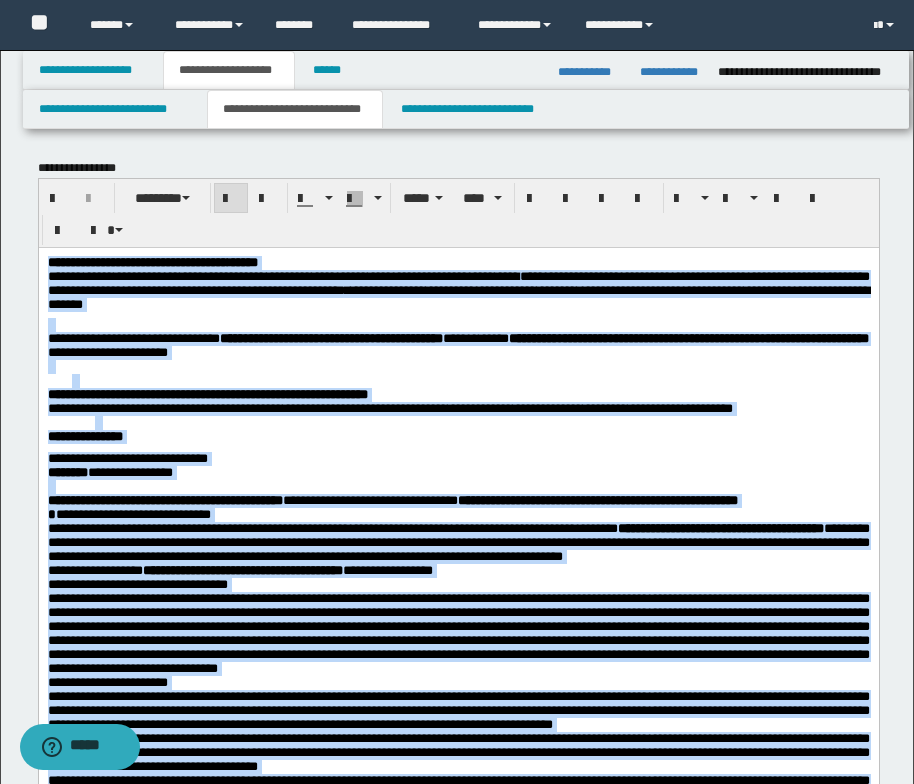 click at bounding box center [470, 380] 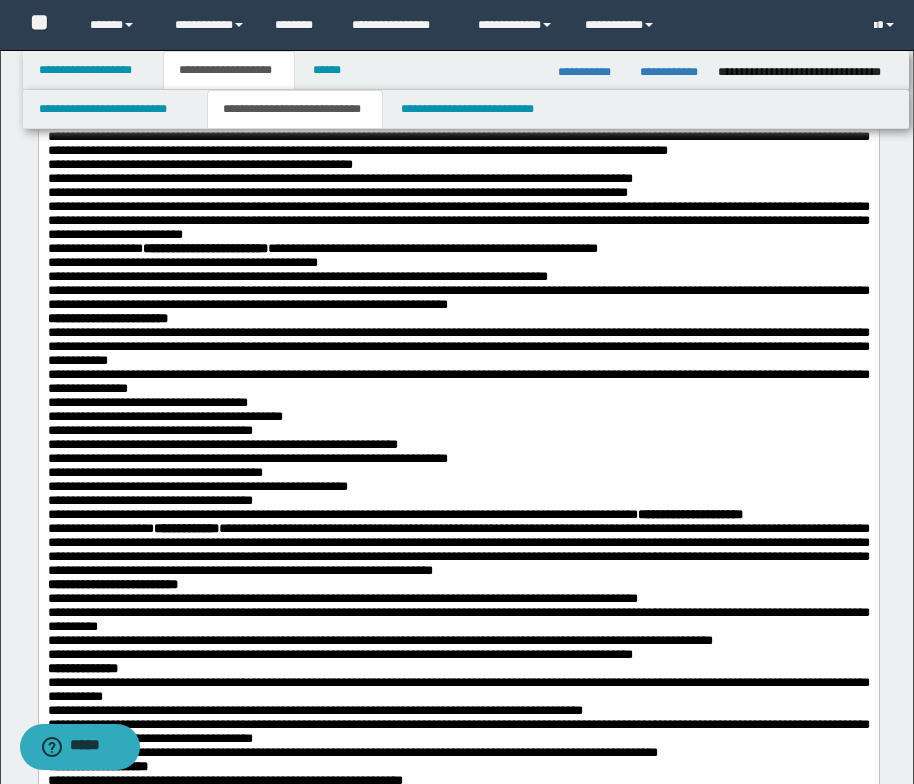 scroll, scrollTop: 700, scrollLeft: 0, axis: vertical 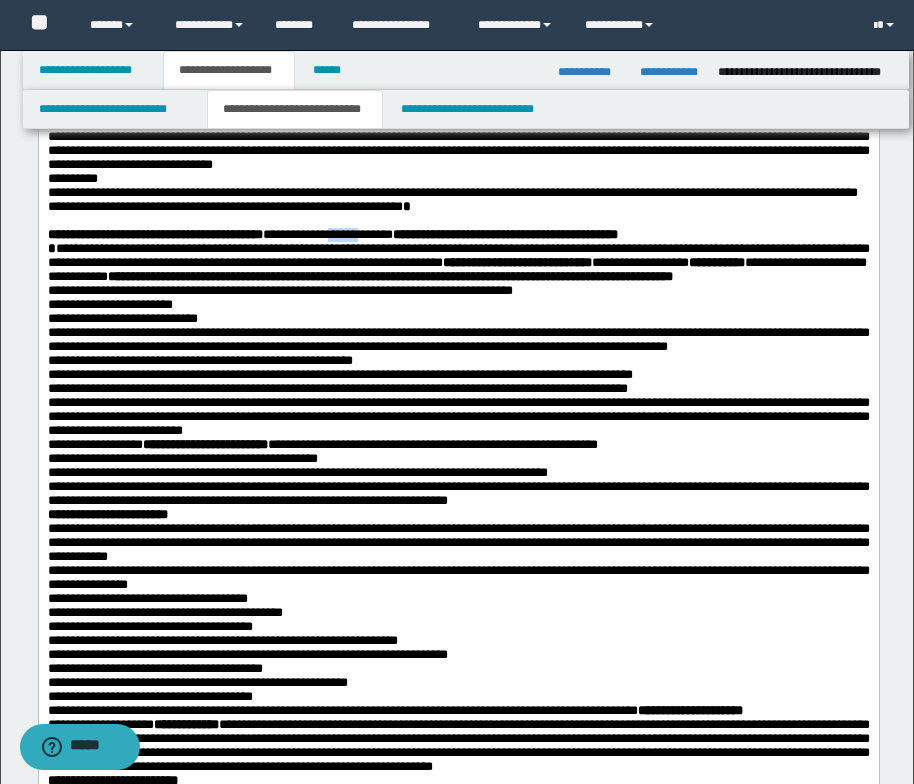 type 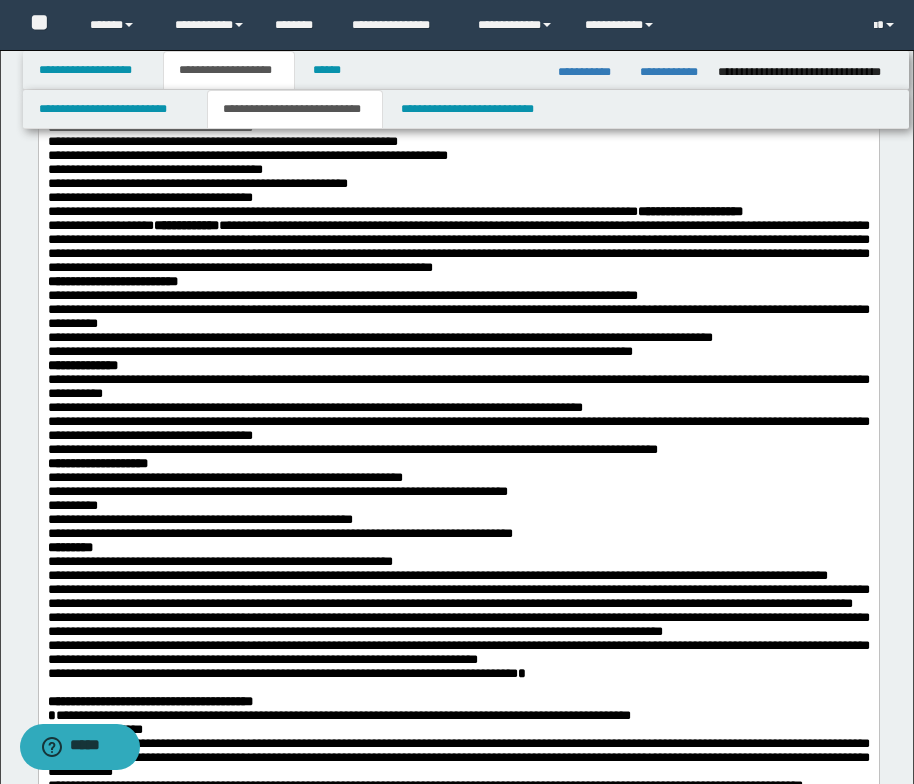 scroll, scrollTop: 1200, scrollLeft: 0, axis: vertical 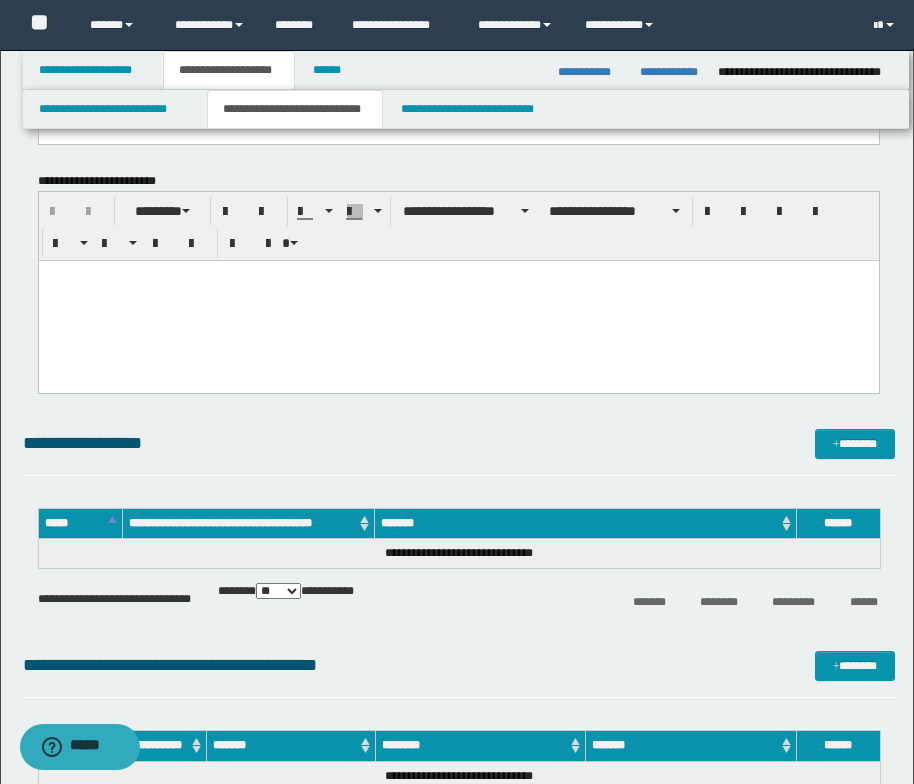 click at bounding box center (458, 275) 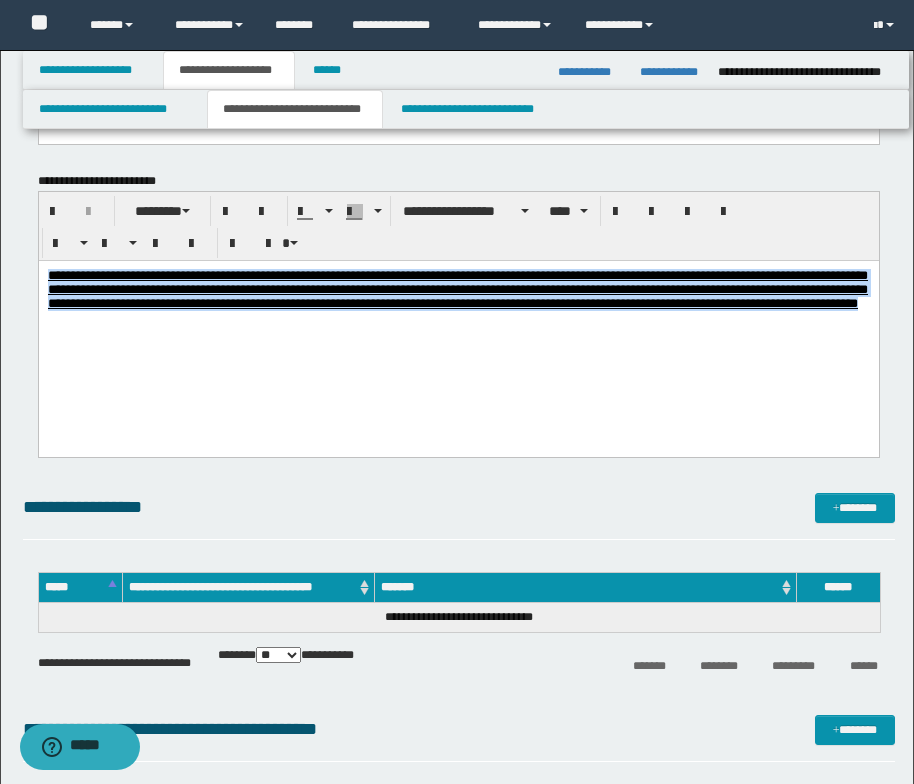 drag, startPoint x: 268, startPoint y: 331, endPoint x: 46, endPoint y: 276, distance: 228.71161 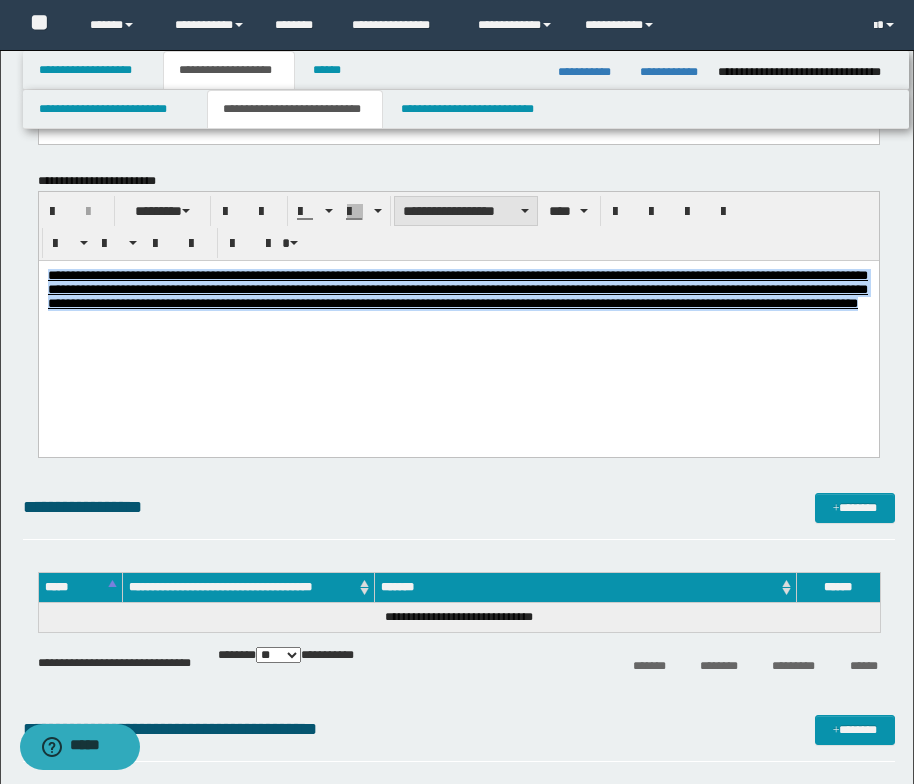 click at bounding box center (525, 211) 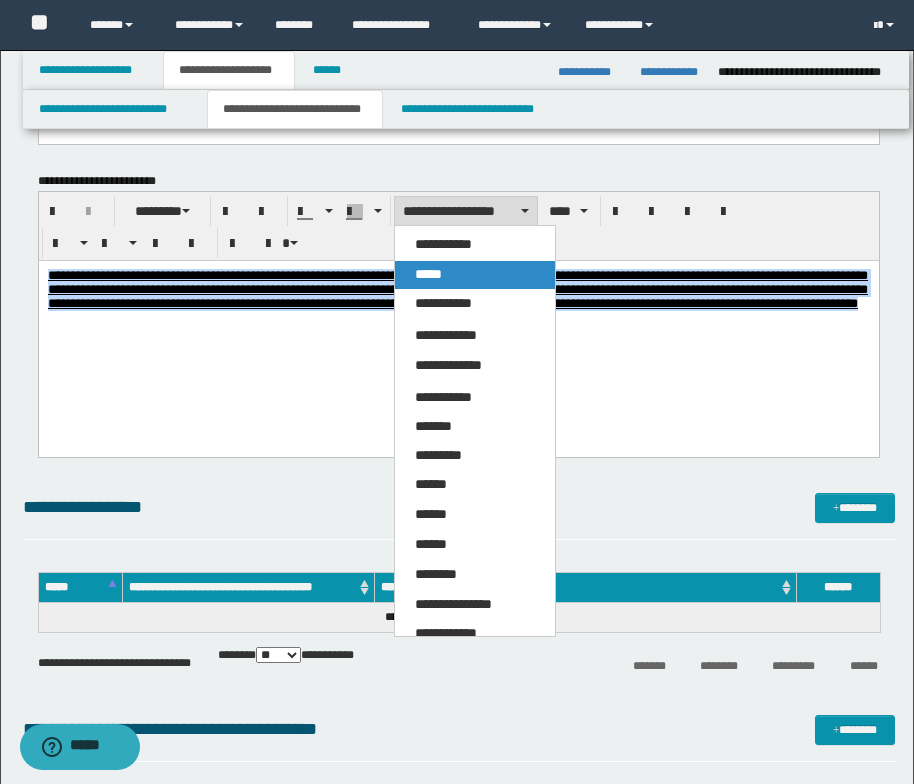 click on "*****" at bounding box center [475, 275] 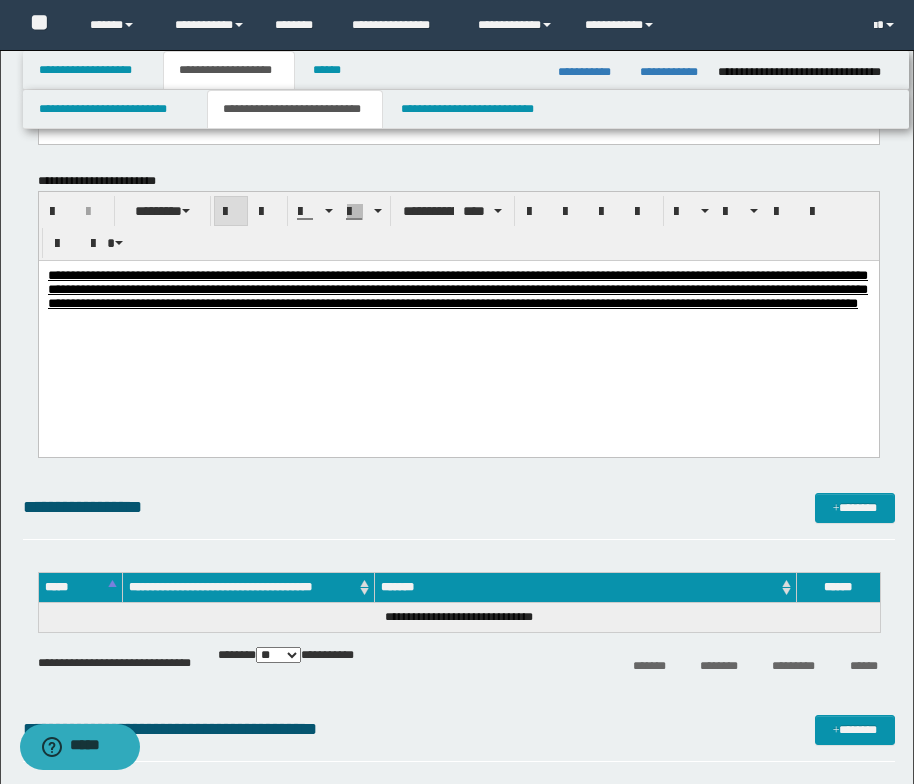 click on "**********" at bounding box center (458, 321) 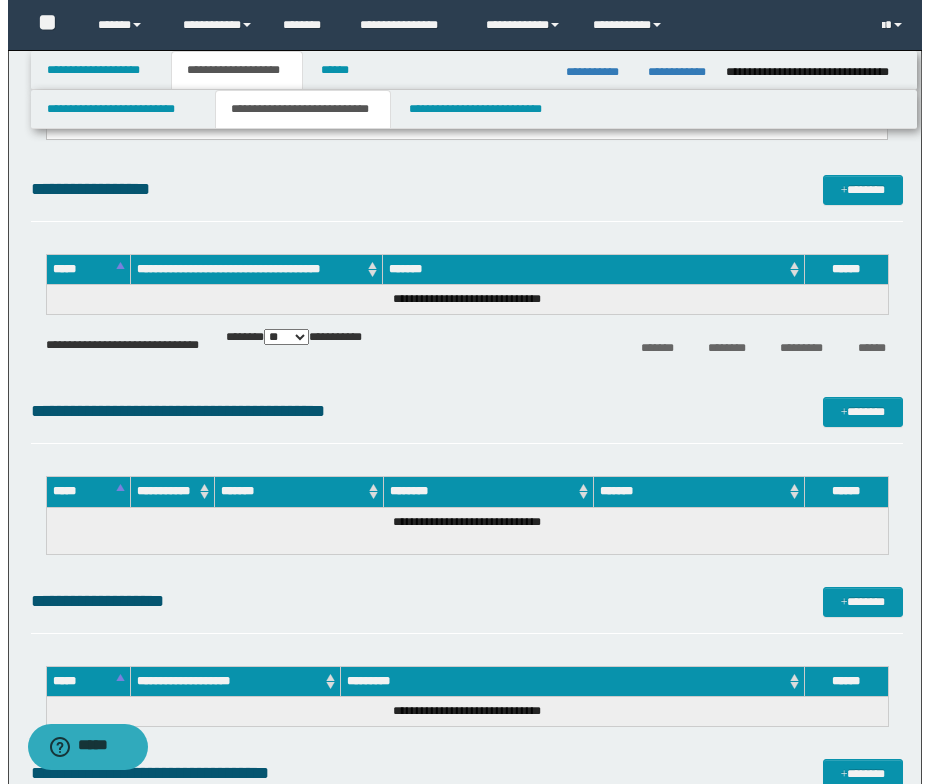 scroll, scrollTop: 2800, scrollLeft: 0, axis: vertical 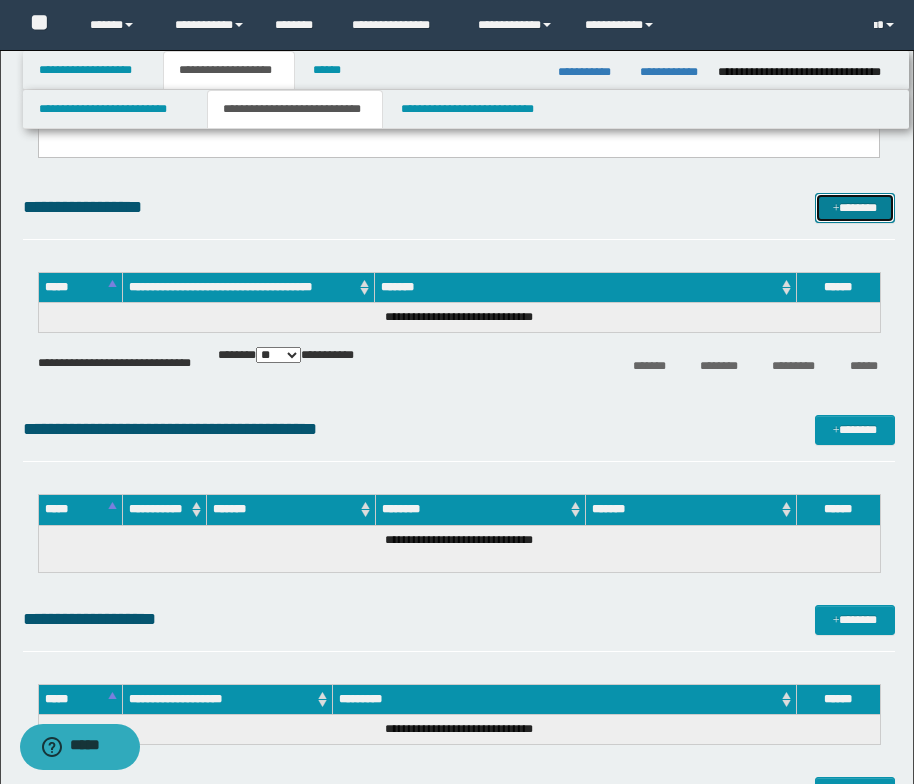 click at bounding box center [836, 209] 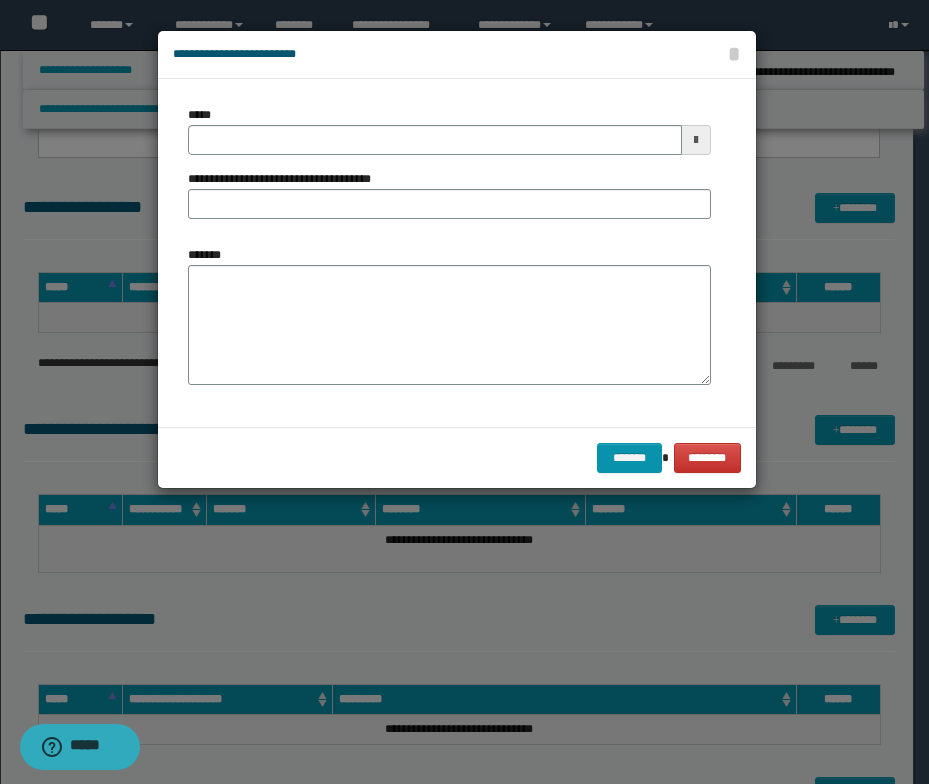 type 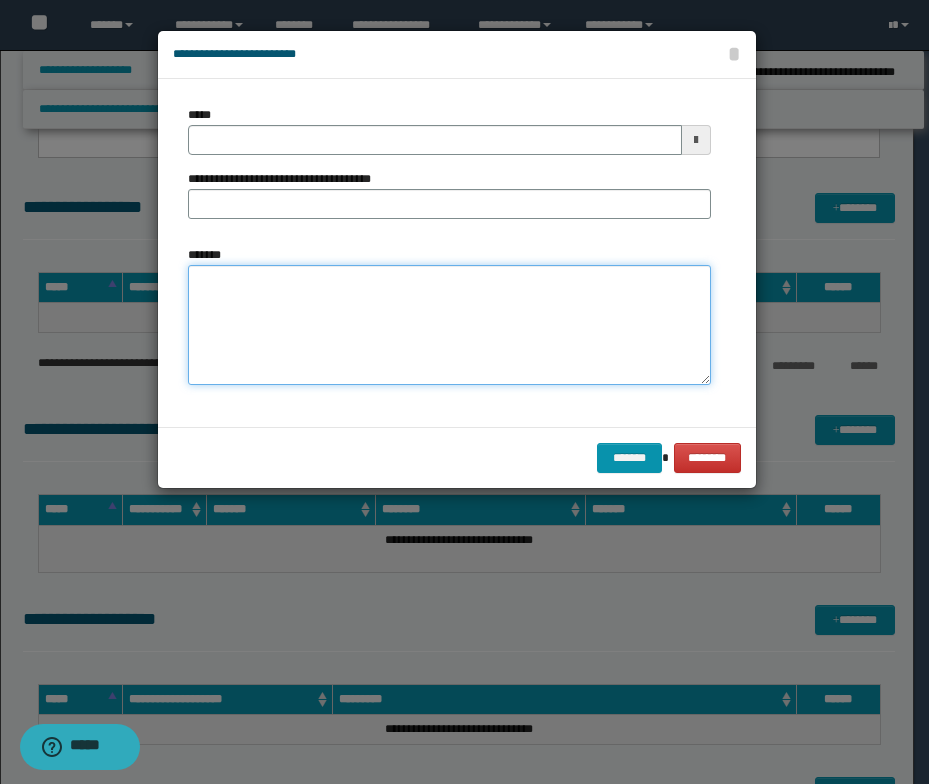 click on "*******" at bounding box center (449, 325) 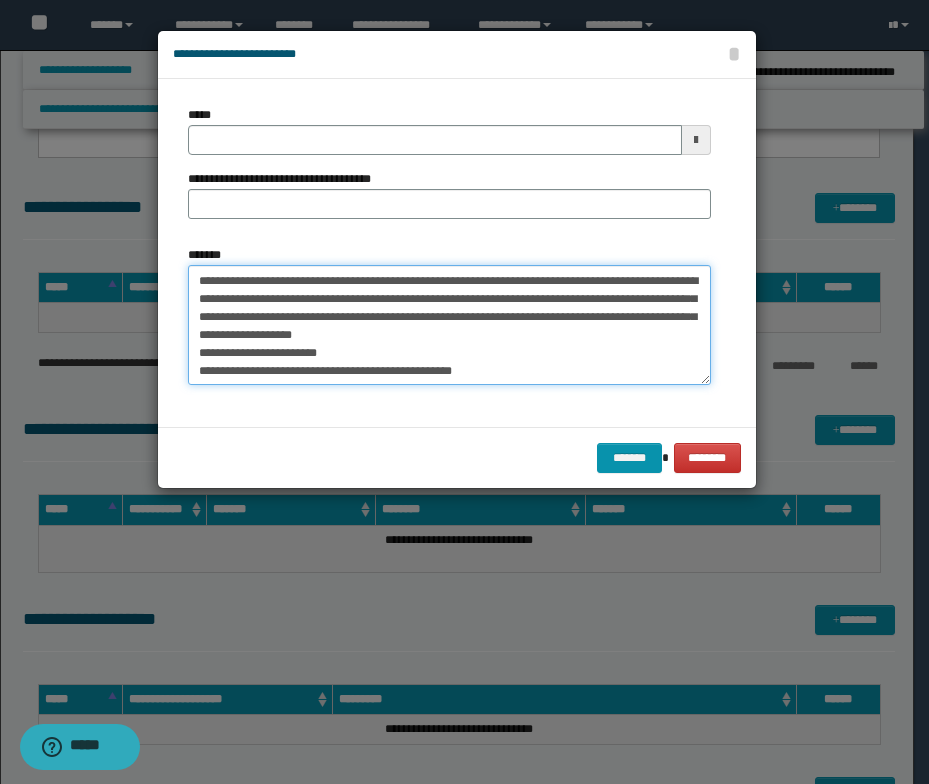 scroll, scrollTop: 0, scrollLeft: 0, axis: both 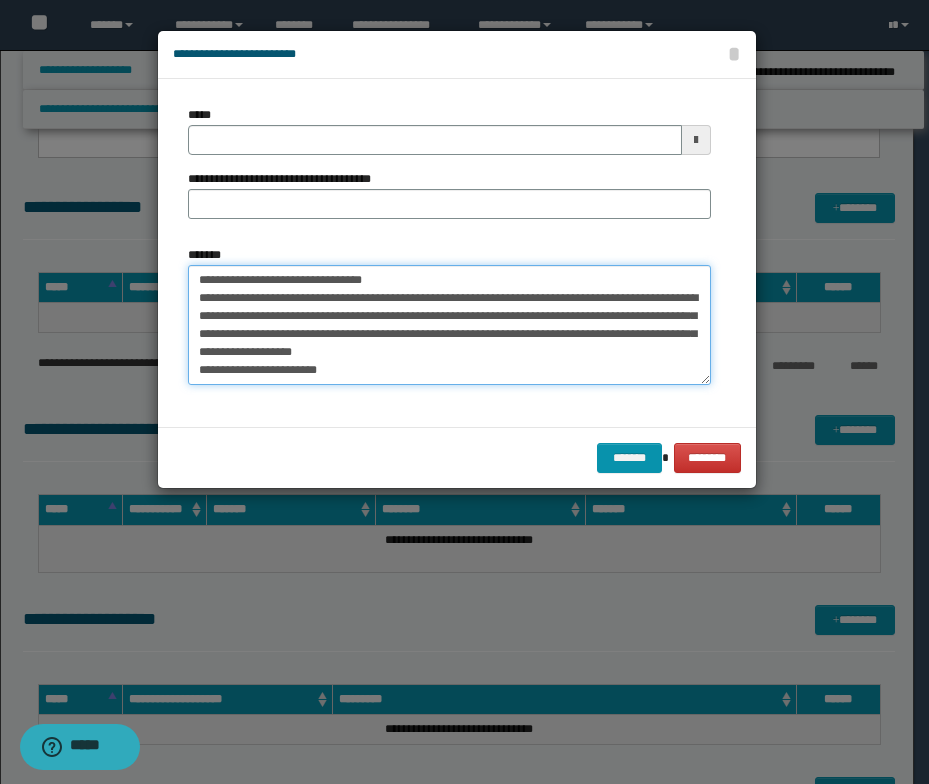 drag, startPoint x: 406, startPoint y: 282, endPoint x: 184, endPoint y: 277, distance: 222.0563 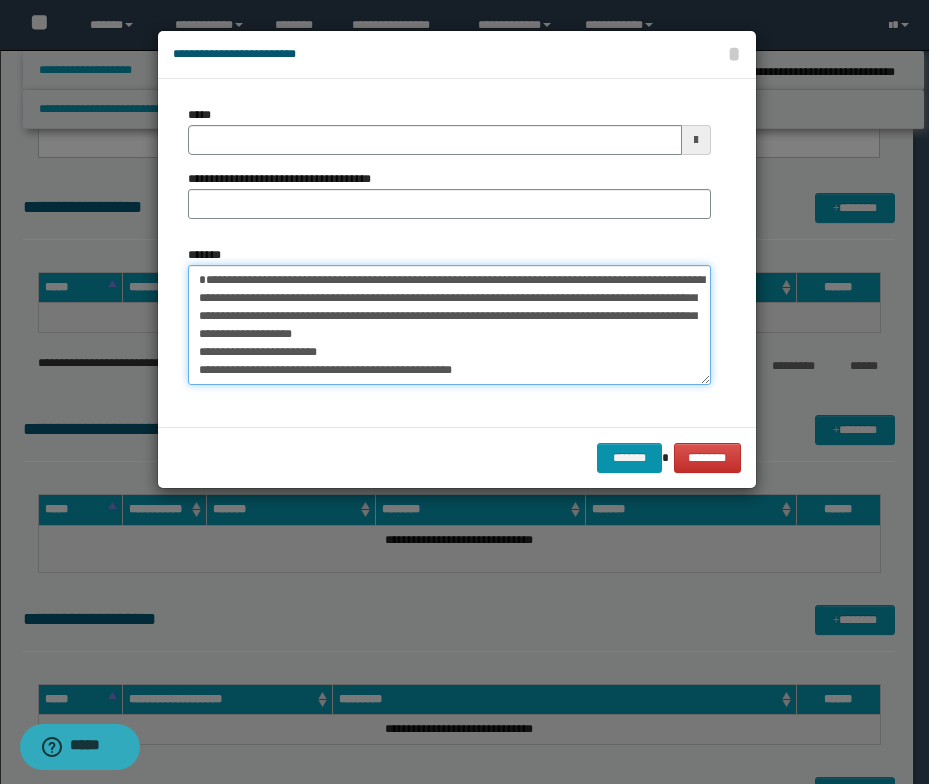 type on "**********" 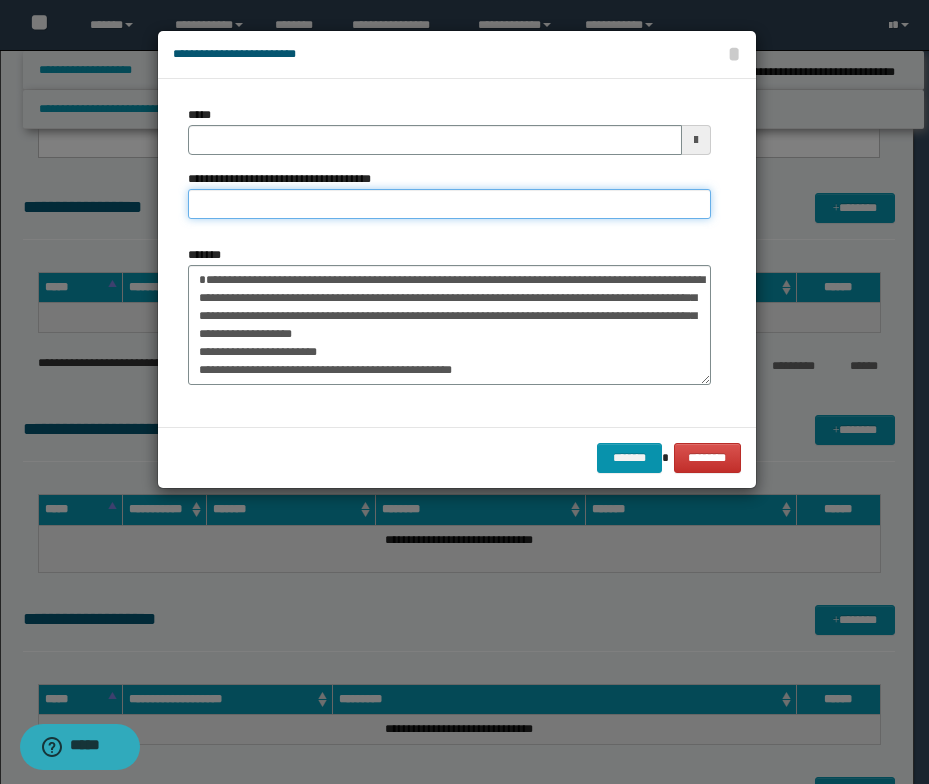 click on "**********" at bounding box center [449, 204] 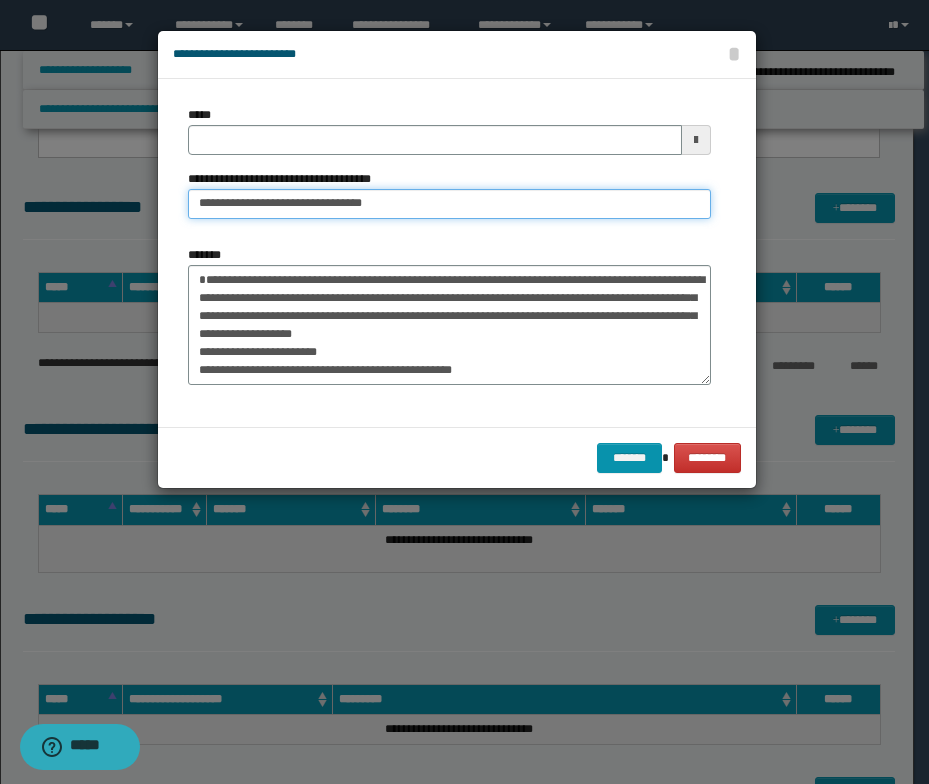 drag, startPoint x: 262, startPoint y: 203, endPoint x: 202, endPoint y: 200, distance: 60.074955 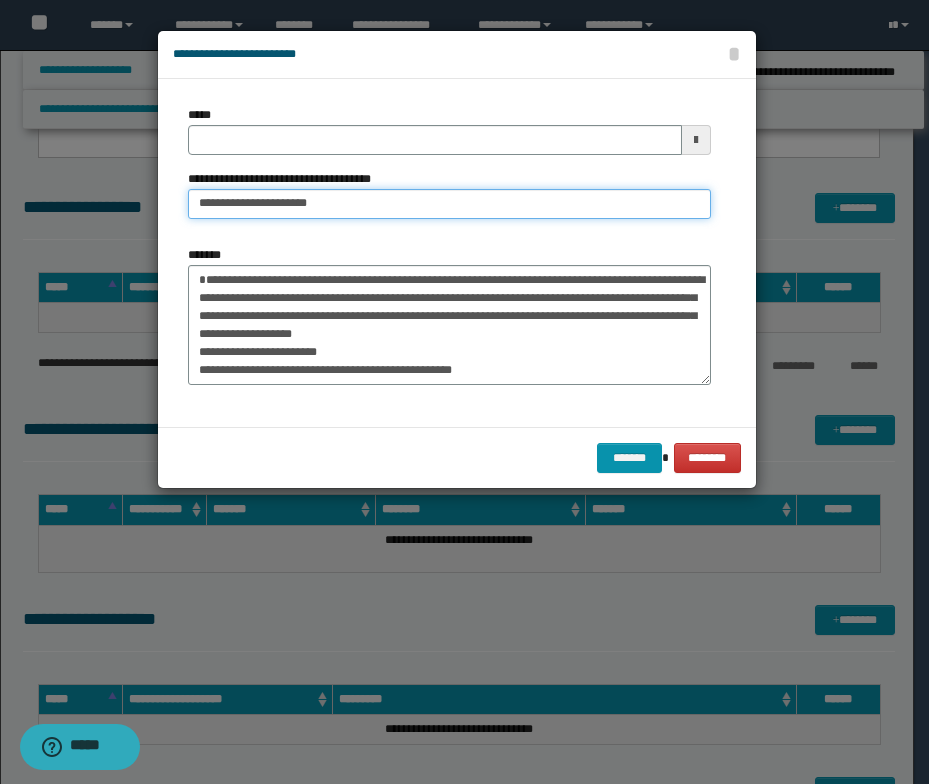 type 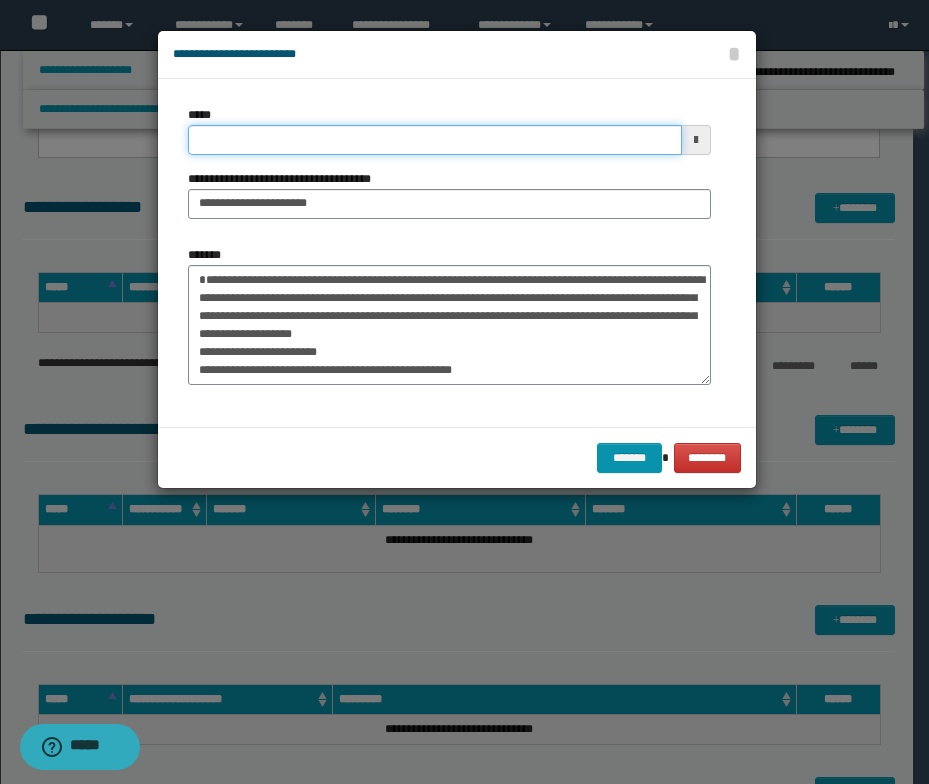 click on "*****" at bounding box center [435, 140] 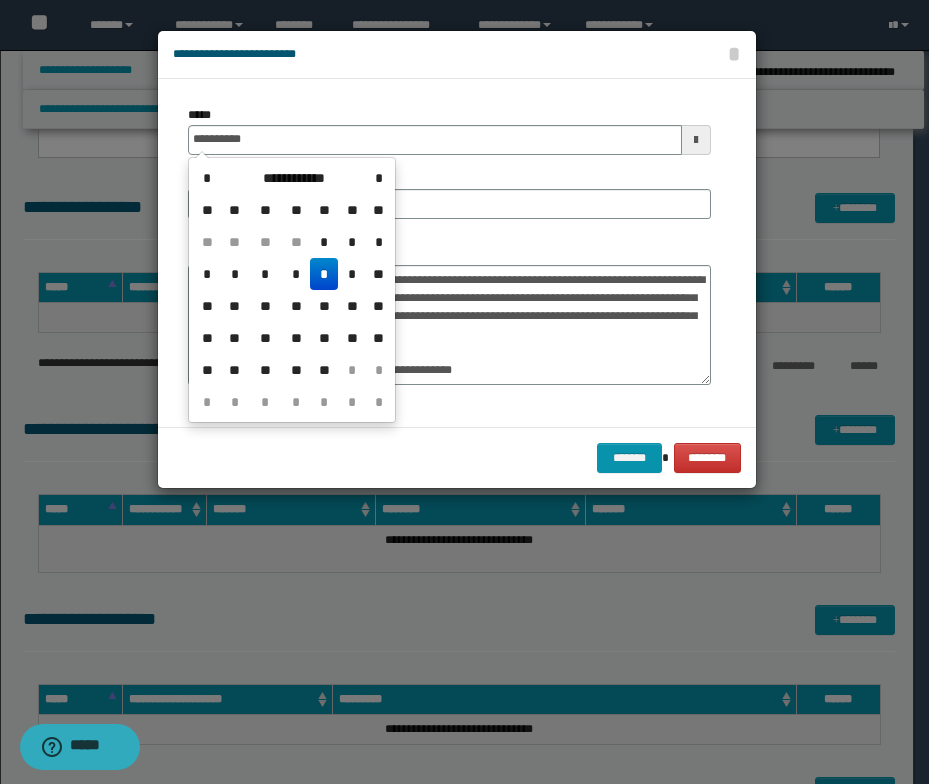 click on "*" at bounding box center (324, 274) 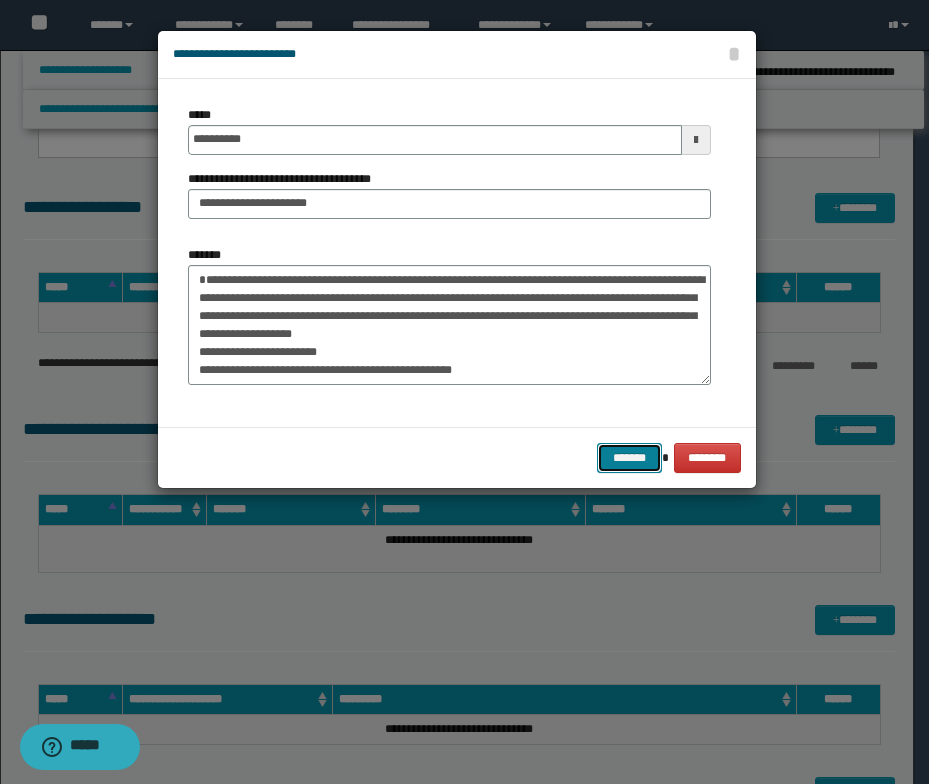 click on "*******" at bounding box center [629, 458] 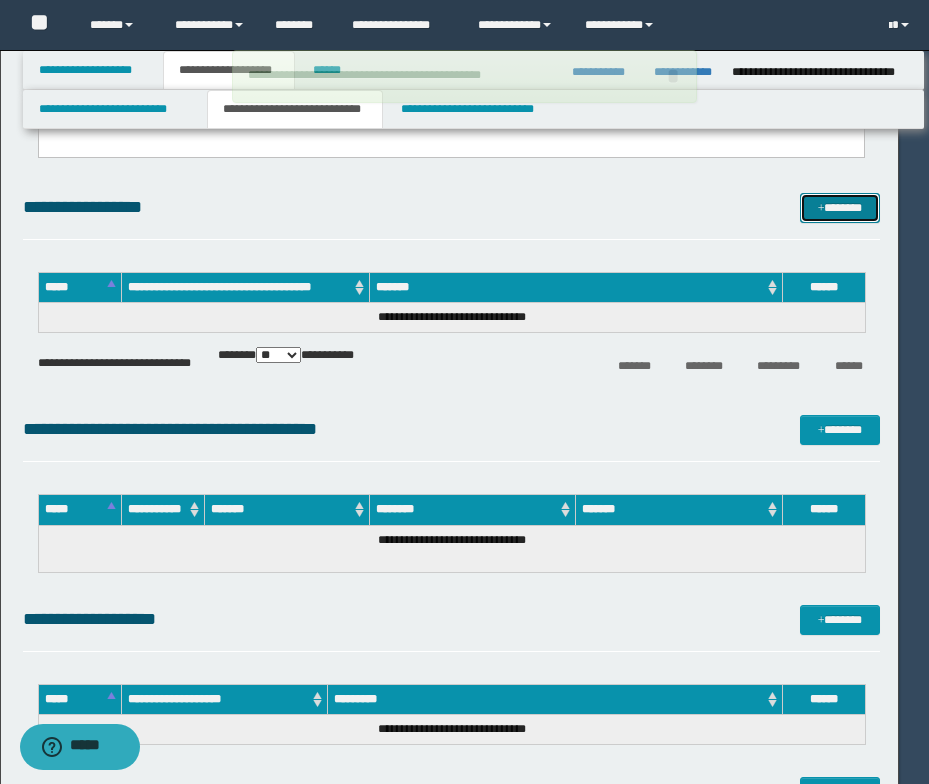 type 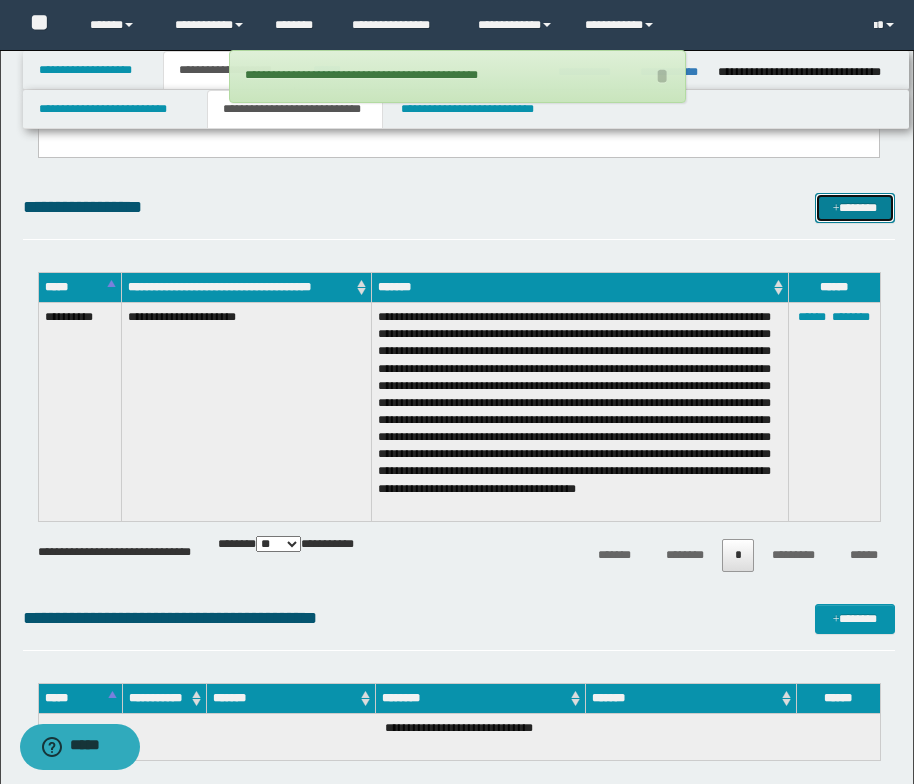 click at bounding box center [836, 209] 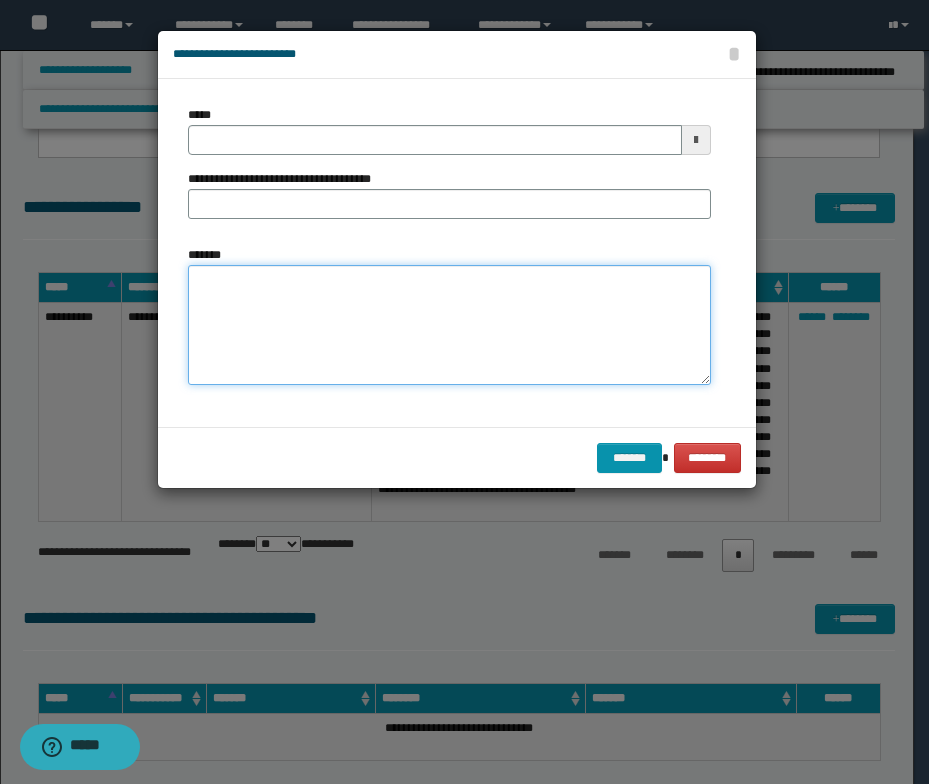 click on "*******" at bounding box center [449, 325] 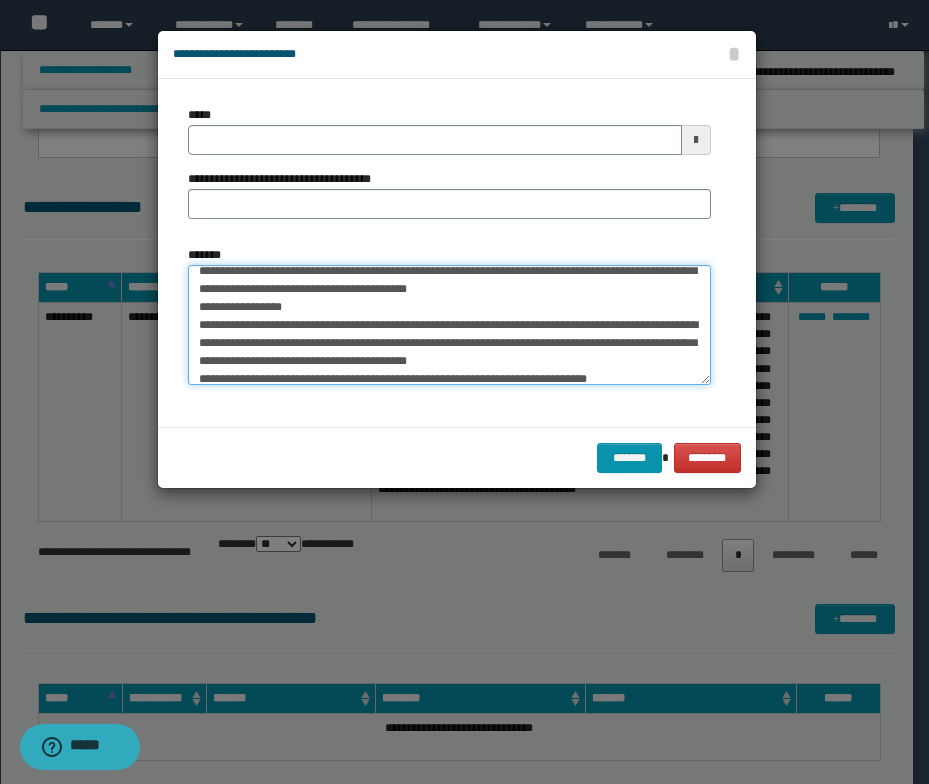 scroll, scrollTop: 0, scrollLeft: 0, axis: both 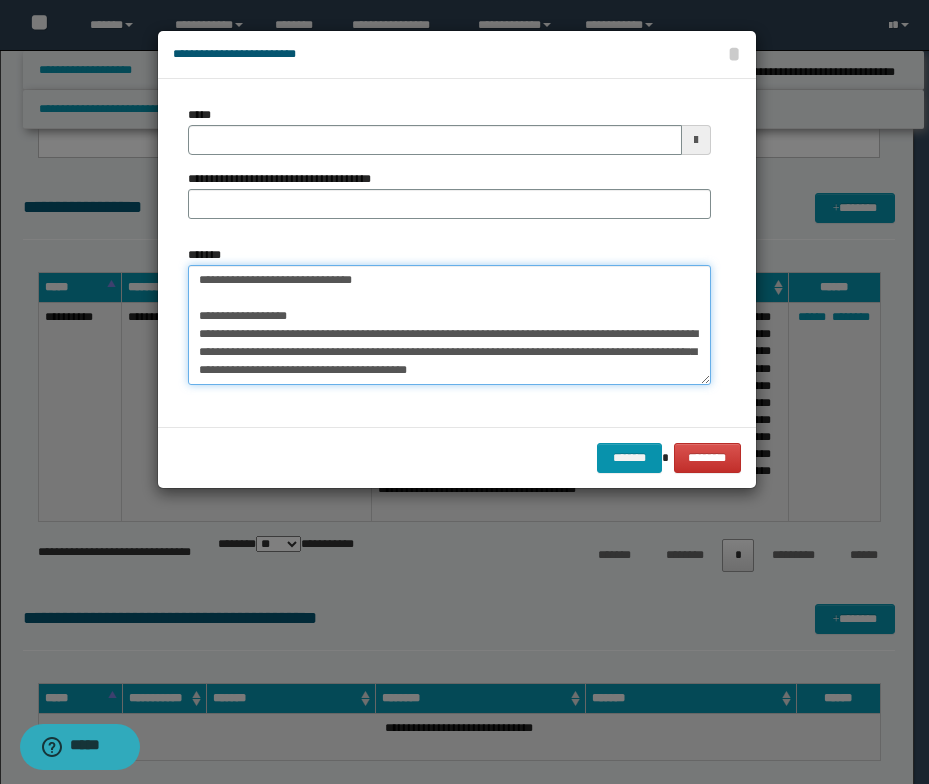 click on "*******" at bounding box center [449, 325] 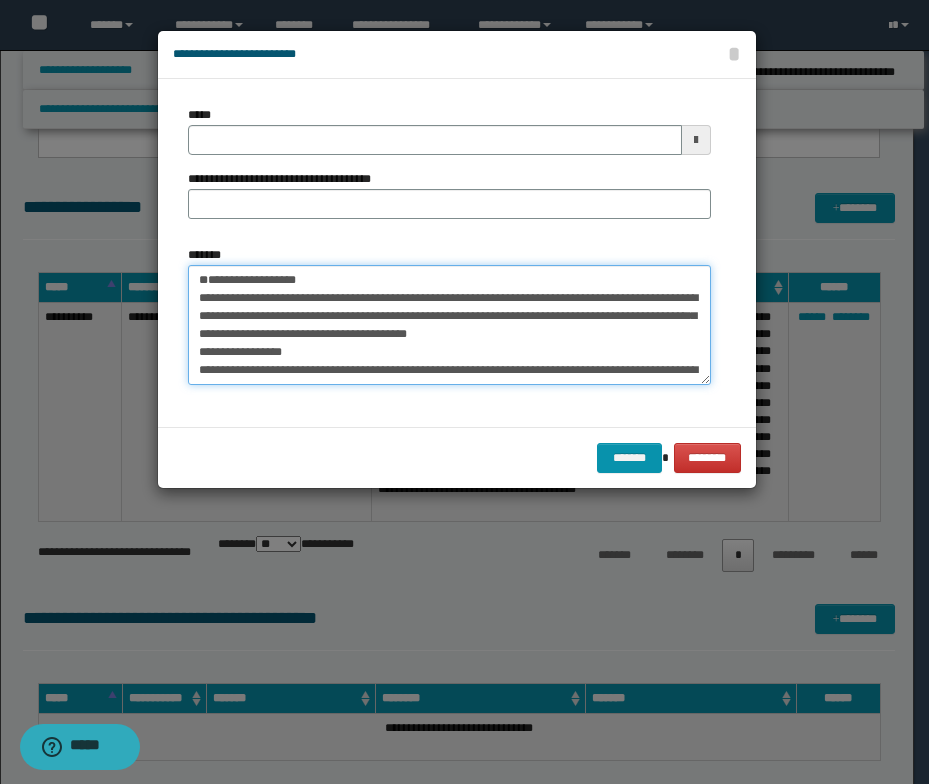type on "**********" 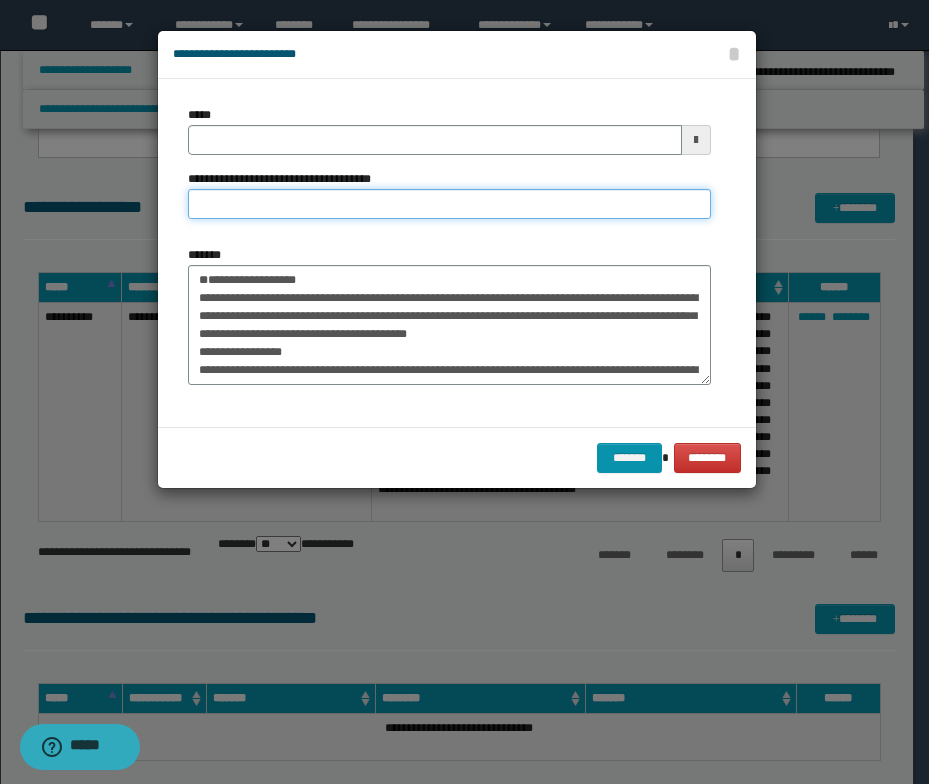 click on "**********" at bounding box center (449, 204) 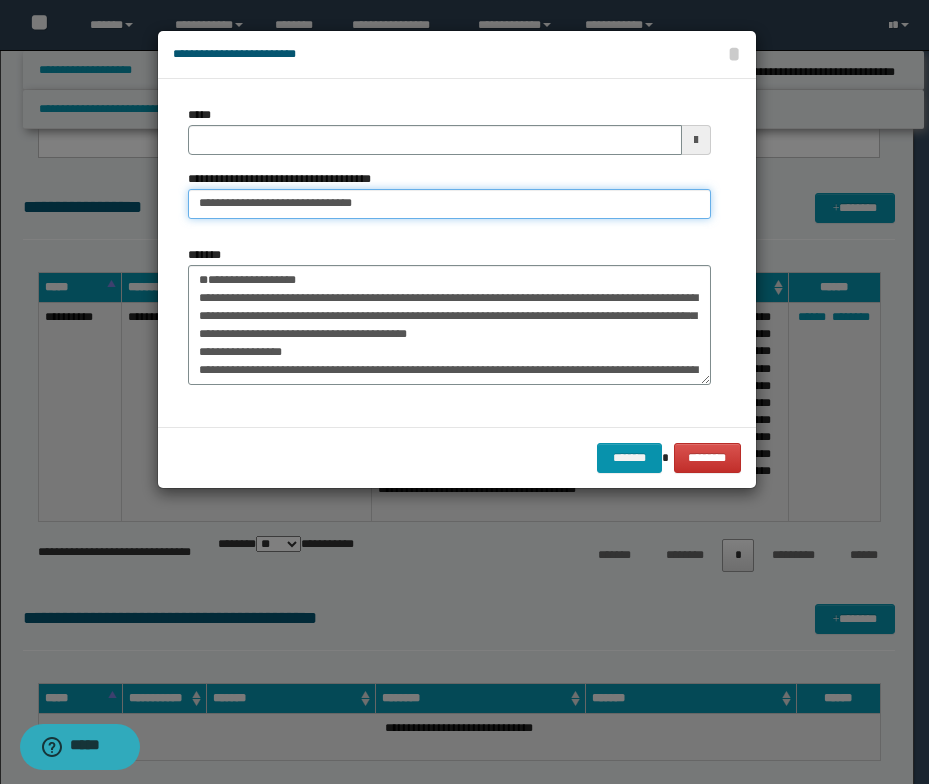 click on "**********" at bounding box center (449, 204) 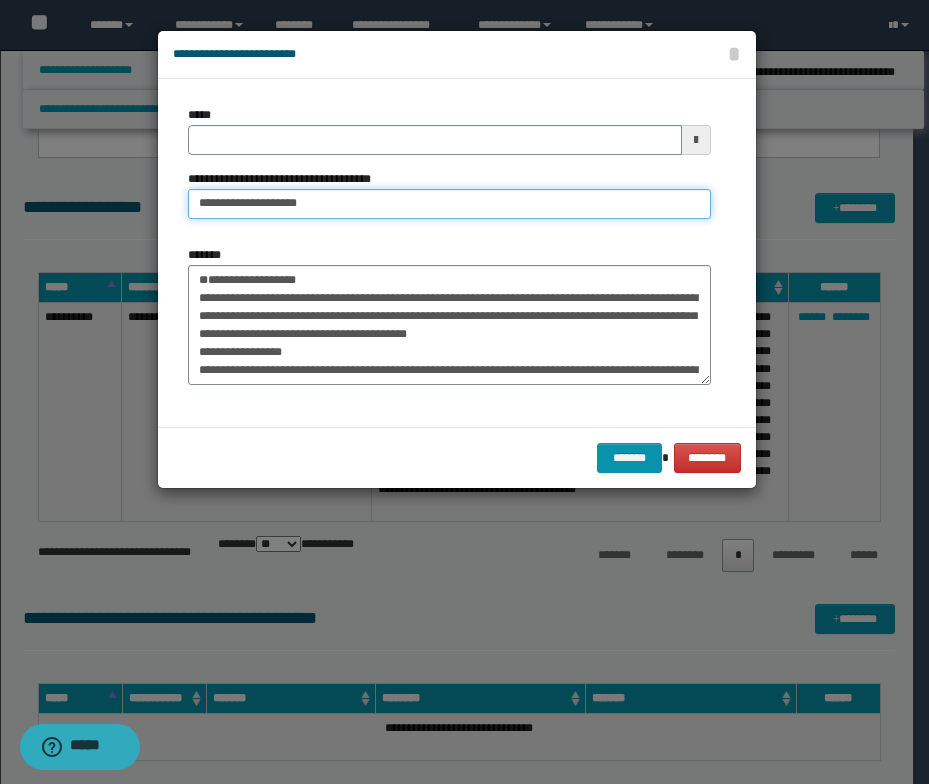 type 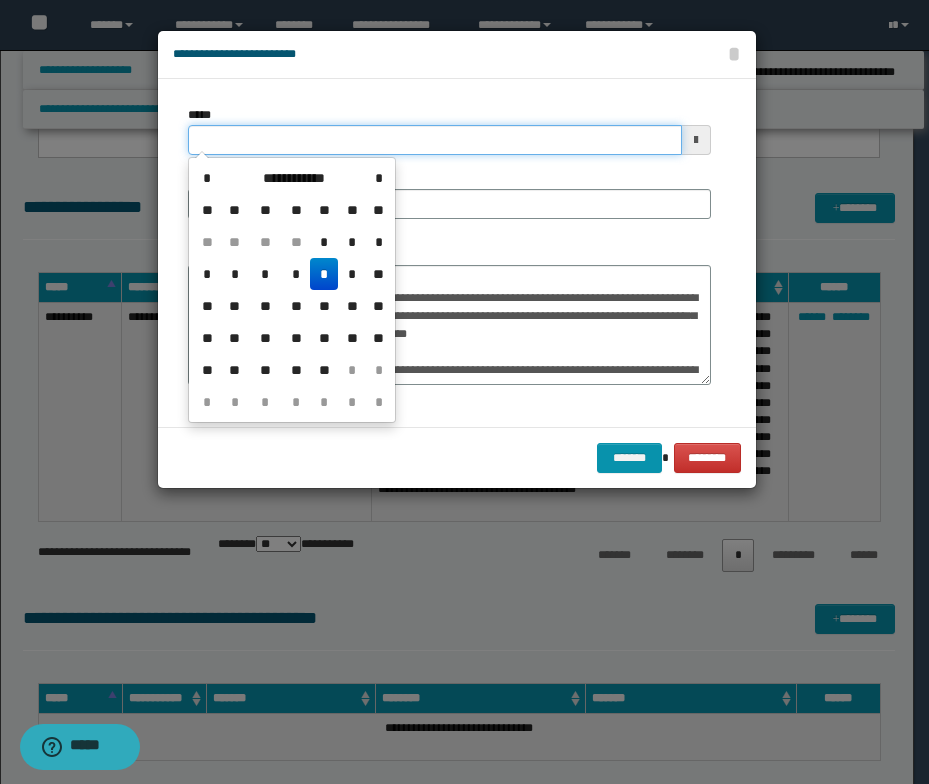 click on "*****" at bounding box center (435, 140) 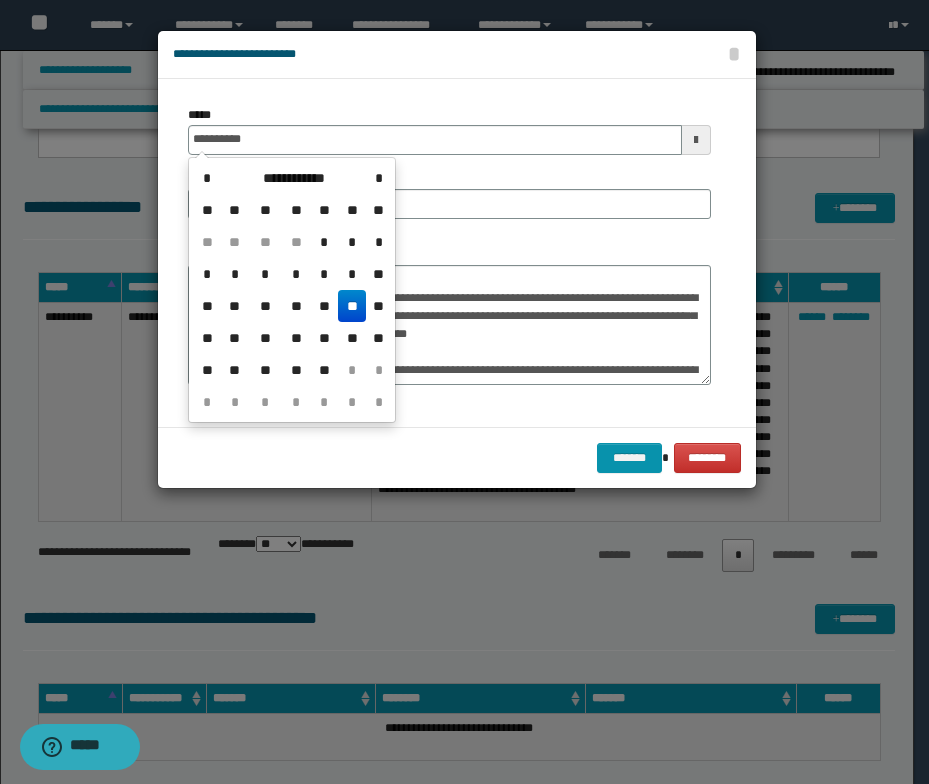 click on "**" at bounding box center (352, 306) 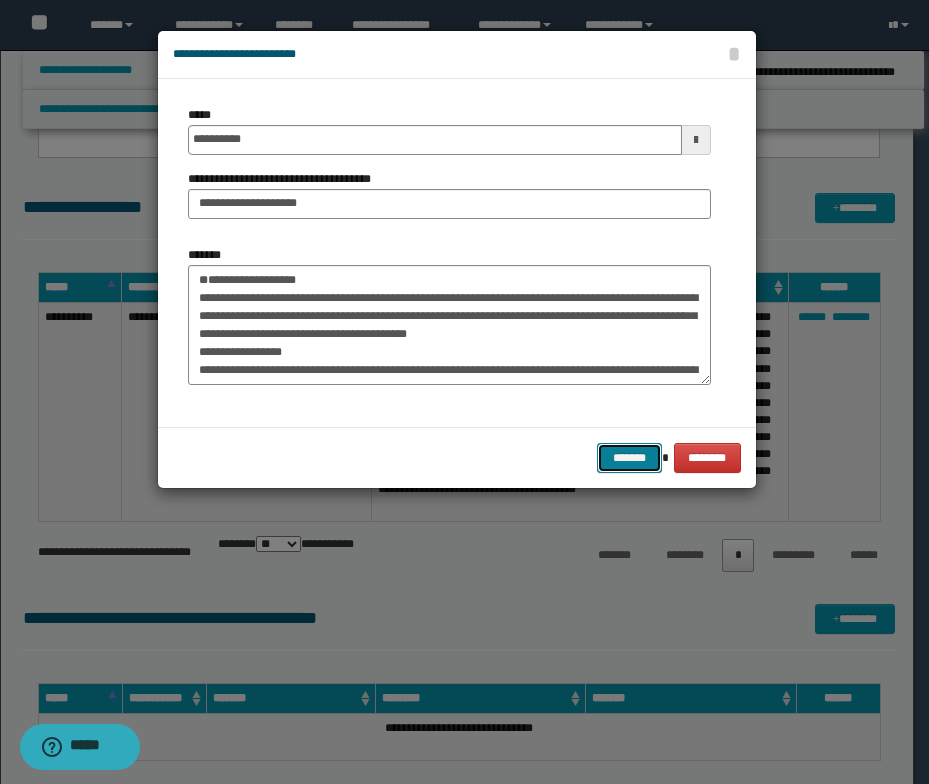 click on "*******" at bounding box center (629, 458) 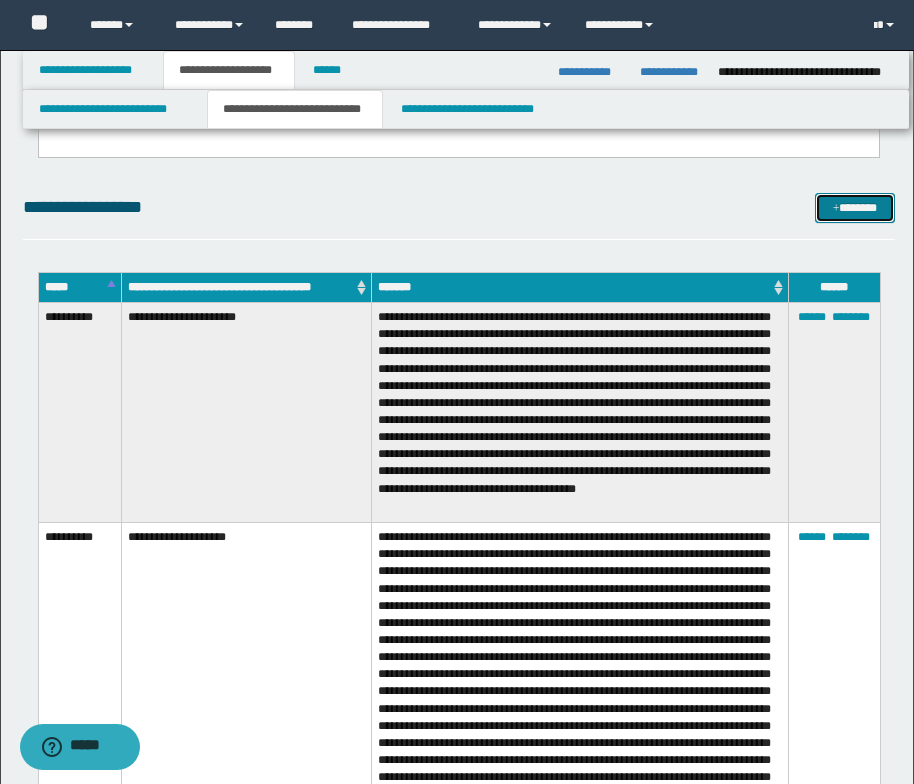 click at bounding box center [836, 209] 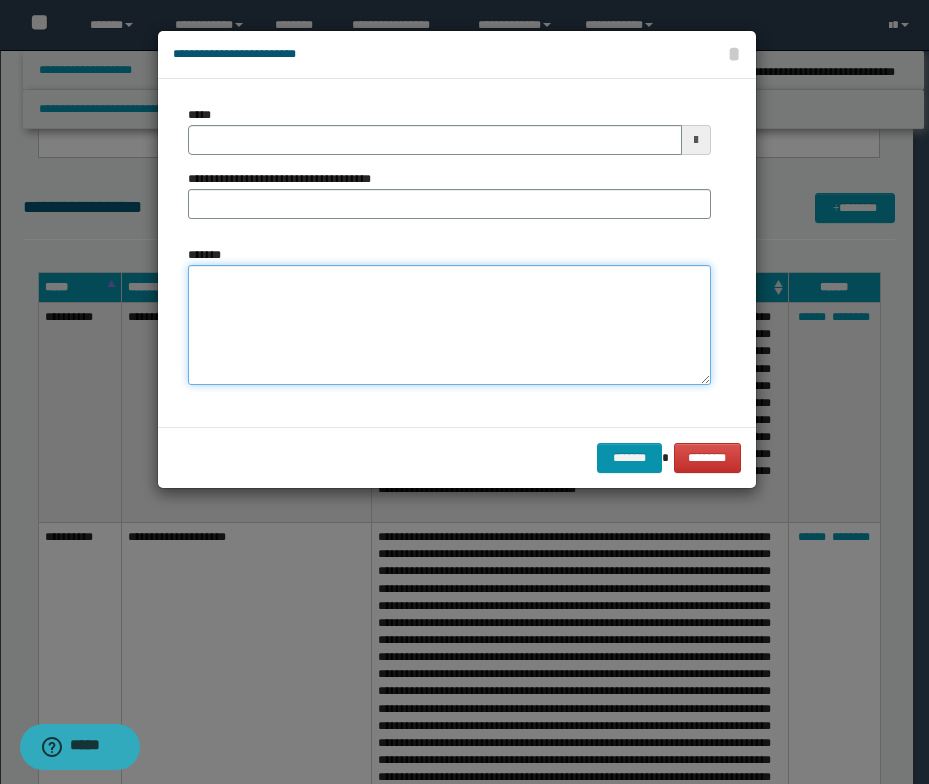 click on "*******" at bounding box center [449, 325] 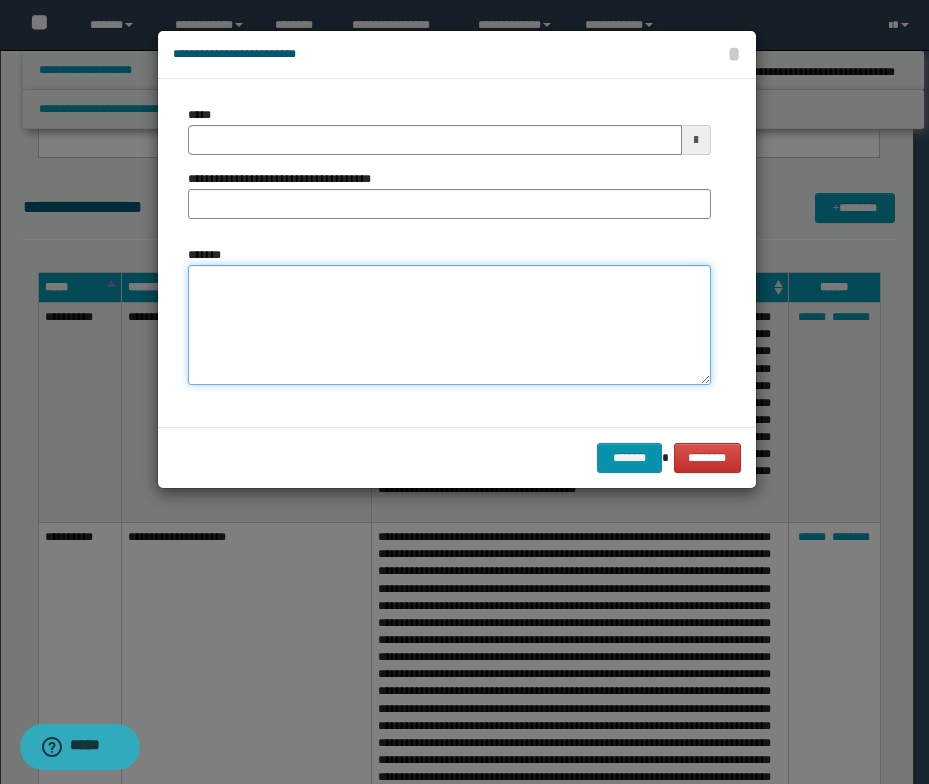paste on "**********" 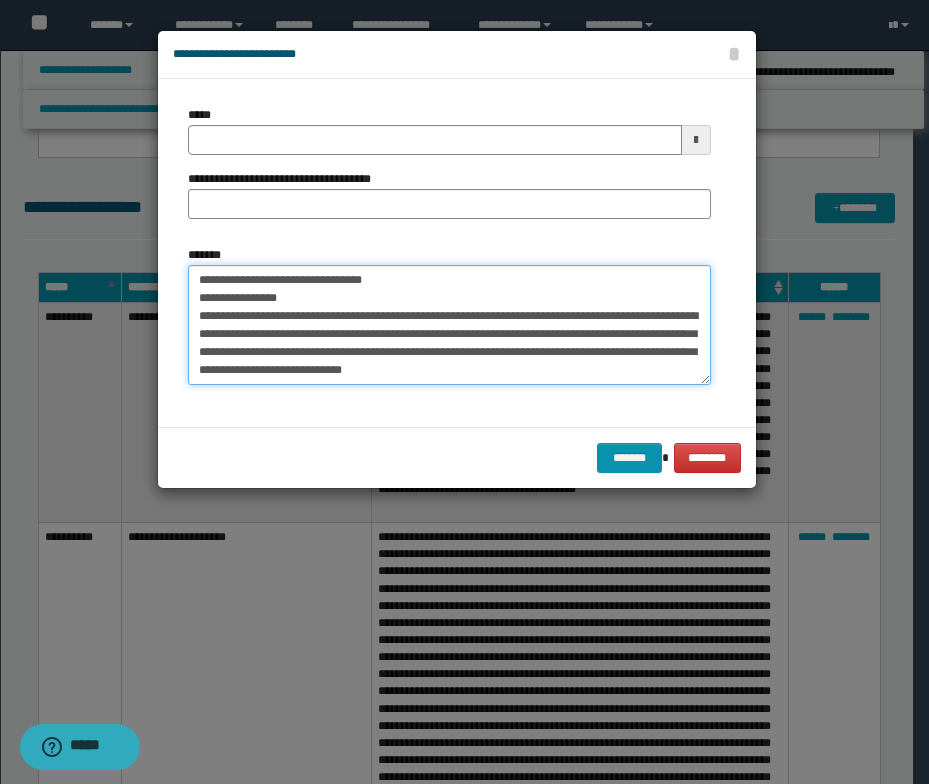 scroll, scrollTop: 264, scrollLeft: 0, axis: vertical 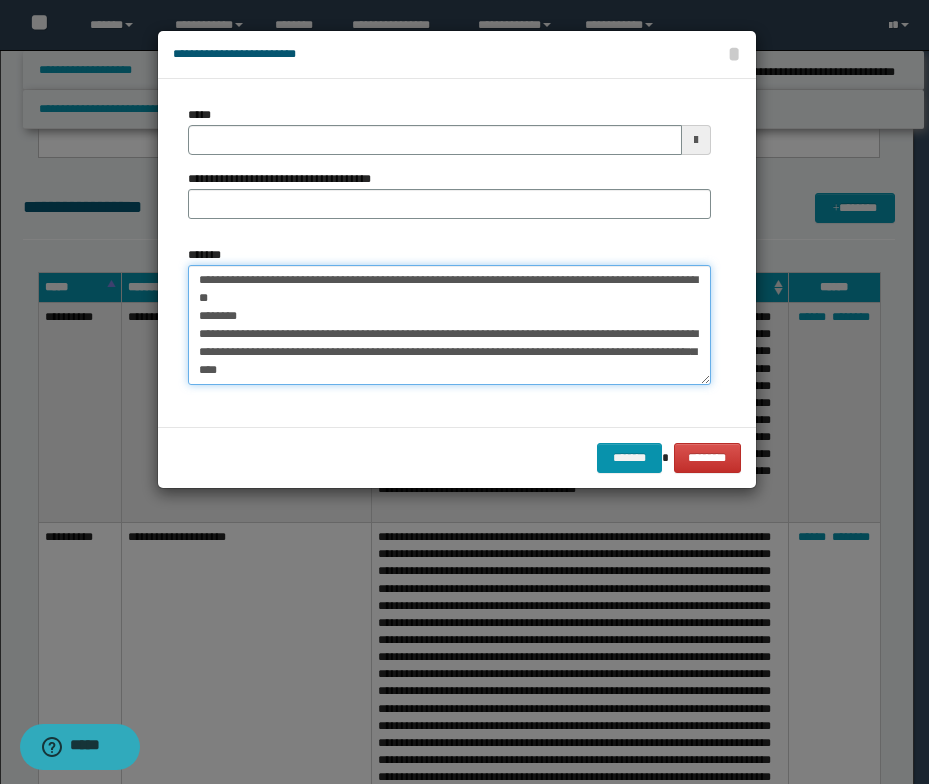 click on "*******" at bounding box center (449, 325) 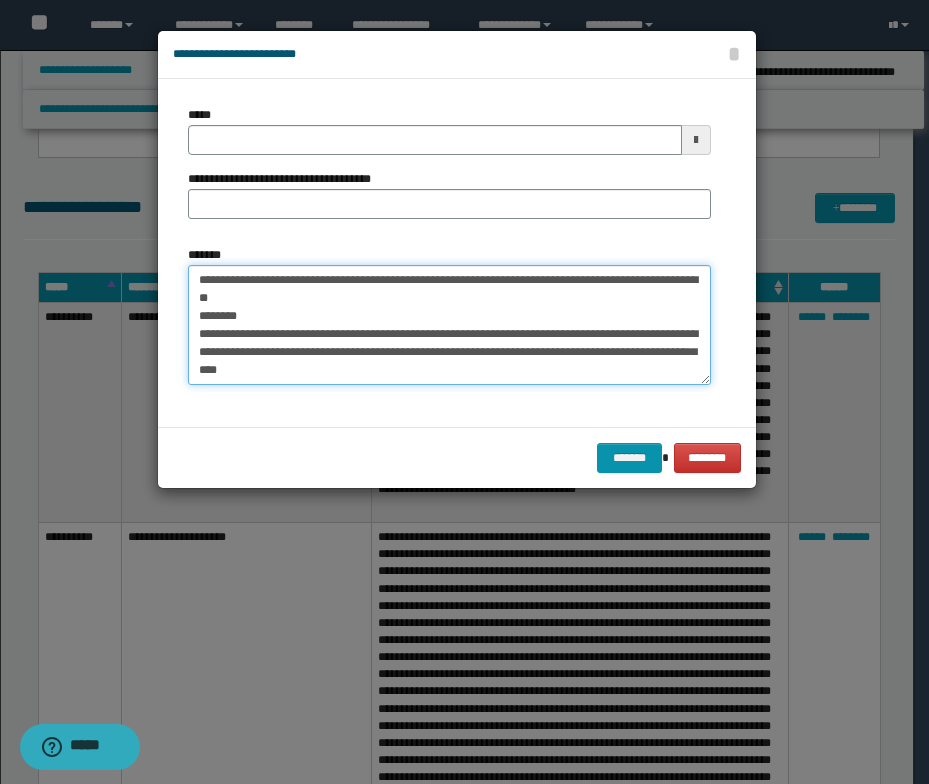 click on "*******" at bounding box center (449, 325) 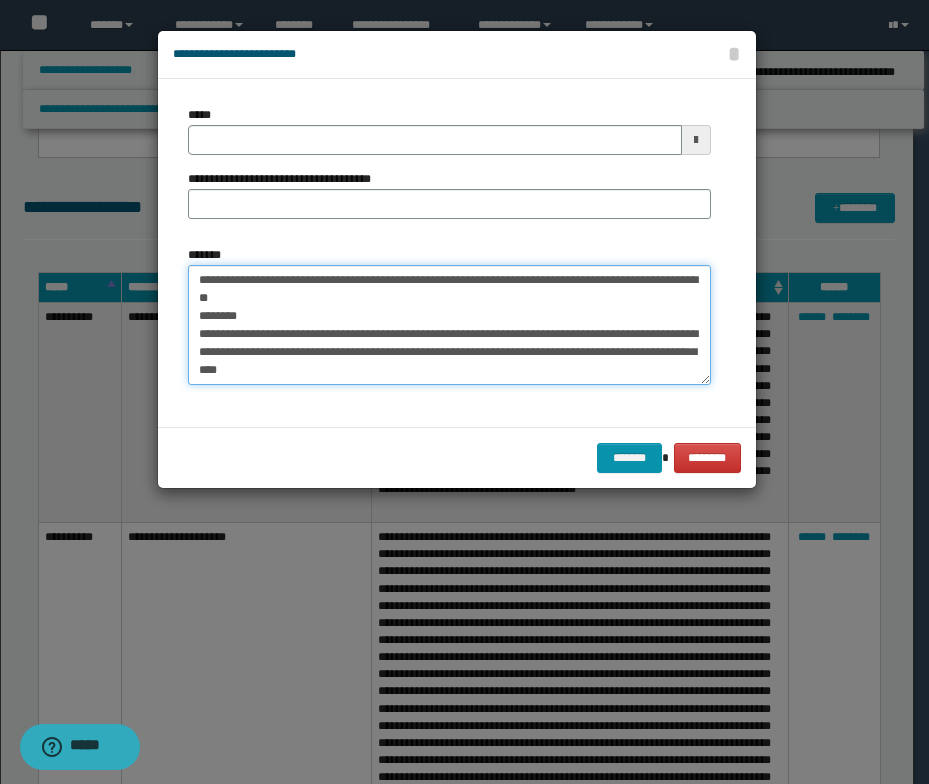 click on "*******" at bounding box center [449, 325] 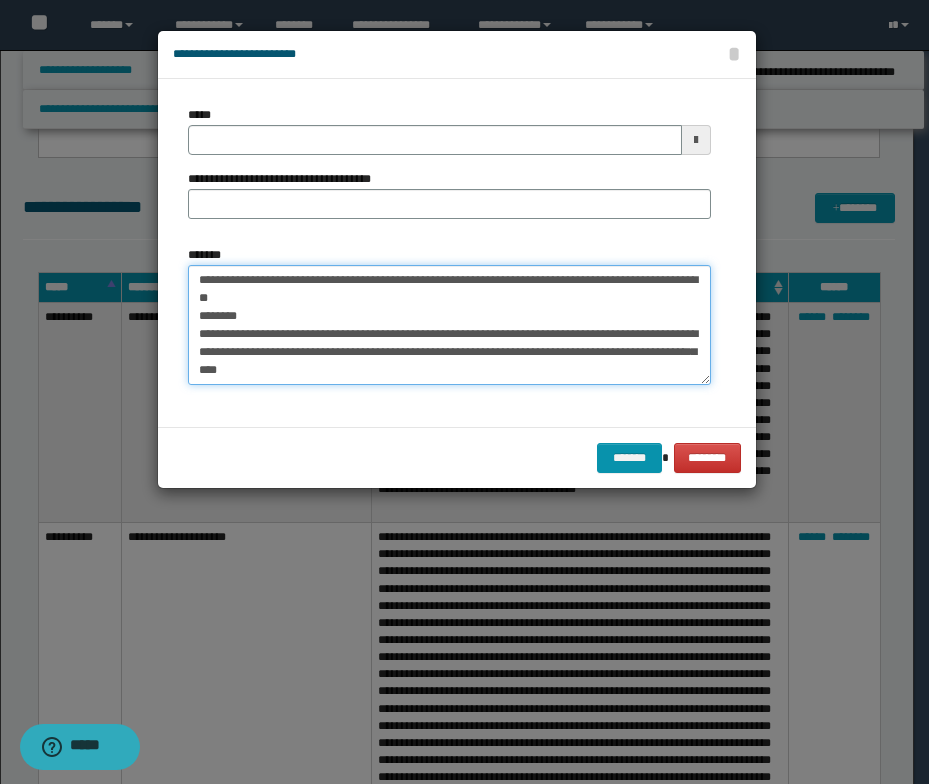 paste 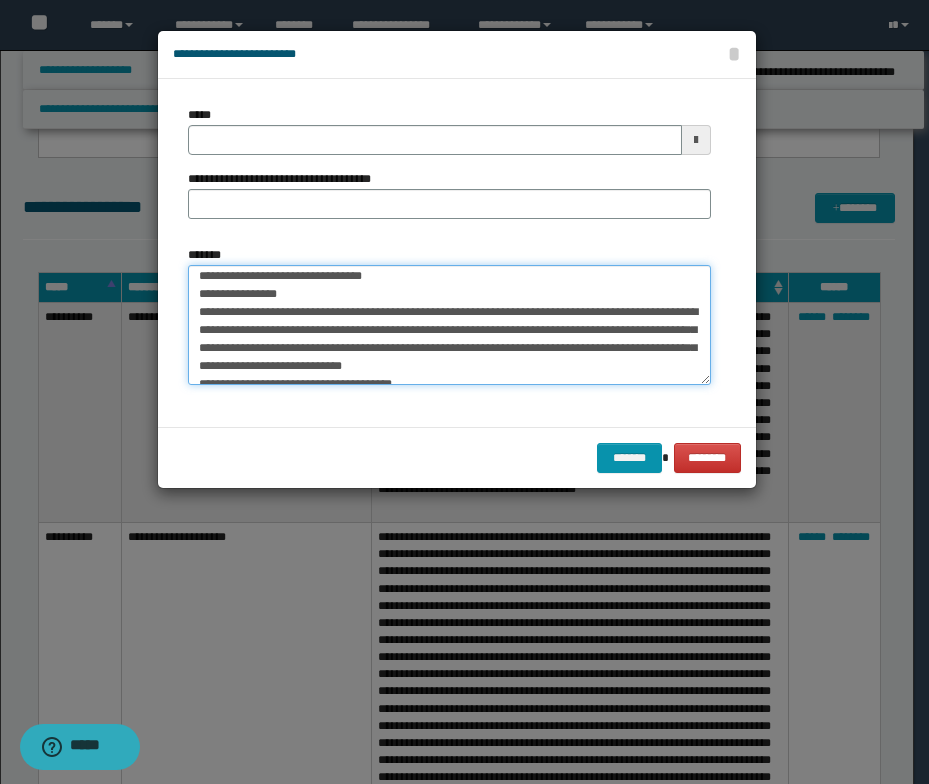 scroll, scrollTop: 0, scrollLeft: 0, axis: both 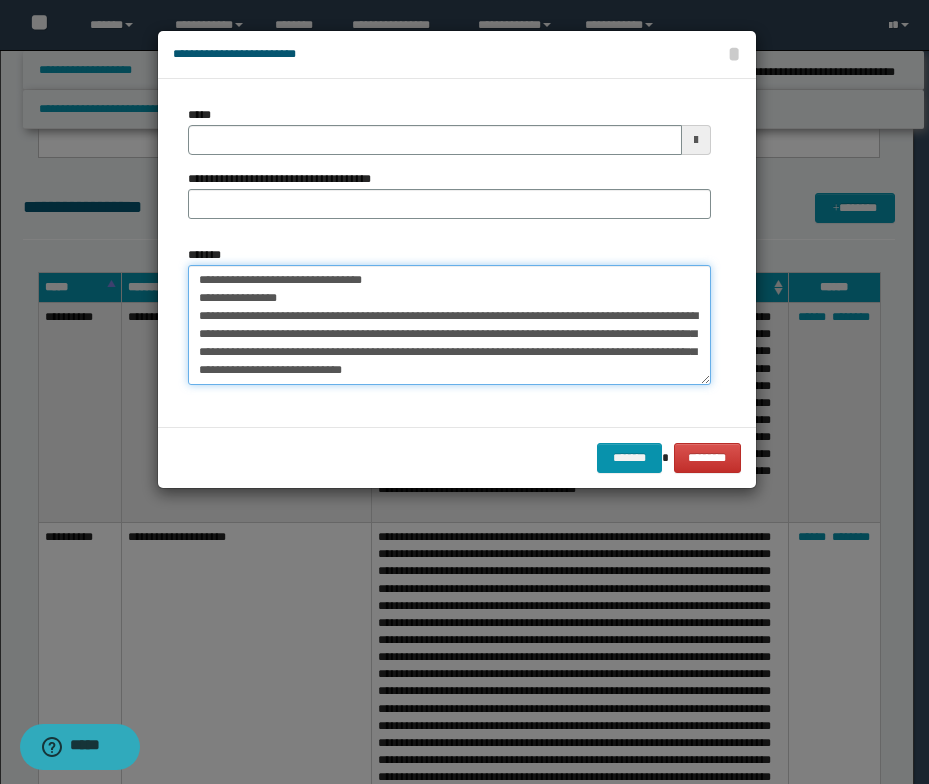 click on "*******" at bounding box center (449, 325) 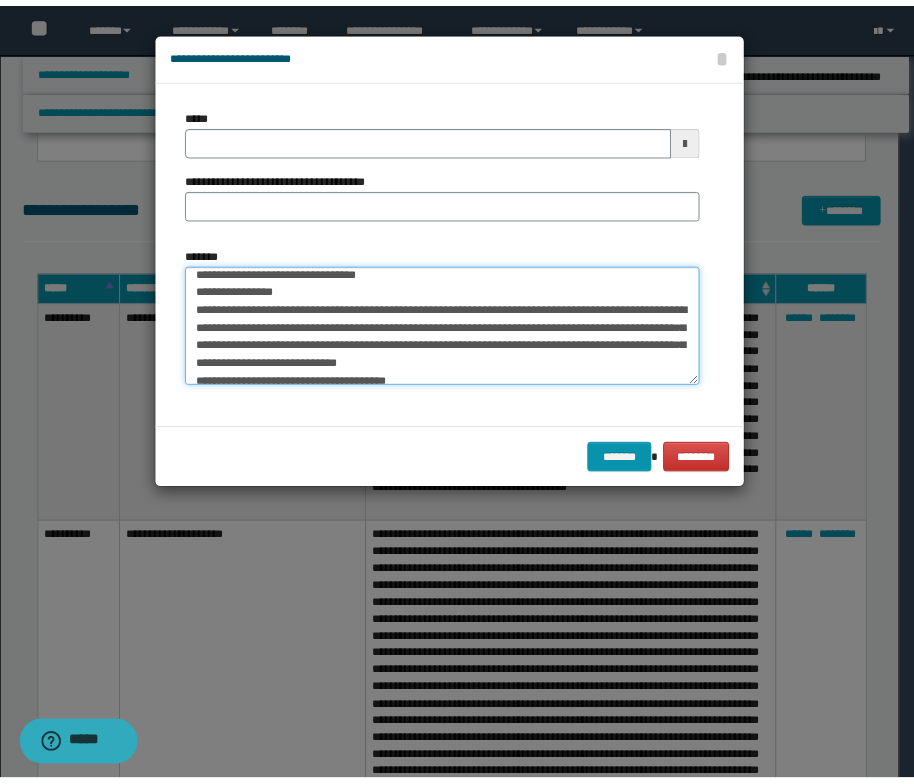 scroll, scrollTop: 0, scrollLeft: 0, axis: both 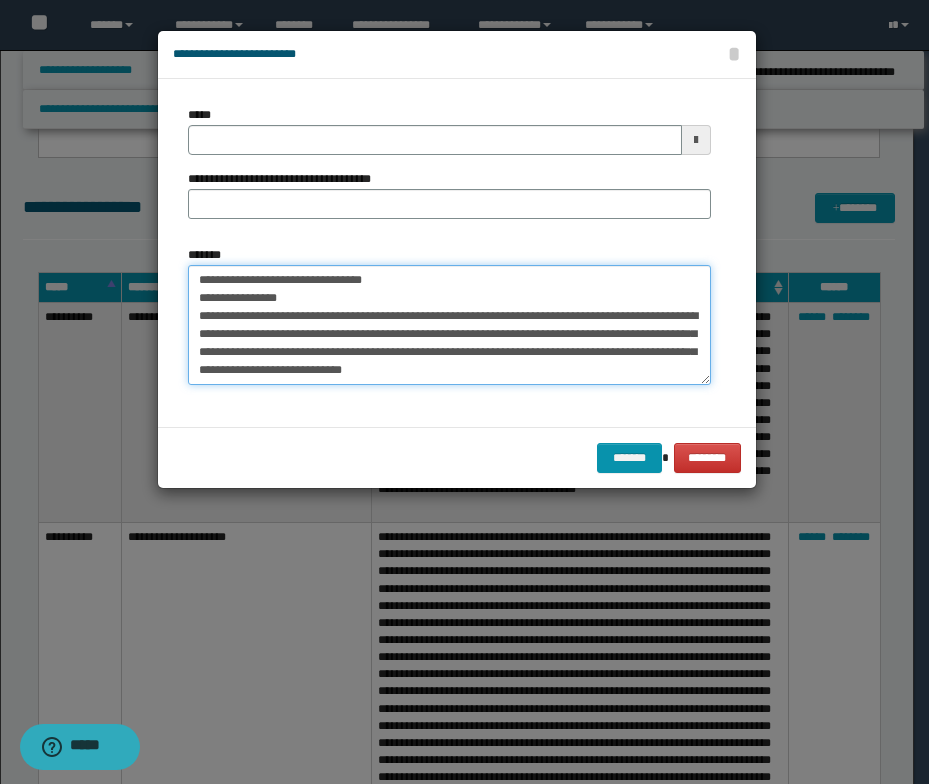 drag, startPoint x: 388, startPoint y: 280, endPoint x: 186, endPoint y: 279, distance: 202.00247 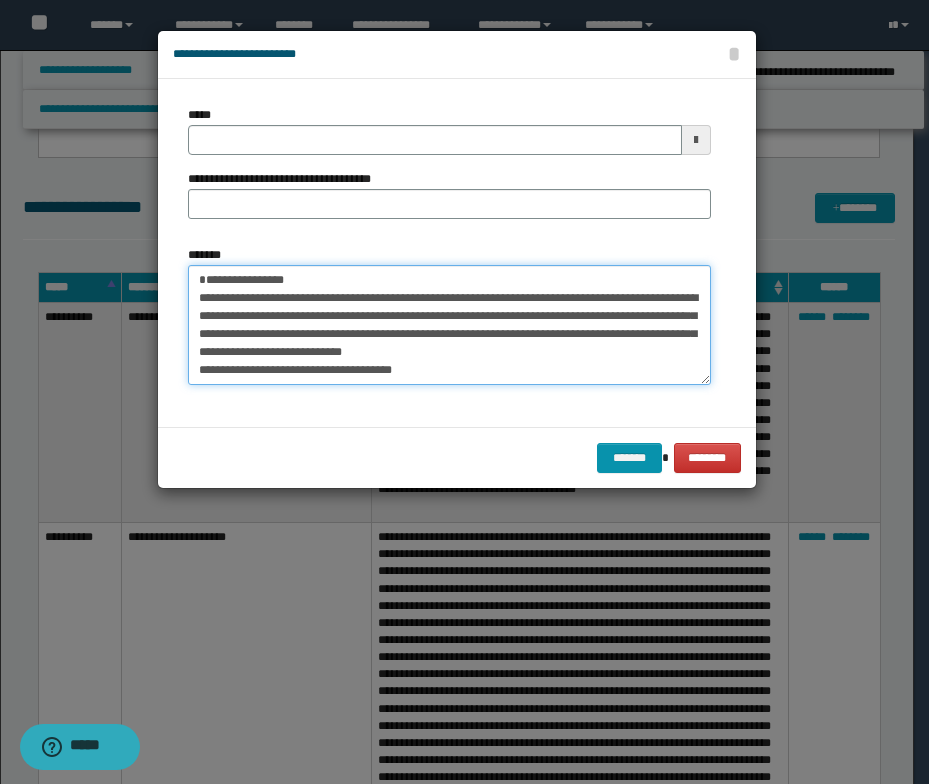 type on "**********" 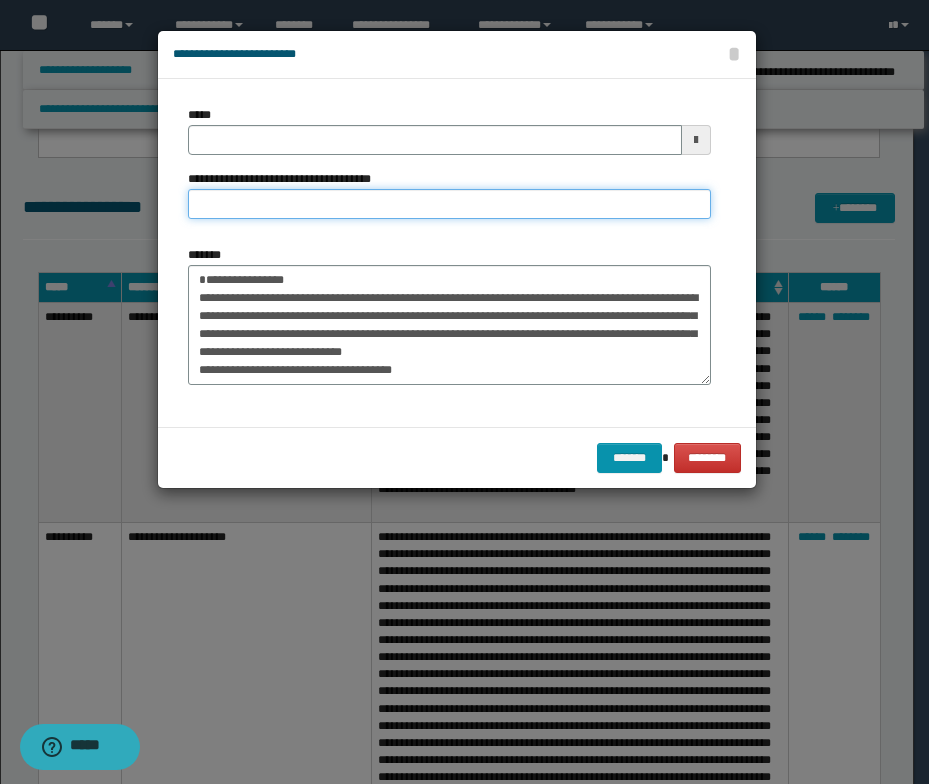 click on "**********" at bounding box center [449, 204] 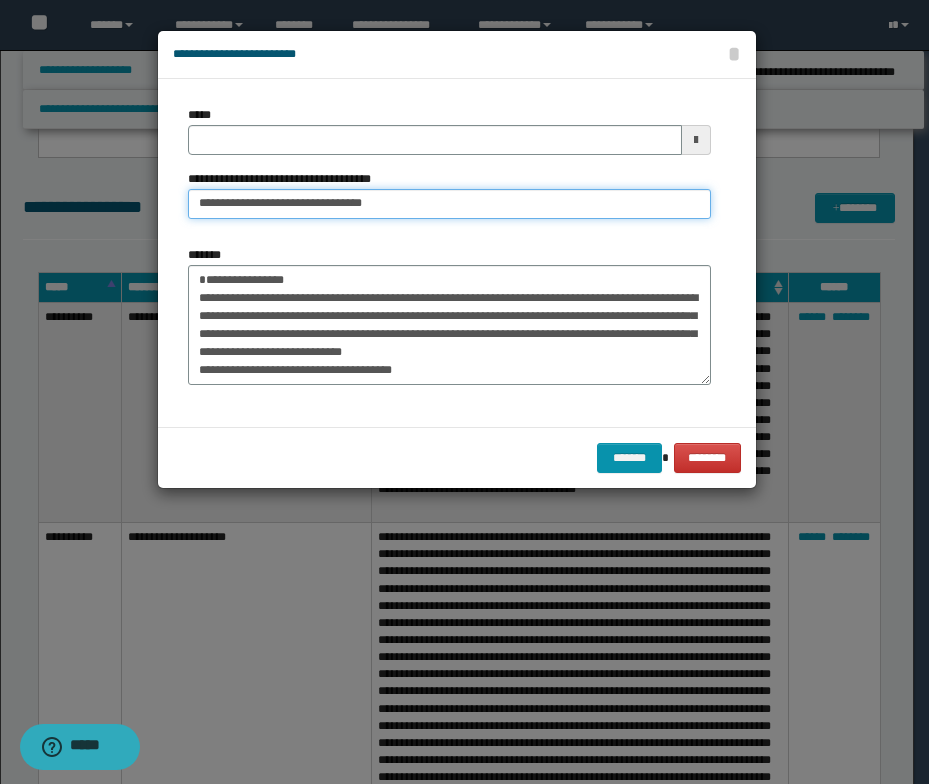 drag, startPoint x: 266, startPoint y: 205, endPoint x: 193, endPoint y: 197, distance: 73.43705 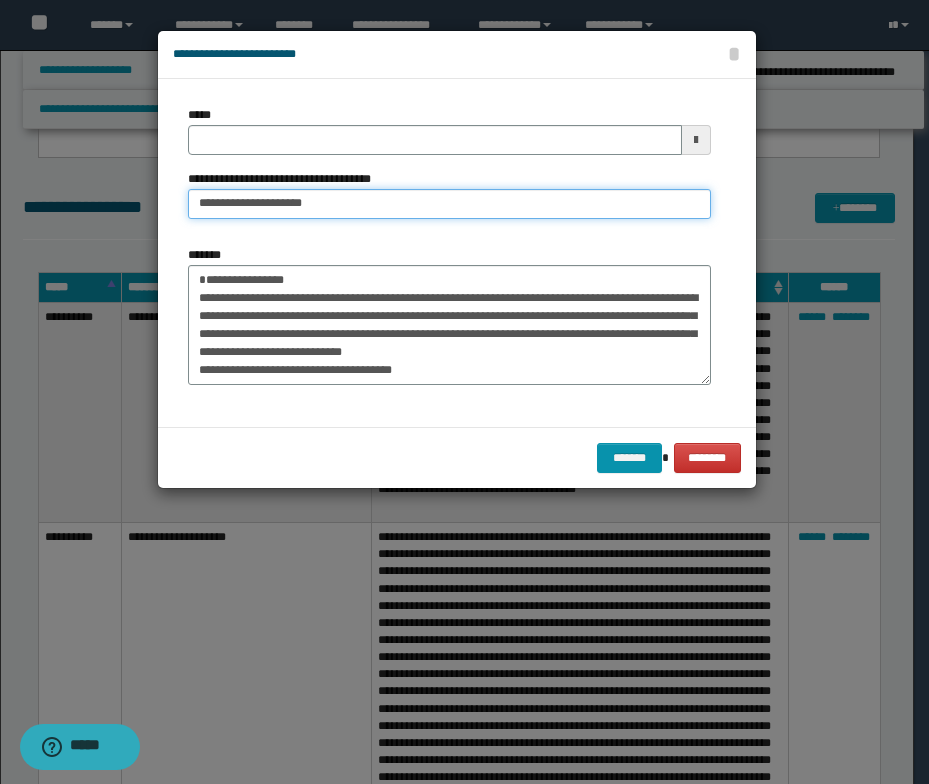 type 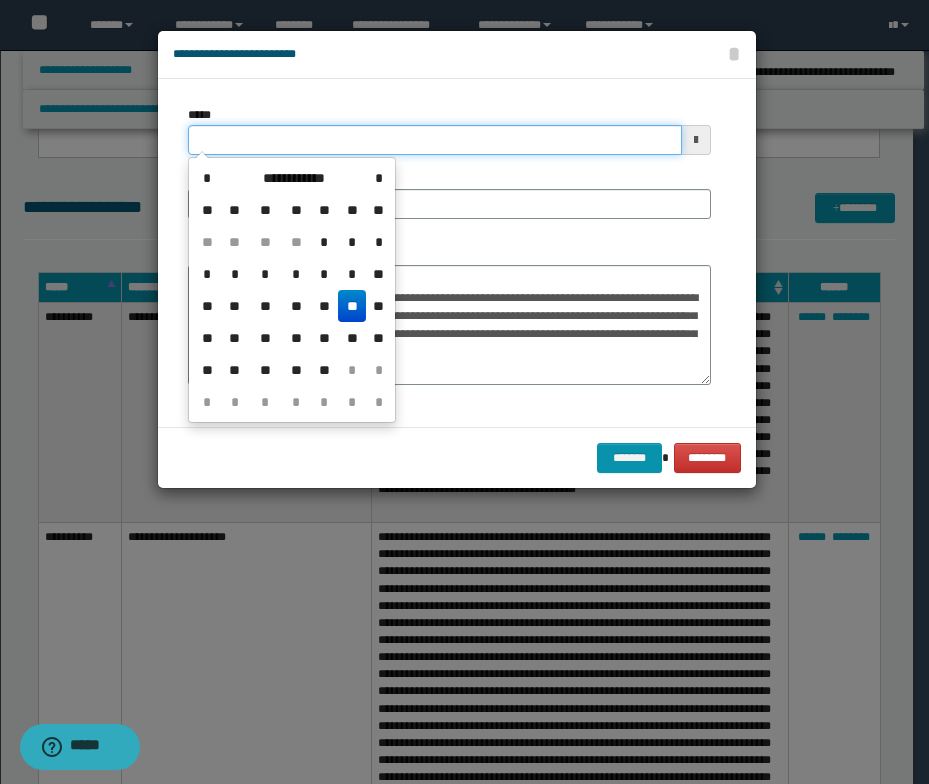 click on "*****" at bounding box center [435, 140] 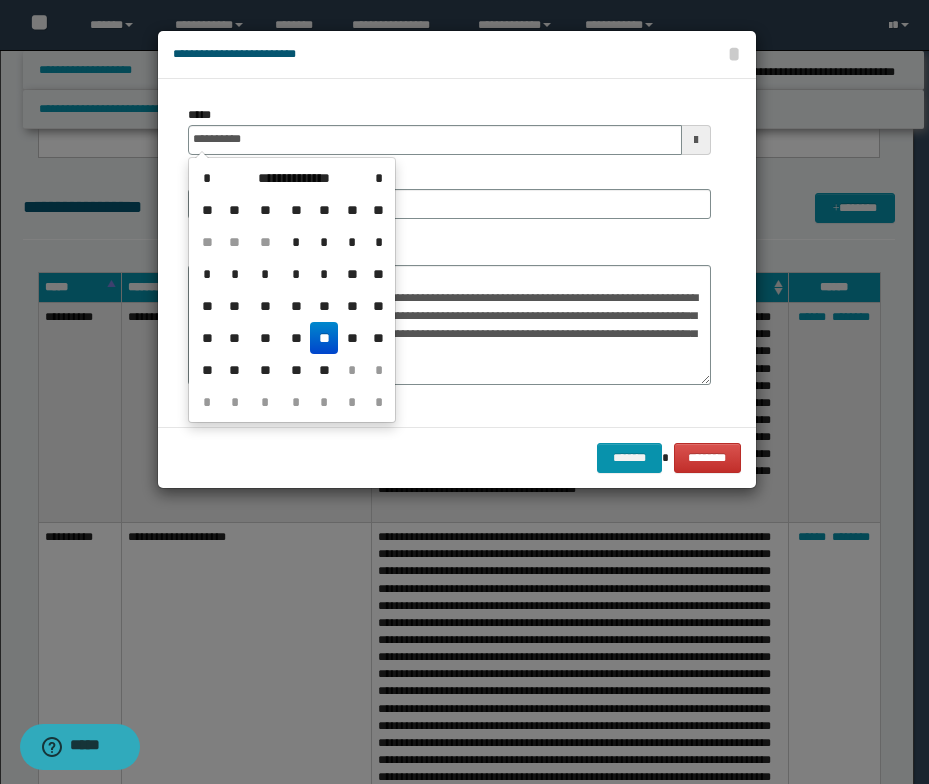click on "**" at bounding box center (324, 338) 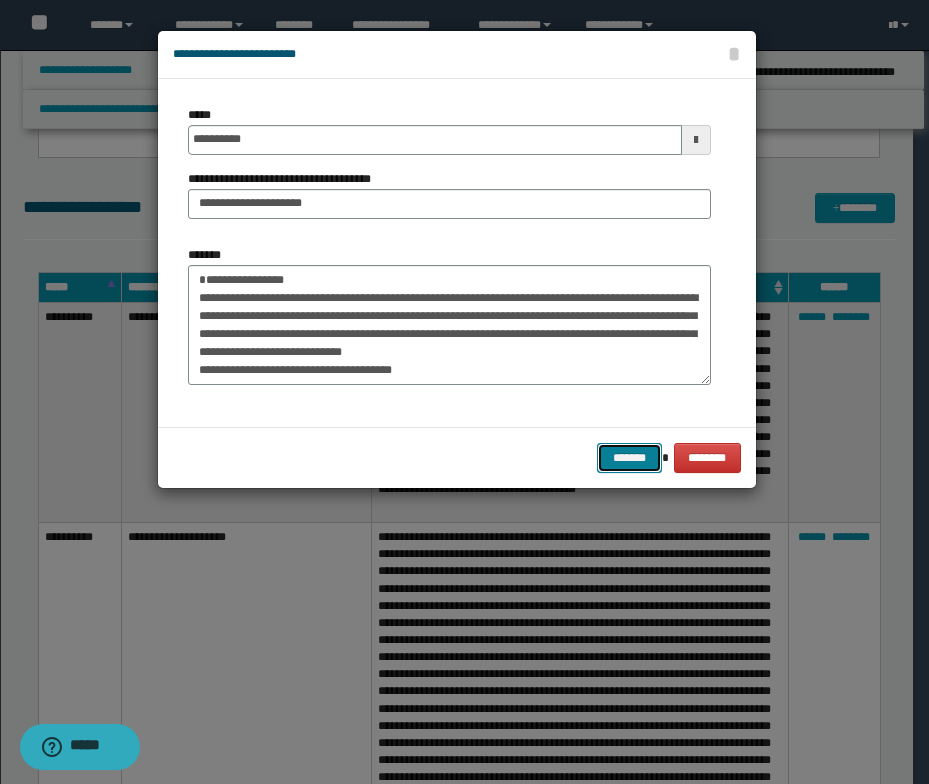 click on "*******" at bounding box center [629, 458] 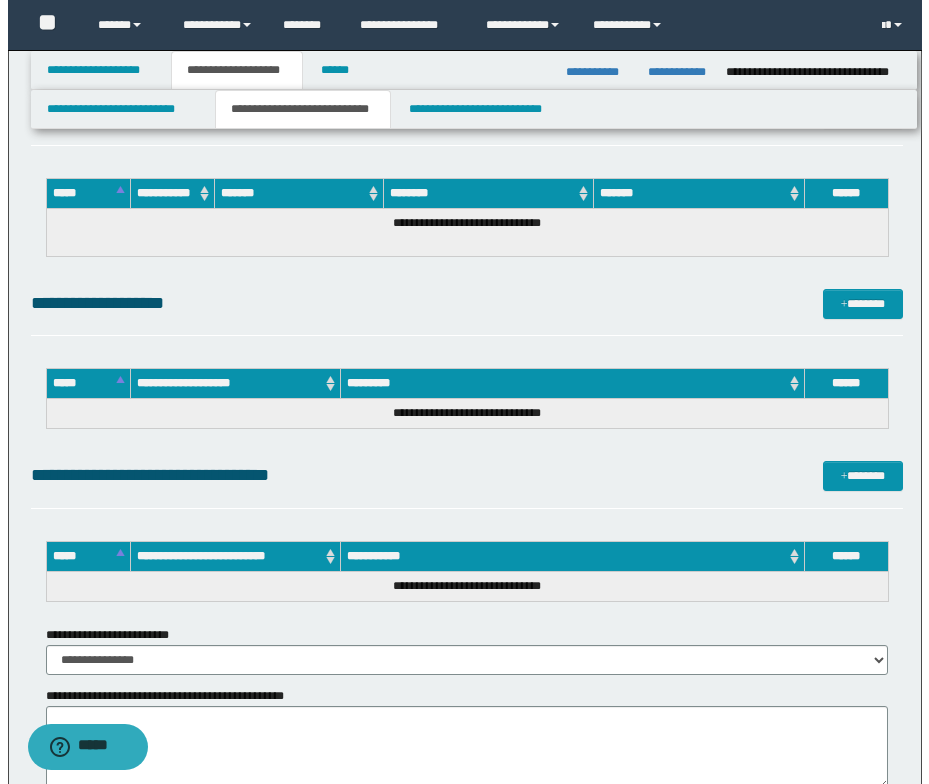 scroll, scrollTop: 4700, scrollLeft: 0, axis: vertical 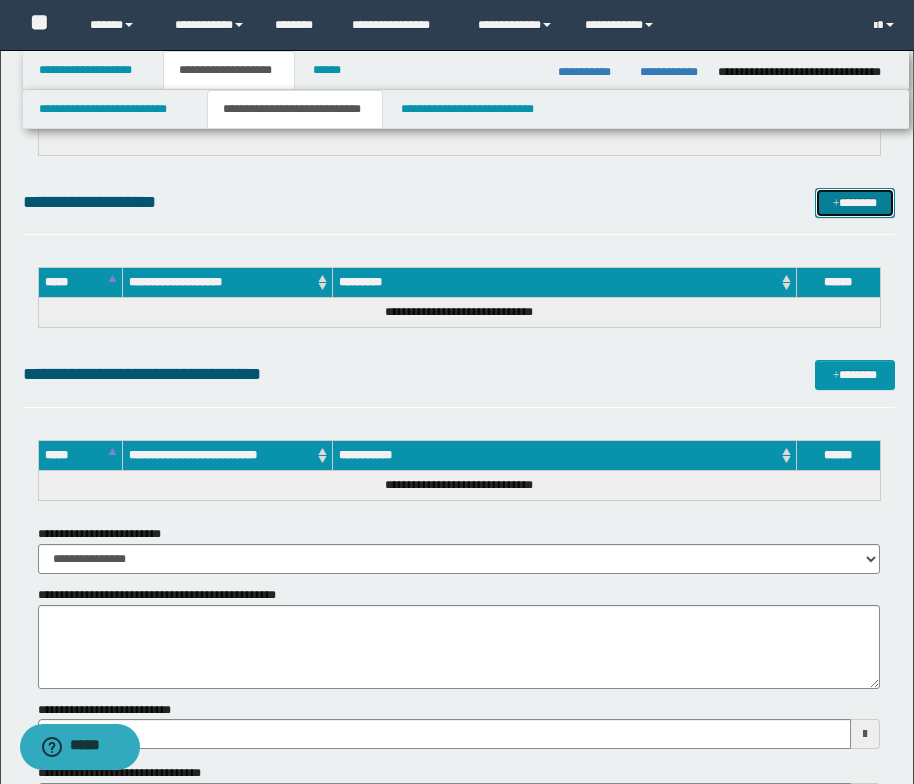 click at bounding box center [836, 204] 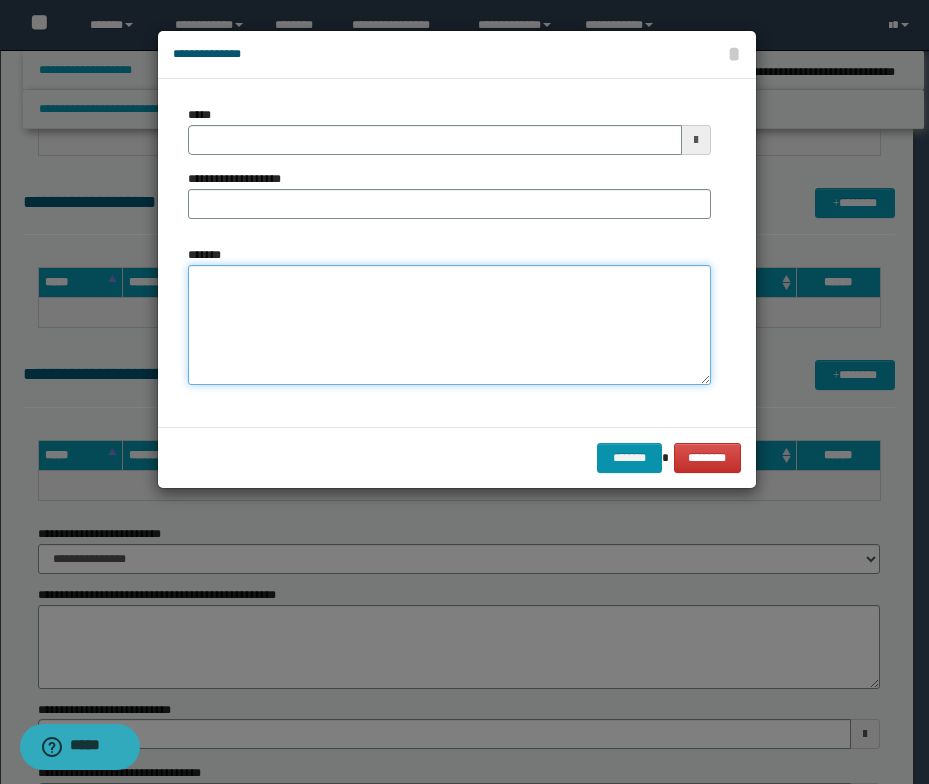 click on "*******" at bounding box center [449, 325] 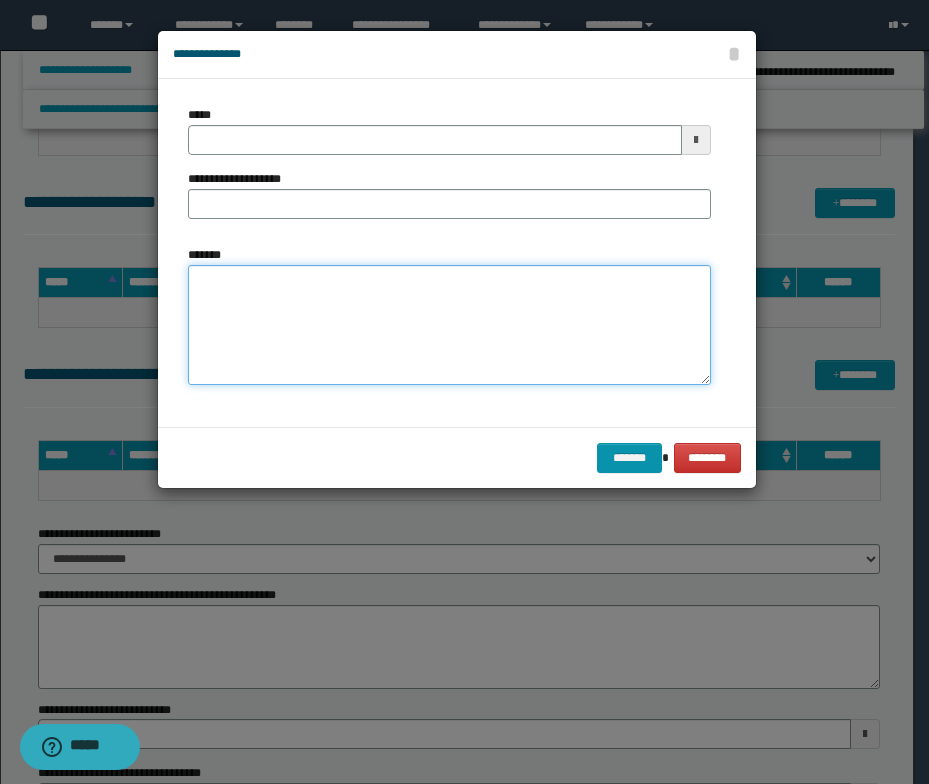 paste on "**********" 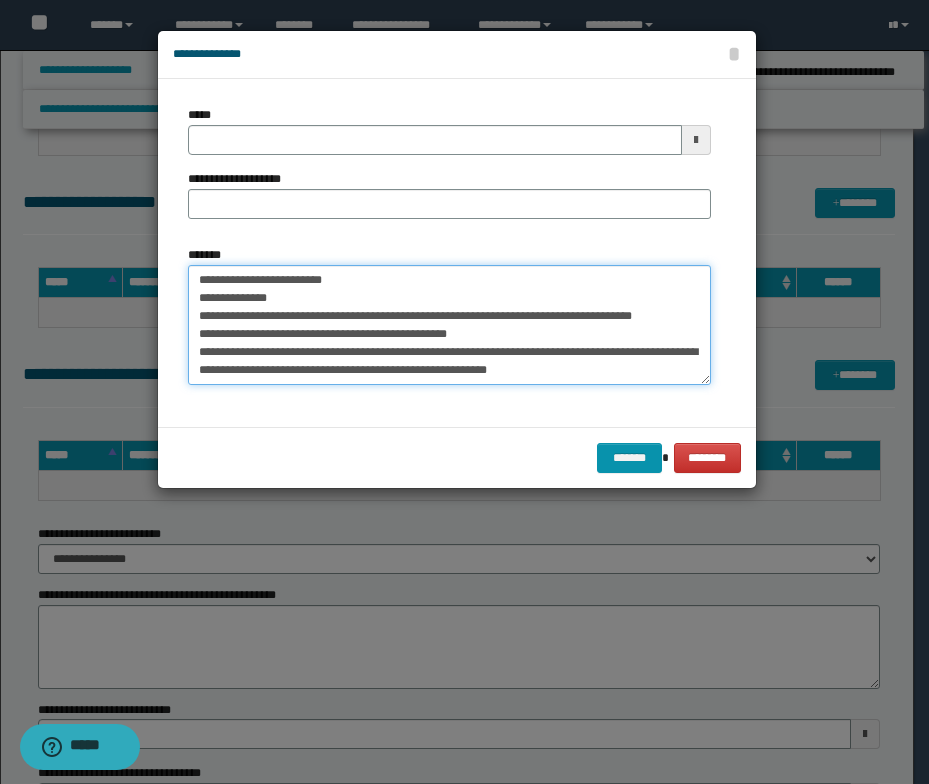 scroll, scrollTop: 0, scrollLeft: 0, axis: both 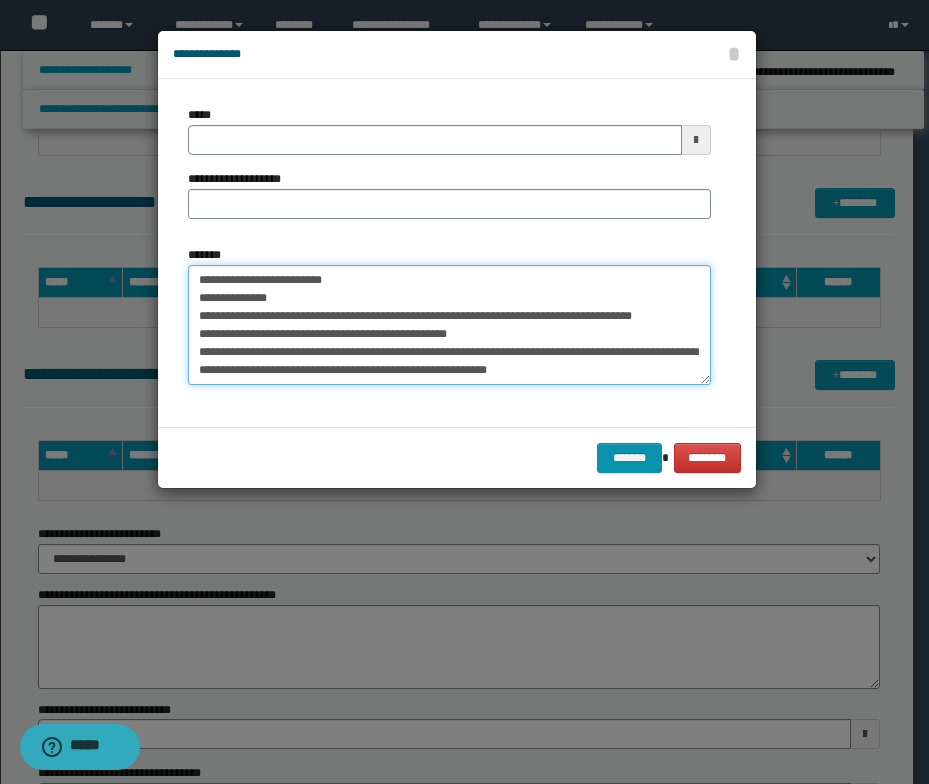 drag, startPoint x: 355, startPoint y: 279, endPoint x: 187, endPoint y: 281, distance: 168.0119 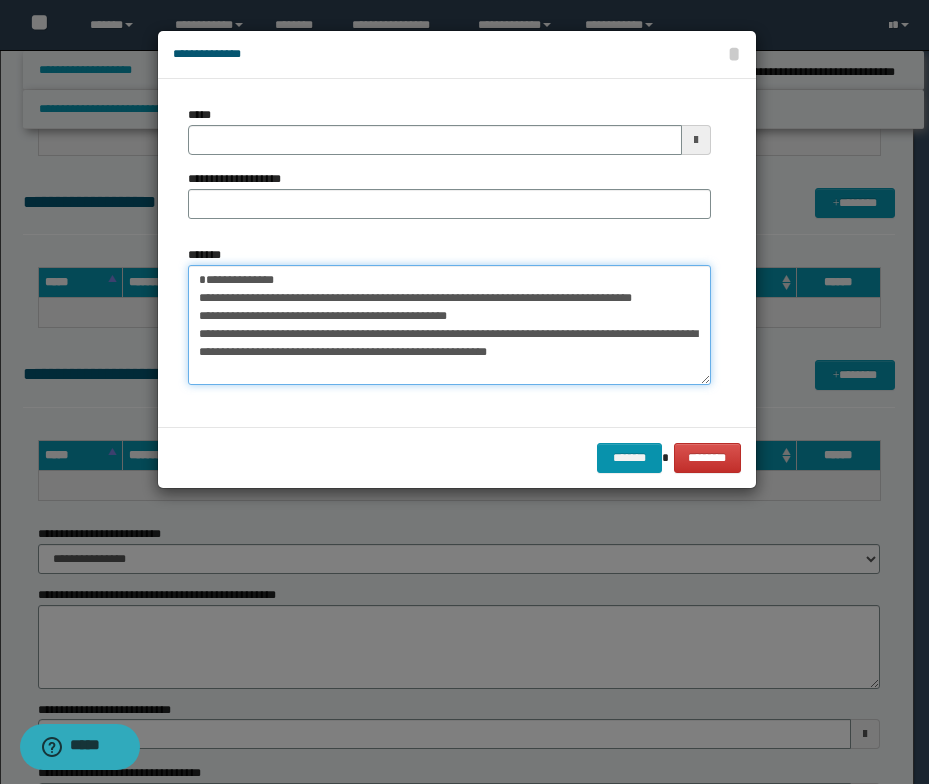 type on "**********" 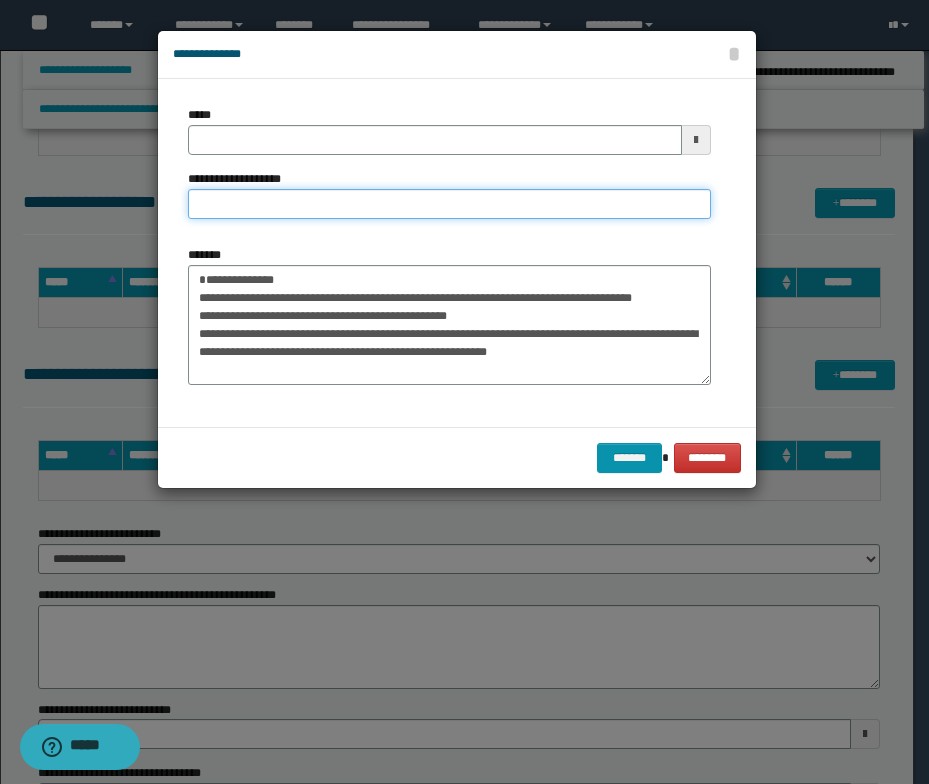 click on "**********" at bounding box center [449, 204] 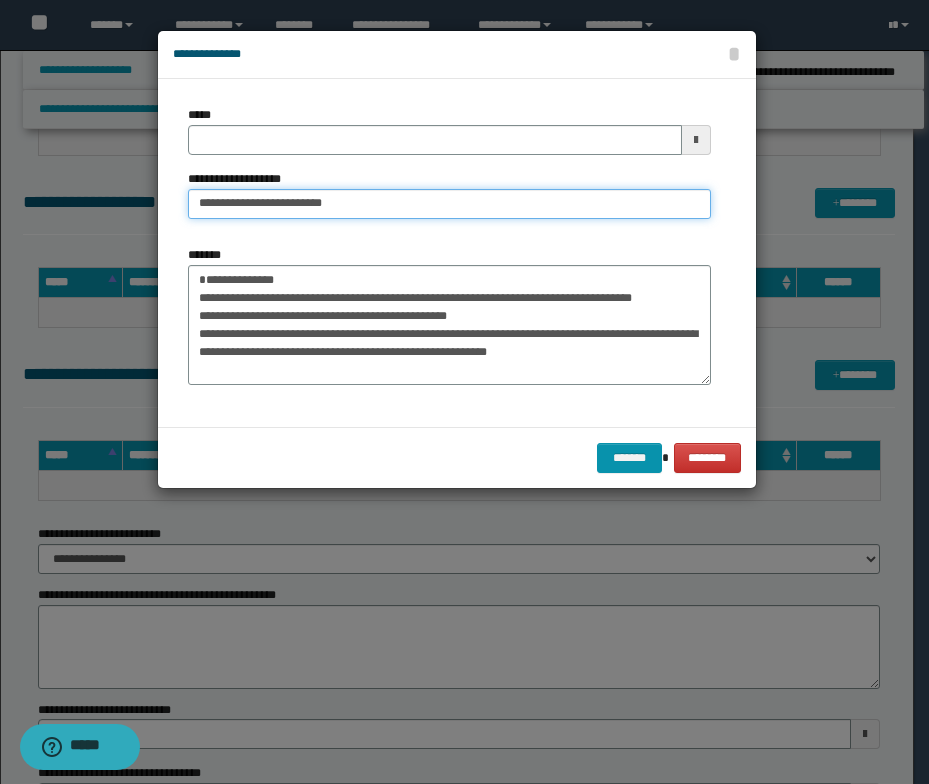 drag, startPoint x: 251, startPoint y: 201, endPoint x: 243, endPoint y: 194, distance: 10.630146 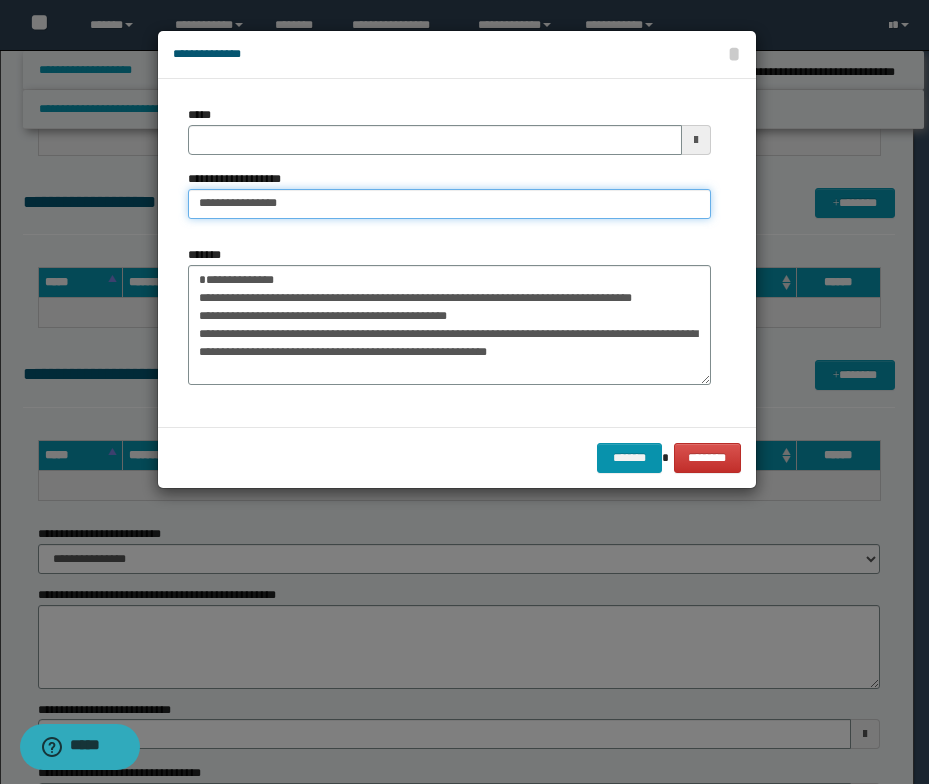 type 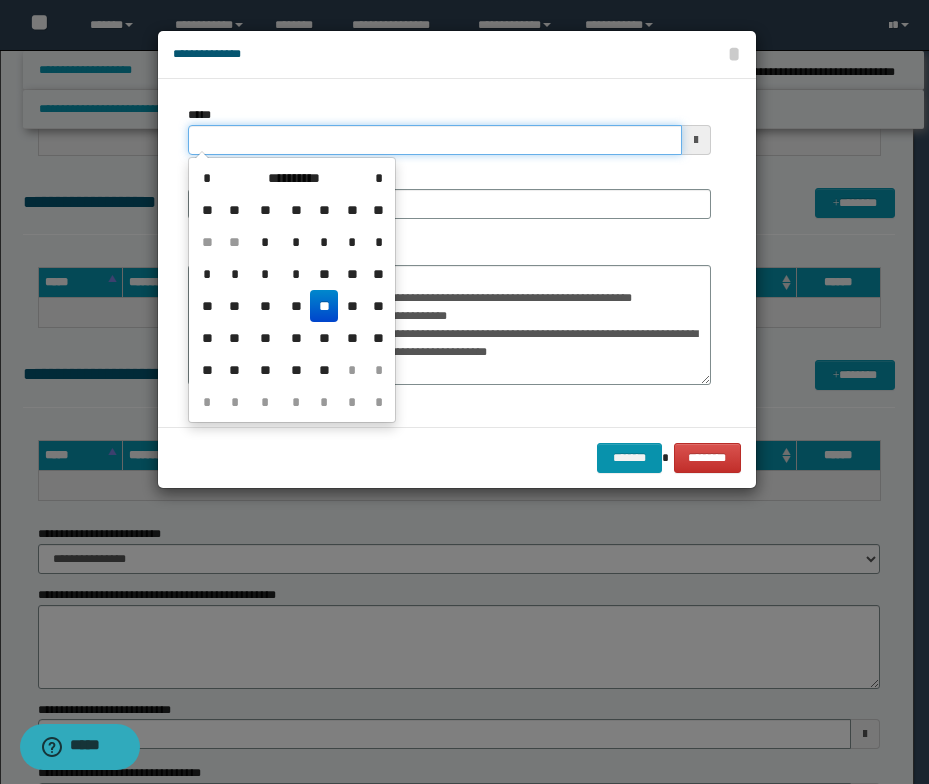 click on "*****" at bounding box center [435, 140] 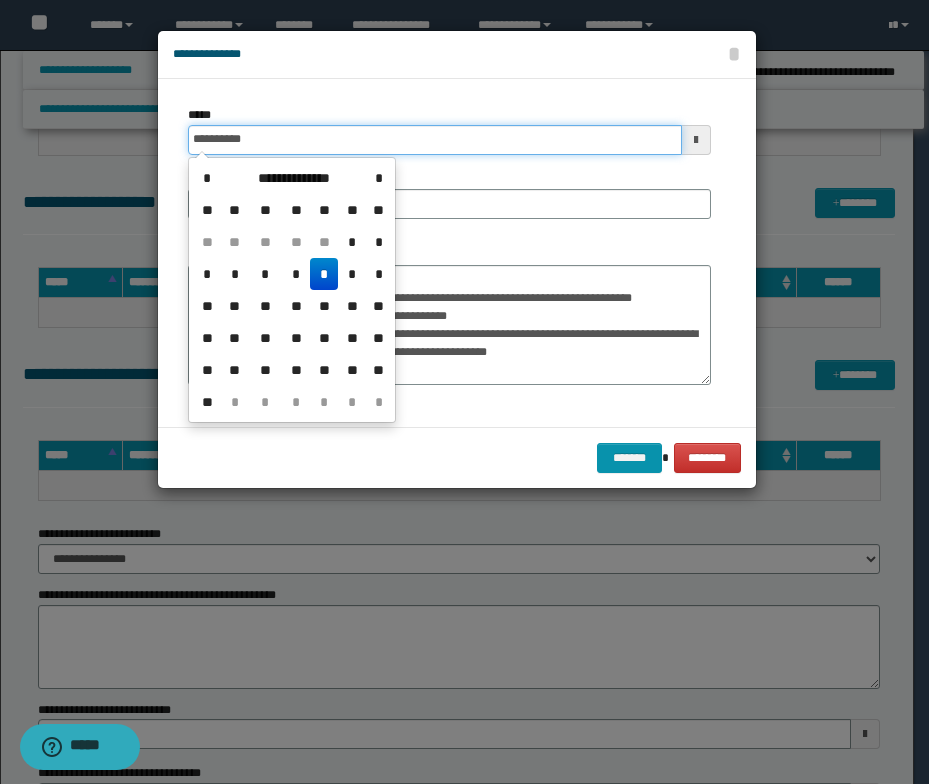 type on "**********" 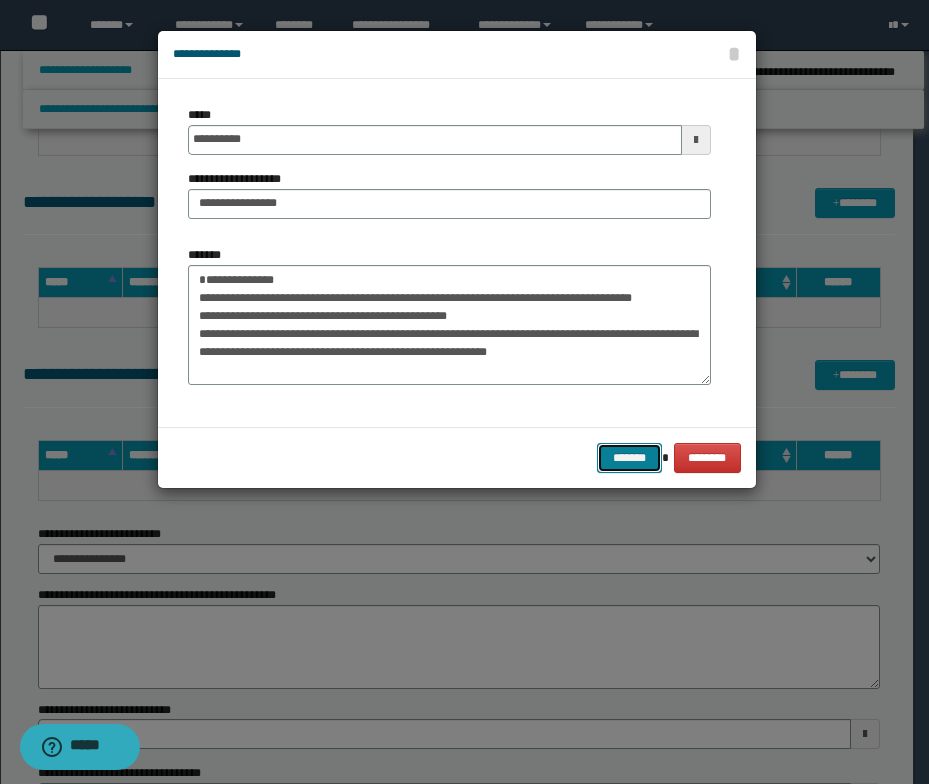 click on "*******" at bounding box center [629, 458] 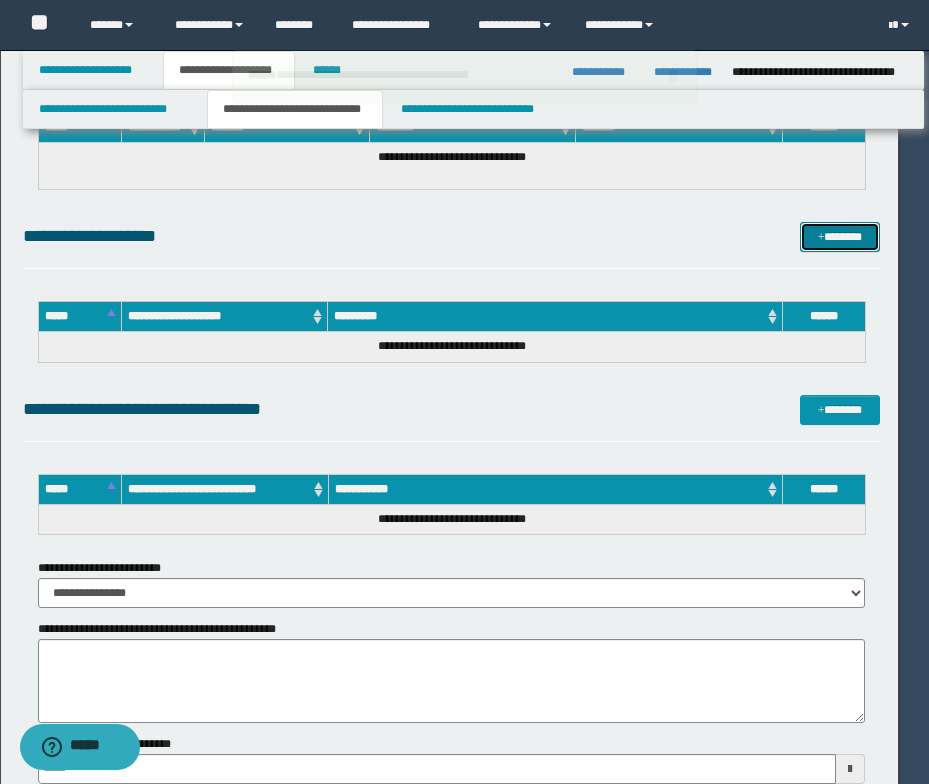 type 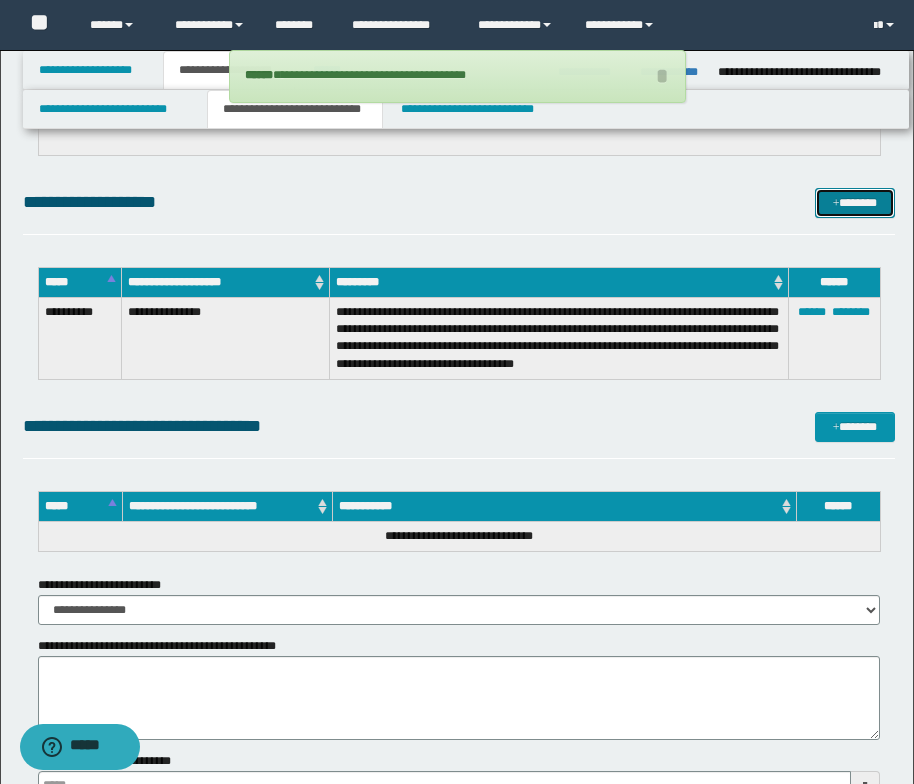 click at bounding box center [836, 204] 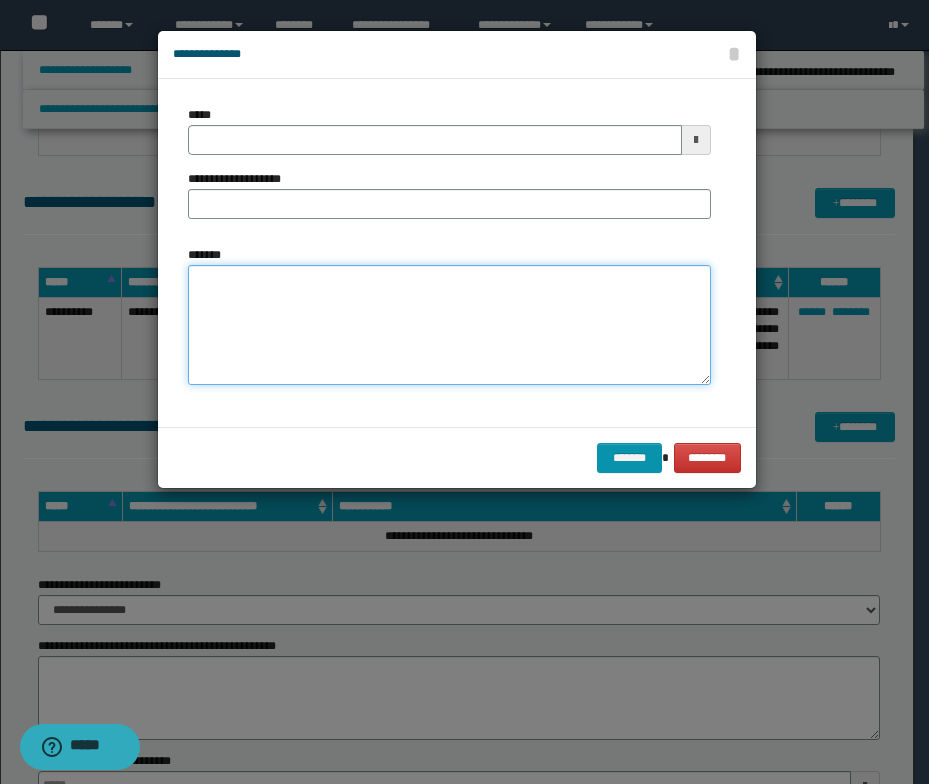 click on "*******" at bounding box center (449, 325) 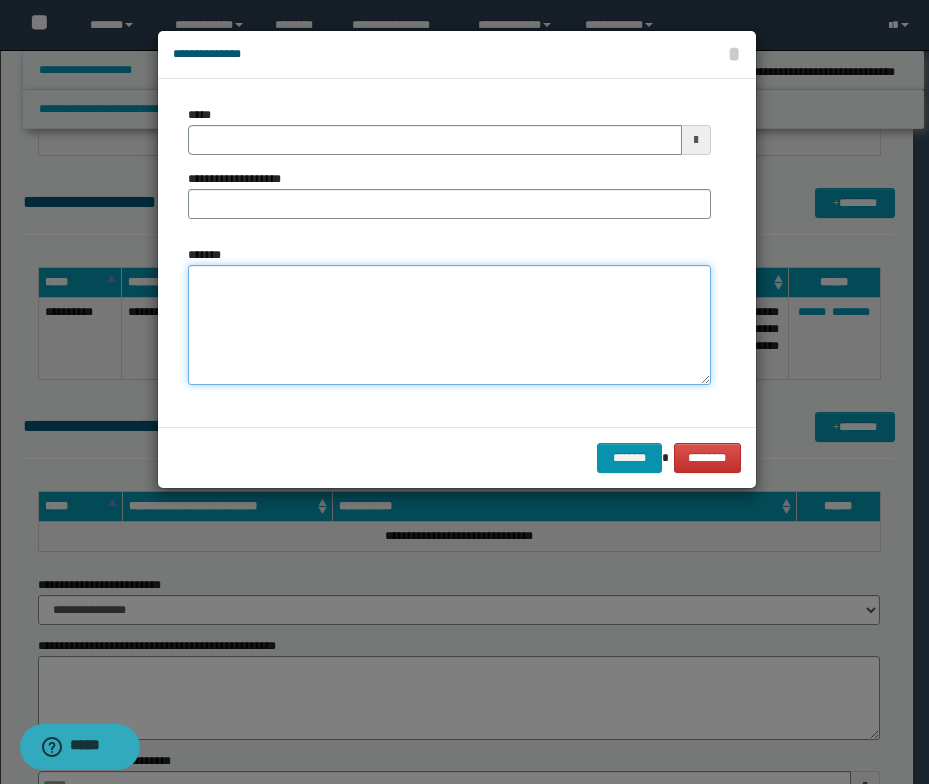 paste on "**********" 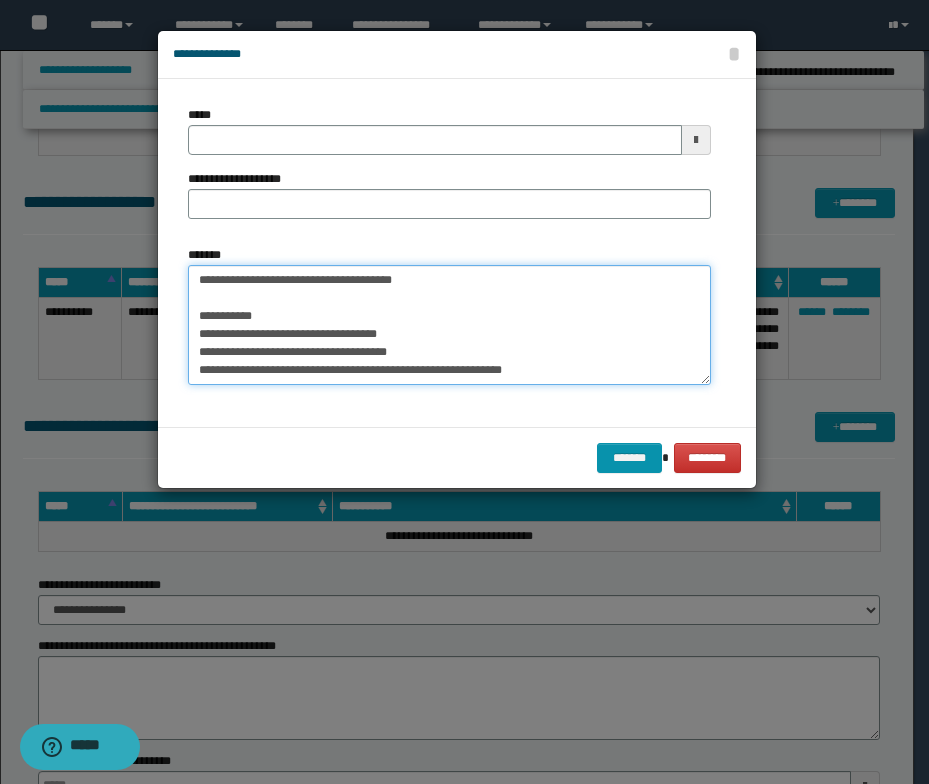 scroll, scrollTop: 0, scrollLeft: 0, axis: both 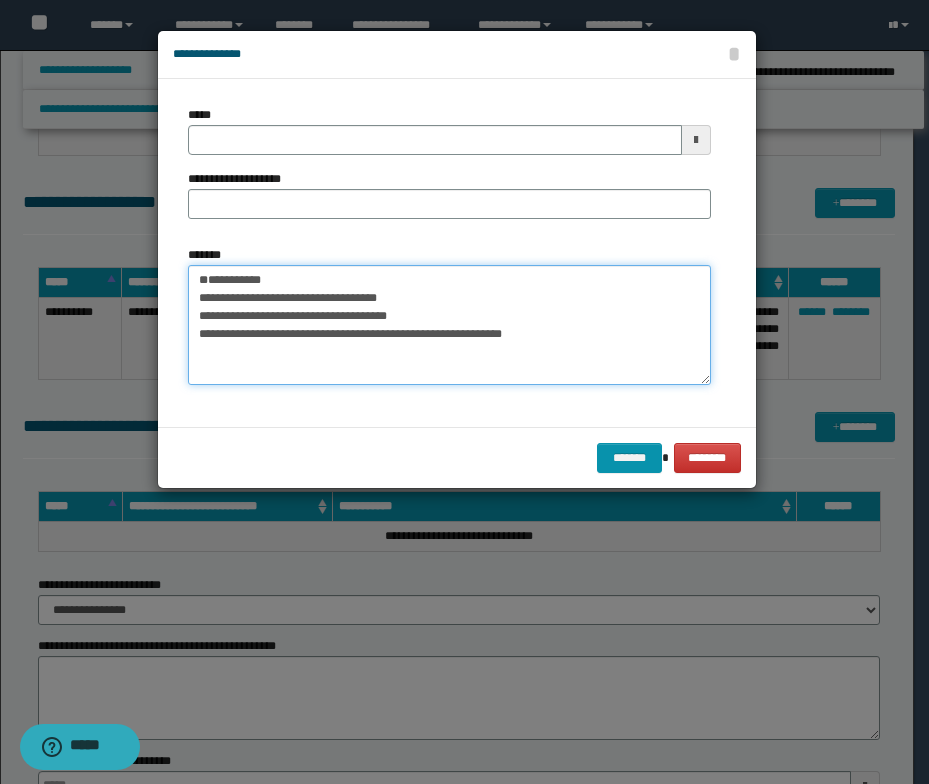 type on "**********" 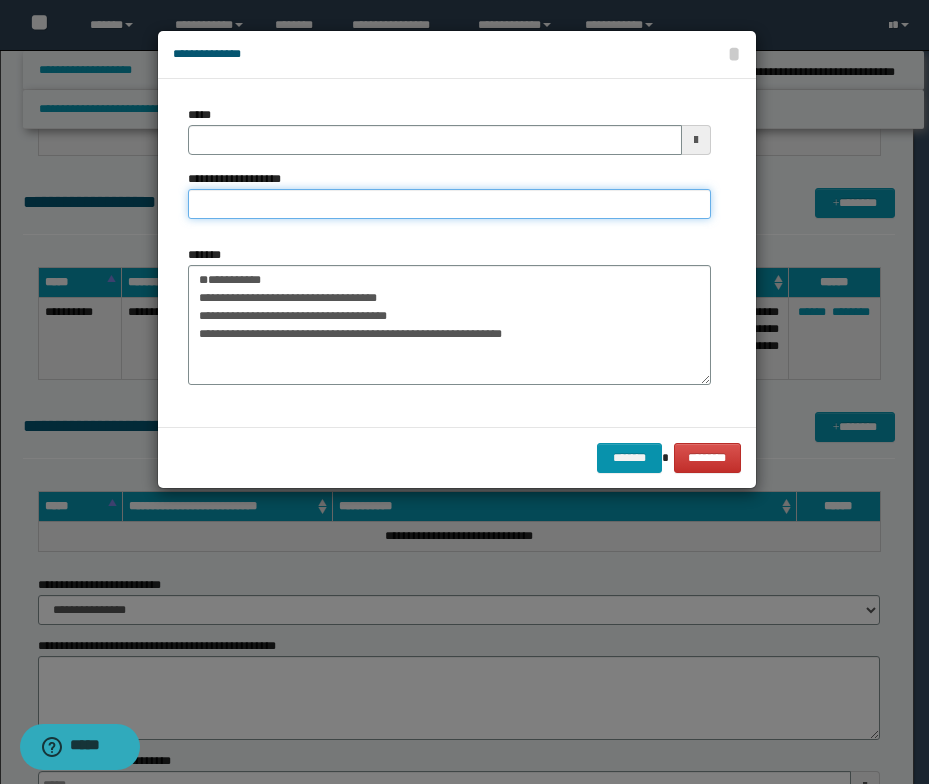 click on "**********" at bounding box center (449, 204) 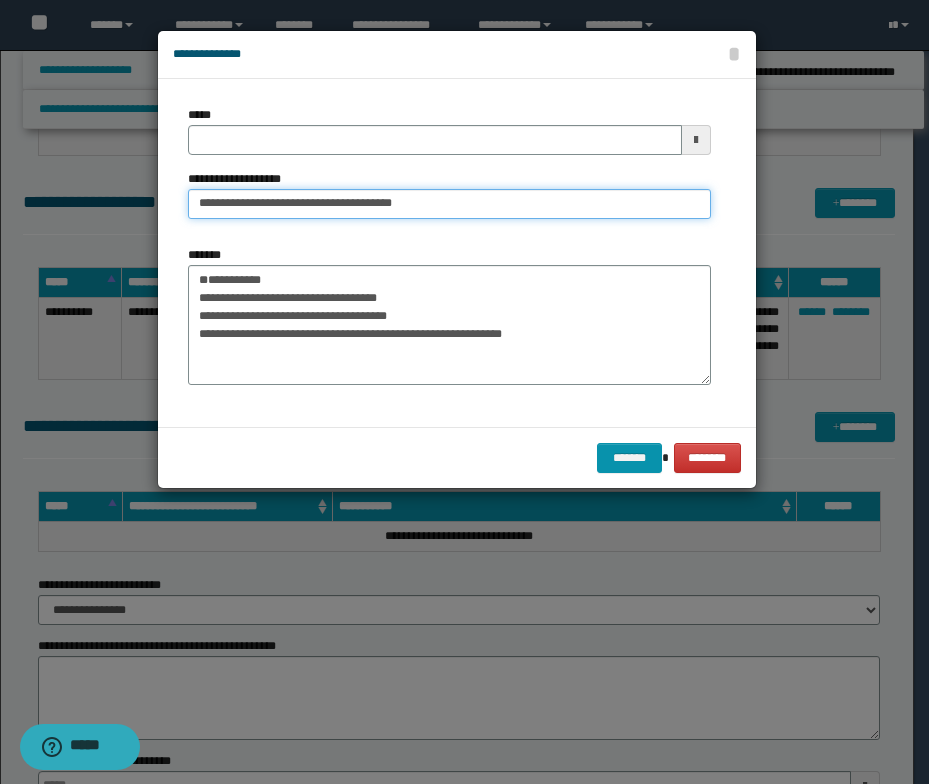 drag, startPoint x: 260, startPoint y: 205, endPoint x: 200, endPoint y: 199, distance: 60.299255 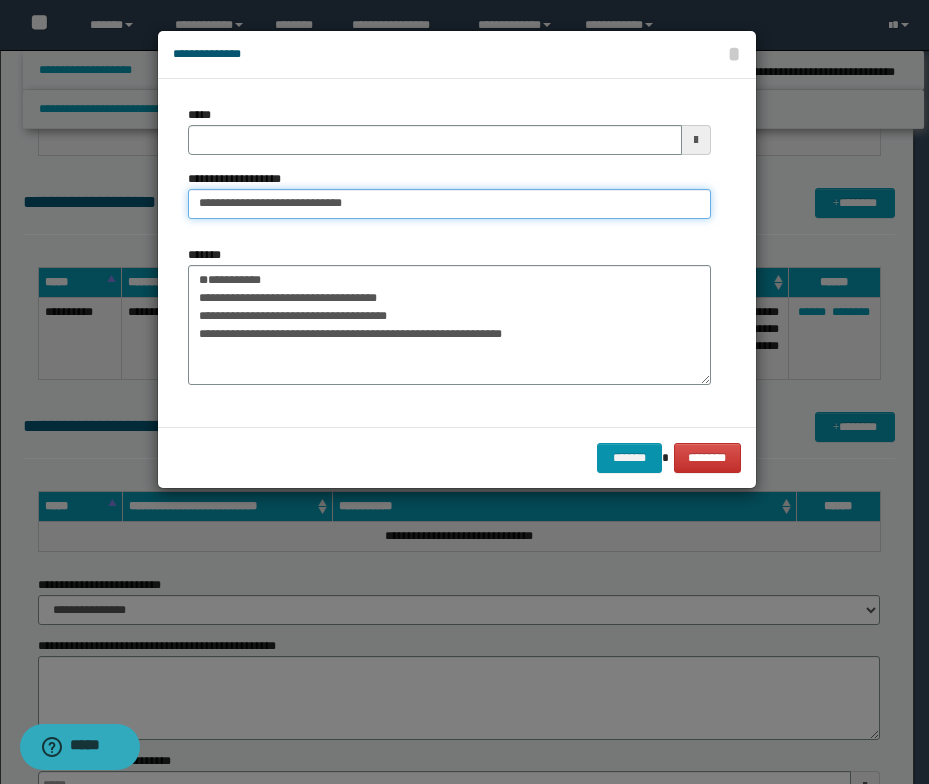type 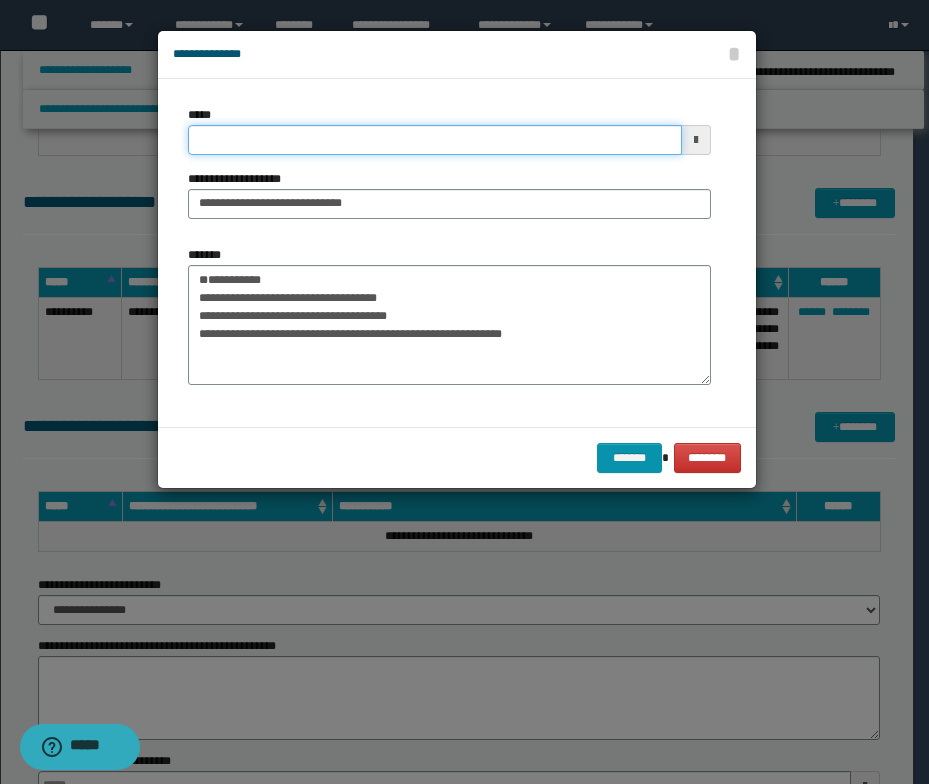 click on "*****" at bounding box center [435, 140] 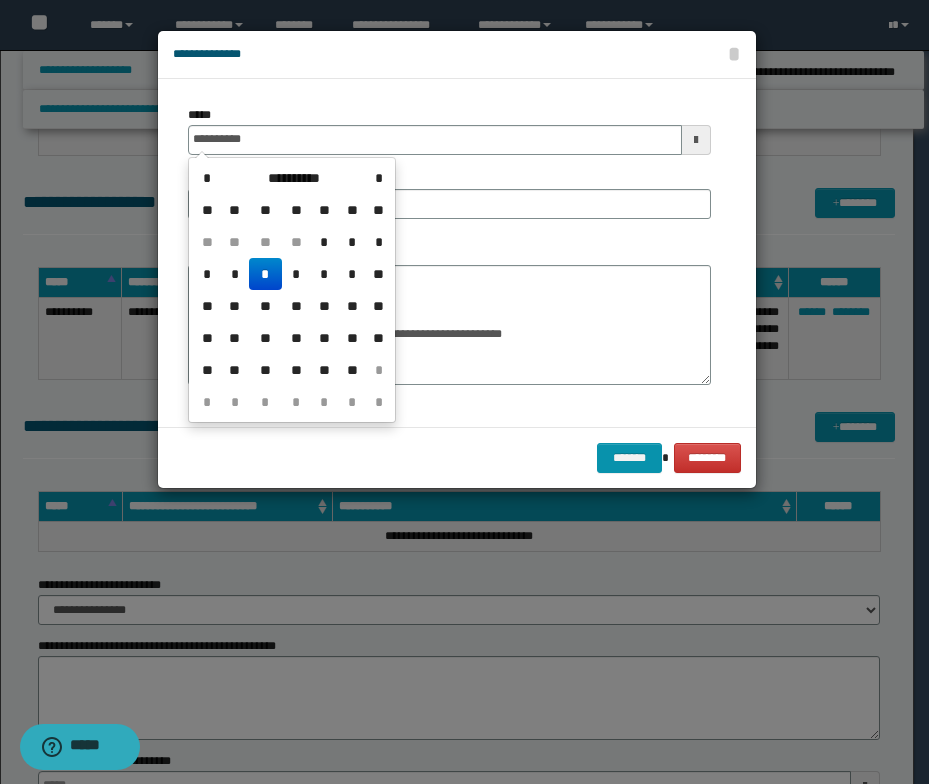 click on "*" at bounding box center [265, 274] 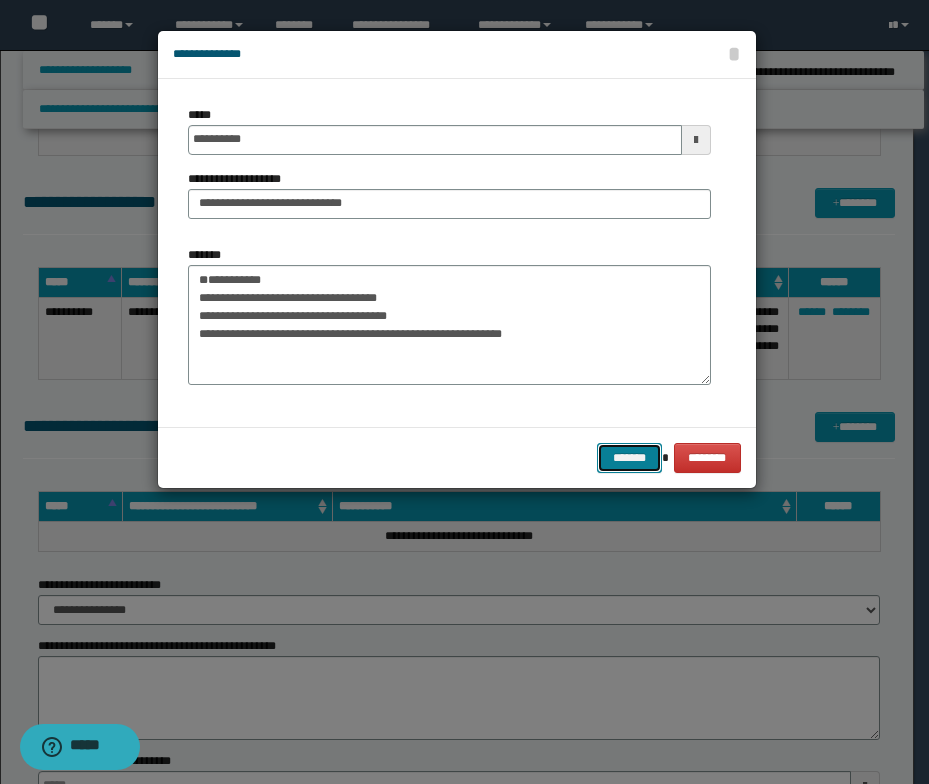 click on "*******" at bounding box center [629, 458] 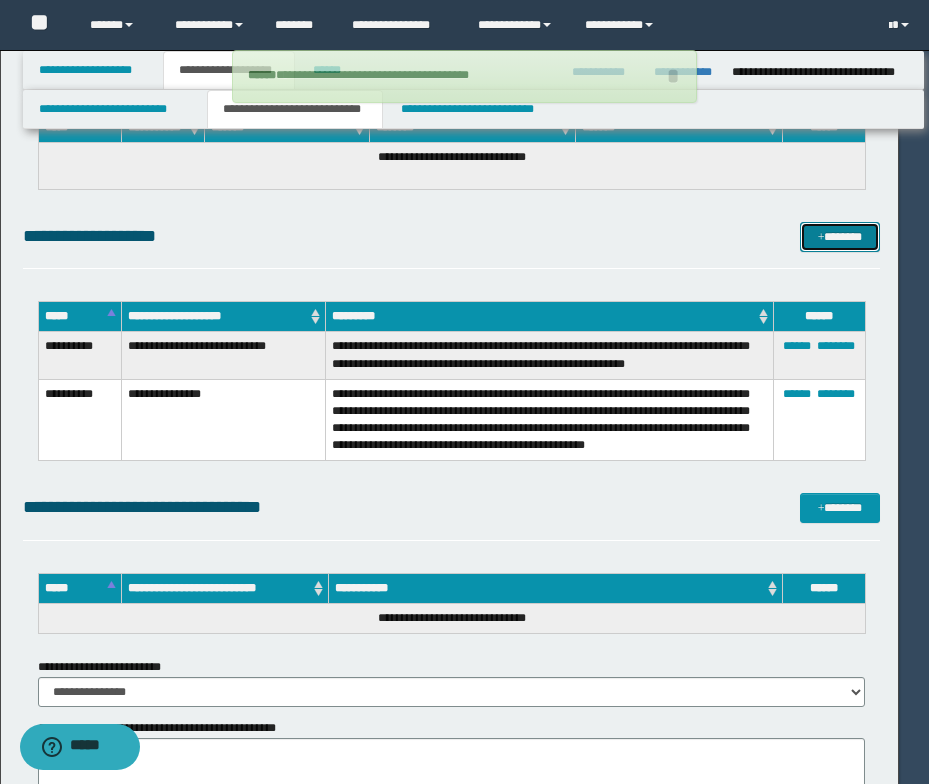 type 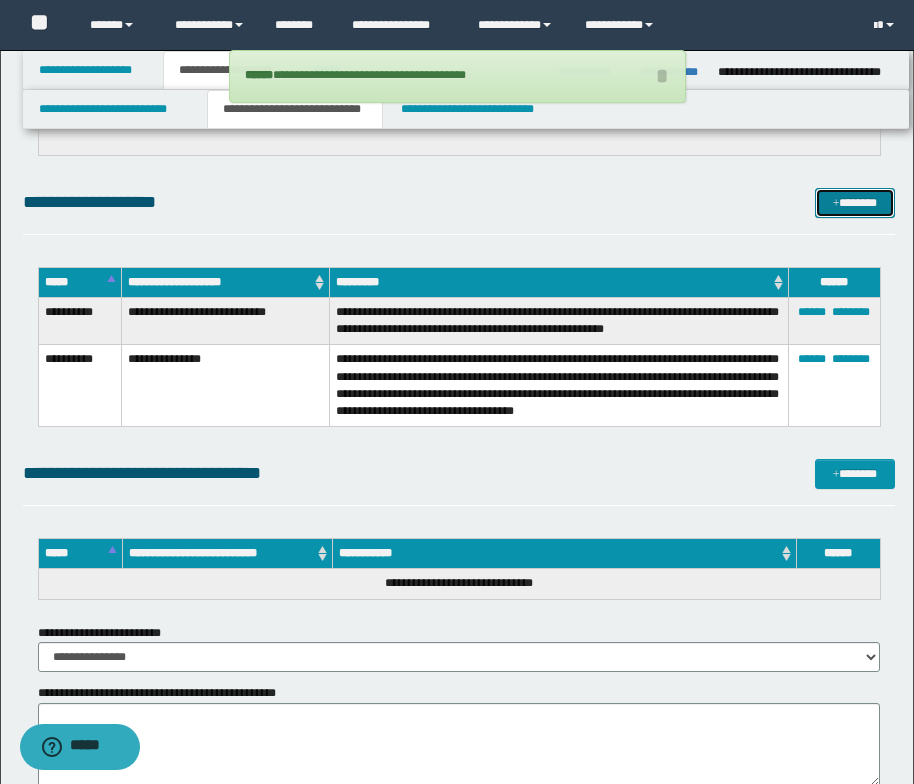 click on "*******" at bounding box center (855, 203) 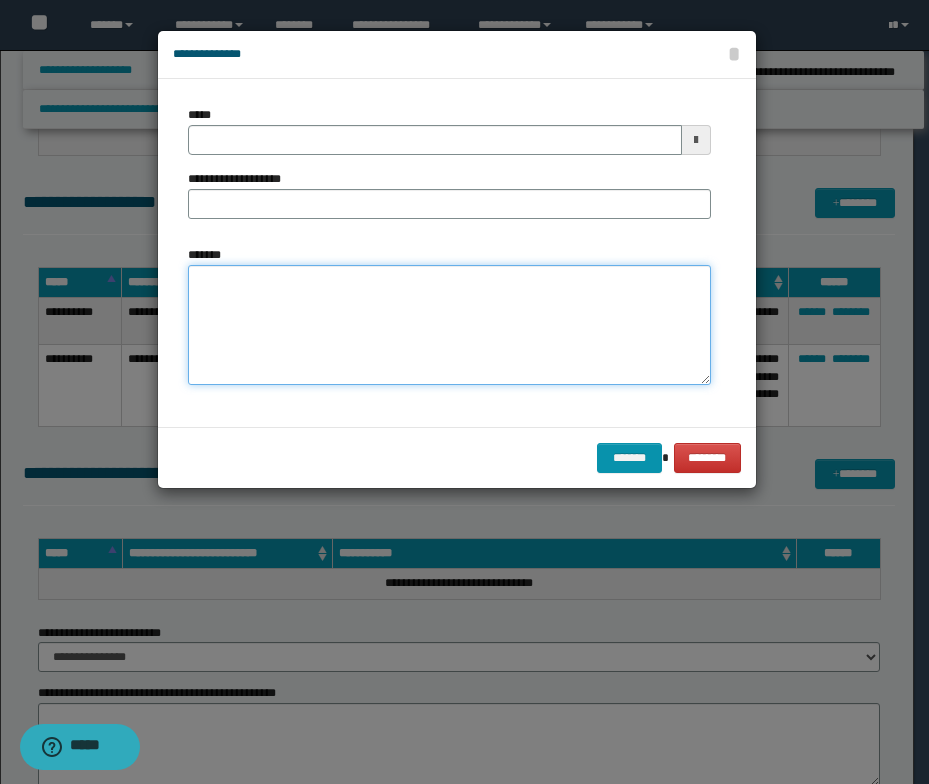 click on "*******" at bounding box center (449, 325) 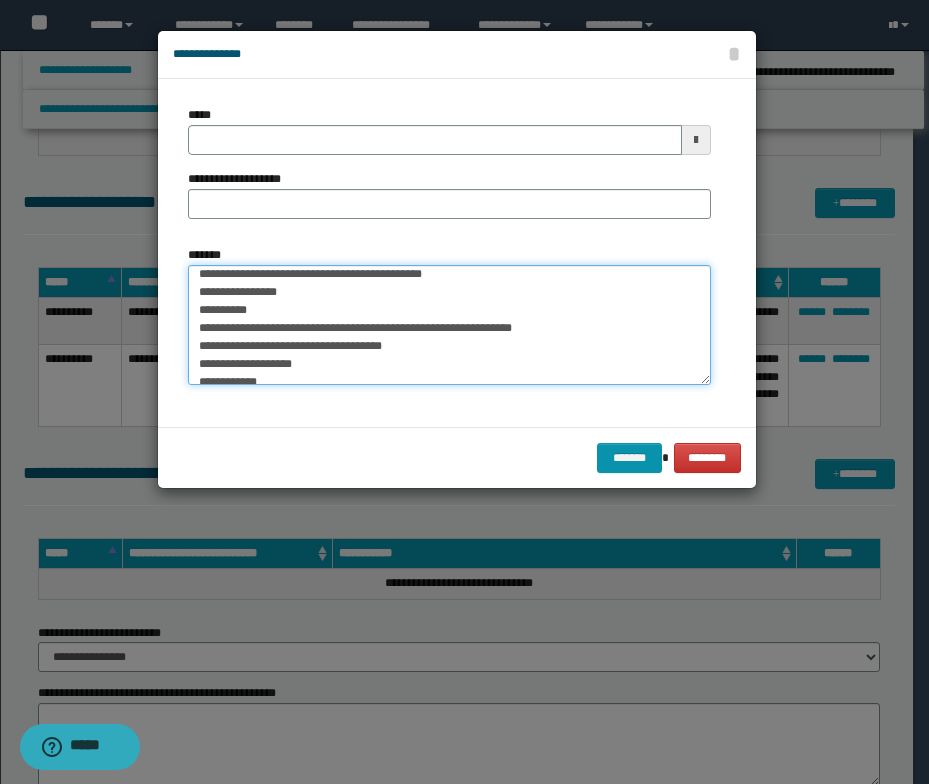 scroll, scrollTop: 0, scrollLeft: 0, axis: both 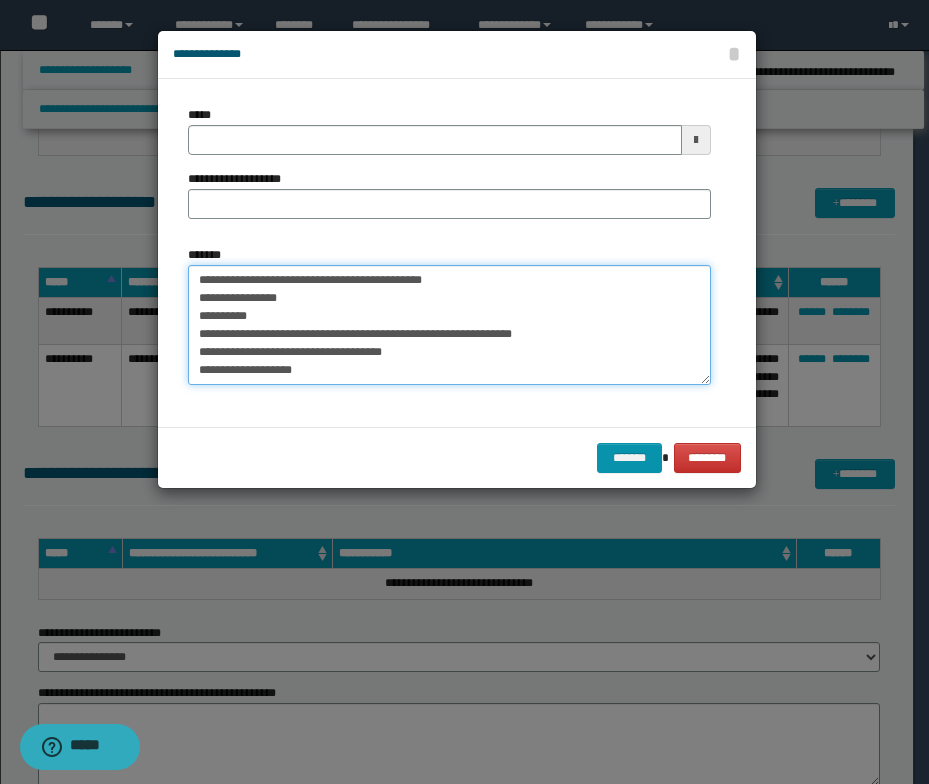 drag, startPoint x: 468, startPoint y: 276, endPoint x: 182, endPoint y: 262, distance: 286.34244 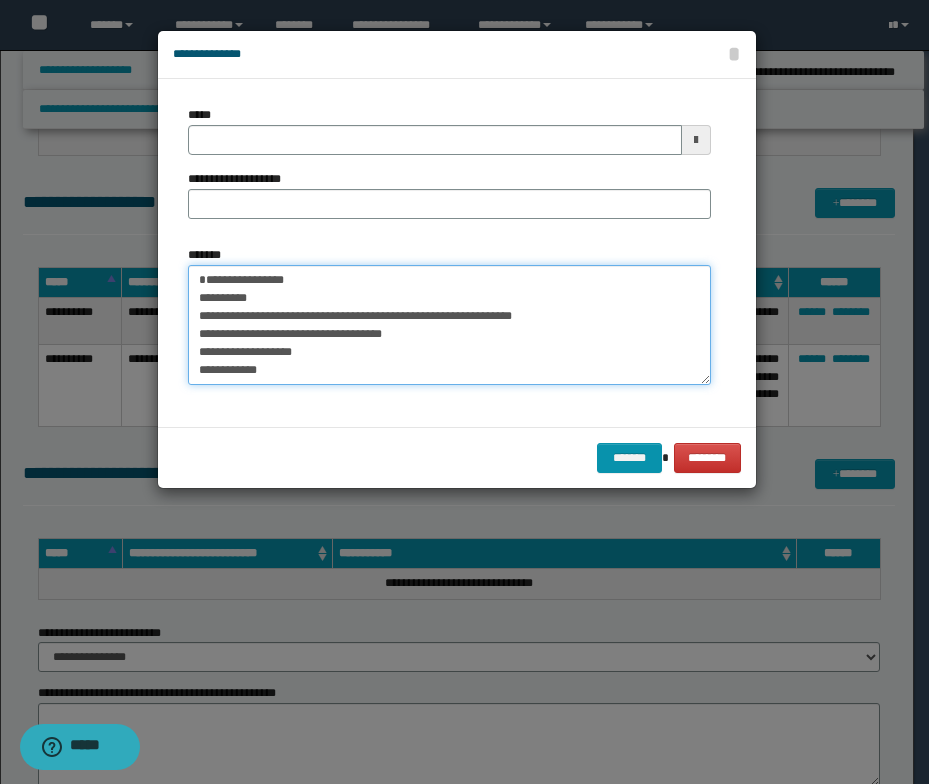 type on "**********" 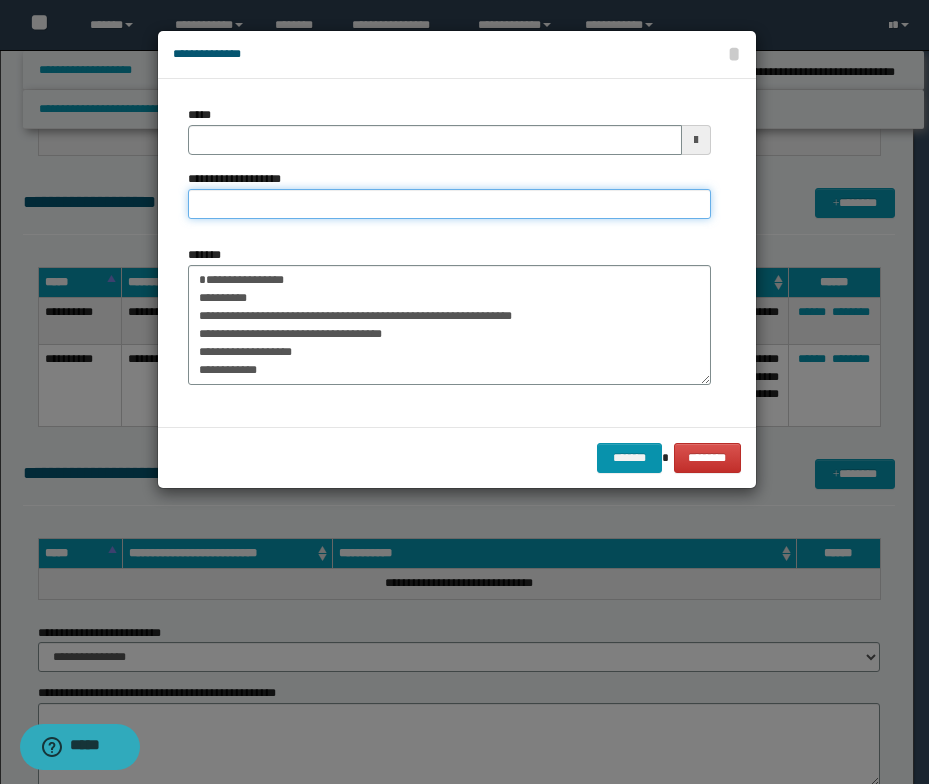 click on "**********" at bounding box center (449, 204) 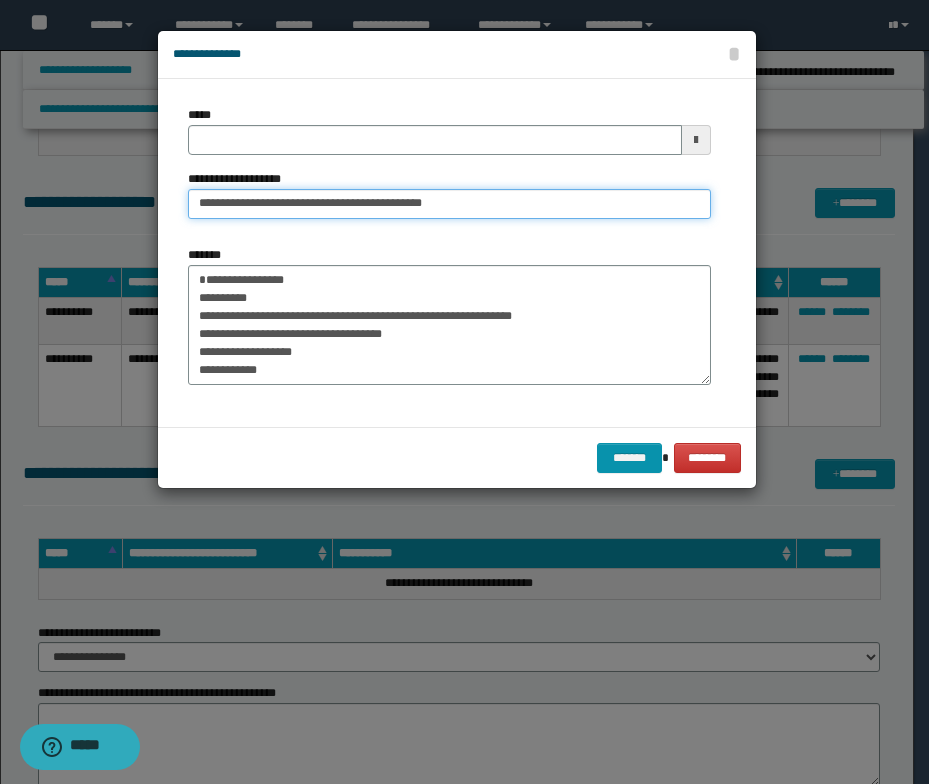 drag, startPoint x: 260, startPoint y: 208, endPoint x: 189, endPoint y: 206, distance: 71.02816 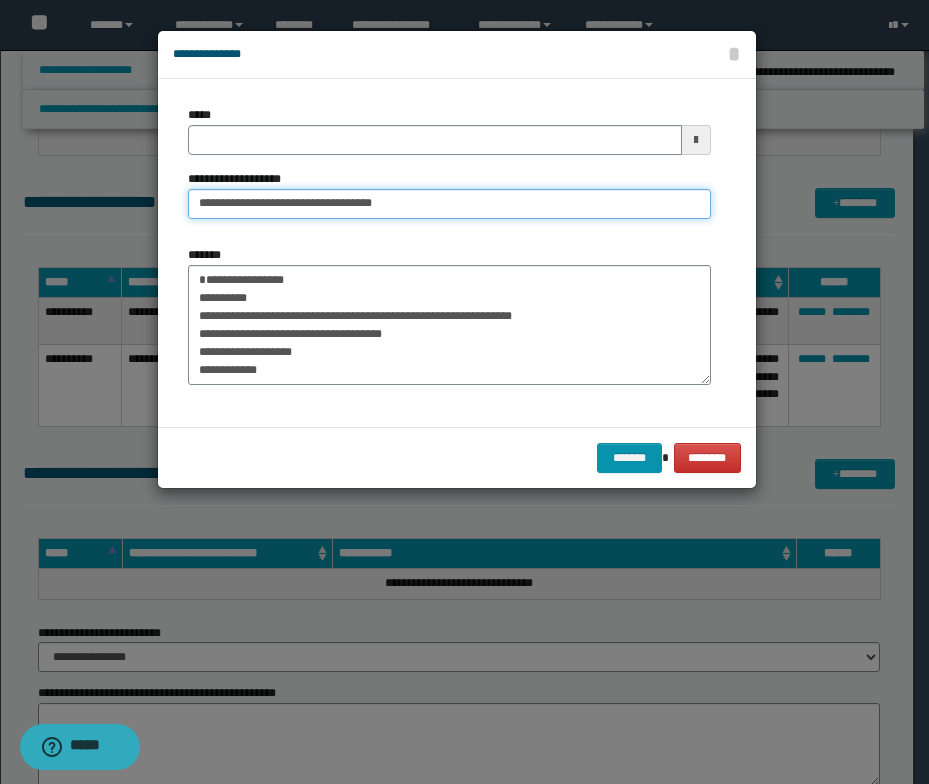 type 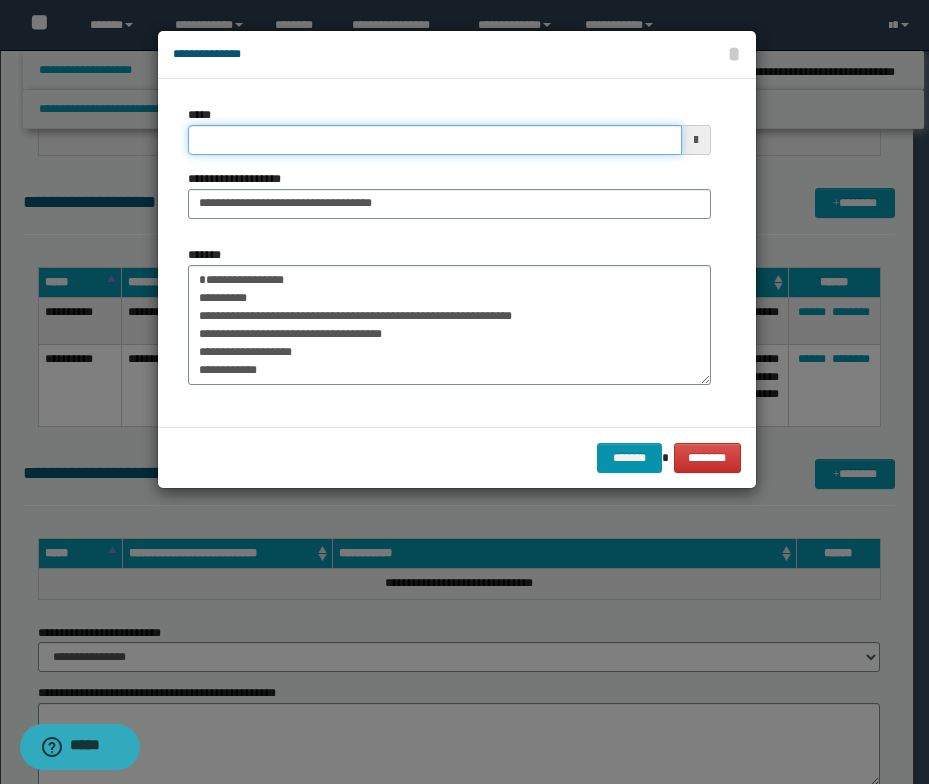 click on "*****" at bounding box center (435, 140) 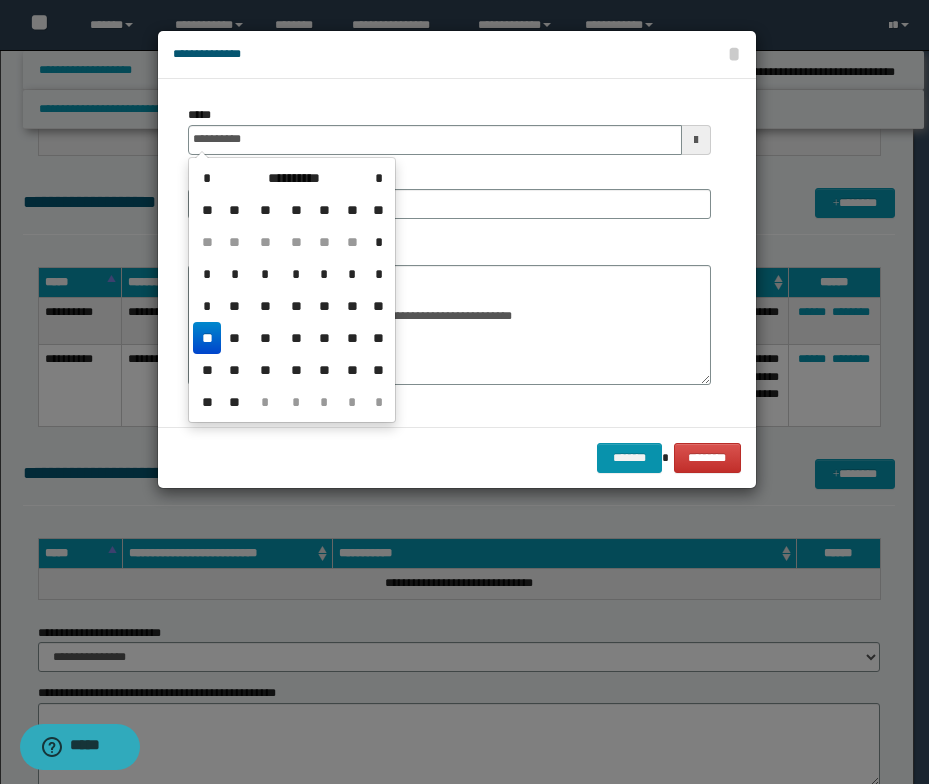click on "**" at bounding box center [207, 338] 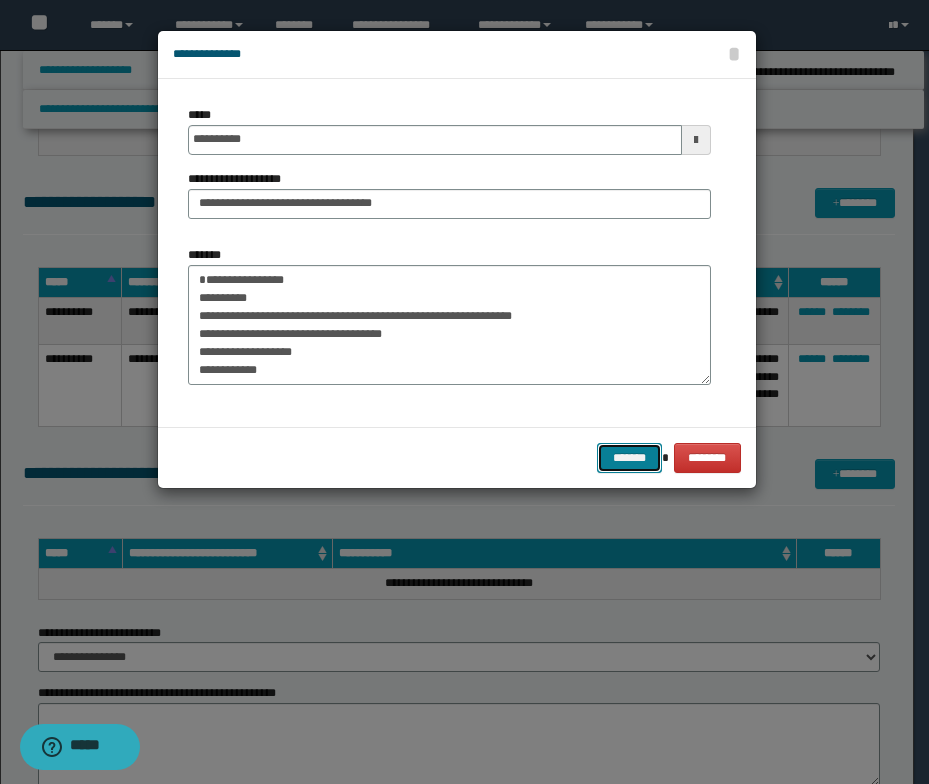 click on "*******" at bounding box center (629, 458) 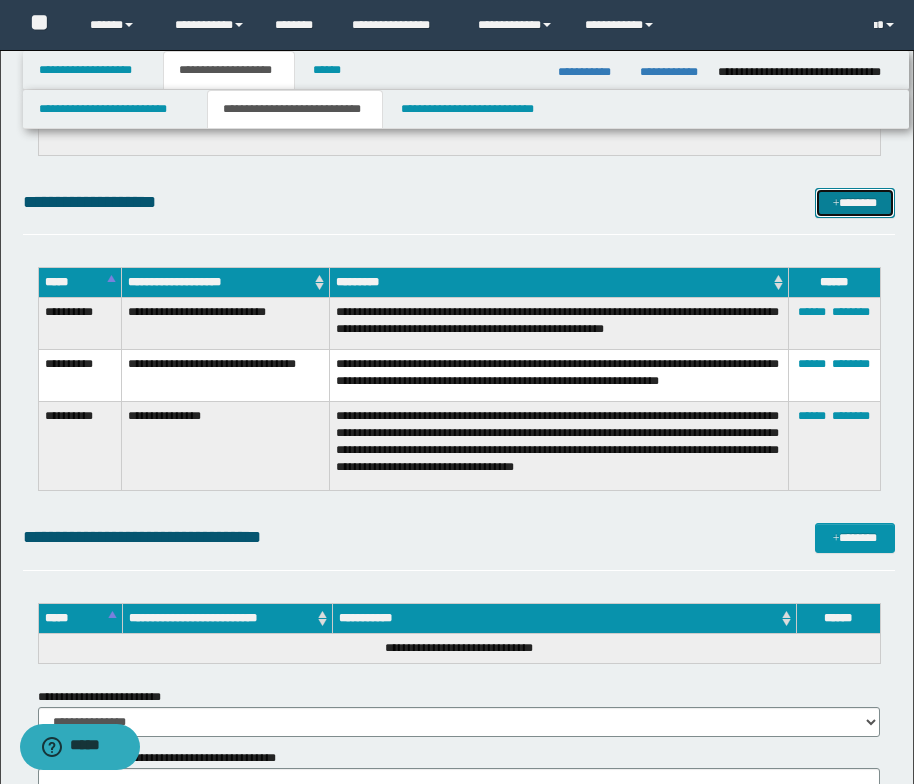click at bounding box center [836, 204] 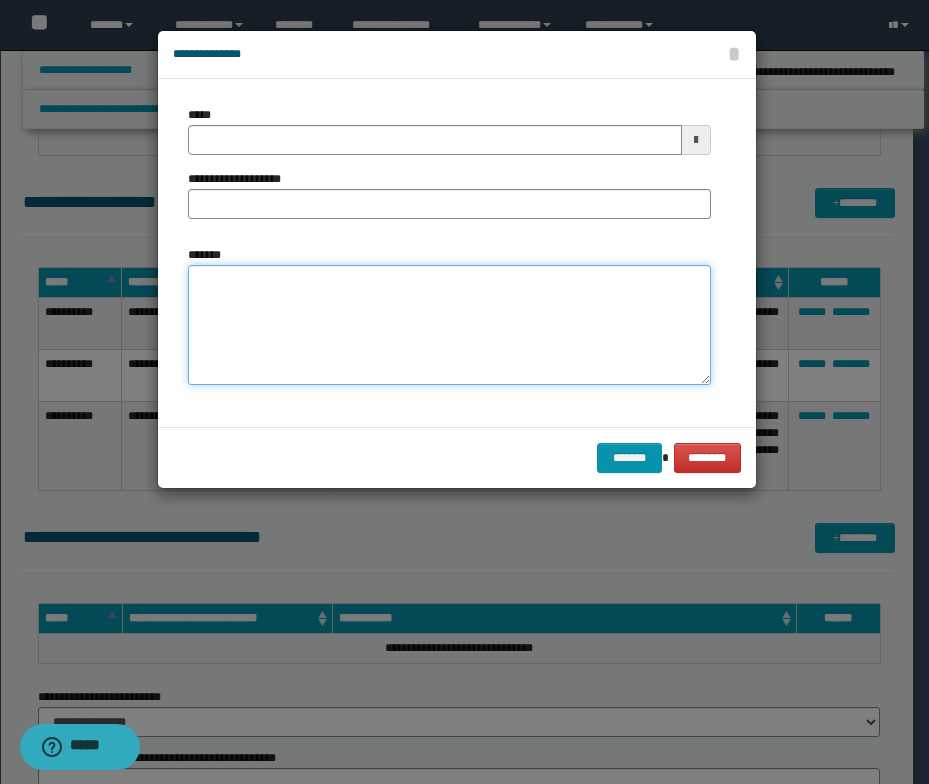 click on "*******" at bounding box center [449, 325] 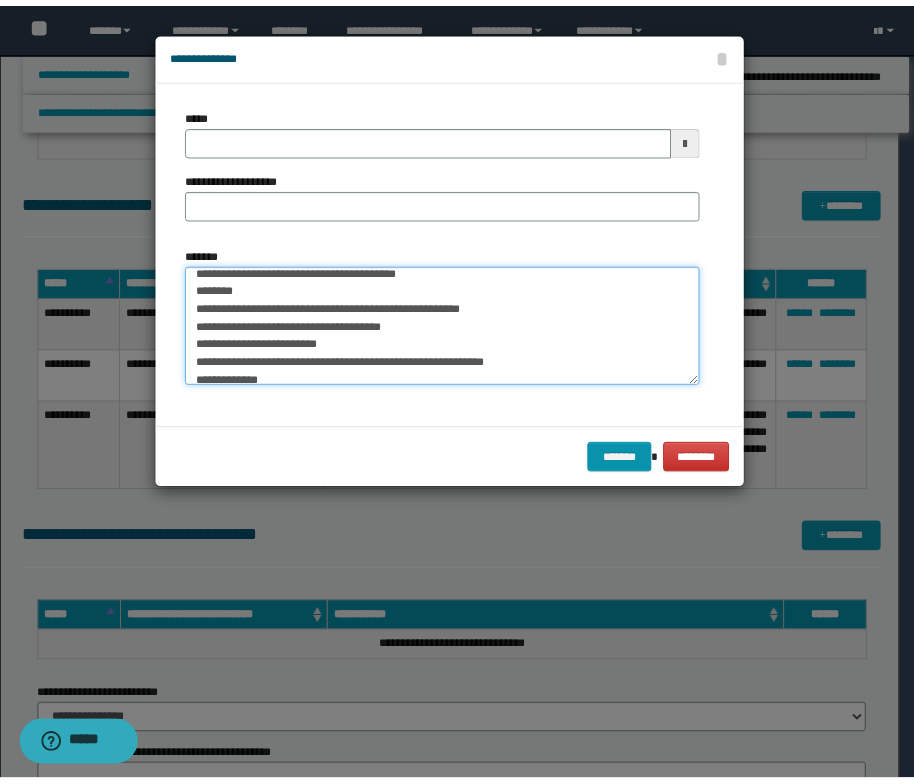 scroll, scrollTop: 0, scrollLeft: 0, axis: both 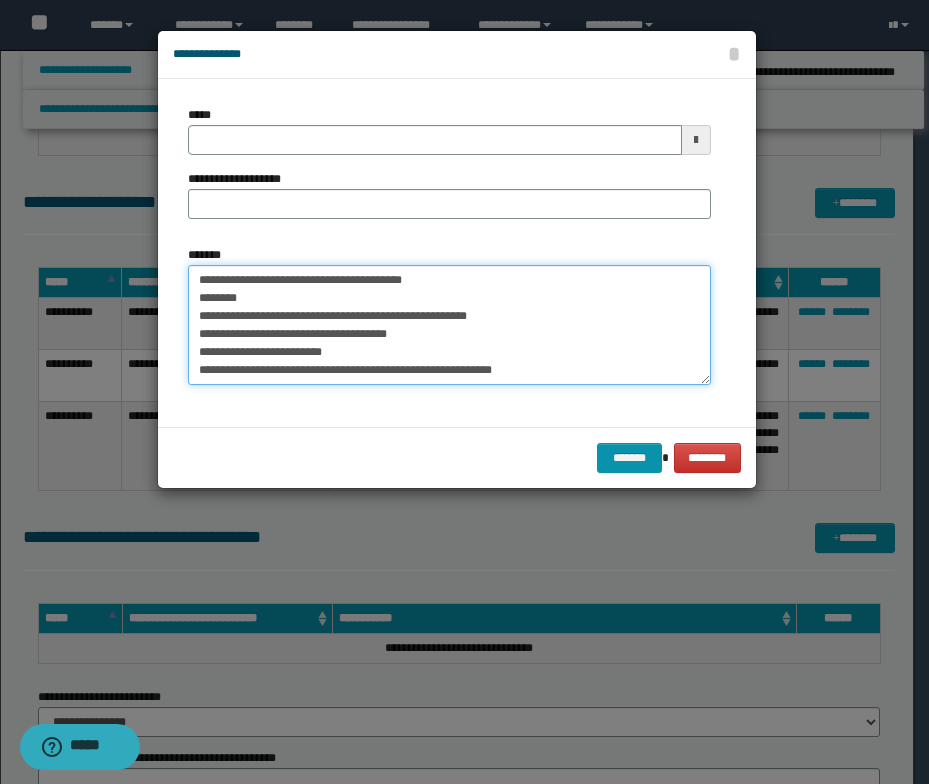 drag, startPoint x: 456, startPoint y: 277, endPoint x: 196, endPoint y: 283, distance: 260.0692 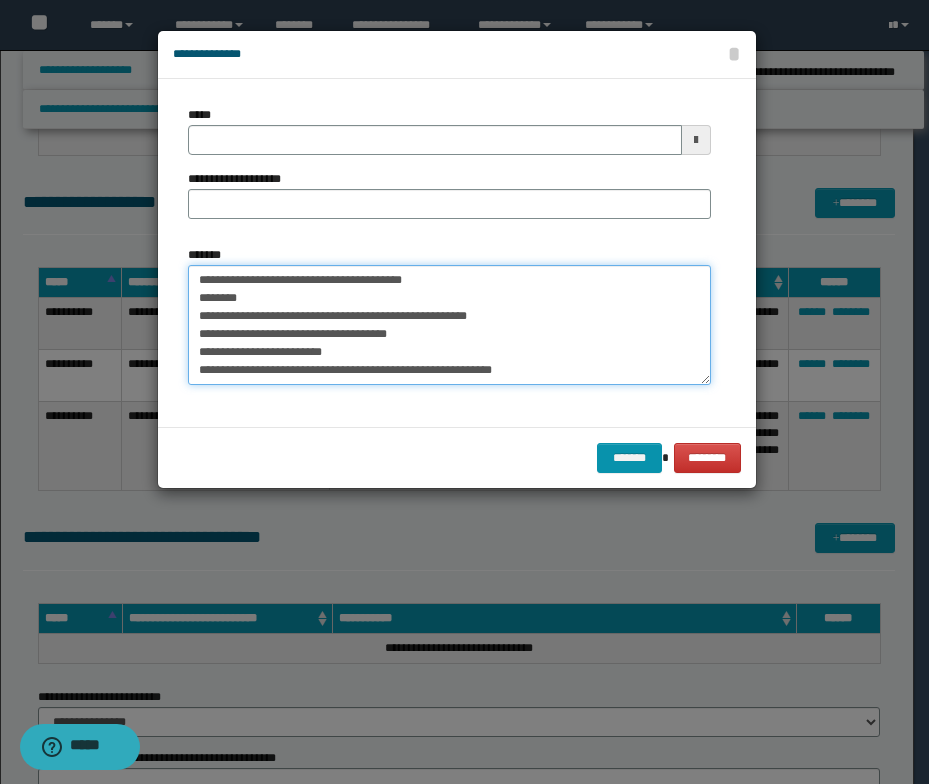 type on "**********" 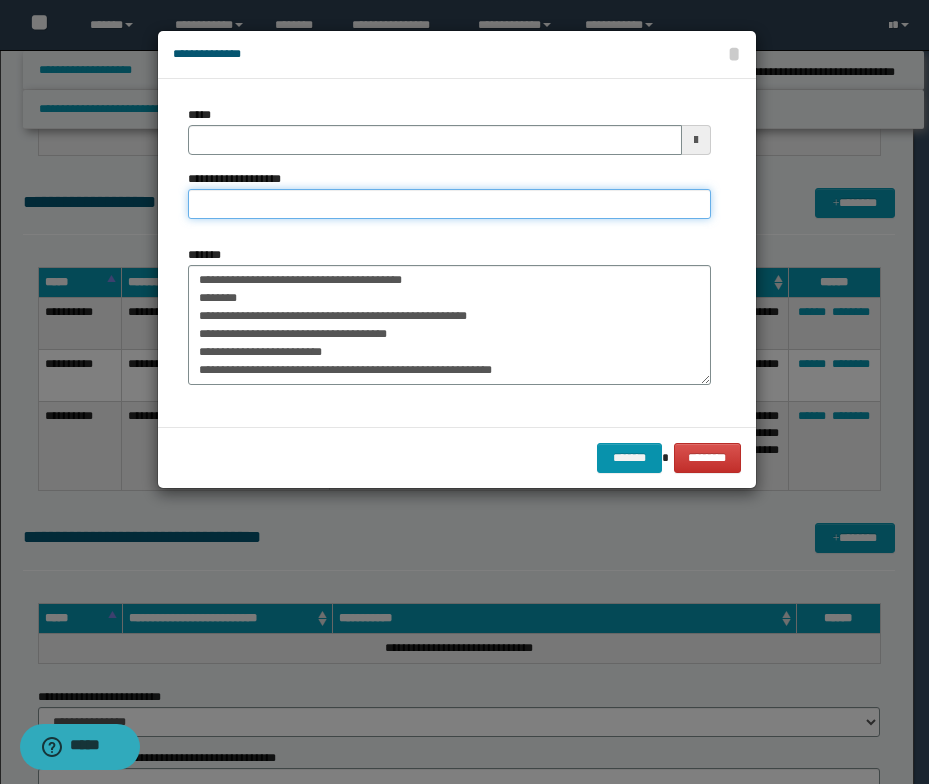 click on "**********" at bounding box center [449, 204] 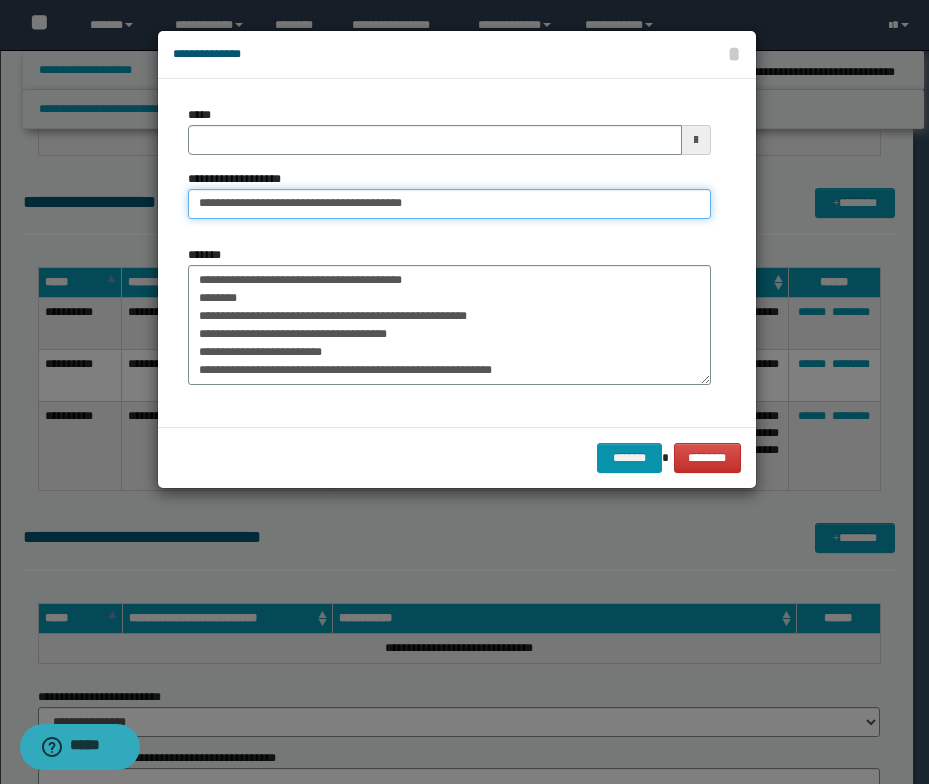 drag, startPoint x: 263, startPoint y: 202, endPoint x: 198, endPoint y: 218, distance: 66.94027 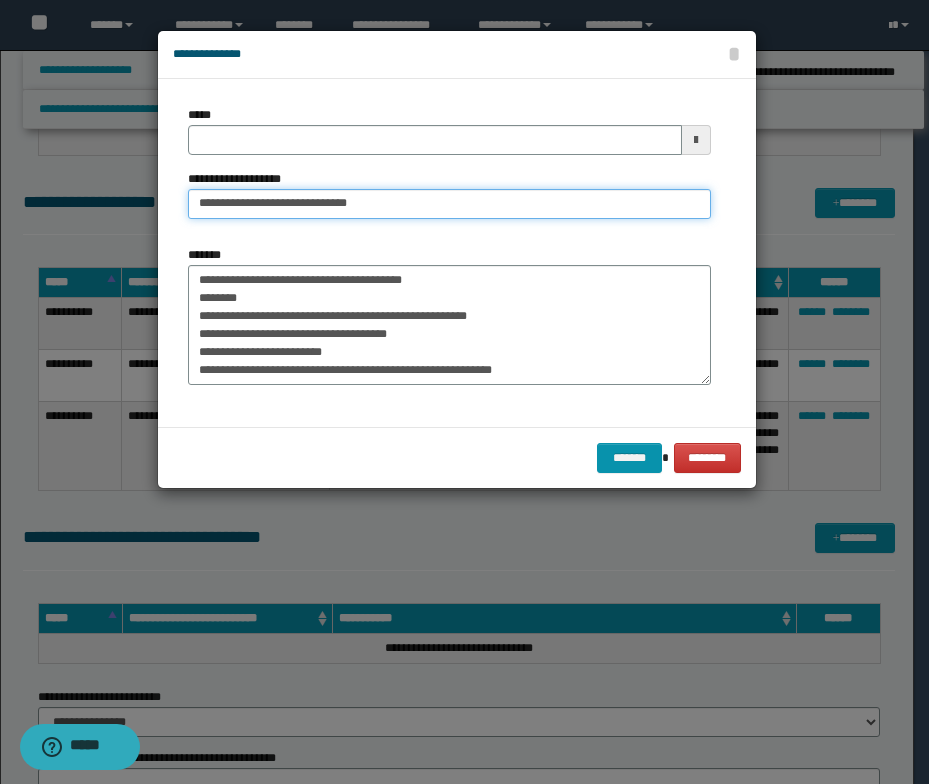 type 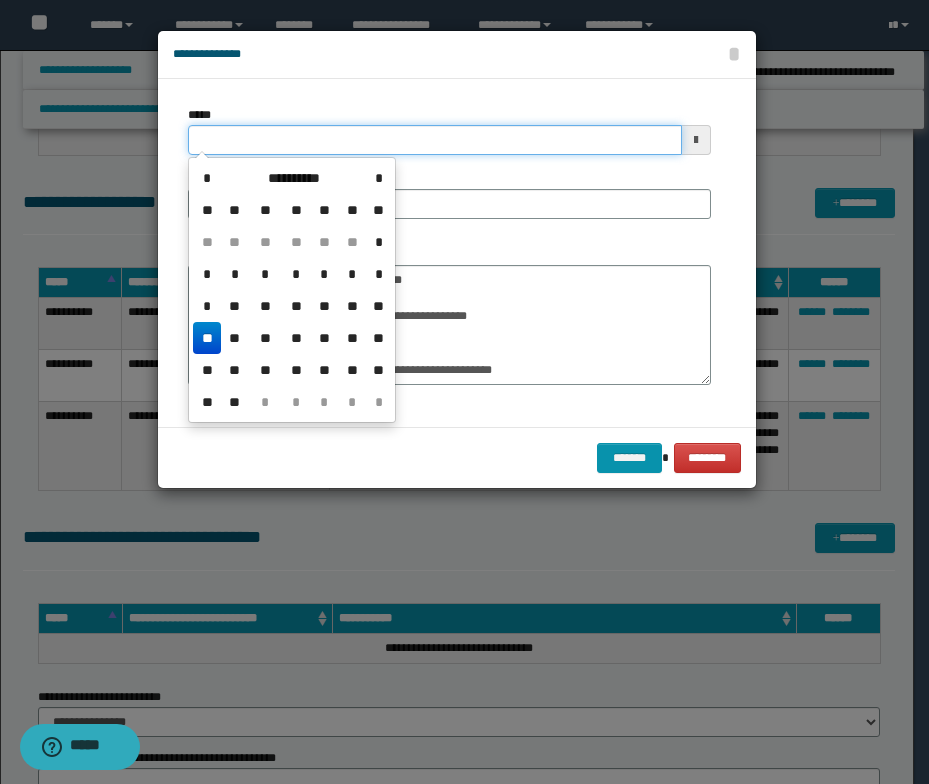click on "*****" at bounding box center [435, 140] 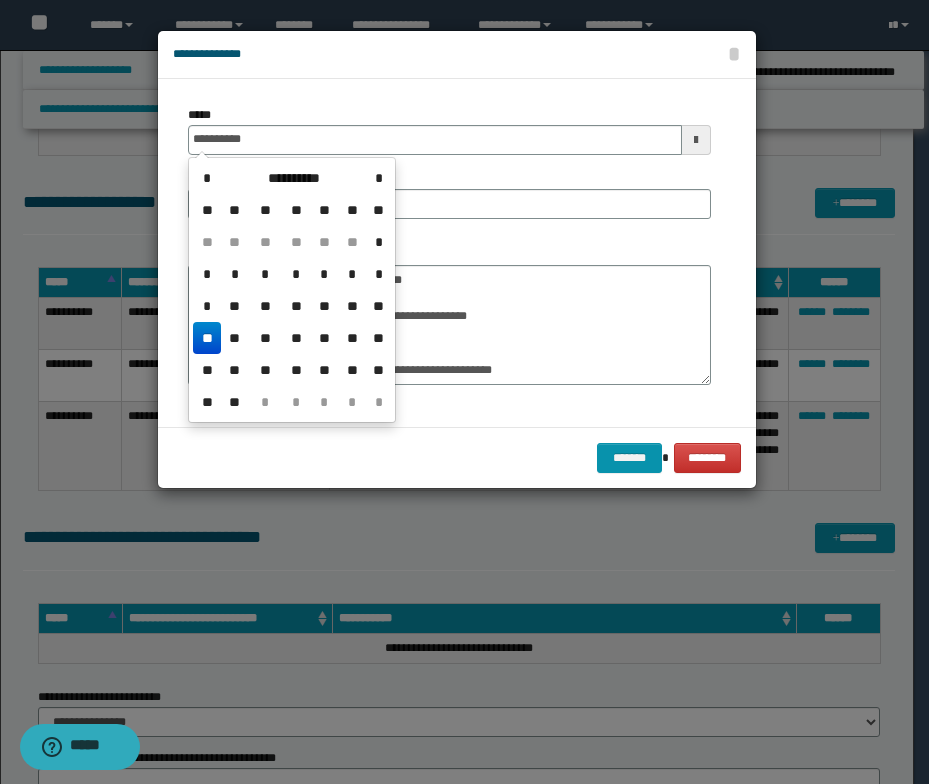 click on "**" at bounding box center (207, 338) 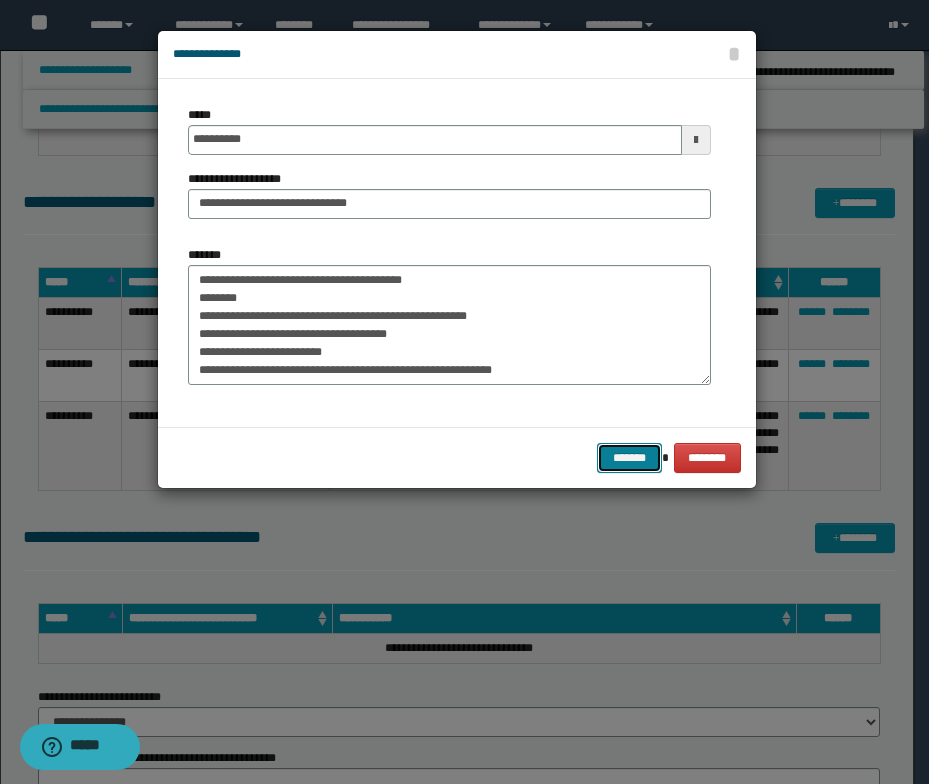click on "*******" at bounding box center [629, 458] 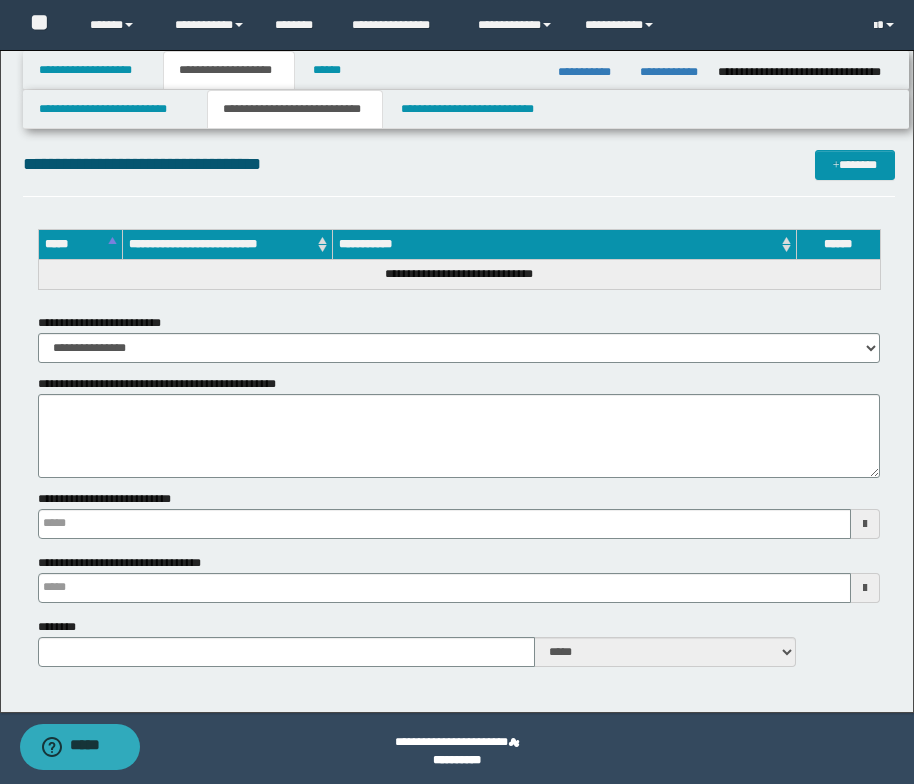 scroll, scrollTop: 5144, scrollLeft: 0, axis: vertical 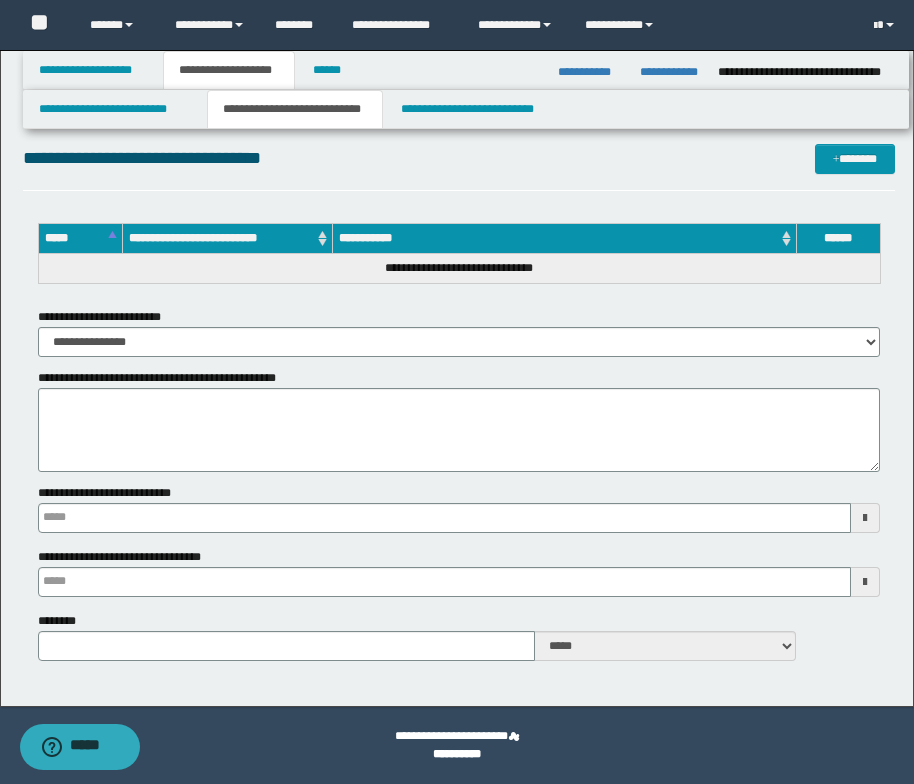 type 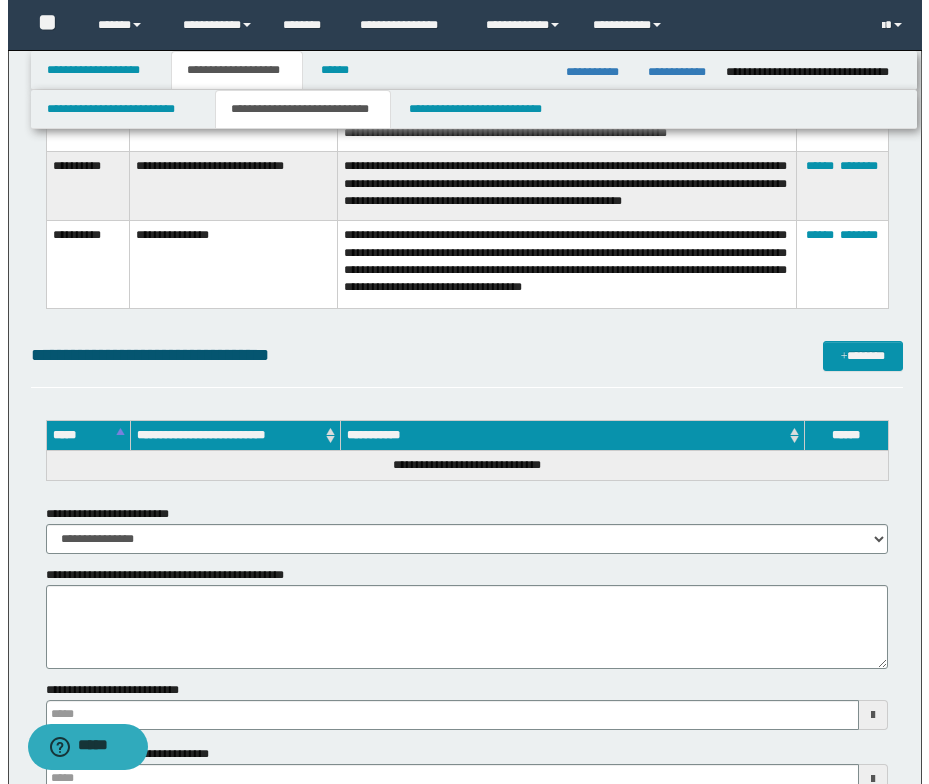 scroll, scrollTop: 4944, scrollLeft: 0, axis: vertical 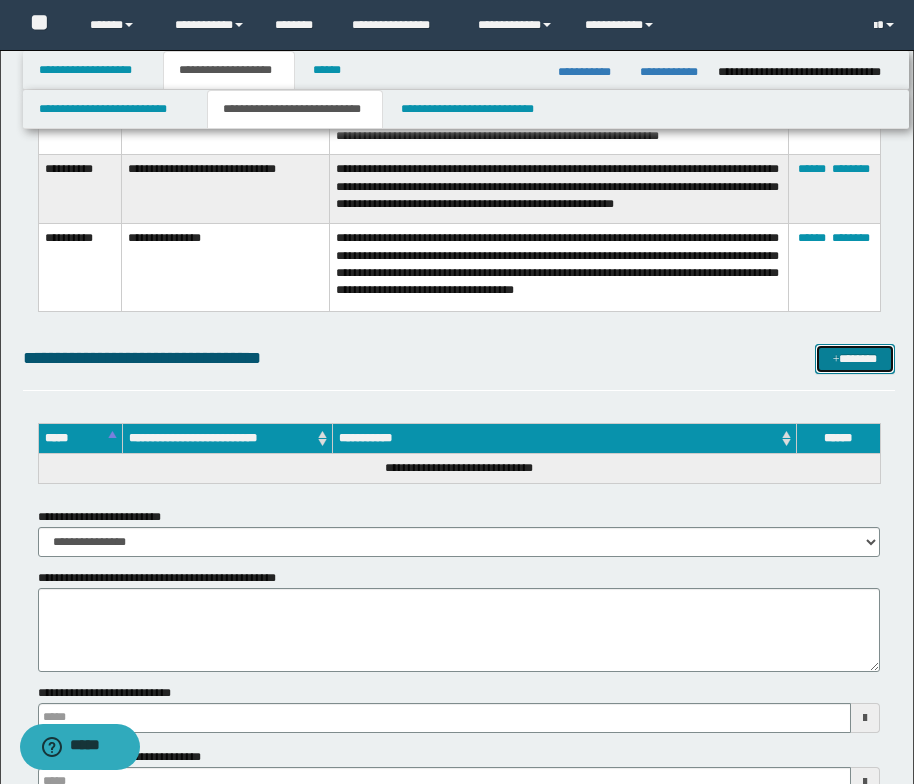 click at bounding box center (836, 360) 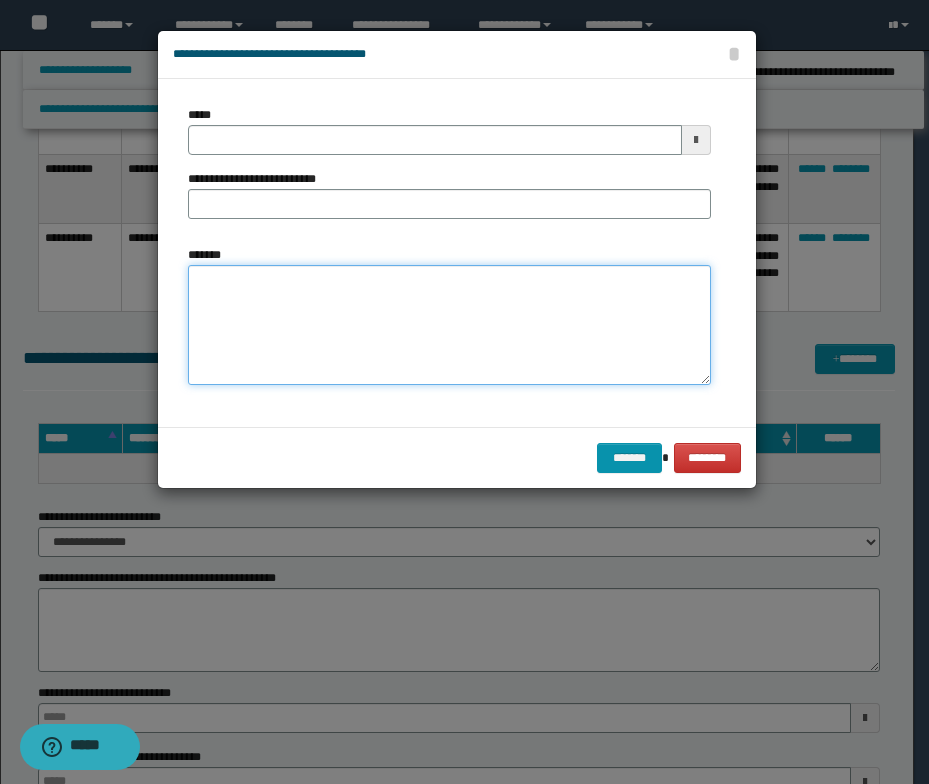 click on "*******" at bounding box center (449, 325) 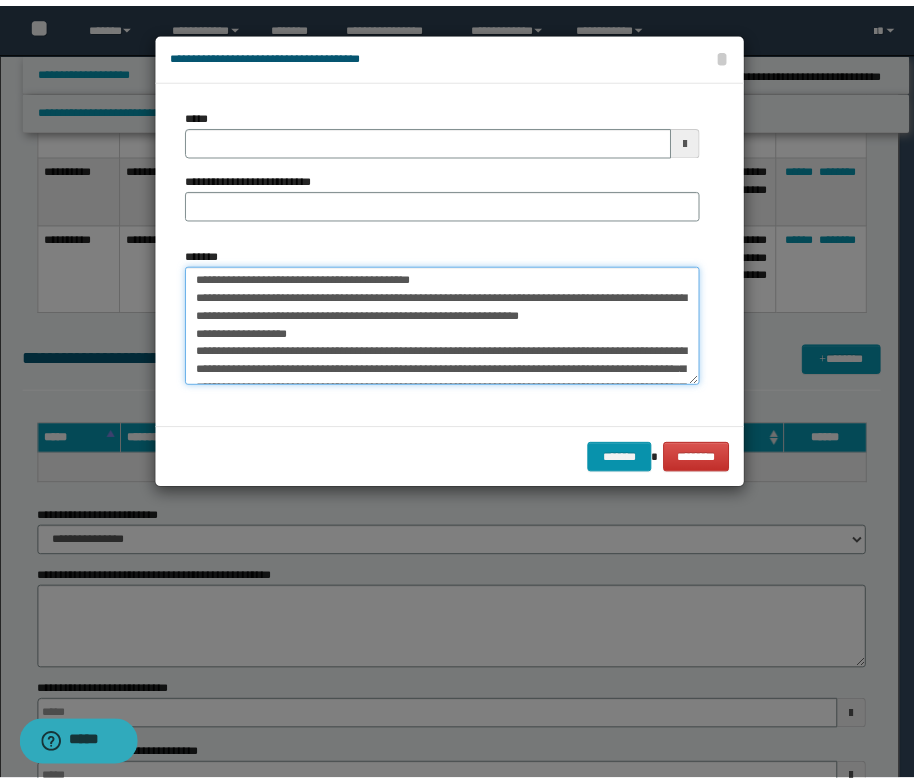 scroll, scrollTop: 0, scrollLeft: 0, axis: both 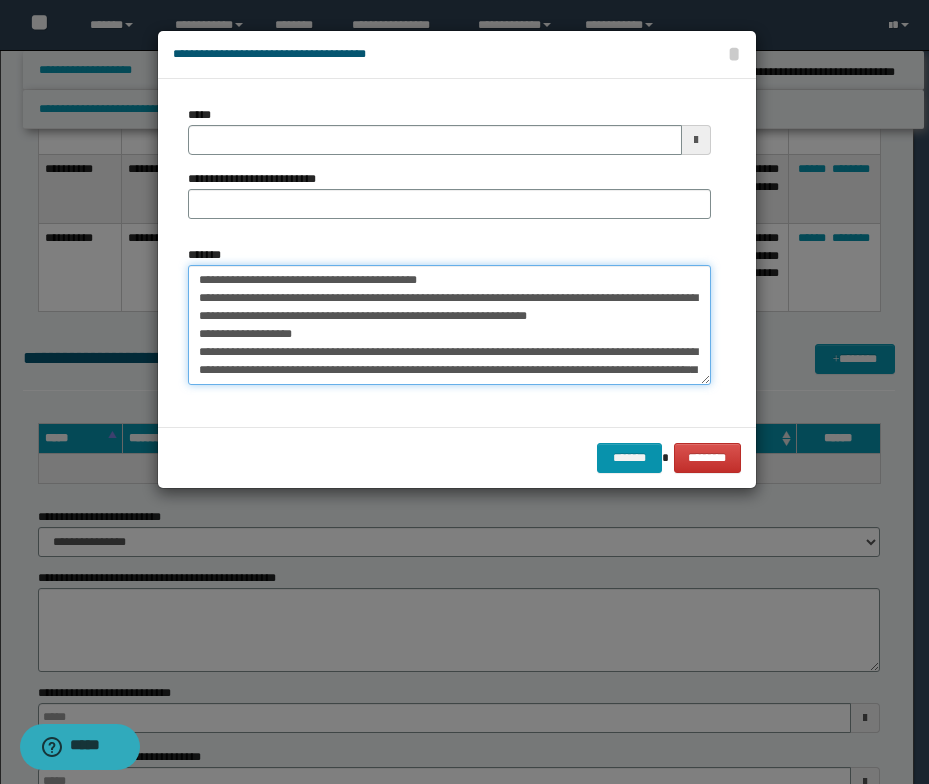 drag, startPoint x: 456, startPoint y: 280, endPoint x: 352, endPoint y: 293, distance: 104.80935 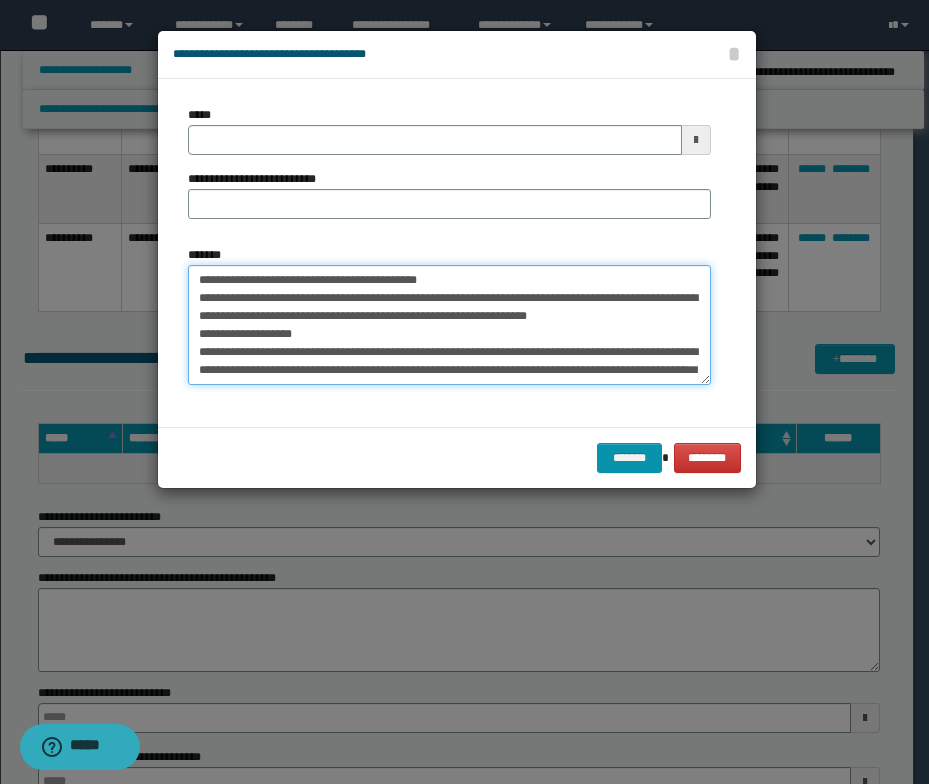 click on "**********" at bounding box center [449, 325] 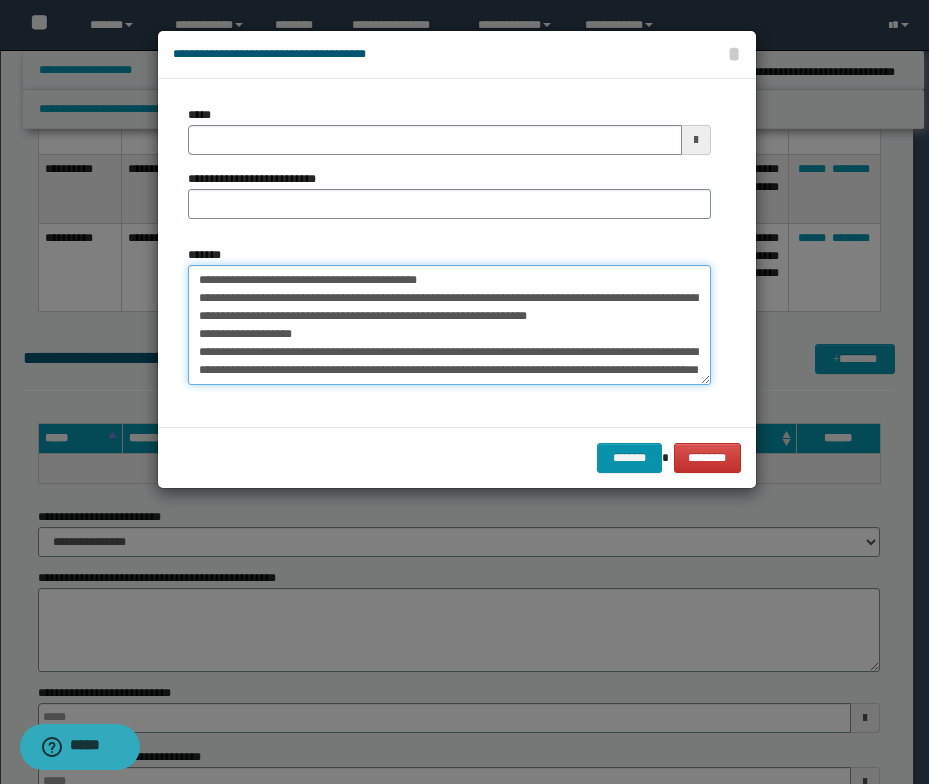drag, startPoint x: 460, startPoint y: 277, endPoint x: 194, endPoint y: 277, distance: 266 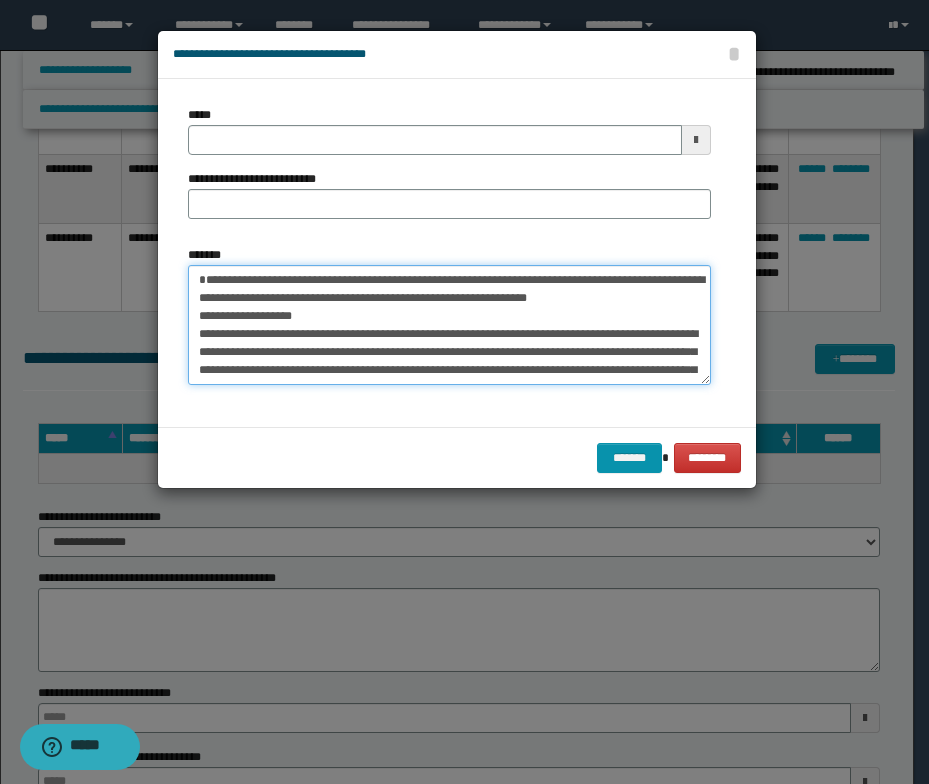 type on "**********" 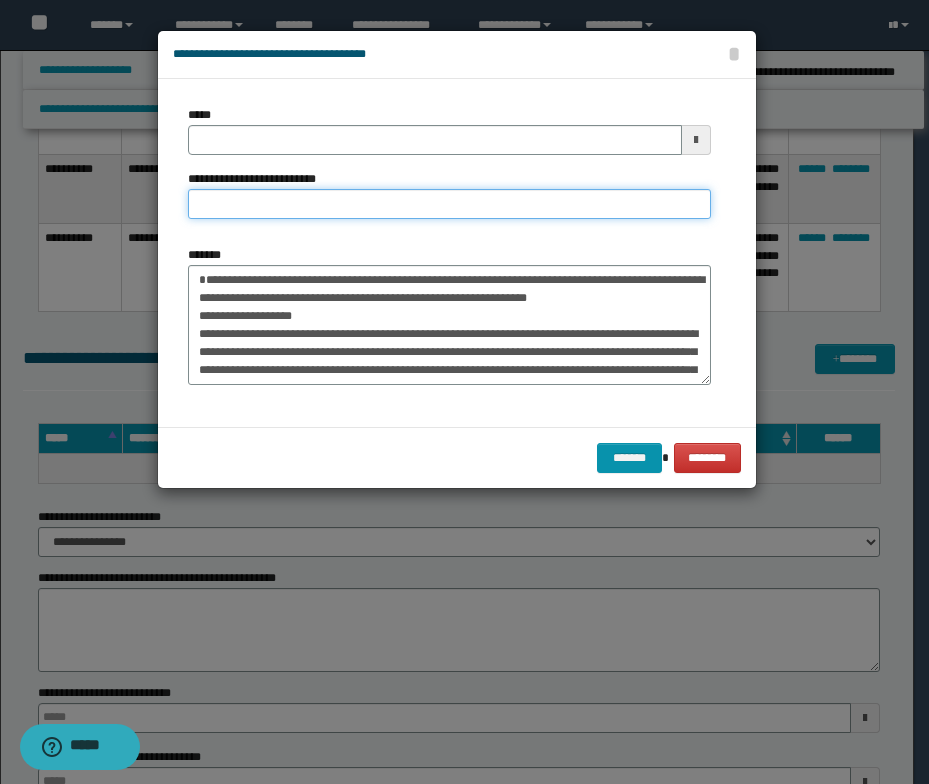 click on "**********" at bounding box center (449, 204) 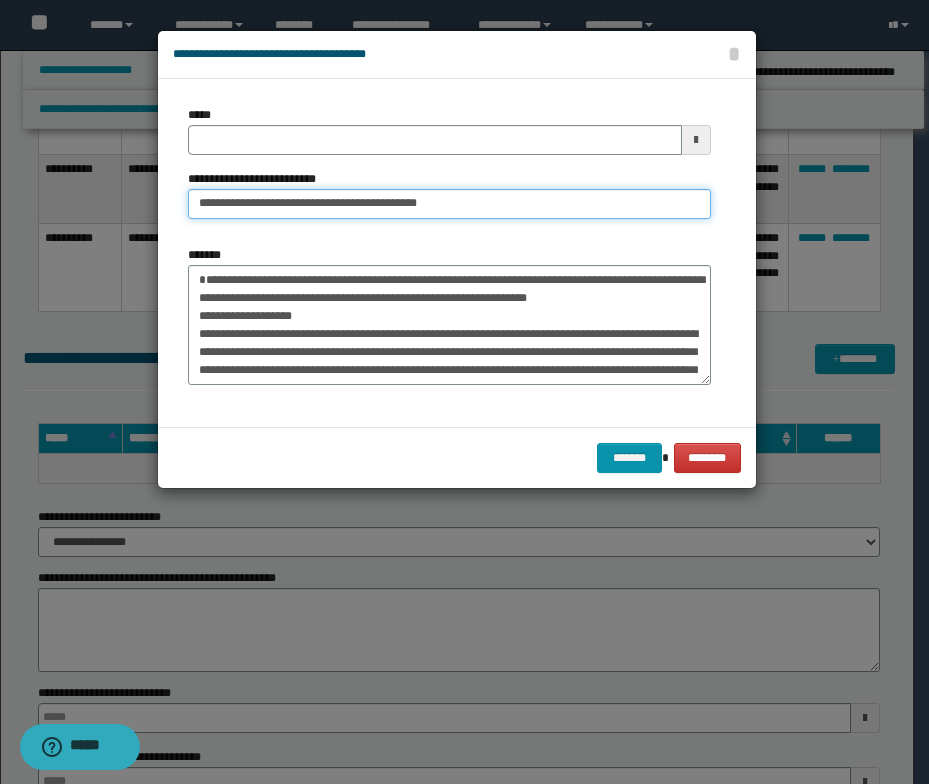 drag, startPoint x: 265, startPoint y: 204, endPoint x: 192, endPoint y: 197, distance: 73.33485 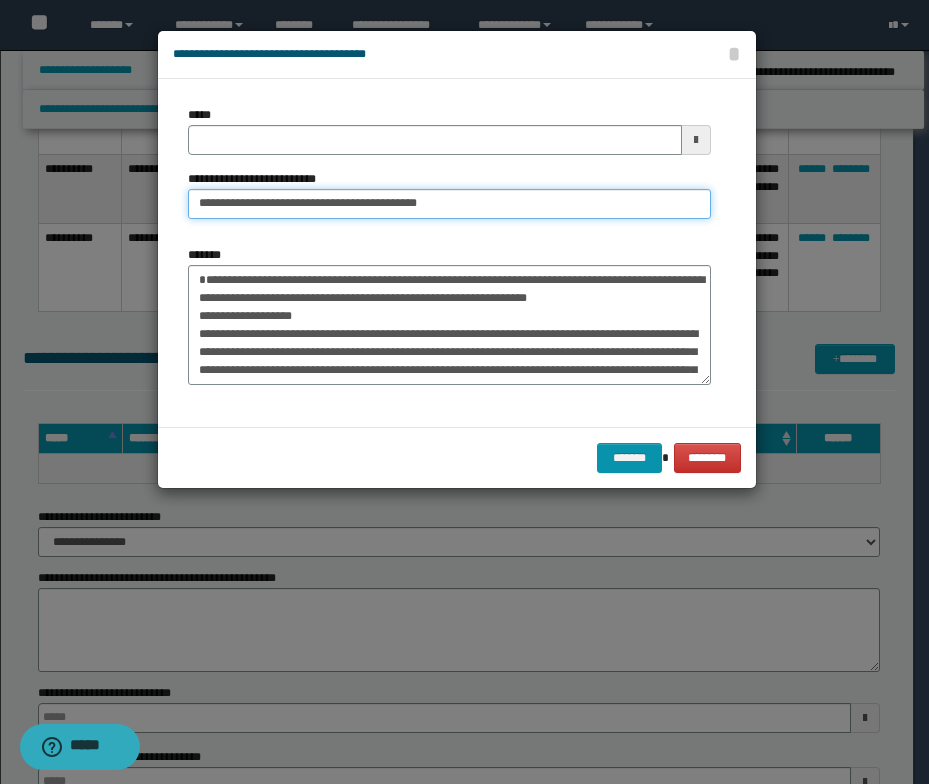 type on "**********" 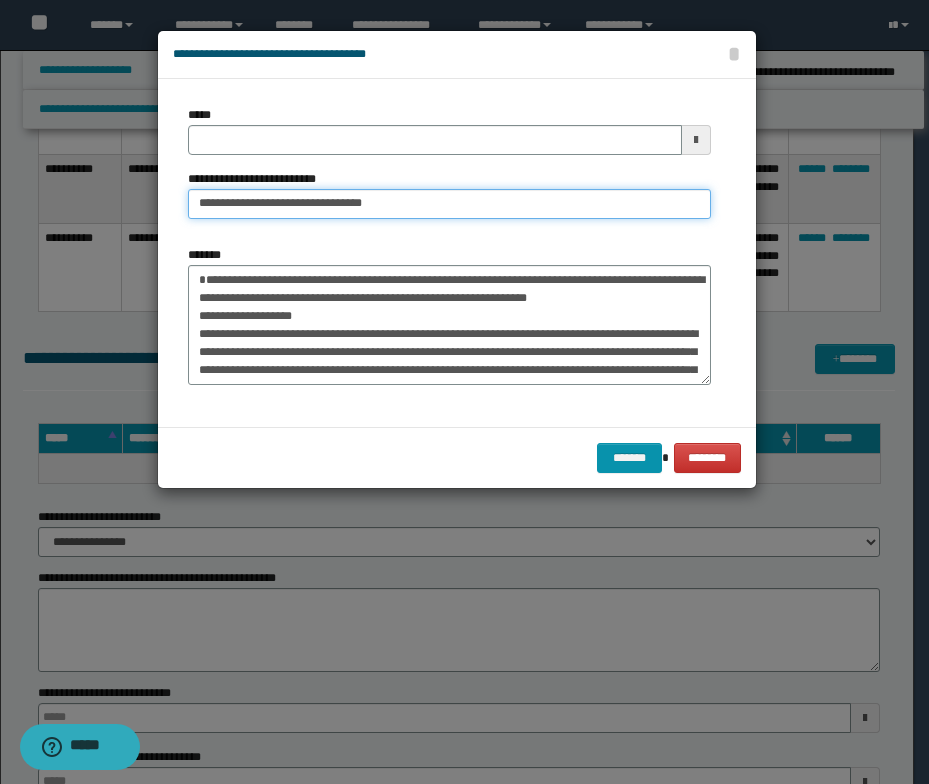 type 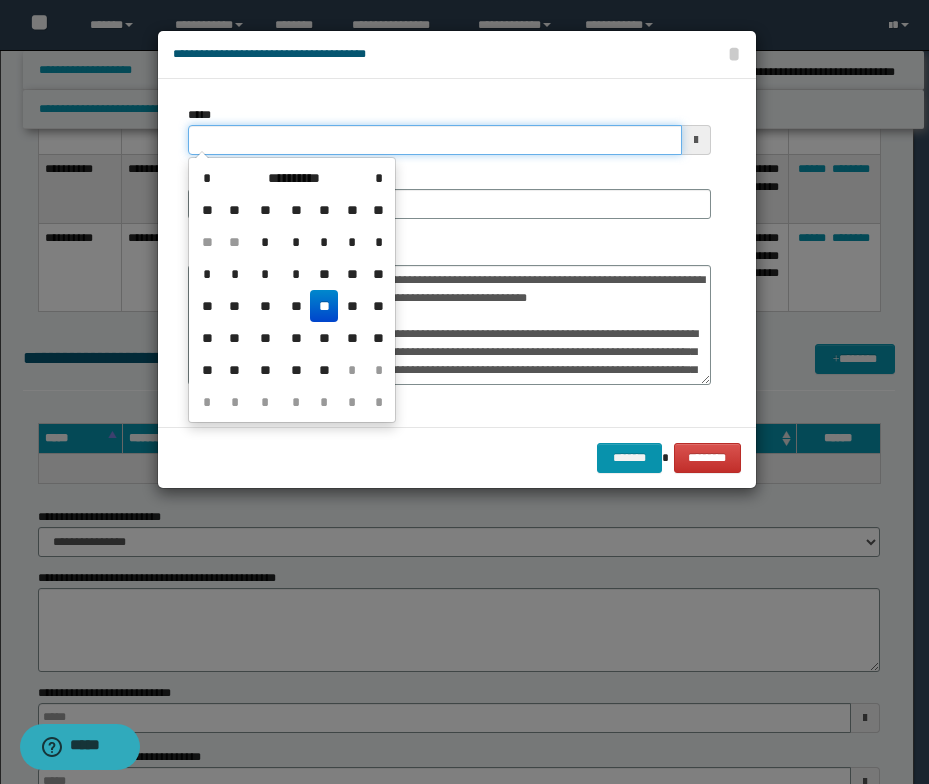 click on "*****" at bounding box center [435, 140] 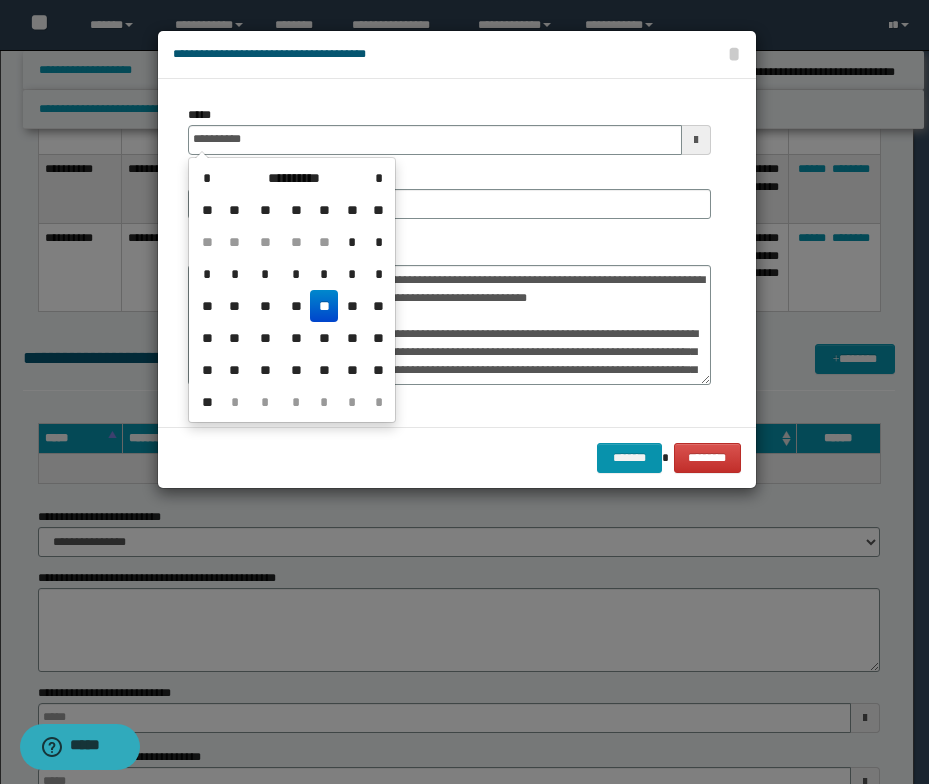 click on "**" at bounding box center [324, 306] 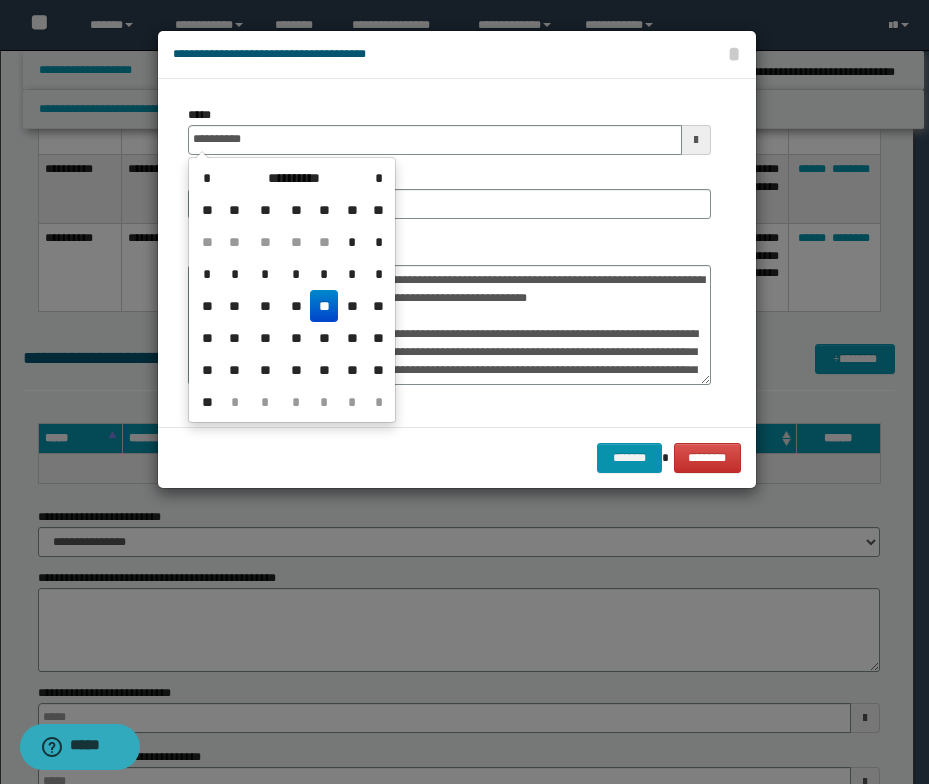 type on "**********" 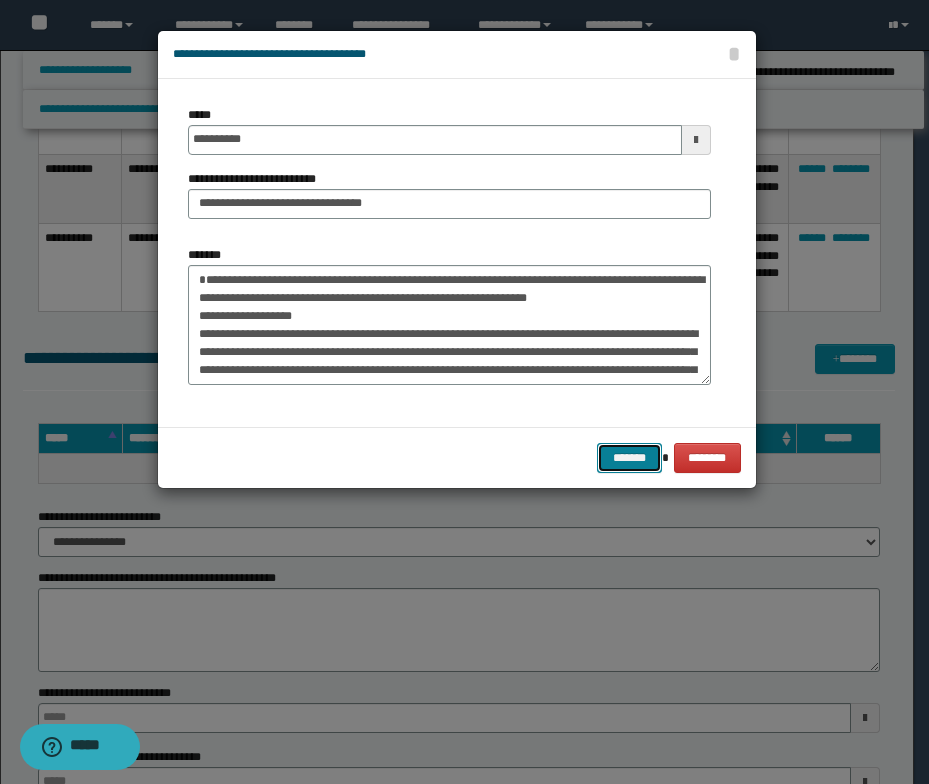 click on "*******" at bounding box center (629, 458) 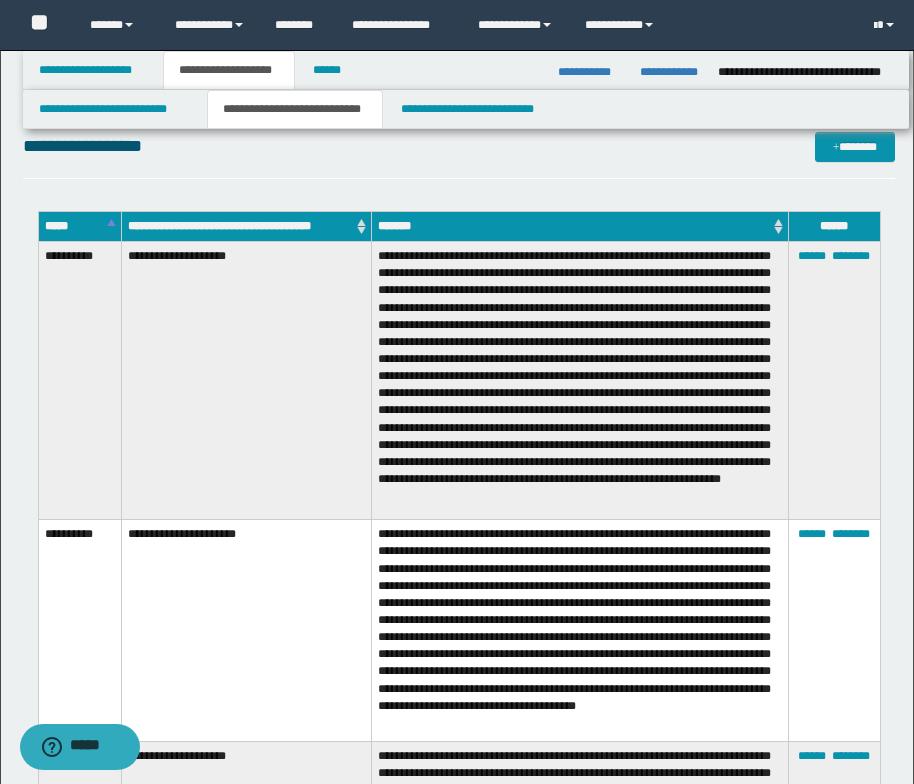 scroll, scrollTop: 2844, scrollLeft: 0, axis: vertical 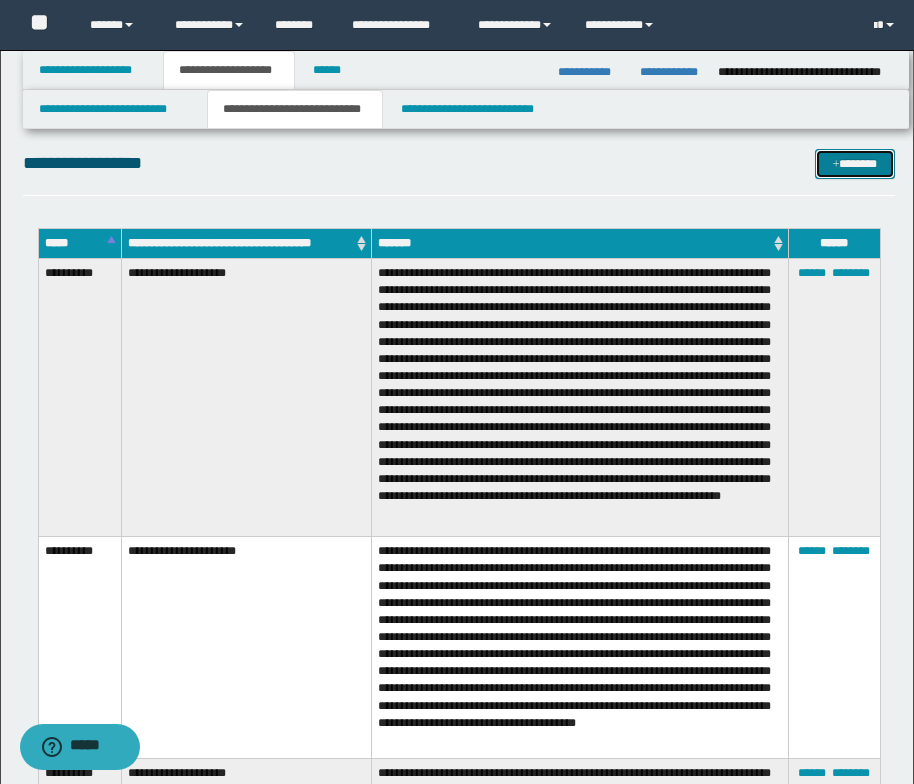 click on "*******" at bounding box center [855, 164] 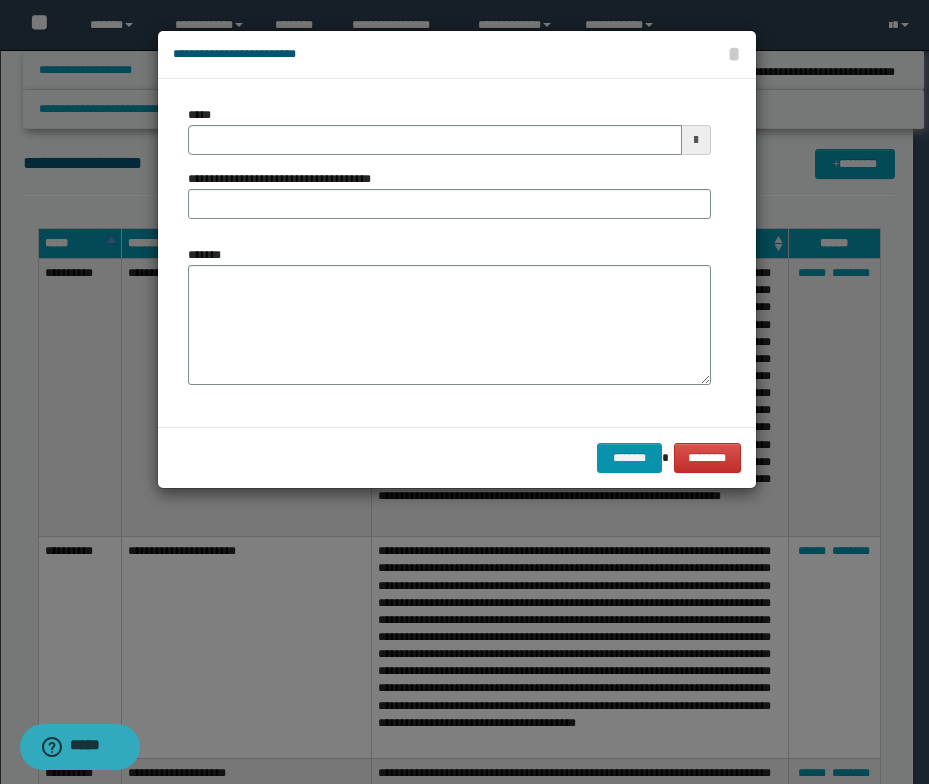 type 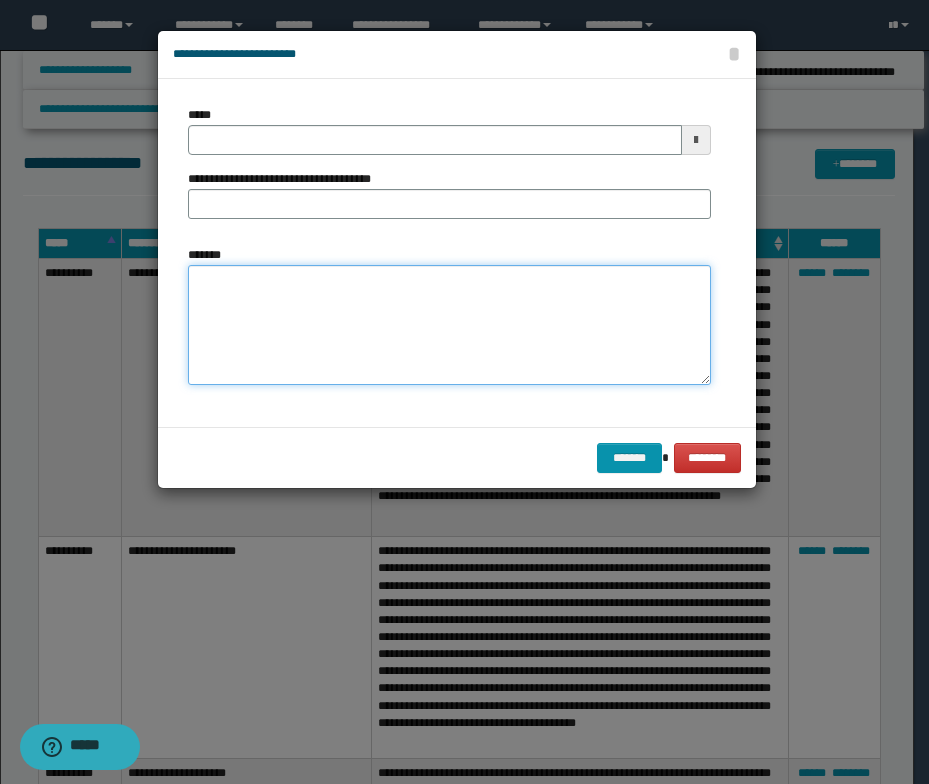 click on "*******" at bounding box center [449, 325] 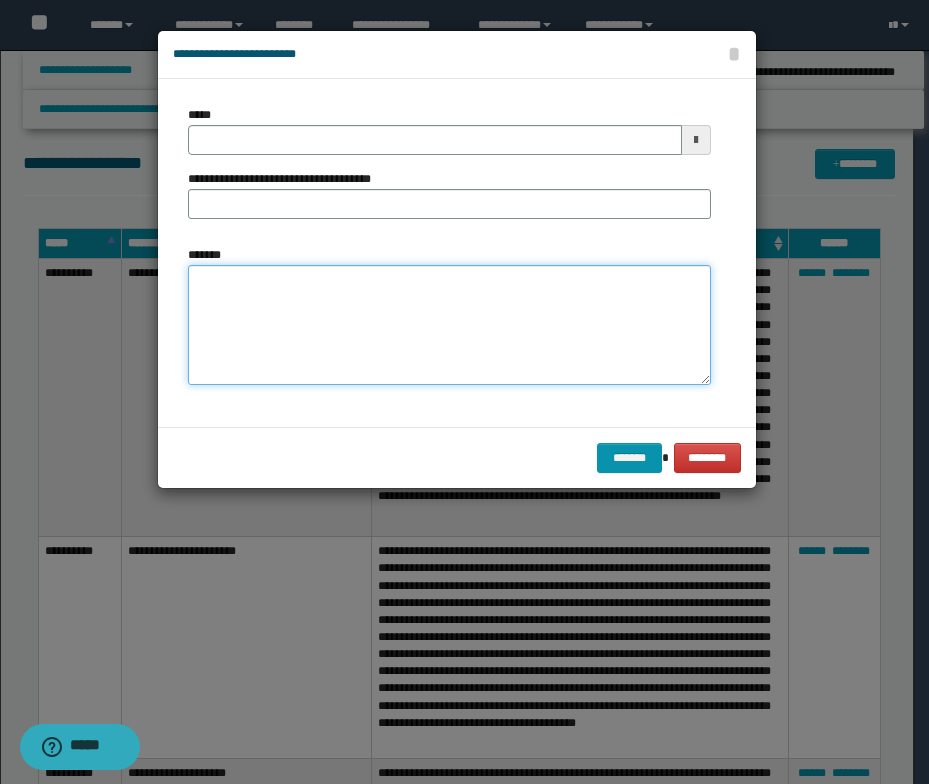 paste on "**********" 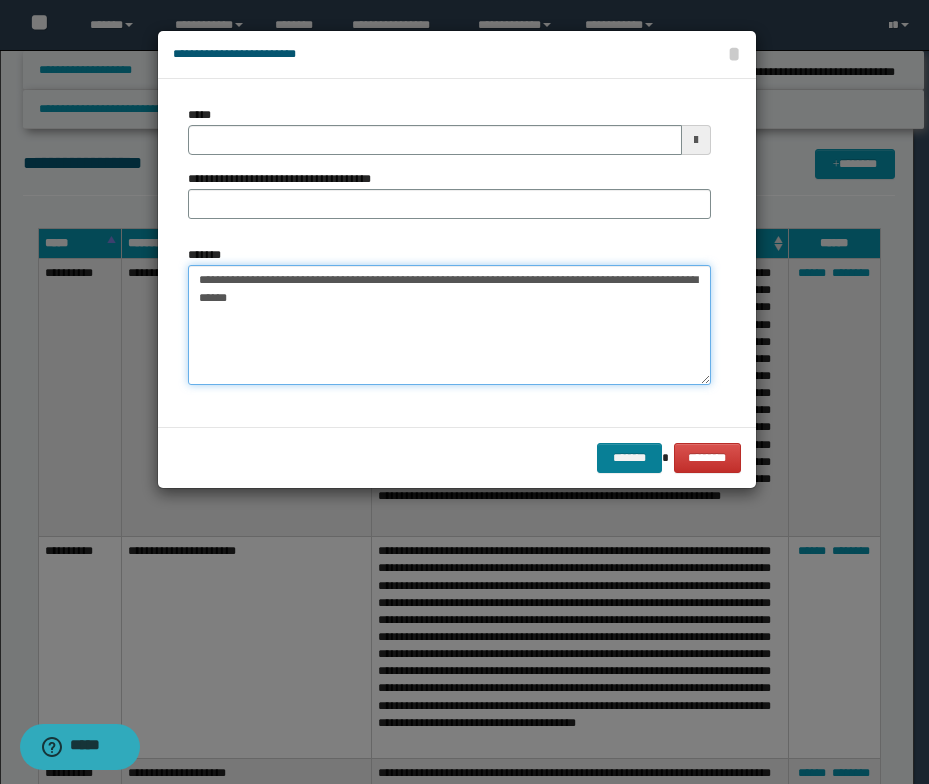 type on "**********" 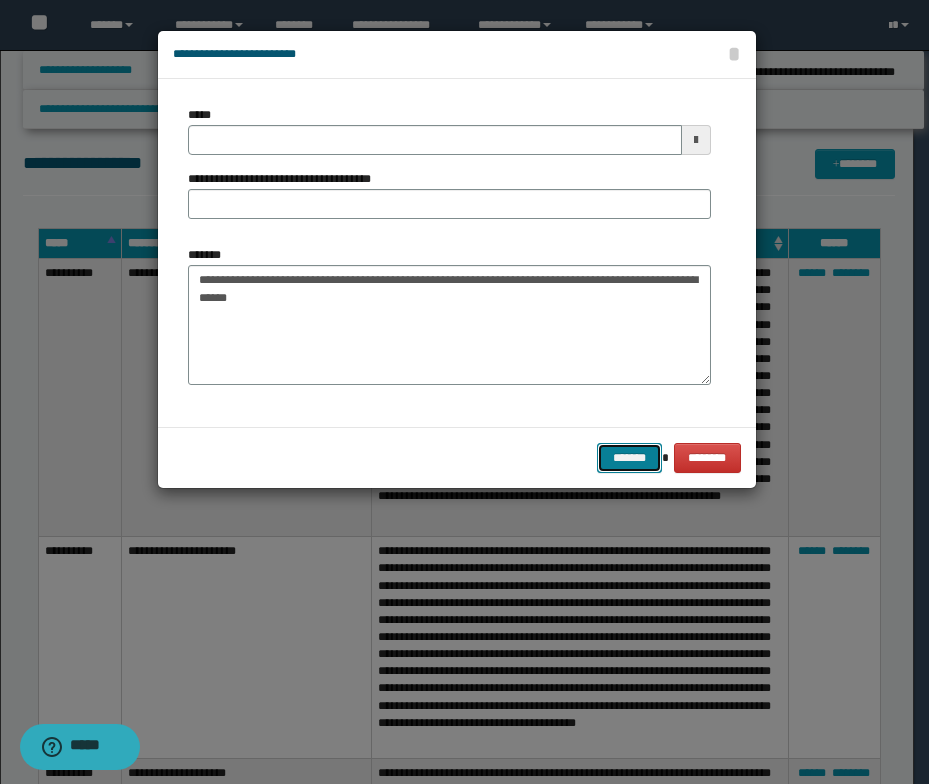 click on "*******" at bounding box center [629, 458] 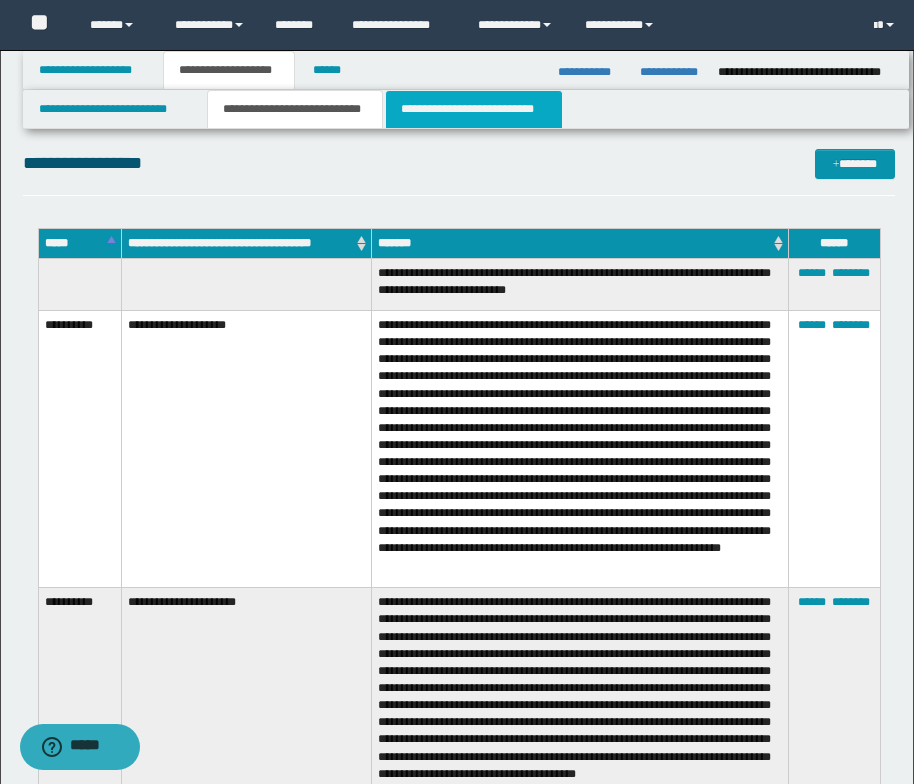 click on "**********" at bounding box center (474, 109) 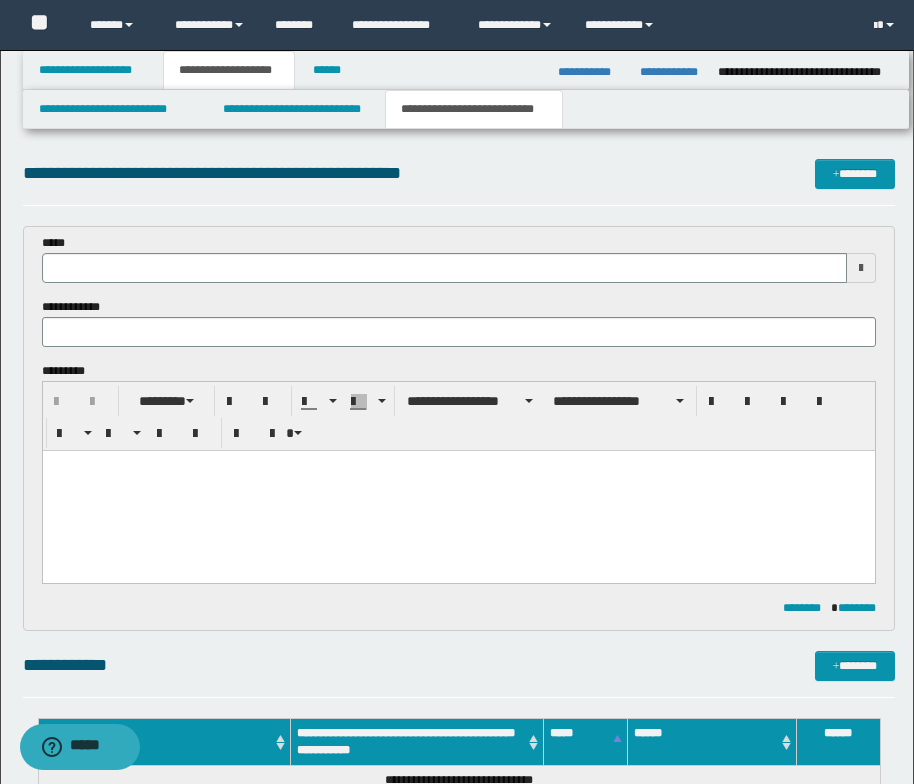 scroll, scrollTop: 0, scrollLeft: 0, axis: both 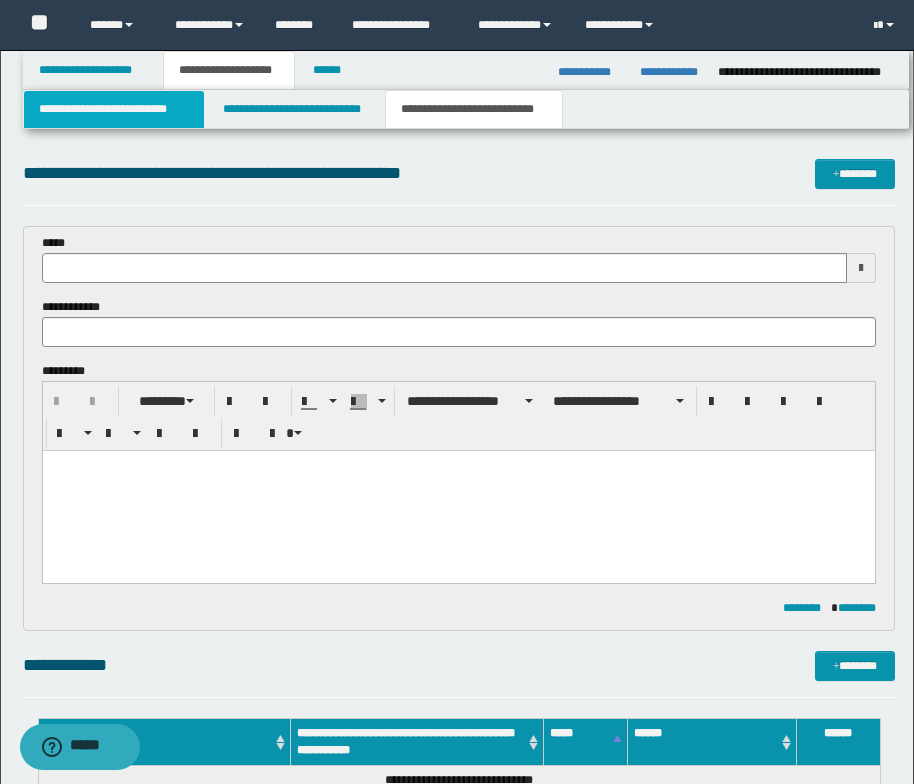 click on "**********" at bounding box center (114, 109) 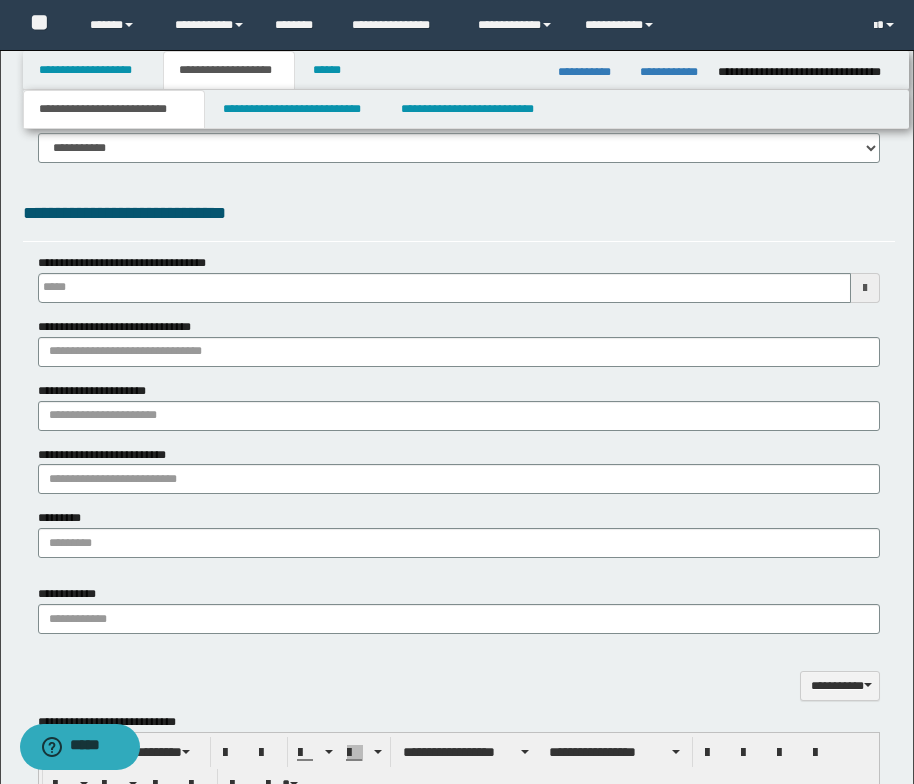 scroll, scrollTop: 200, scrollLeft: 0, axis: vertical 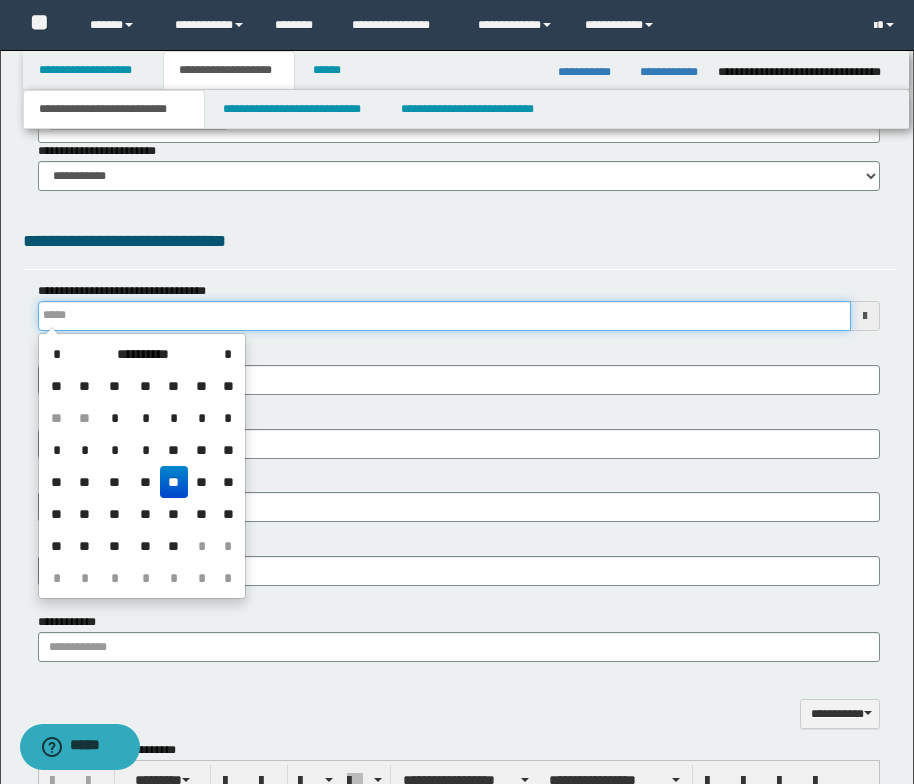 click on "**********" at bounding box center [444, 316] 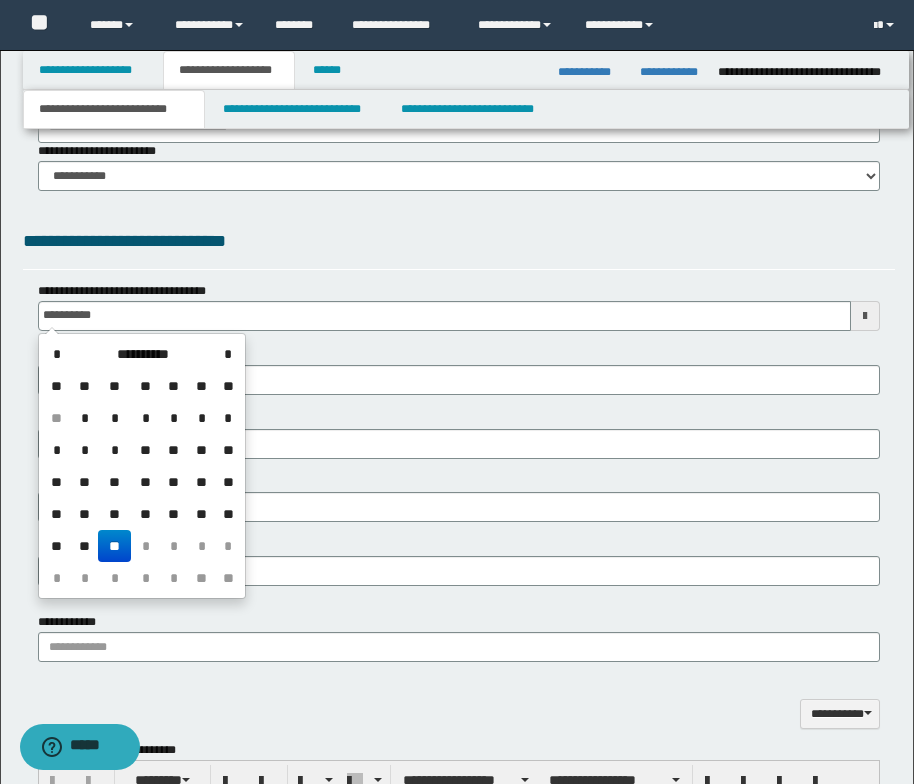 click on "**" at bounding box center [114, 546] 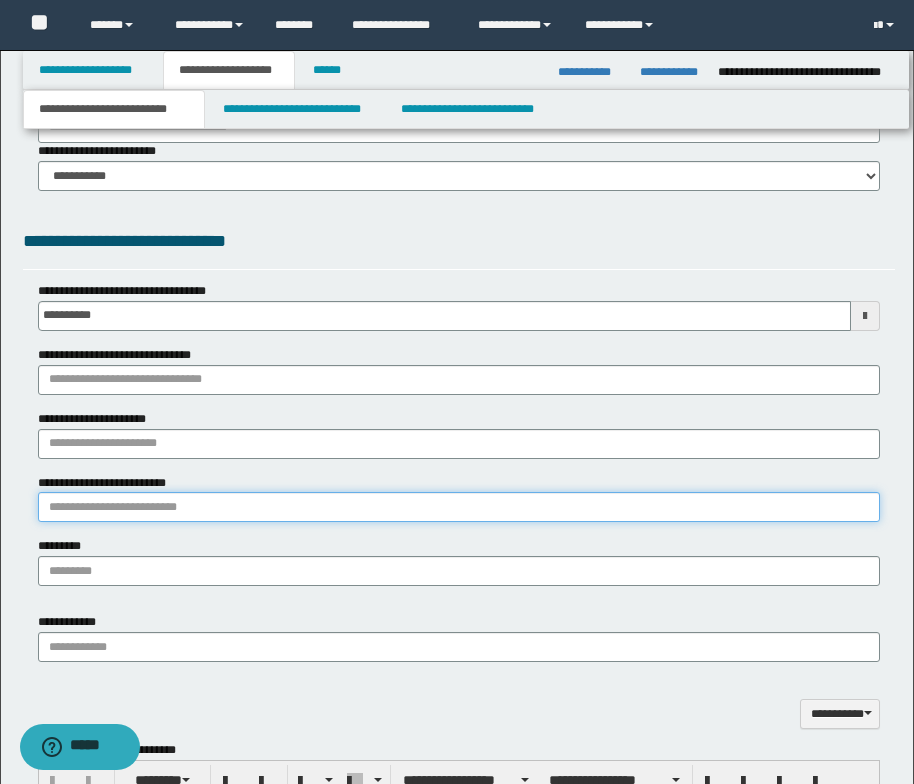 click on "**********" at bounding box center (459, 507) 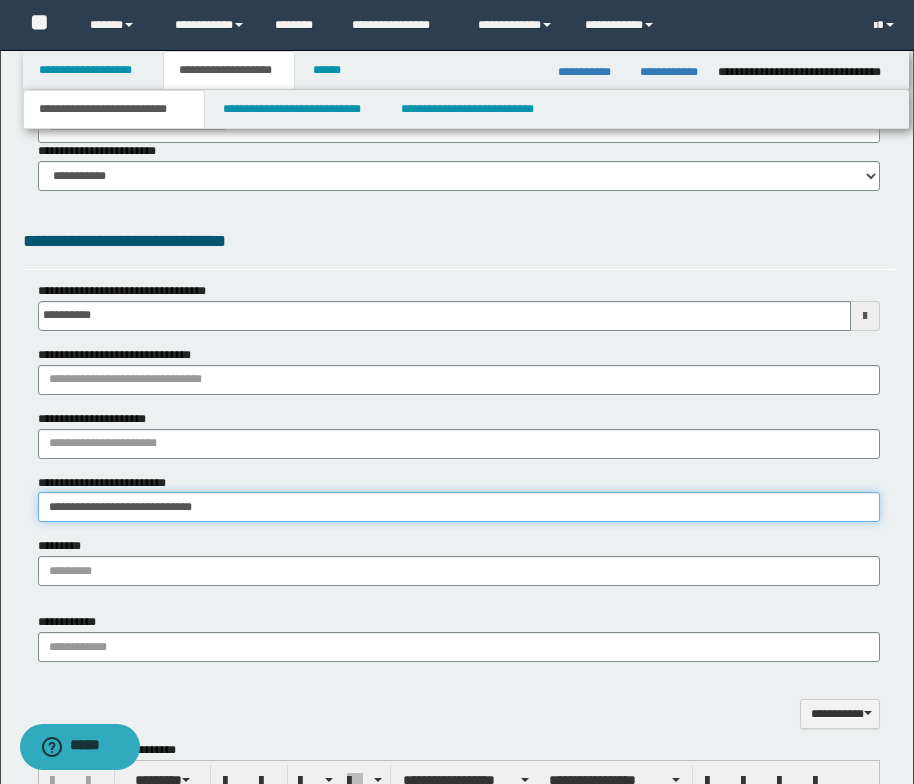 type on "**********" 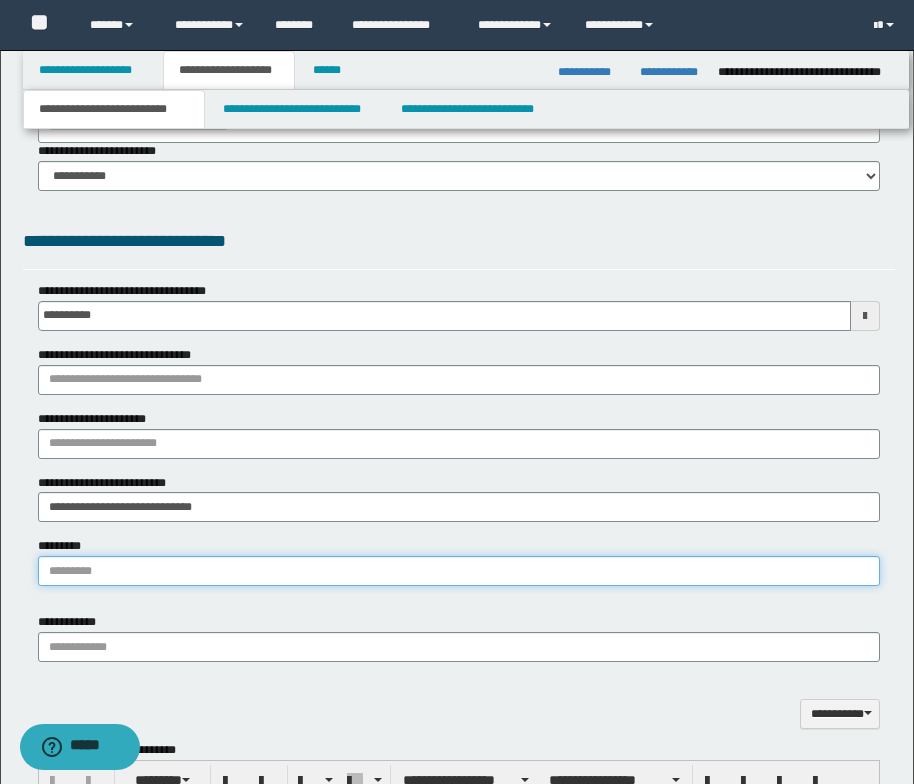 click on "*********" at bounding box center (459, 571) 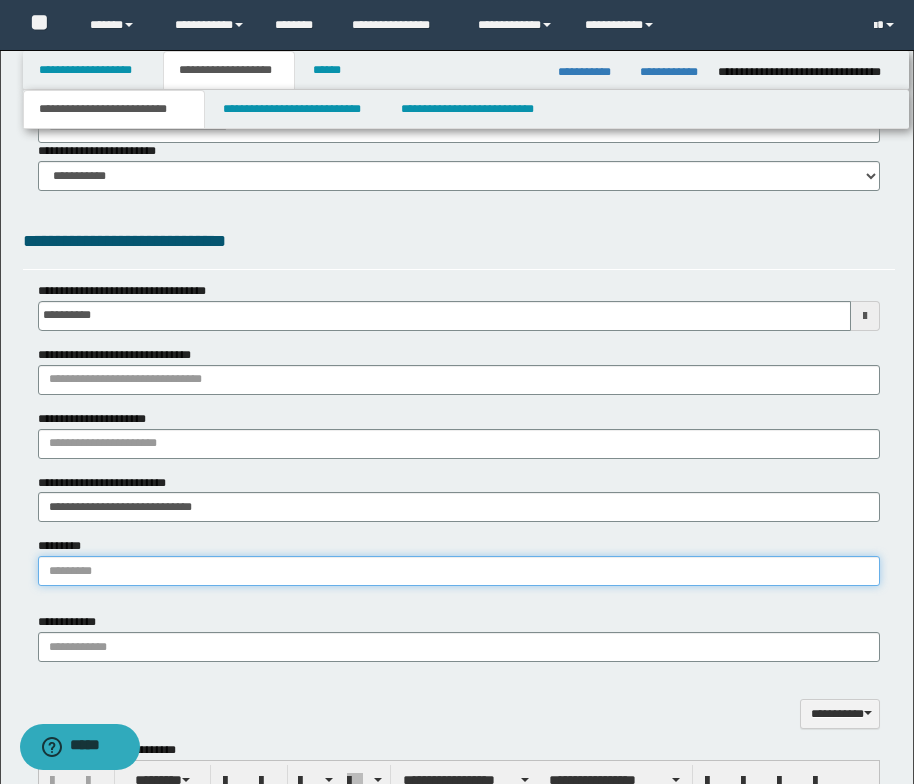 paste on "**********" 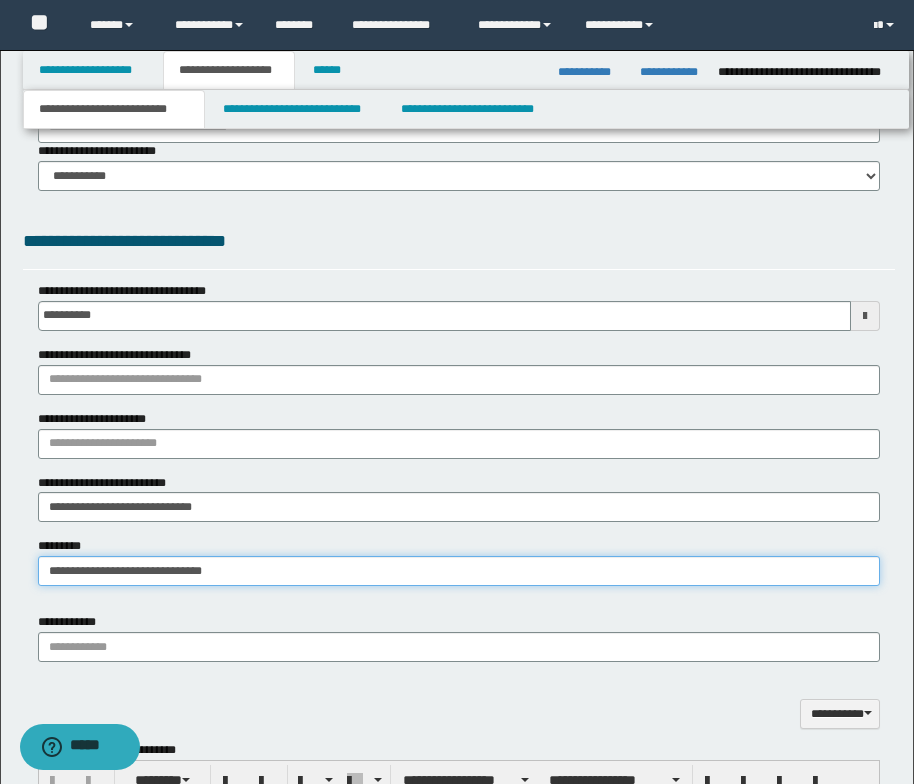 type on "**********" 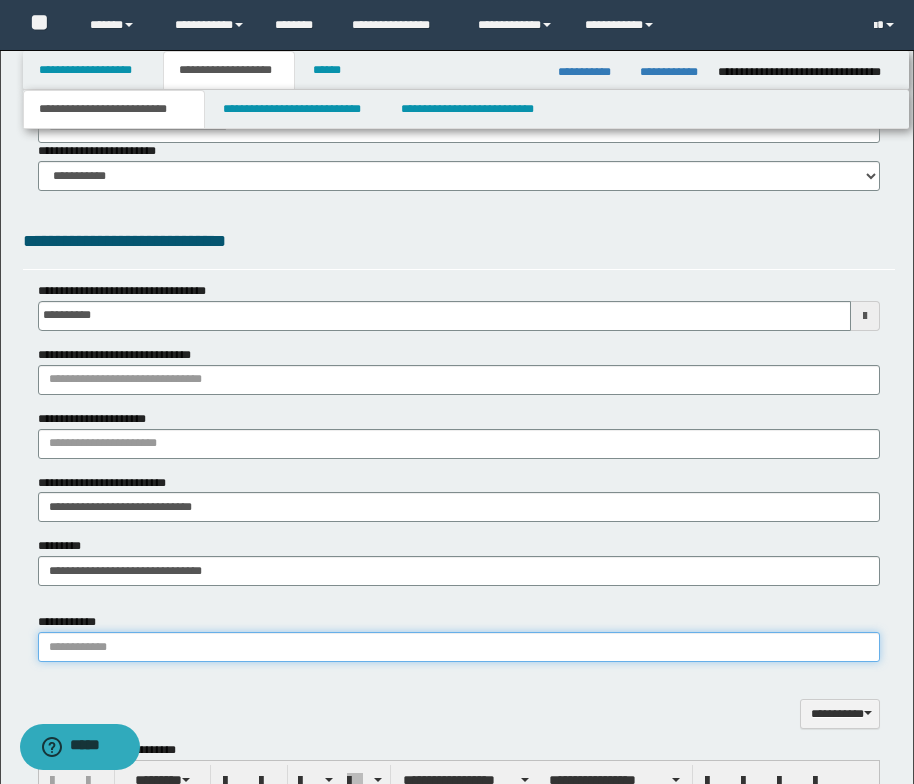 click on "**********" at bounding box center (459, 647) 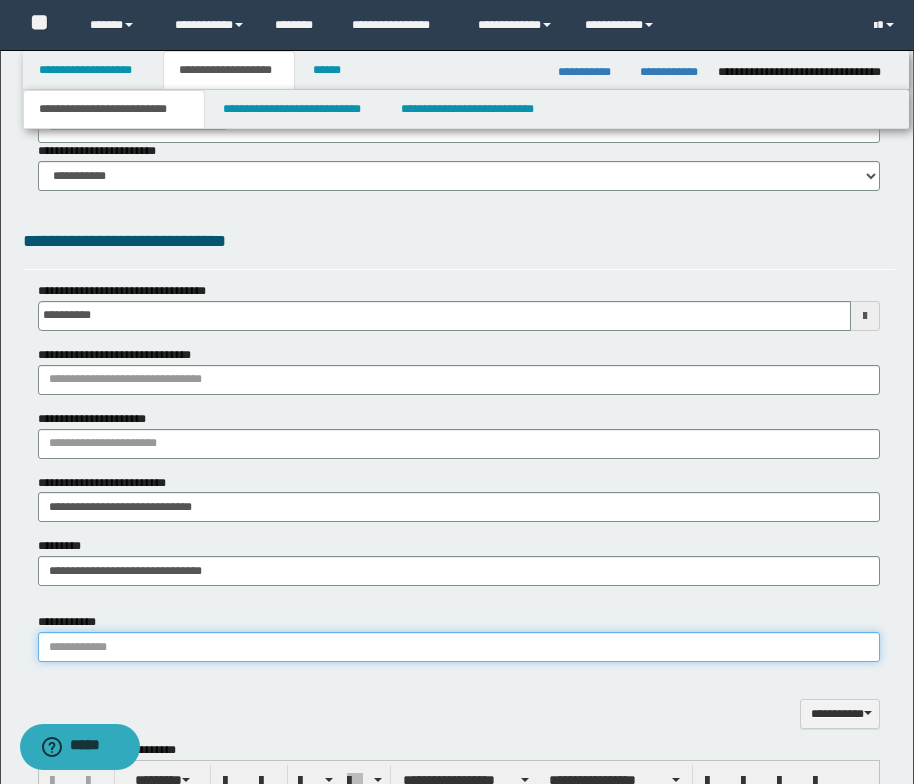 paste on "*********" 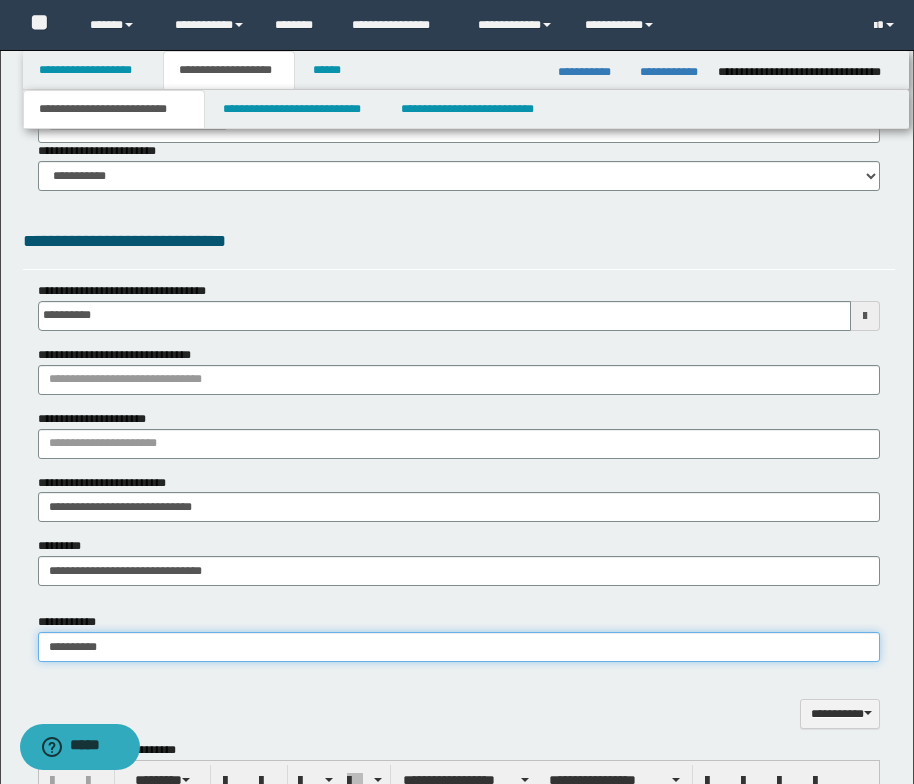 type on "*********" 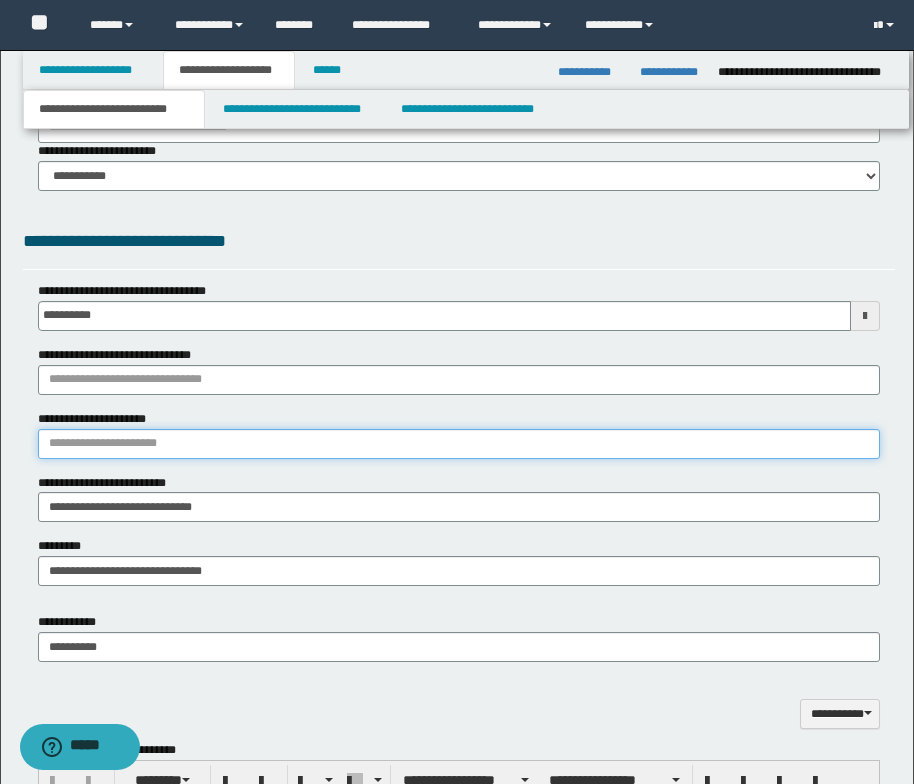 click on "**********" at bounding box center (459, 444) 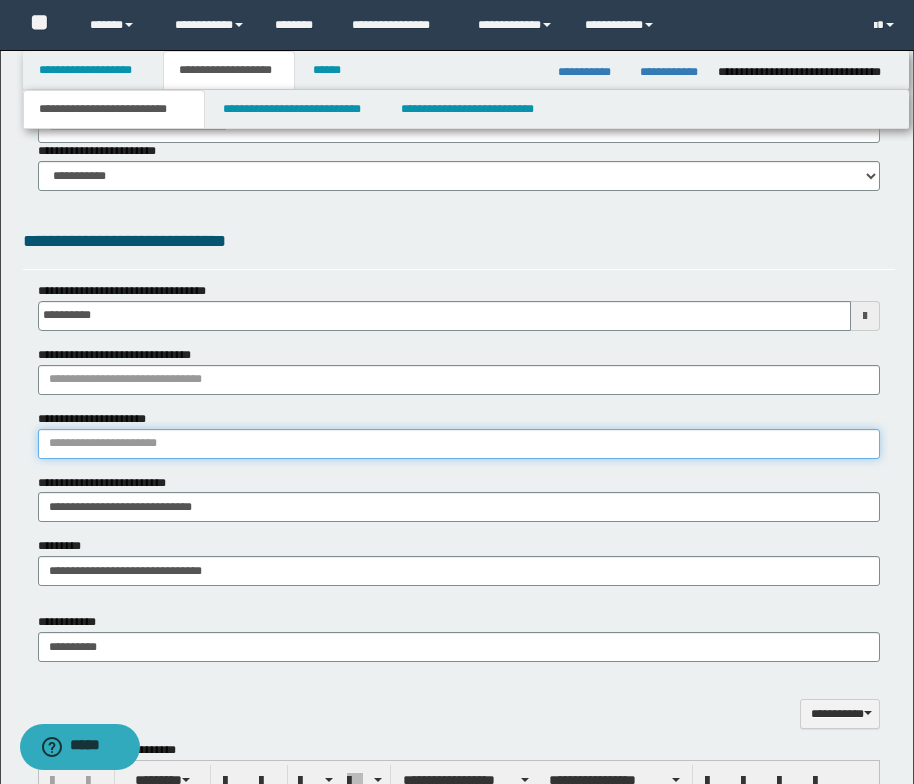 paste on "**********" 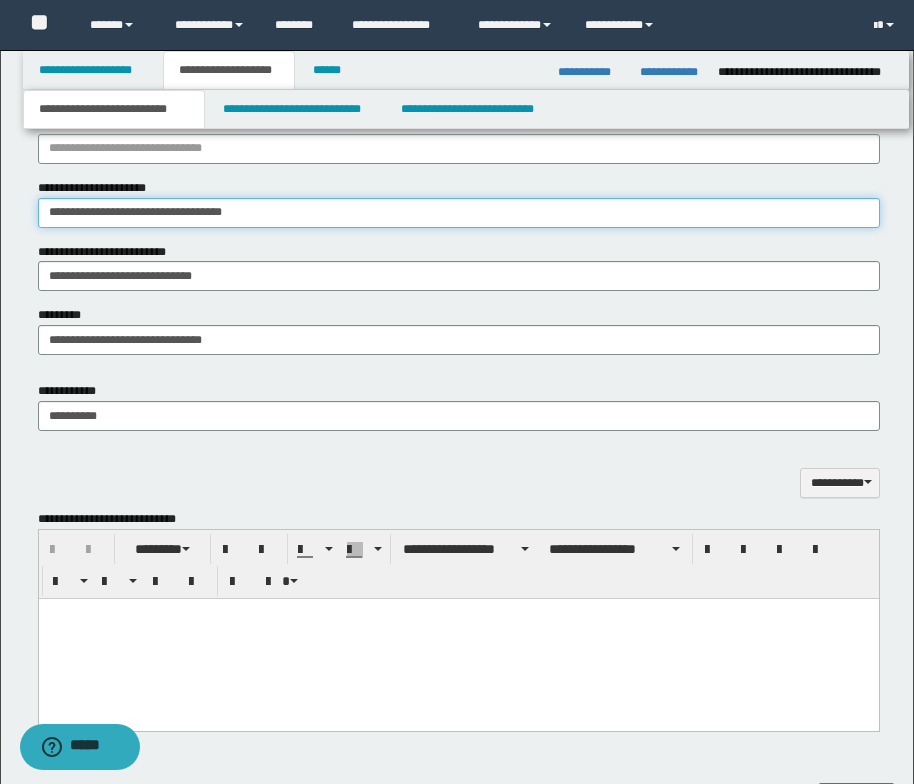 scroll, scrollTop: 500, scrollLeft: 0, axis: vertical 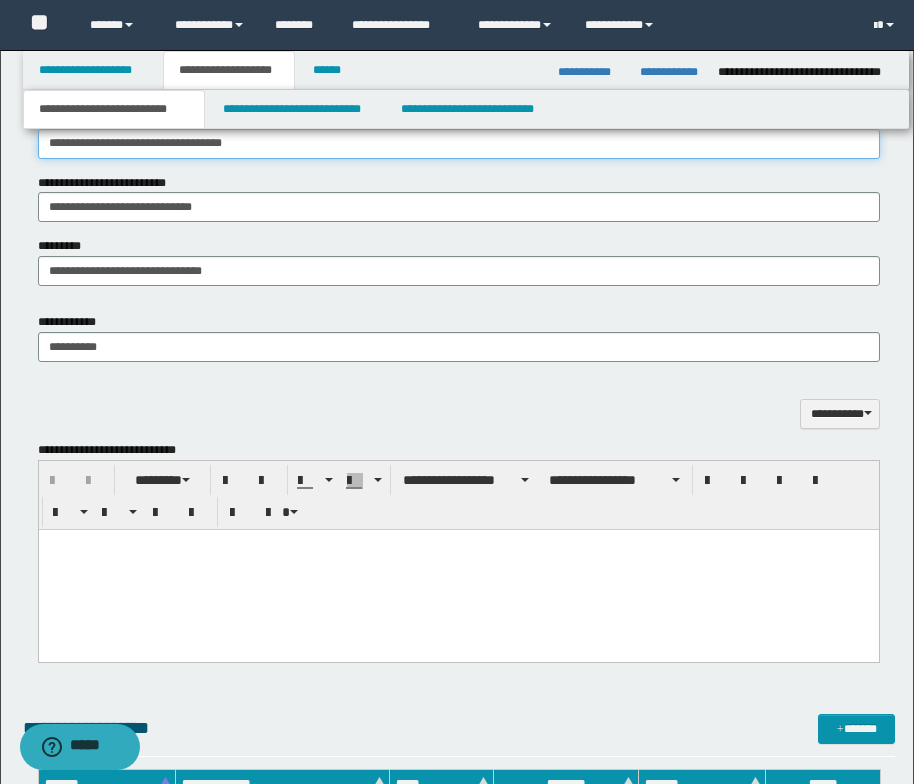 type on "**********" 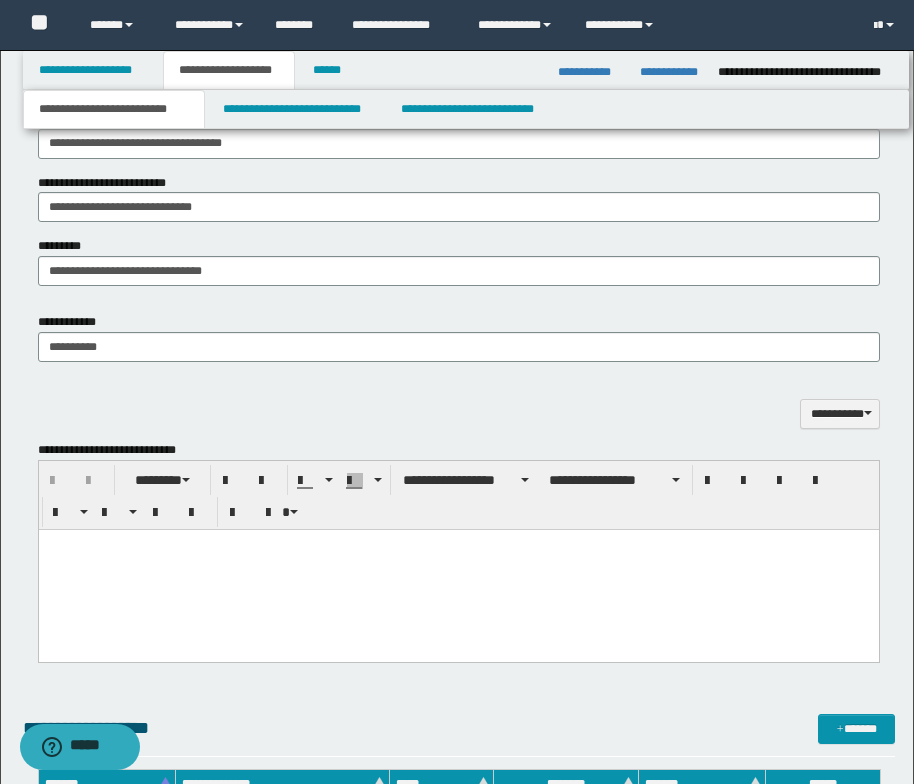 click at bounding box center [458, 544] 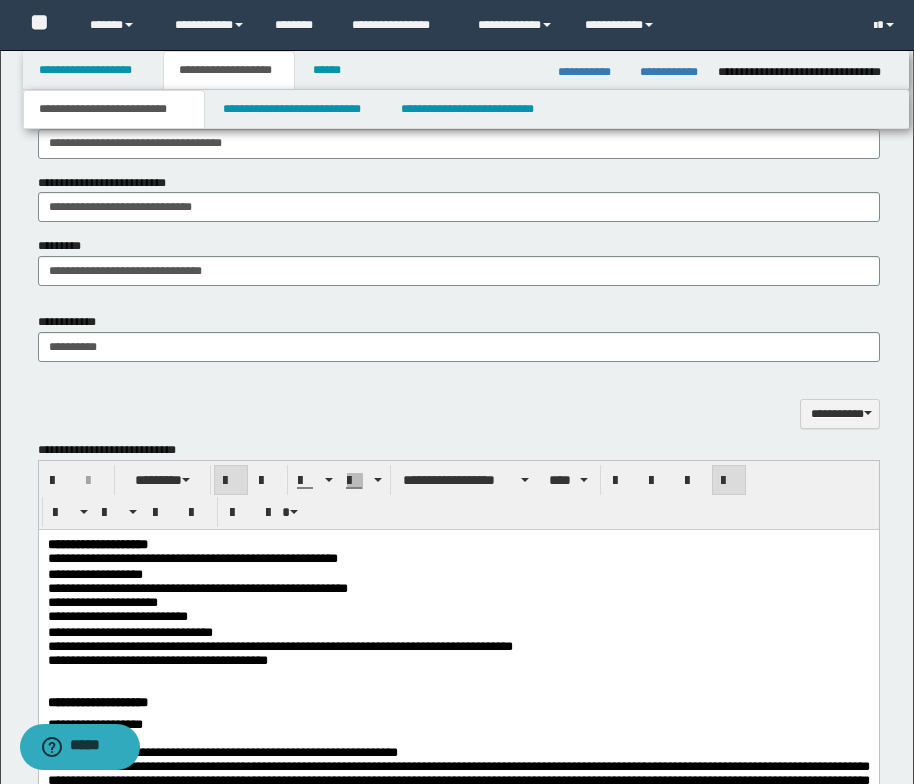 click at bounding box center [49, 687] 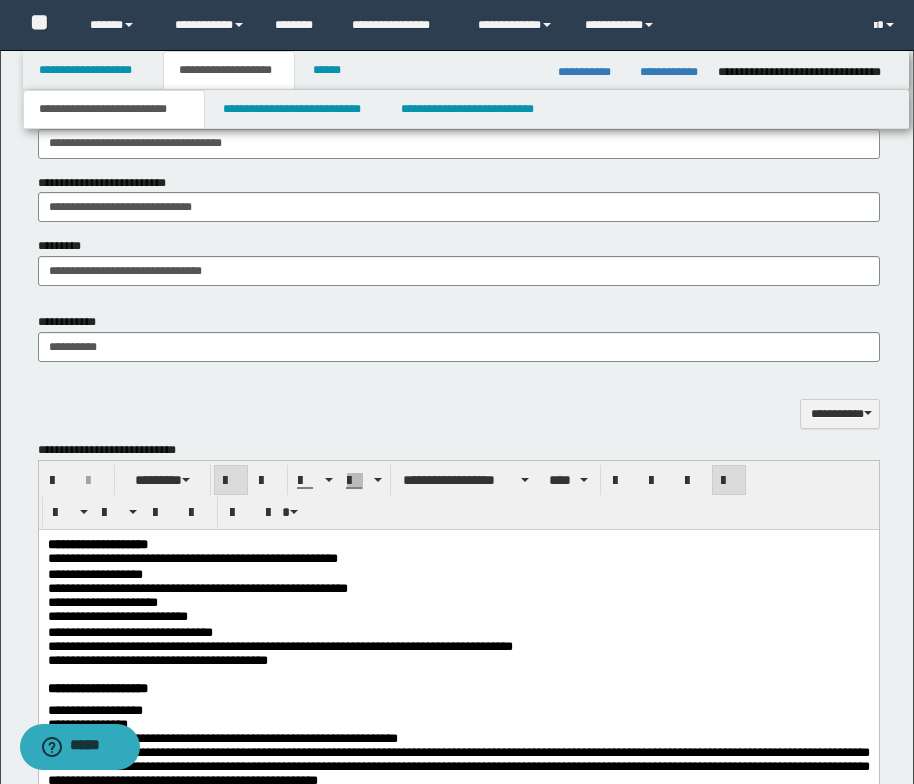 type 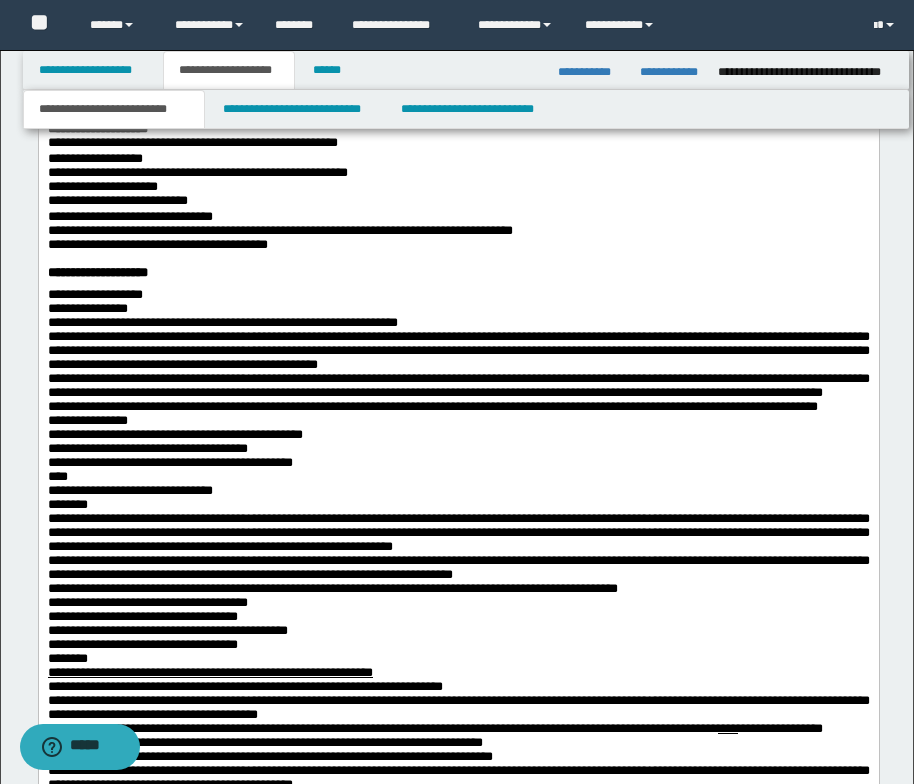 scroll, scrollTop: 900, scrollLeft: 0, axis: vertical 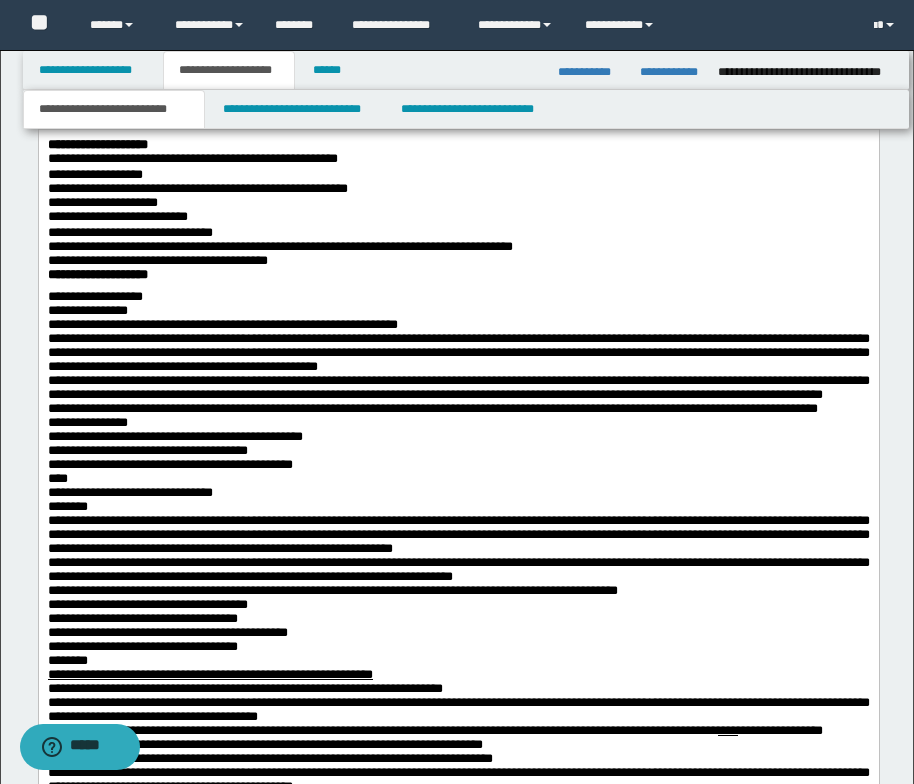click on "**********" at bounding box center [87, 421] 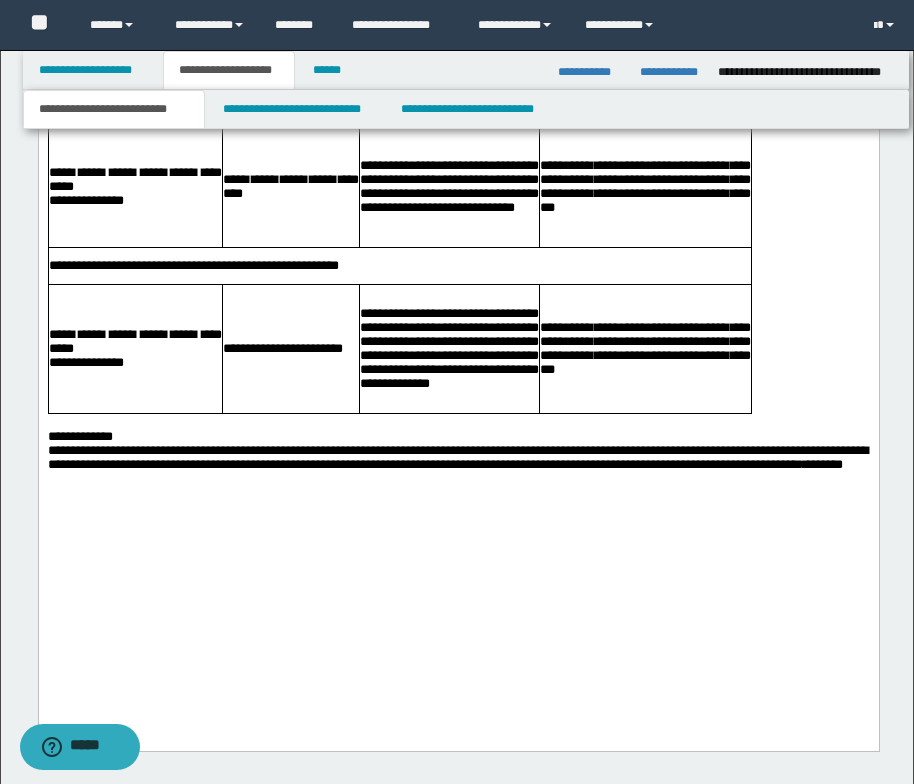 scroll, scrollTop: 1904, scrollLeft: 0, axis: vertical 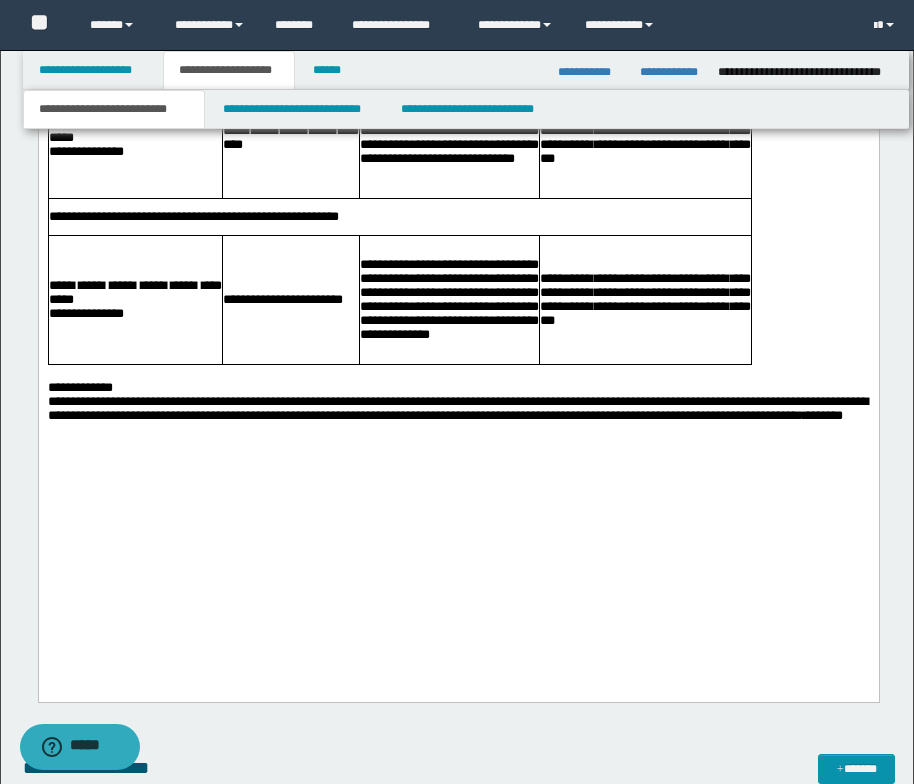 click on "**********" at bounding box center [399, 217] 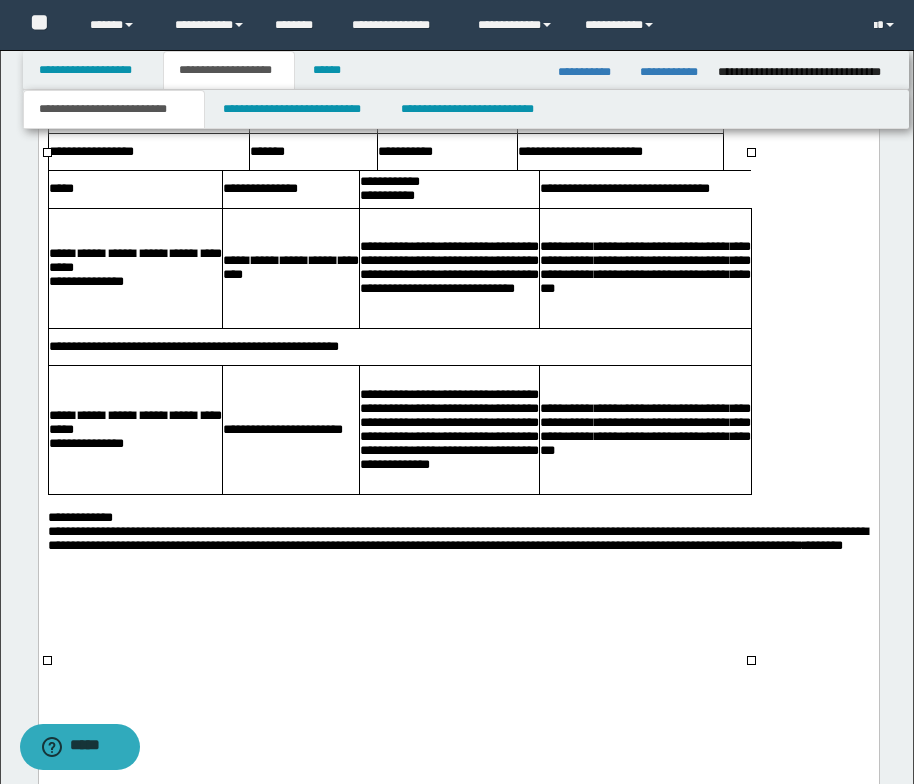 scroll, scrollTop: 1804, scrollLeft: 0, axis: vertical 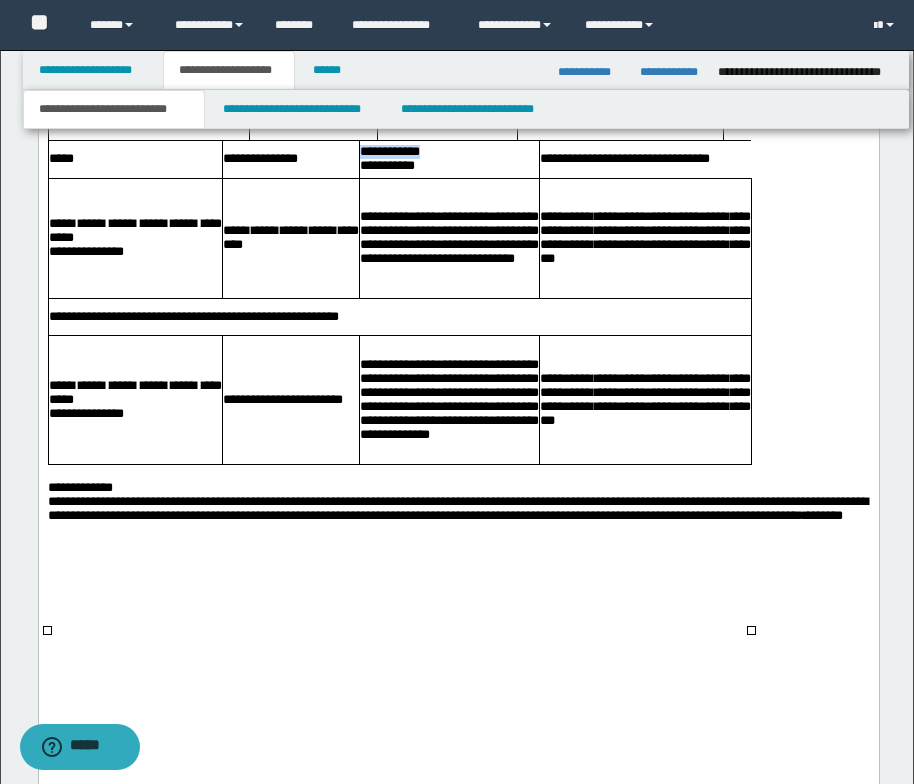 drag, startPoint x: 479, startPoint y: 303, endPoint x: 361, endPoint y: 300, distance: 118.03813 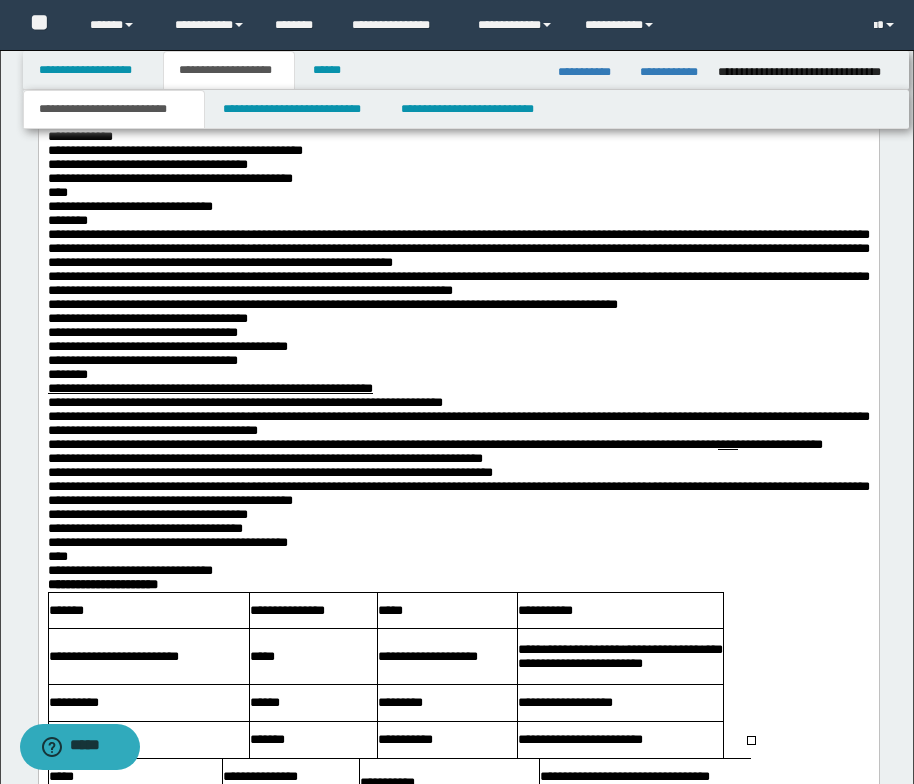 scroll, scrollTop: 1104, scrollLeft: 0, axis: vertical 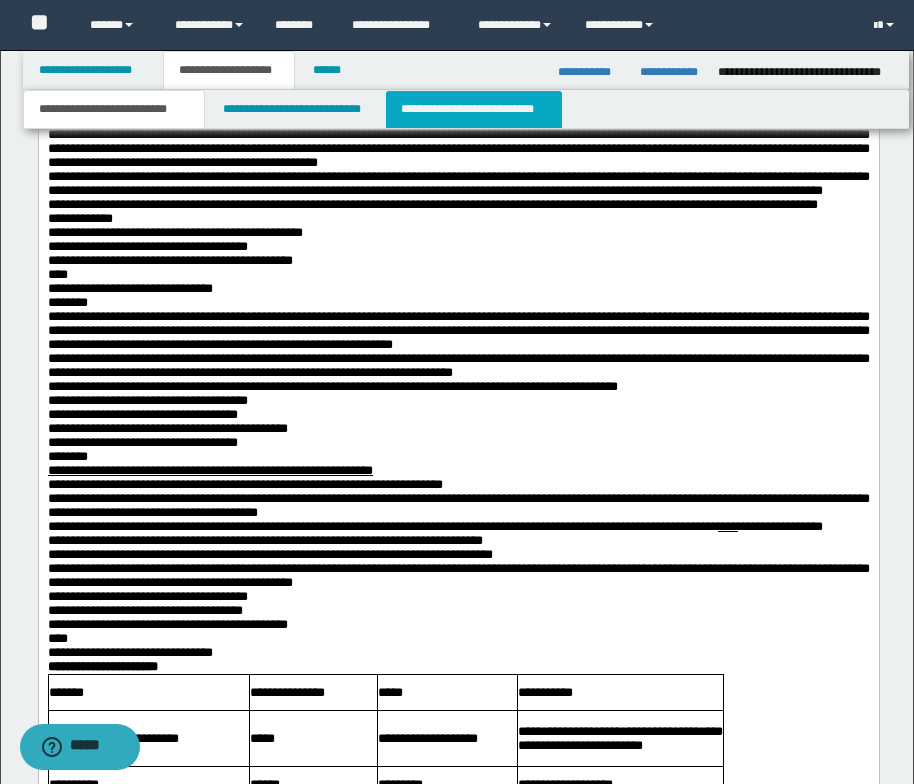 click on "**********" at bounding box center (474, 109) 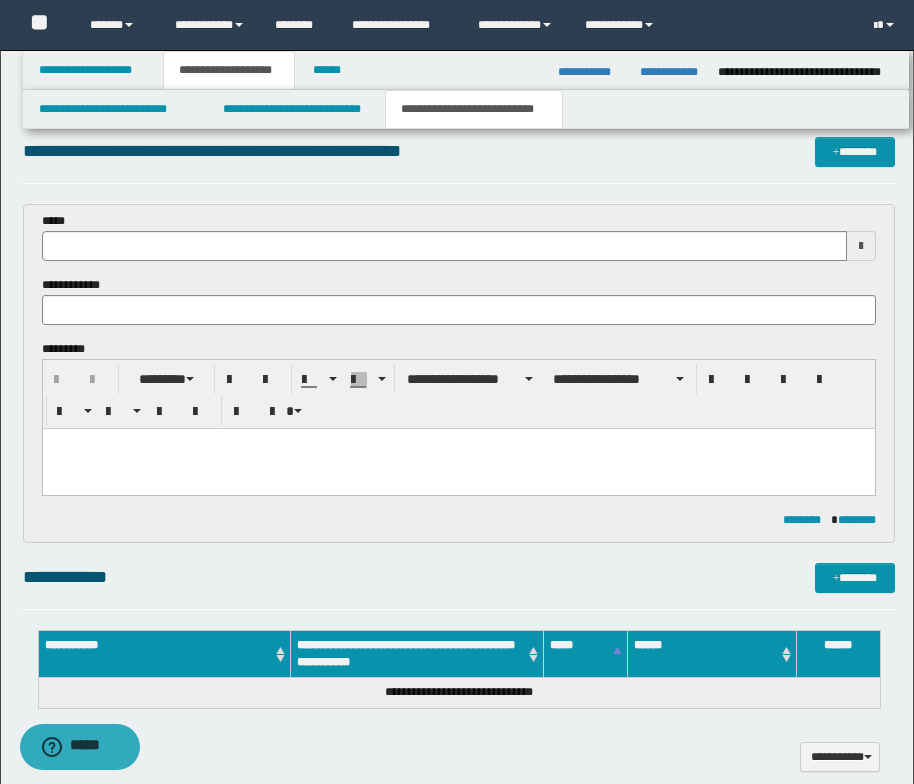 scroll, scrollTop: 0, scrollLeft: 0, axis: both 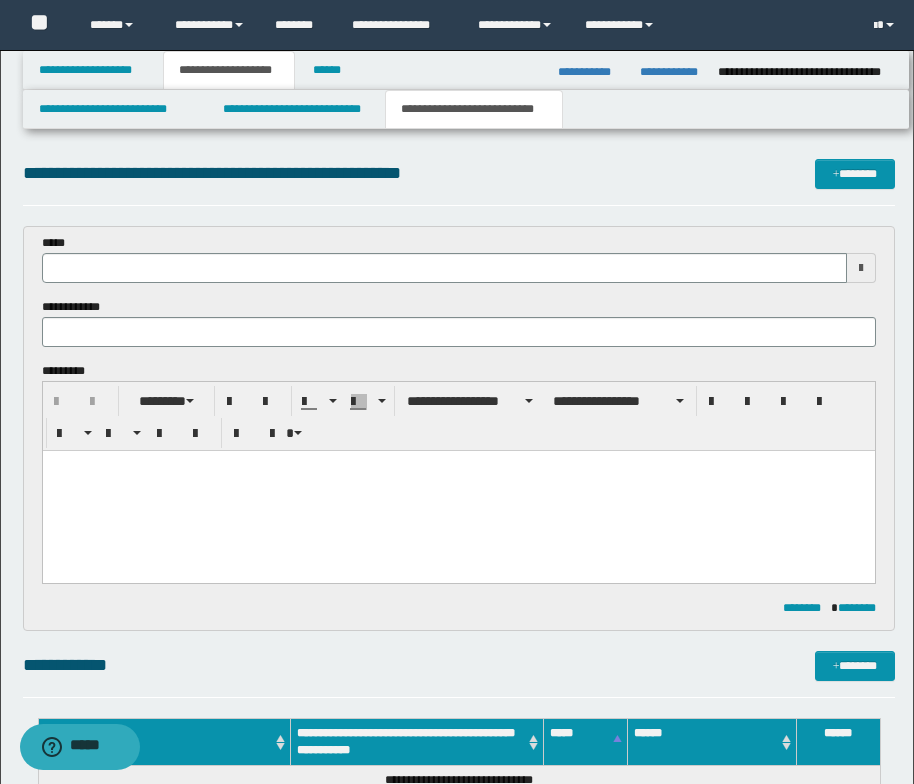 click at bounding box center [458, 466] 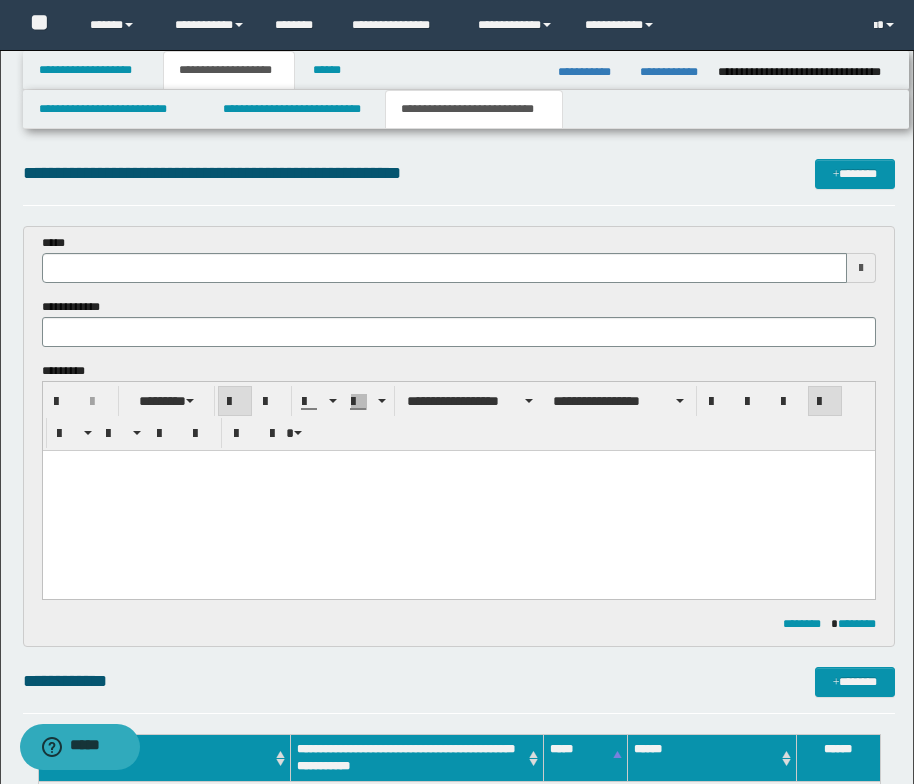 type 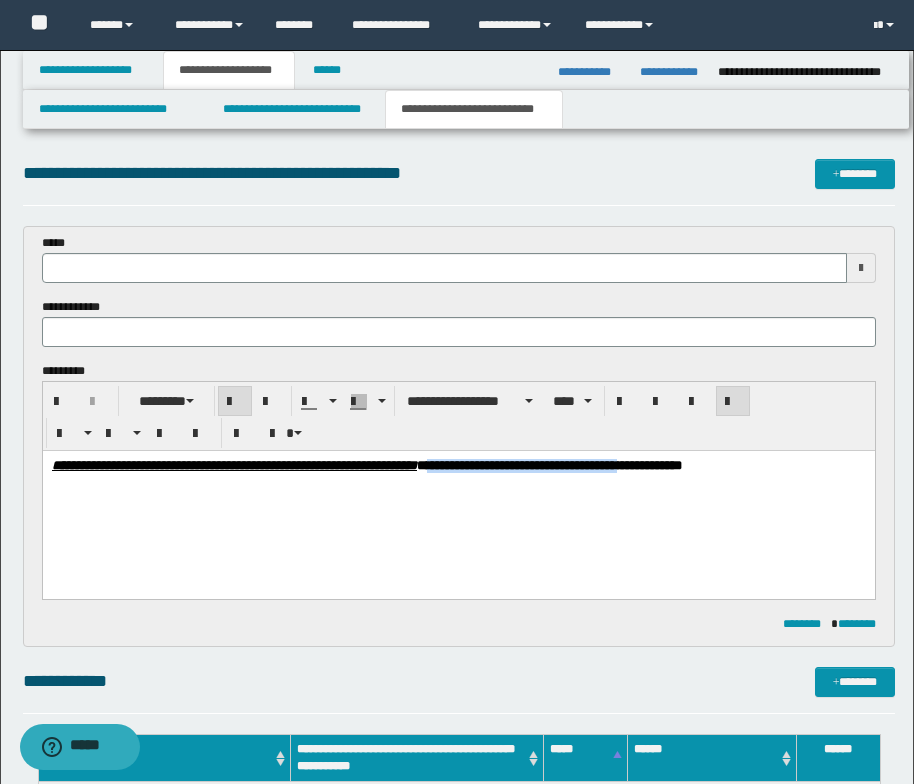 drag, startPoint x: 632, startPoint y: 462, endPoint x: 871, endPoint y: 450, distance: 239.30107 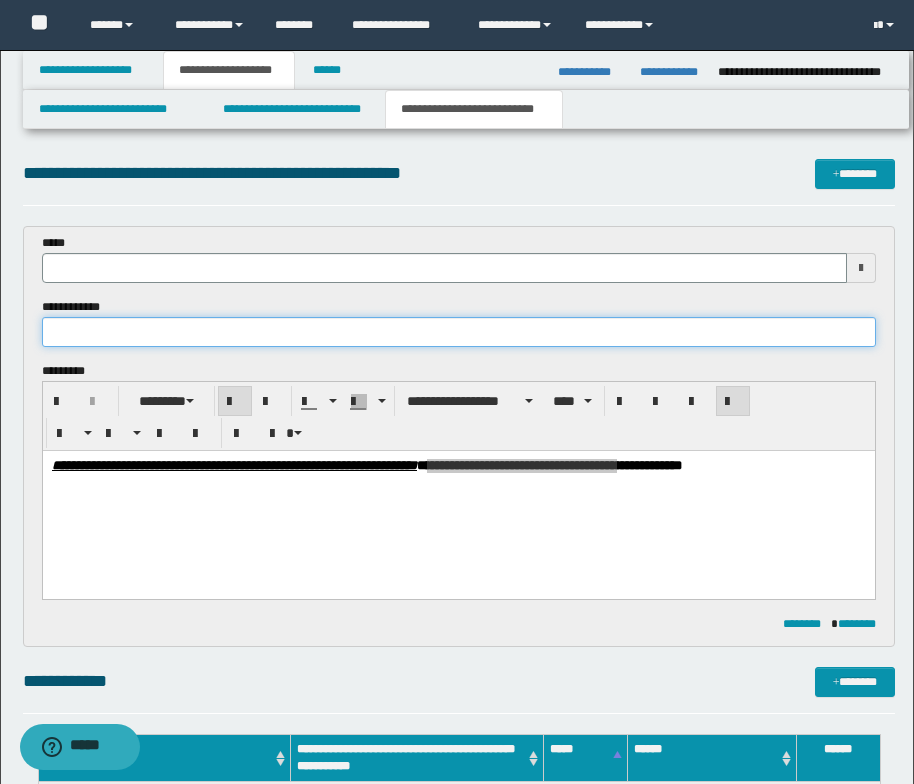 click at bounding box center [459, 332] 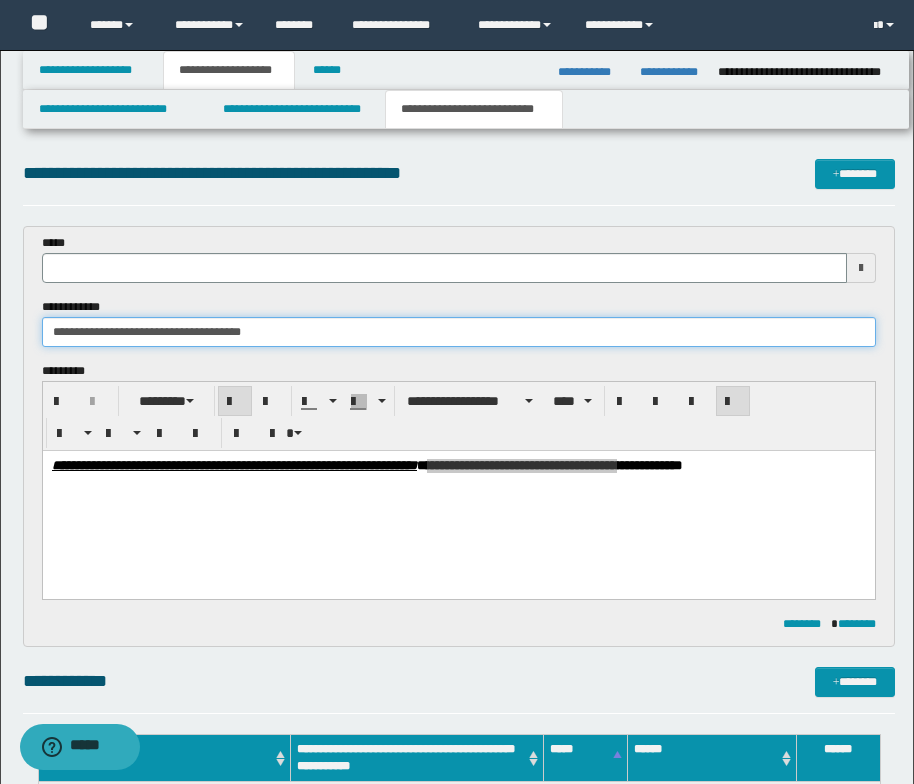 type on "**********" 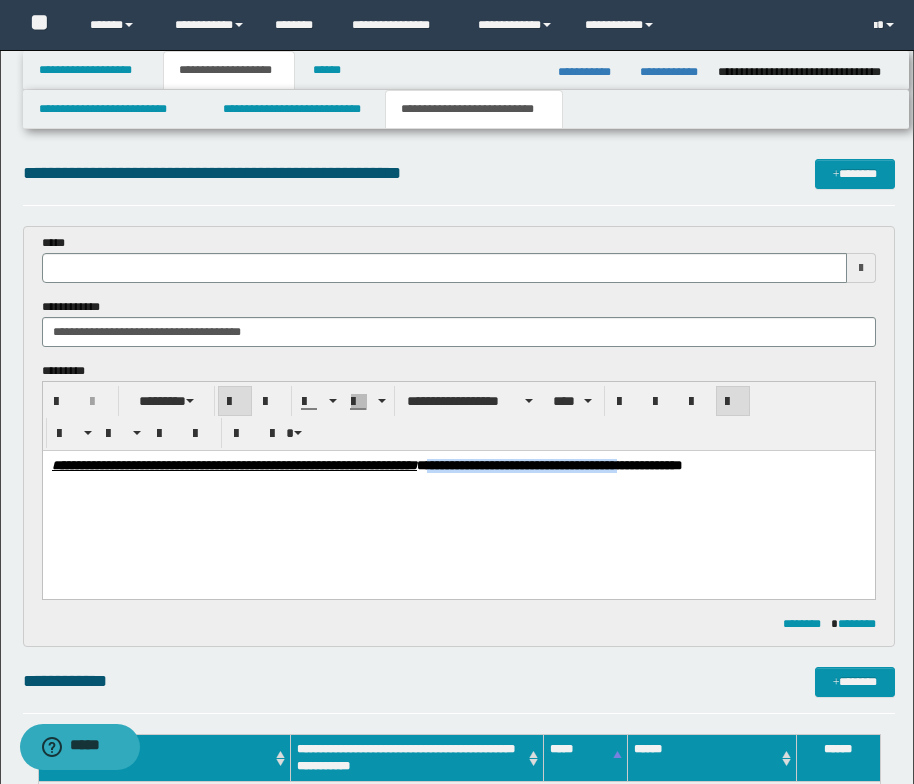 click on "**********" at bounding box center [458, 491] 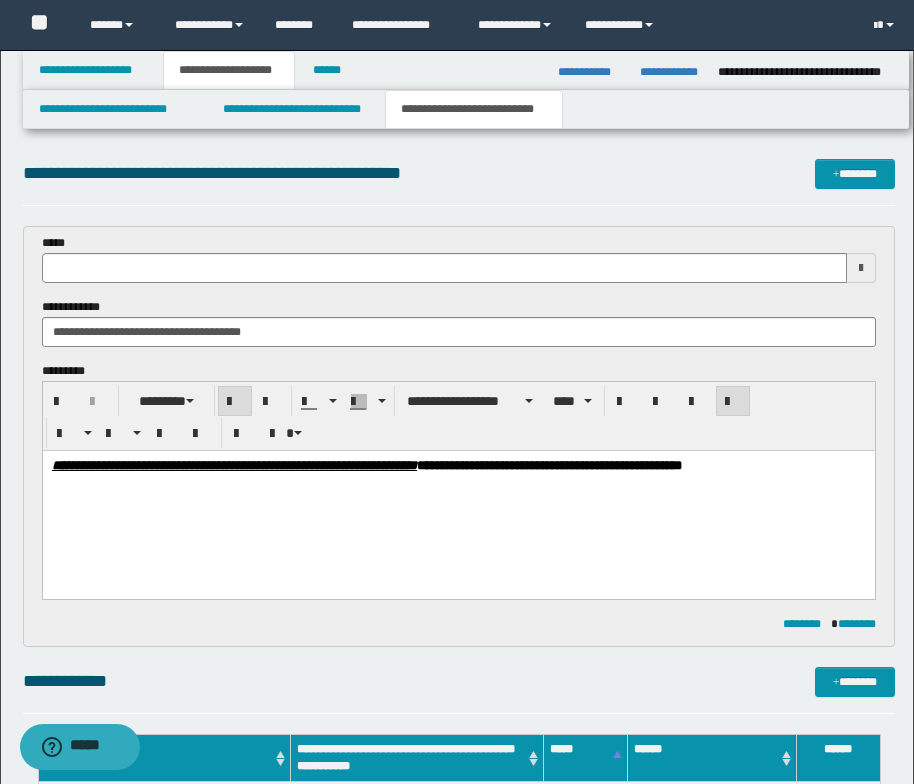 click on "**********" at bounding box center (458, 491) 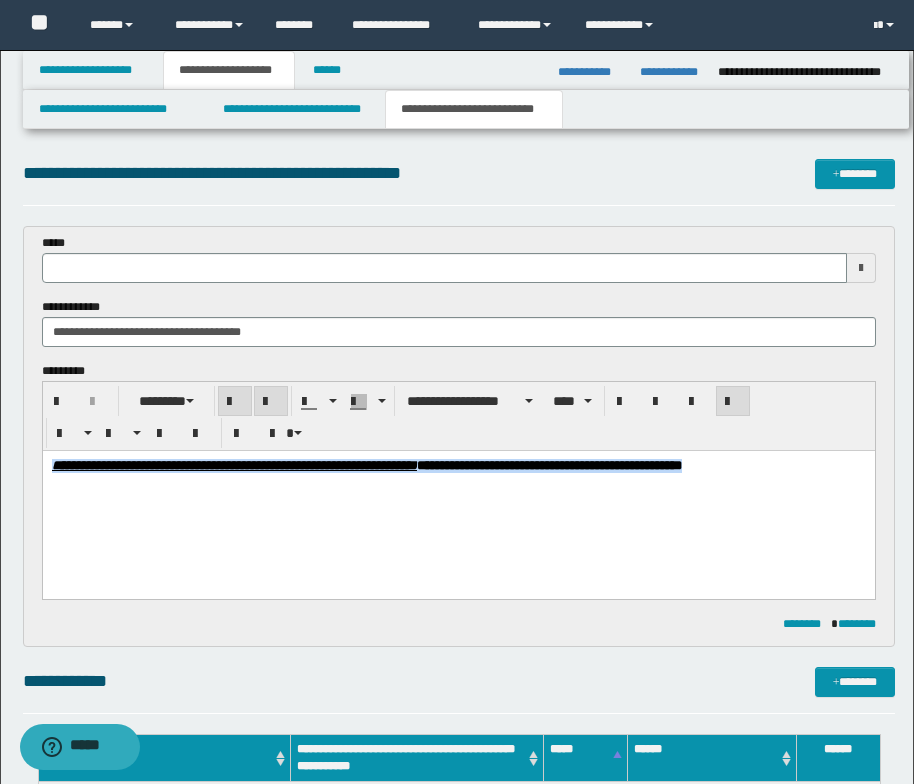drag, startPoint x: 131, startPoint y: 487, endPoint x: 37, endPoint y: 459, distance: 98.0816 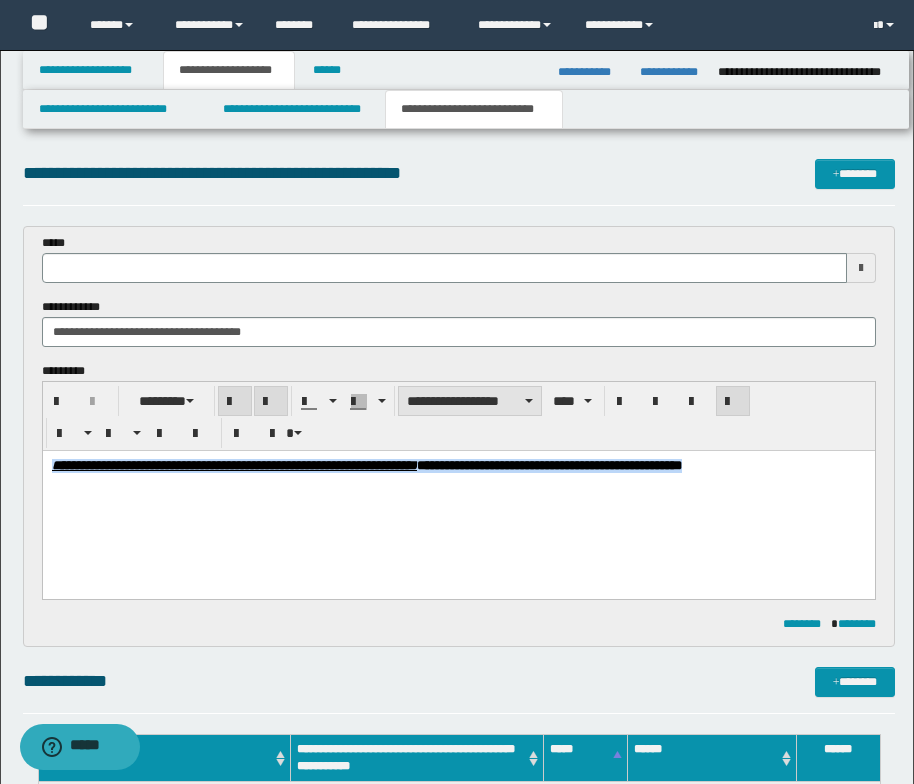 click on "**********" at bounding box center [470, 401] 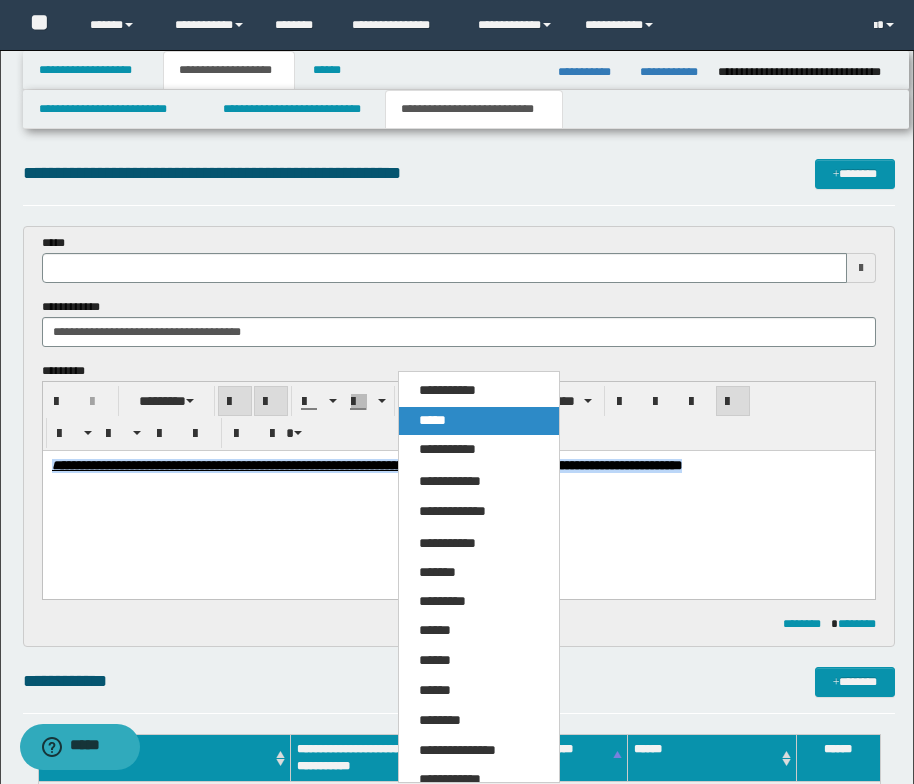 click on "*****" at bounding box center [479, 421] 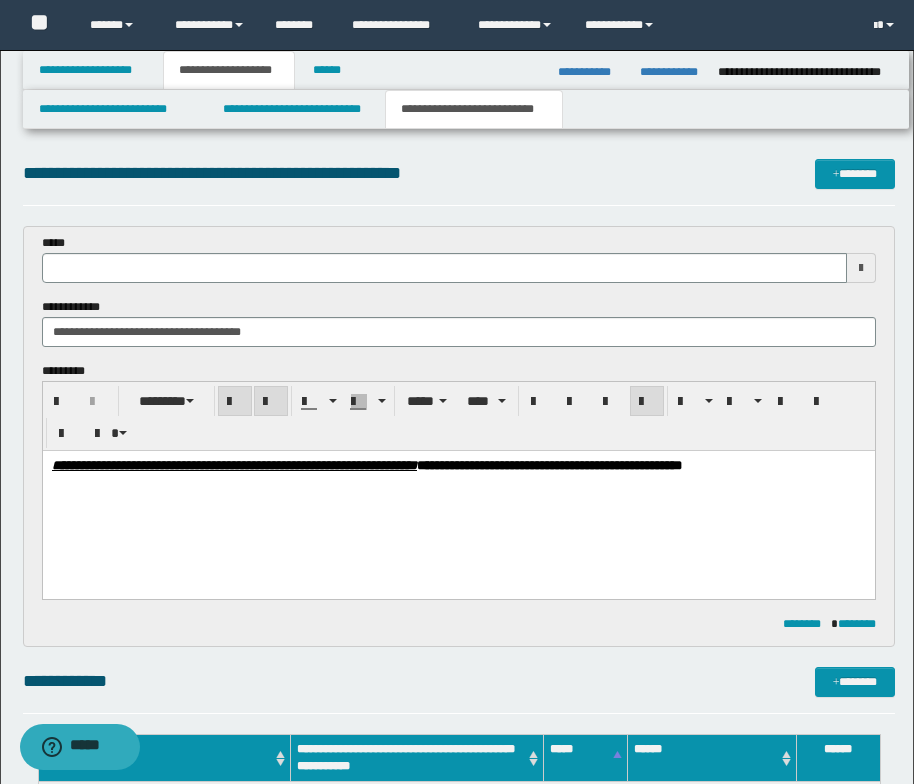 click on "**********" at bounding box center [458, 491] 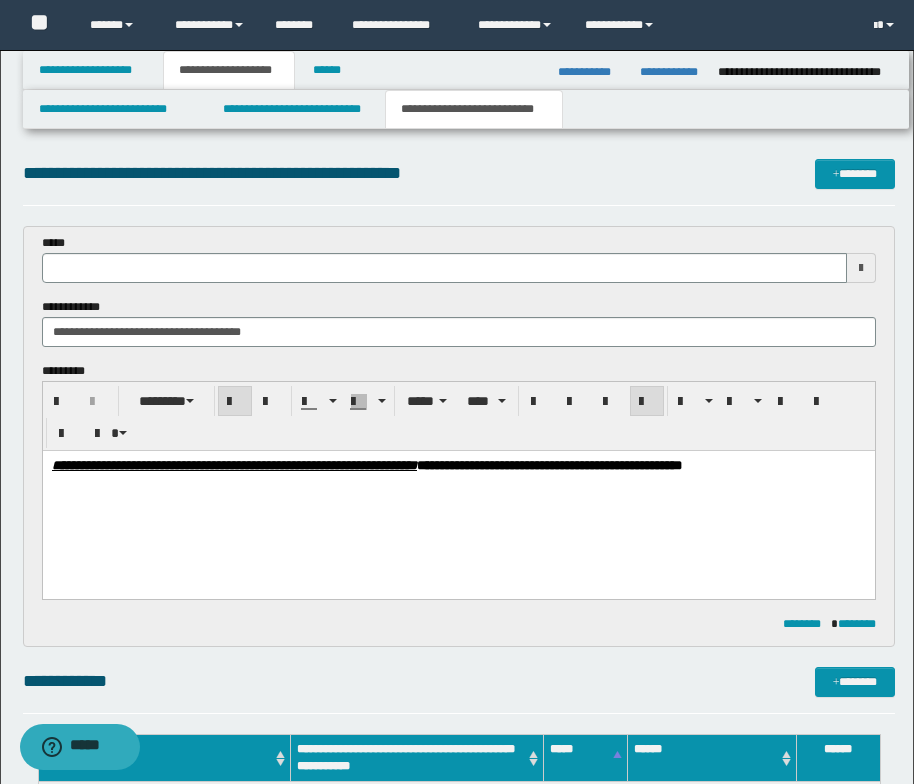 type 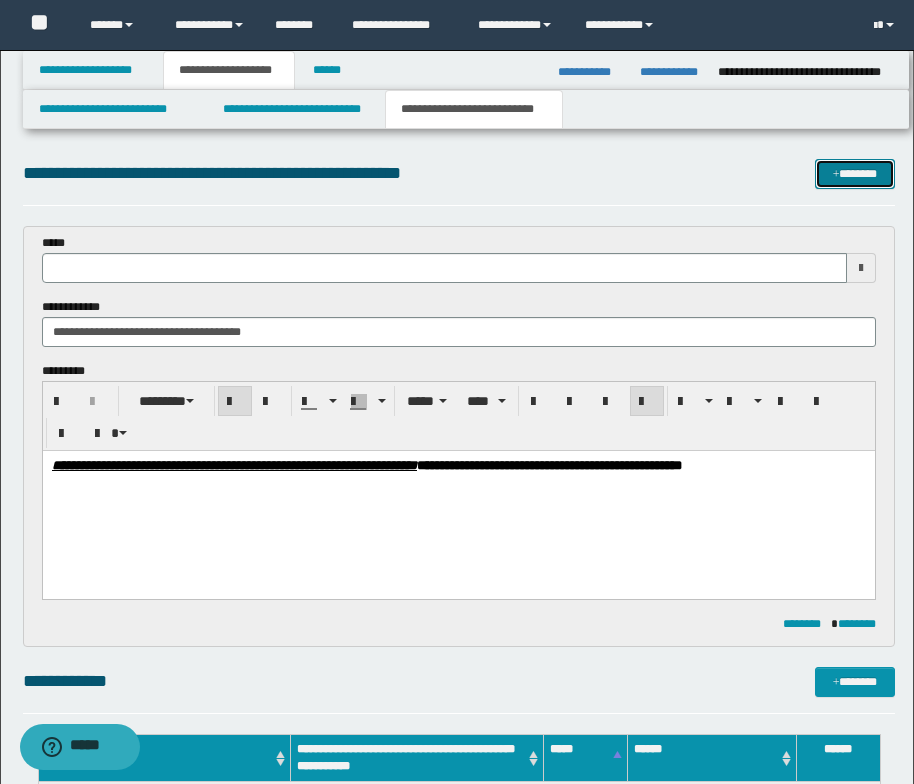 click at bounding box center (836, 175) 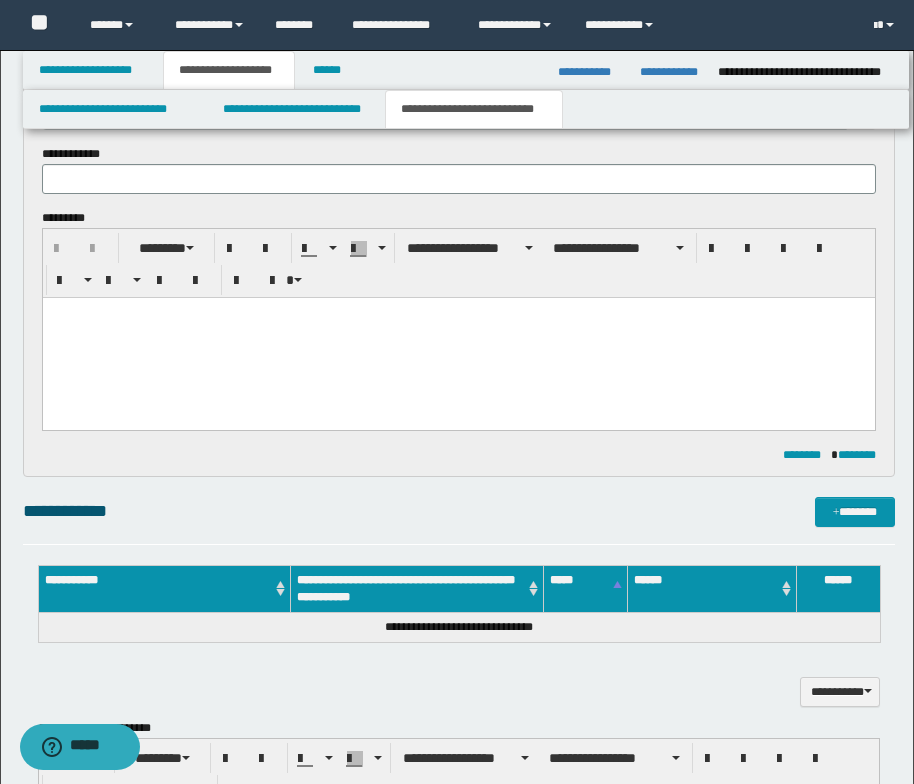 scroll, scrollTop: 0, scrollLeft: 0, axis: both 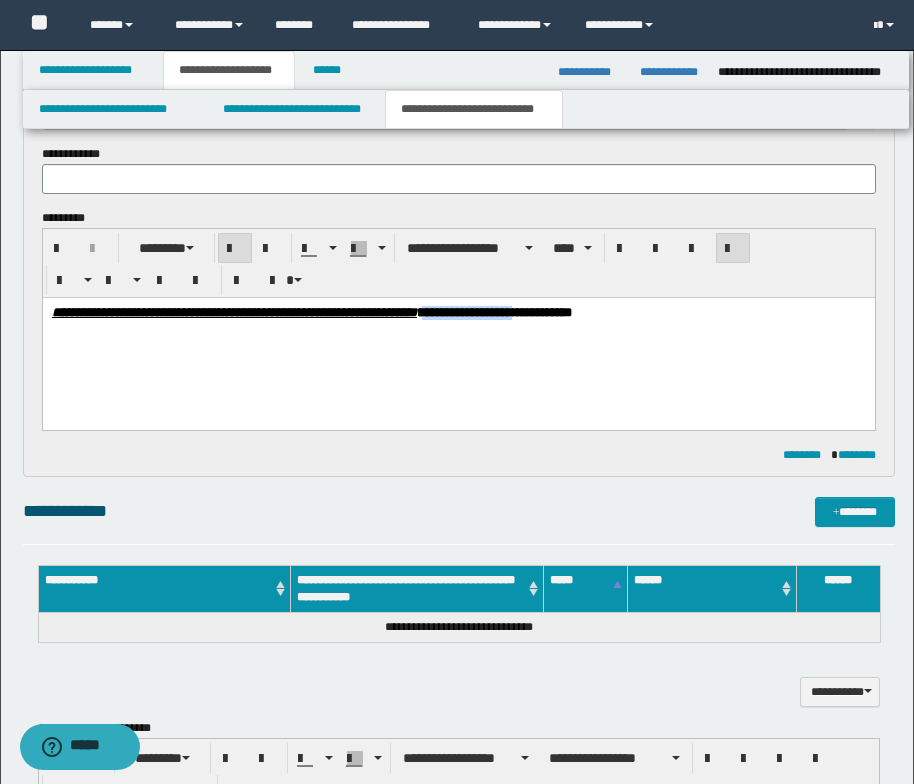 drag, startPoint x: 725, startPoint y: 308, endPoint x: 618, endPoint y: 312, distance: 107.07474 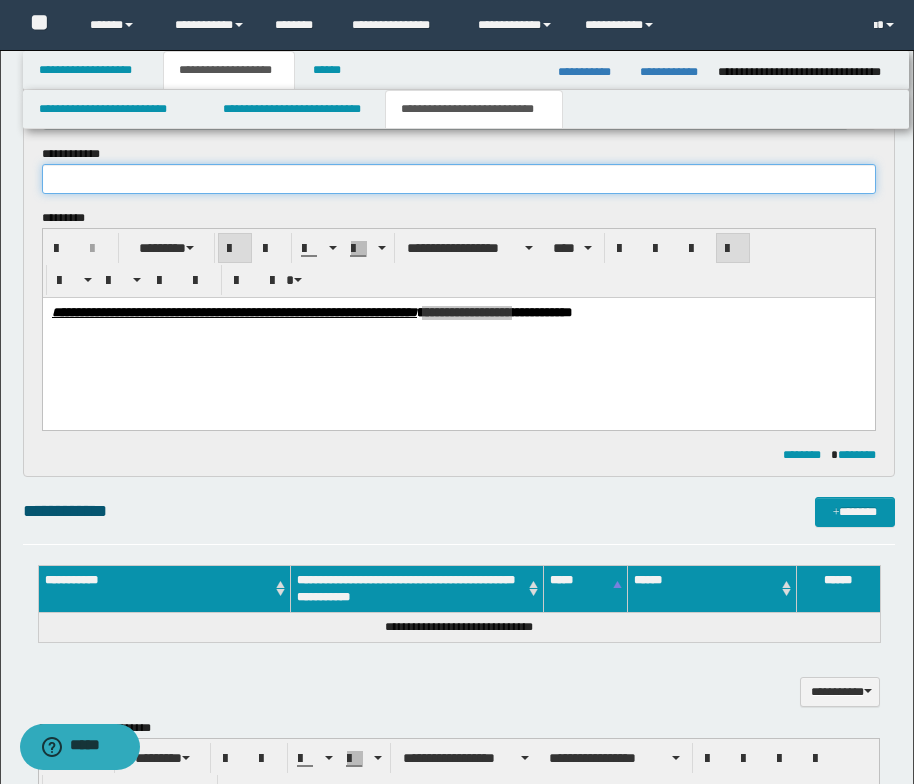 click at bounding box center [459, 179] 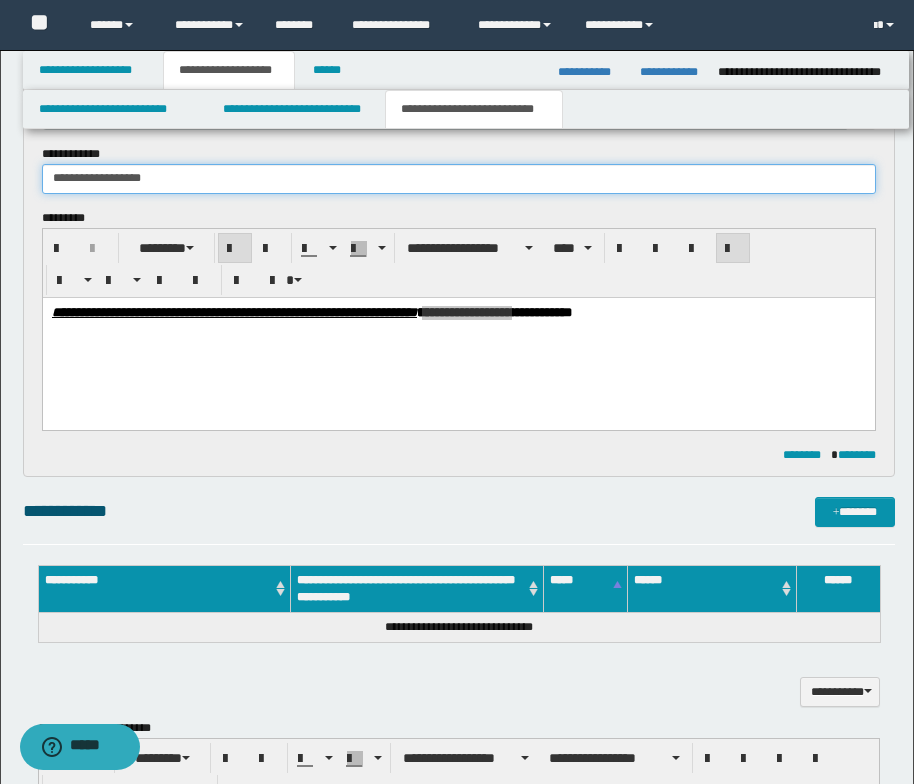 type on "**********" 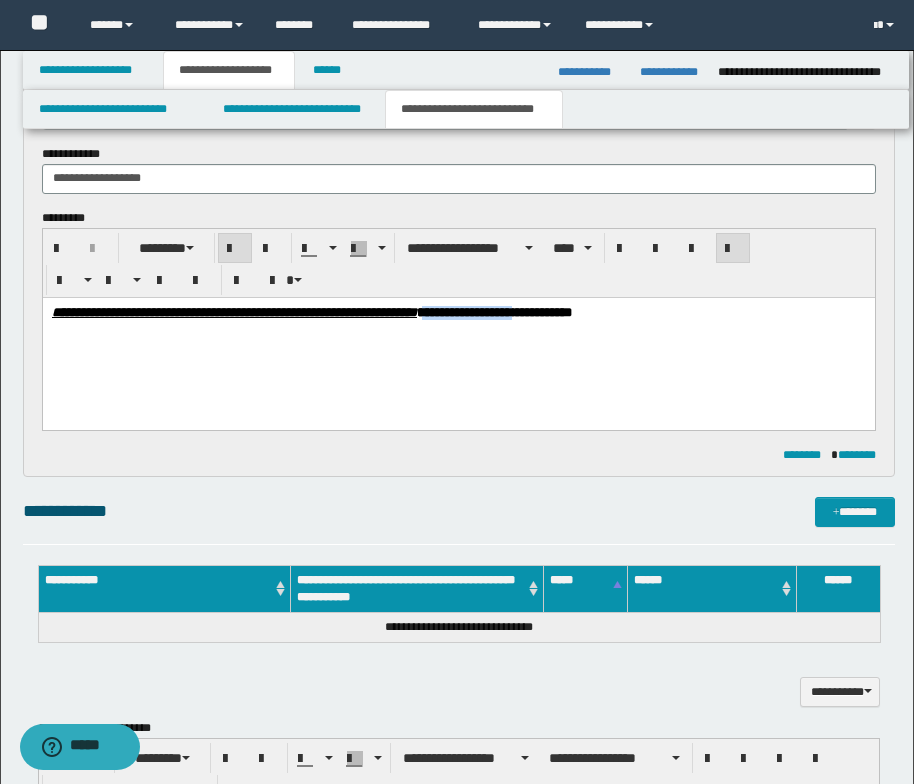 click on "**********" at bounding box center (458, 312) 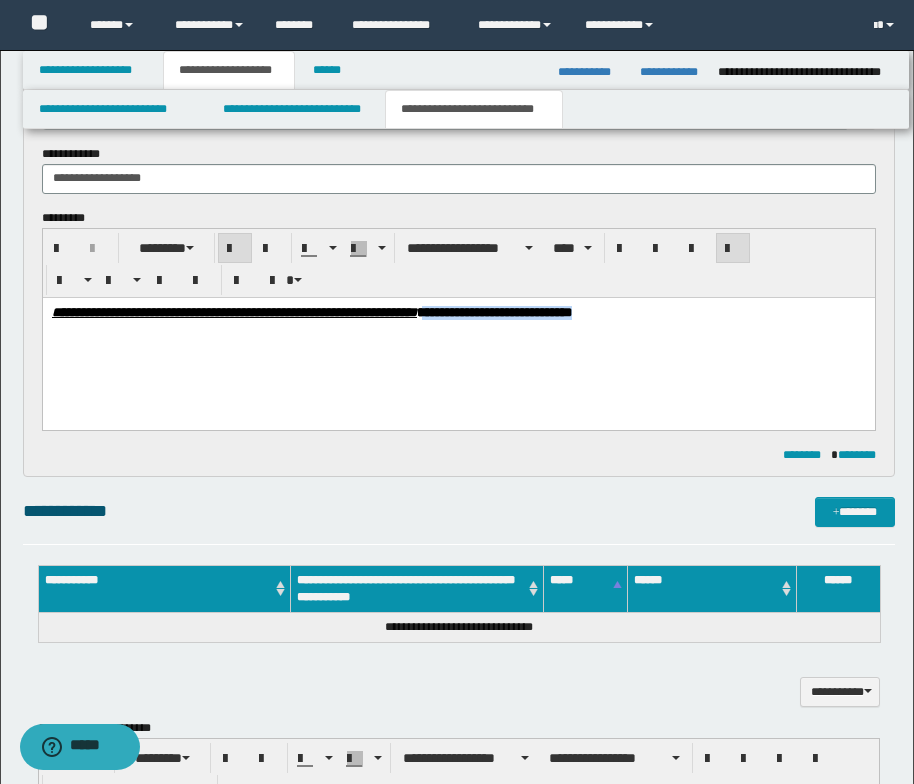 click on "**********" at bounding box center [458, 312] 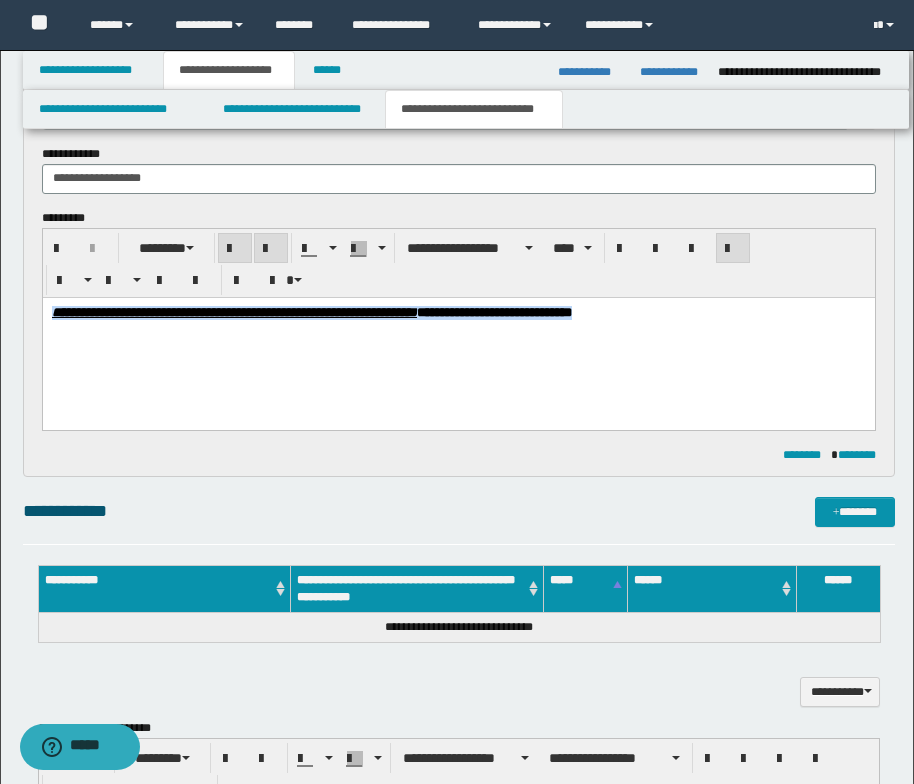 drag, startPoint x: 808, startPoint y: 315, endPoint x: 52, endPoint y: 322, distance: 756.0324 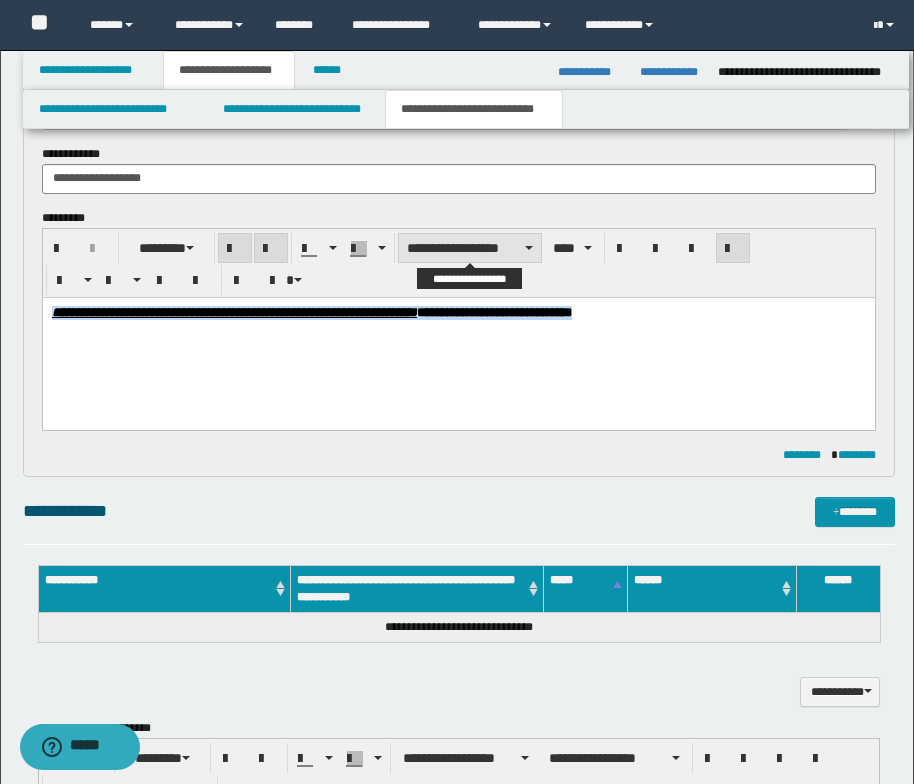 click on "**********" at bounding box center [470, 248] 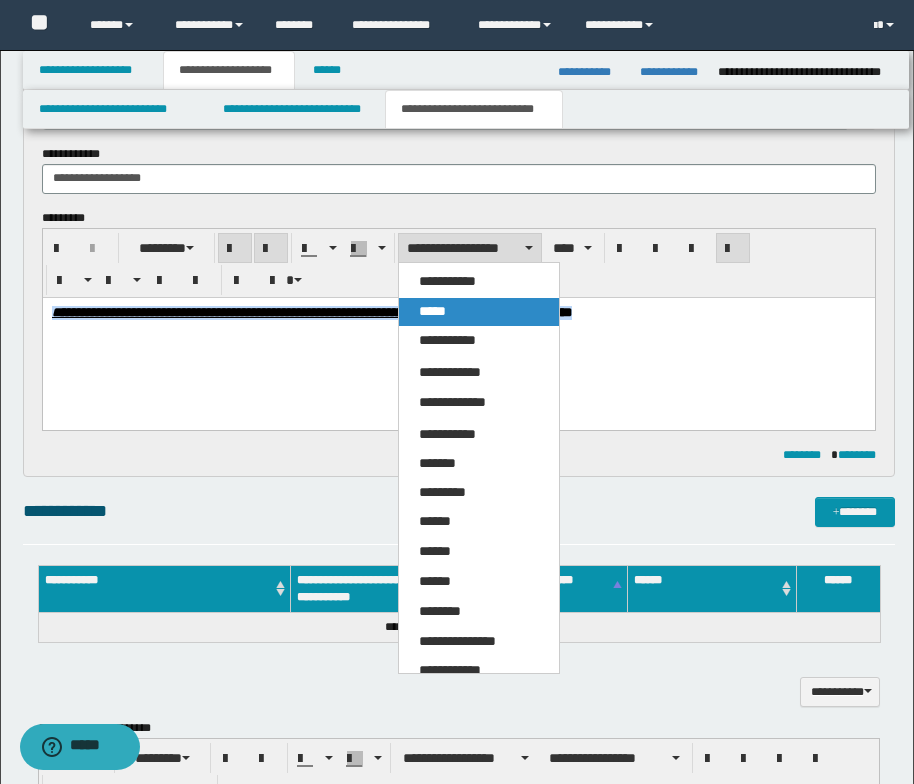 click on "*****" at bounding box center (479, 312) 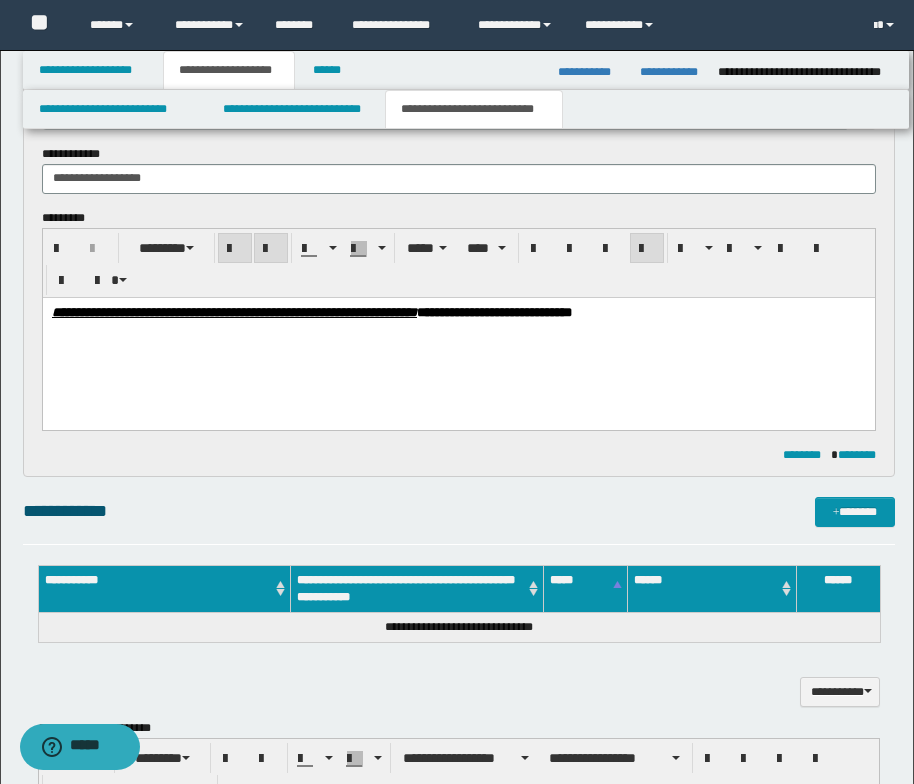 click on "**********" at bounding box center (458, 337) 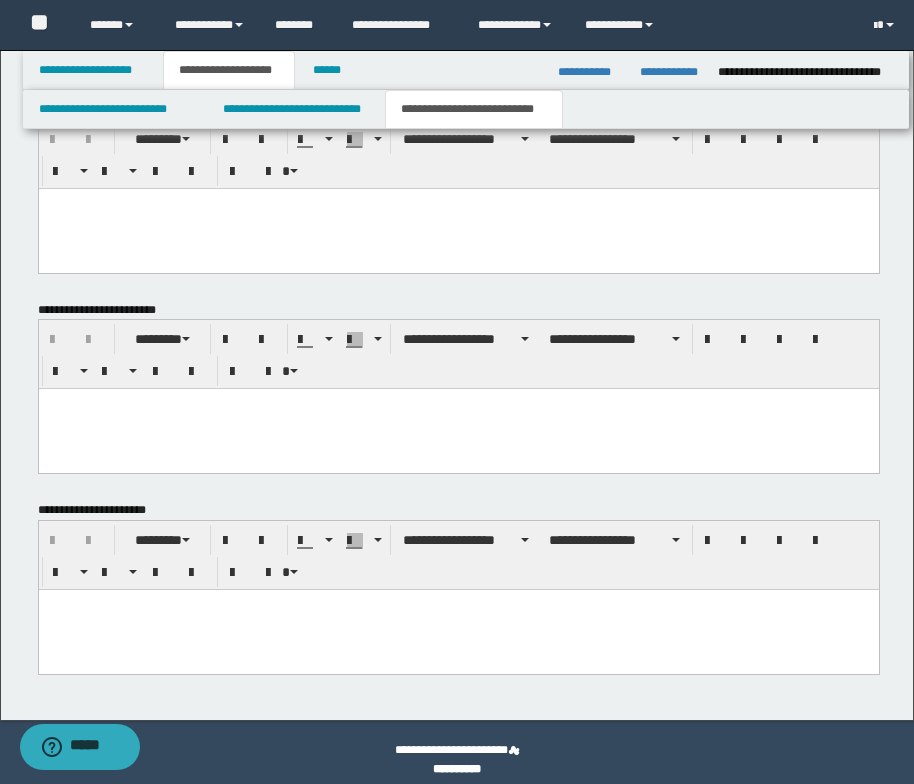 scroll, scrollTop: 1228, scrollLeft: 0, axis: vertical 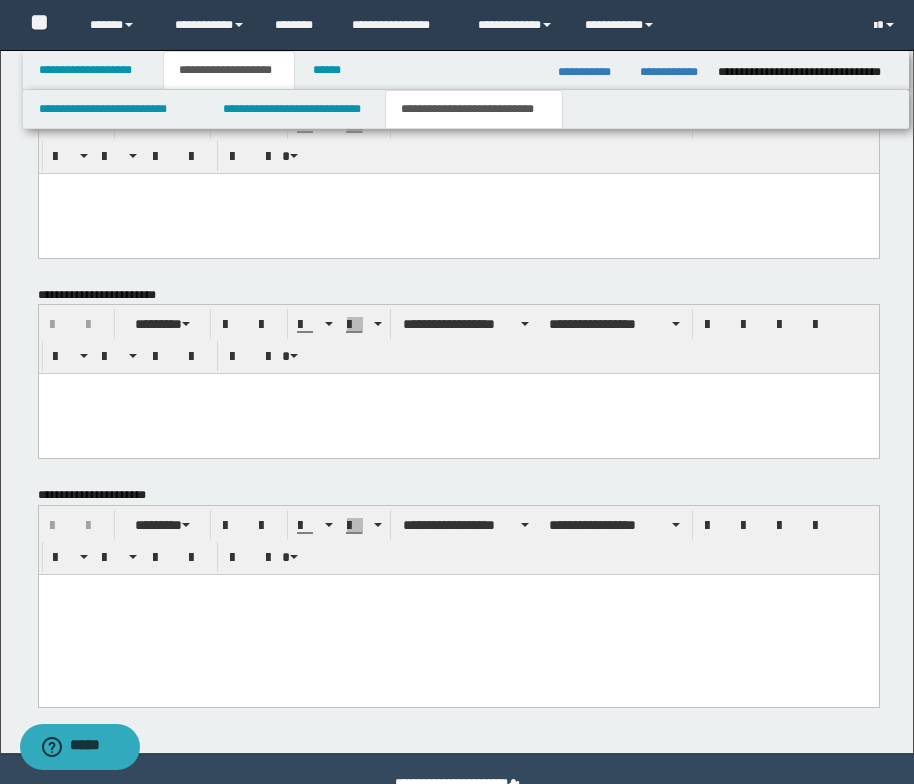 click at bounding box center (458, 590) 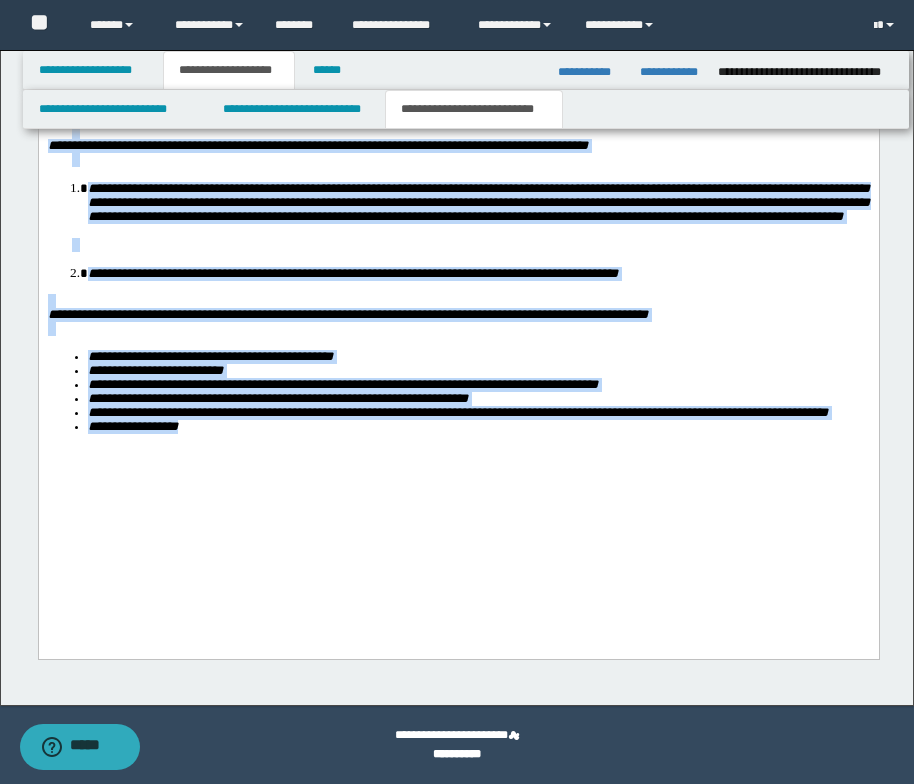 drag, startPoint x: 49, startPoint y: -166, endPoint x: 270, endPoint y: 586, distance: 783.80164 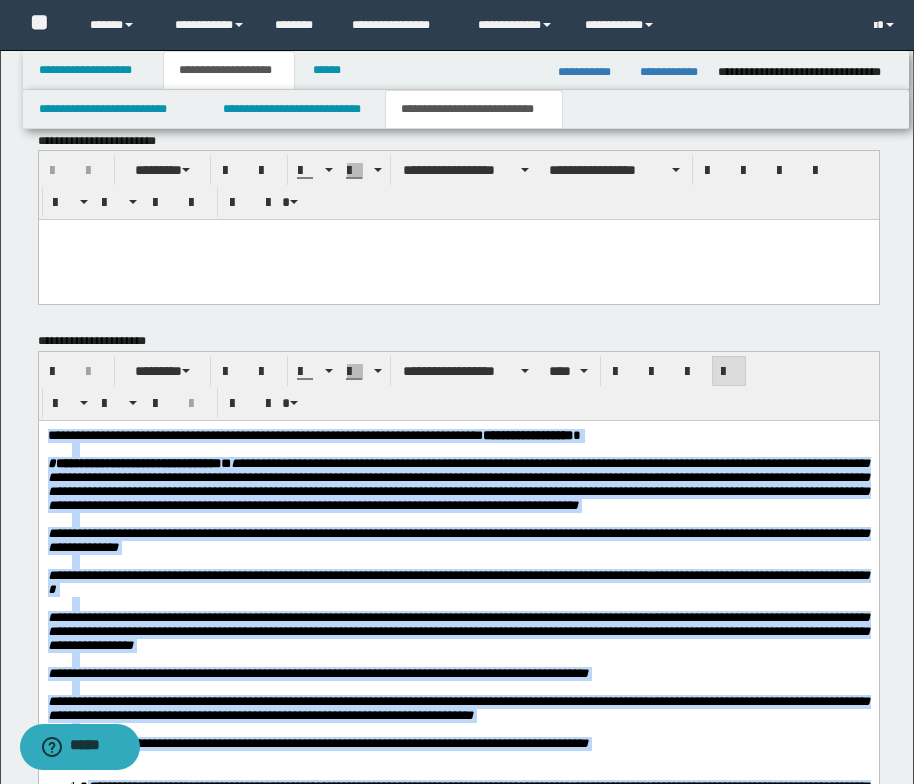 scroll, scrollTop: 1380, scrollLeft: 0, axis: vertical 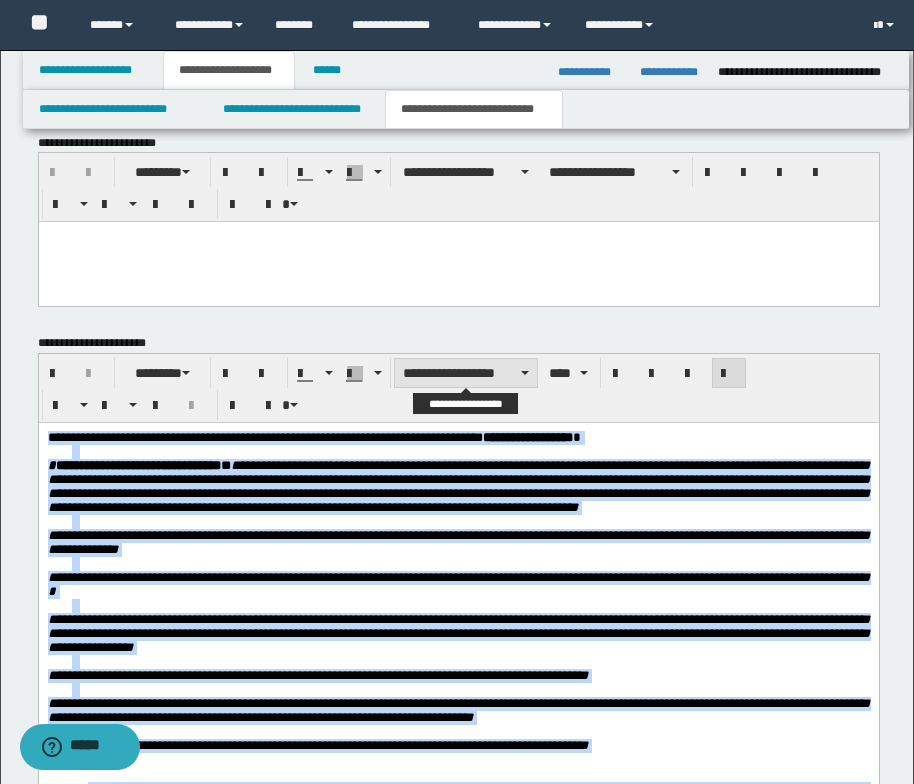 click on "**********" at bounding box center (466, 373) 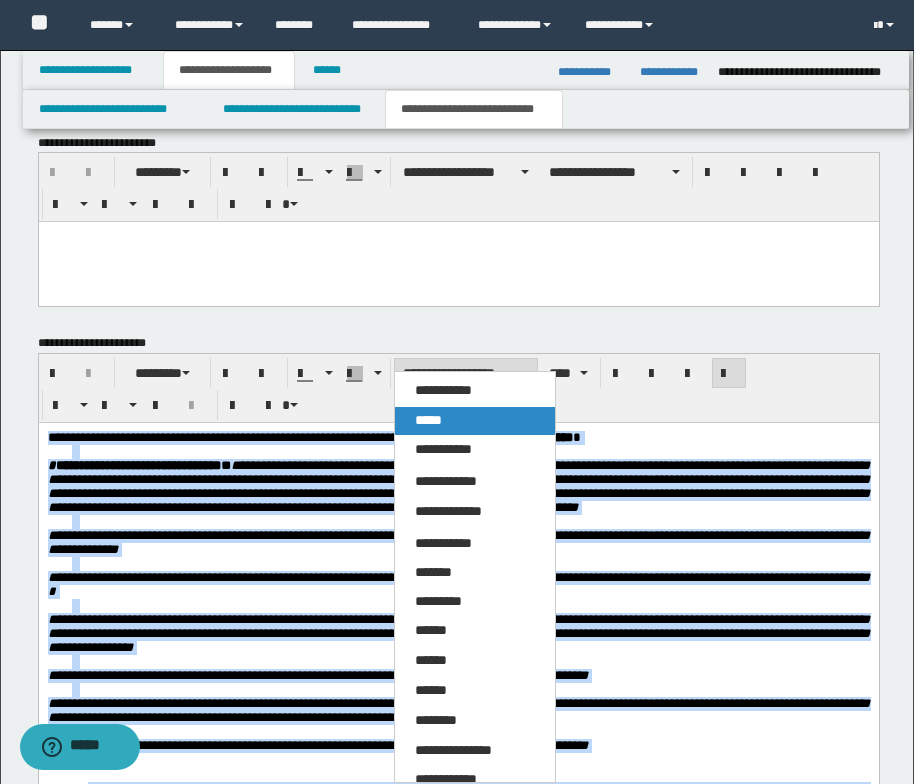 click on "*****" at bounding box center [475, 421] 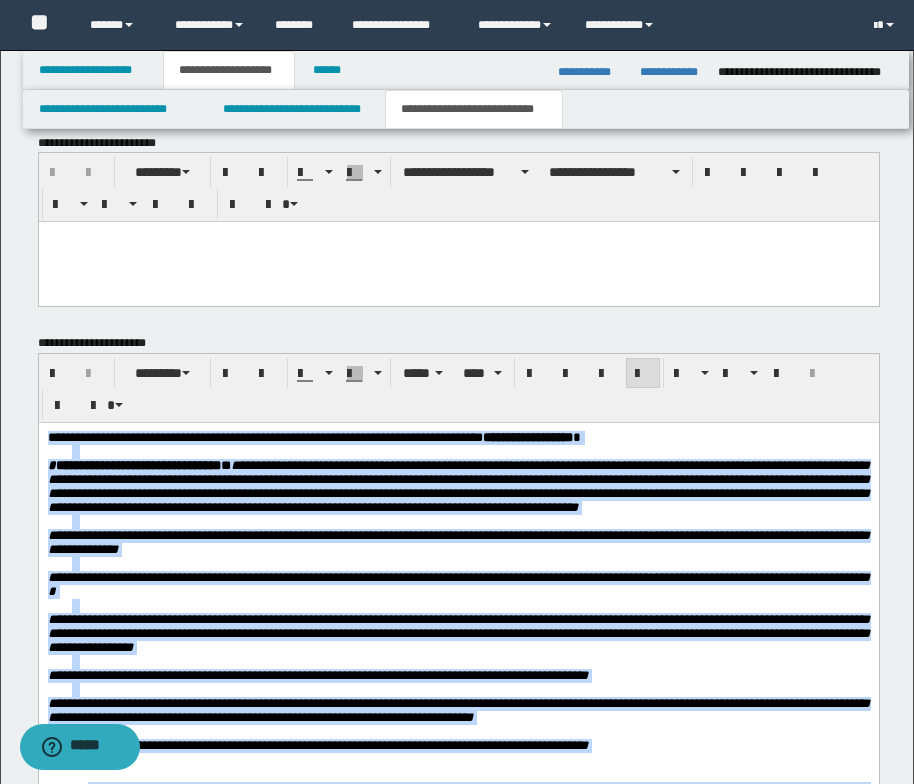 click on "**********" at bounding box center (458, 487) 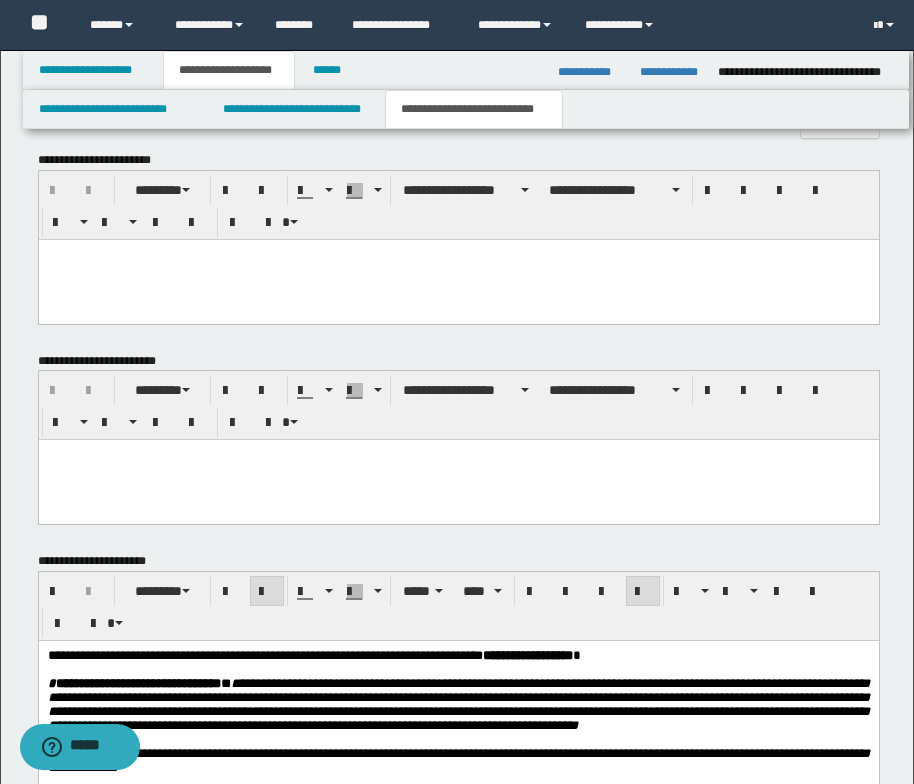 scroll, scrollTop: 1180, scrollLeft: 0, axis: vertical 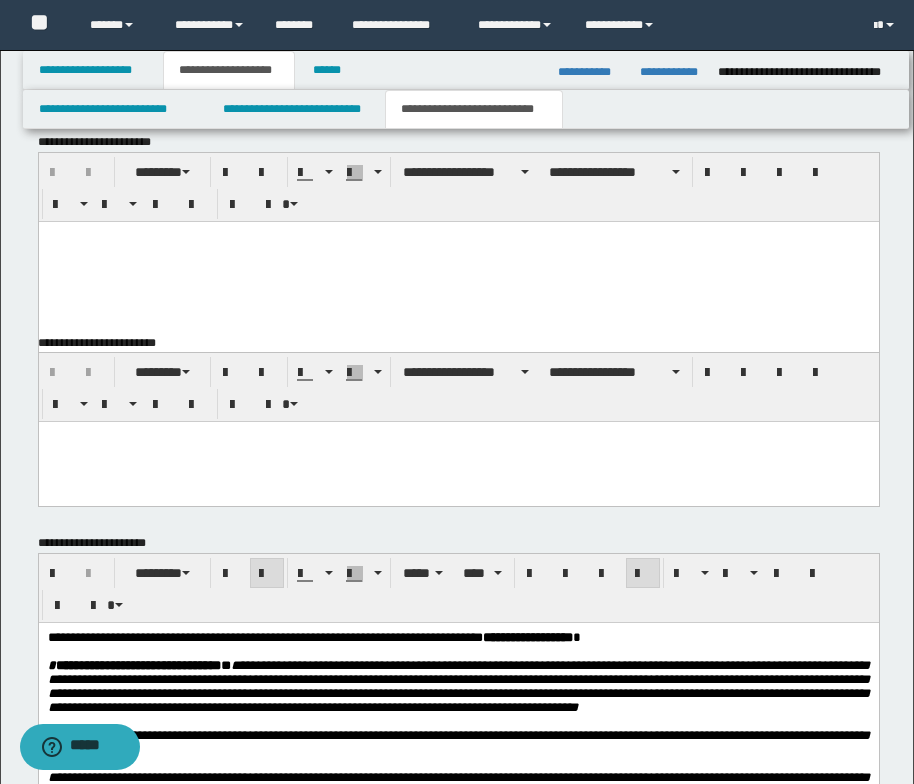 click at bounding box center (458, 236) 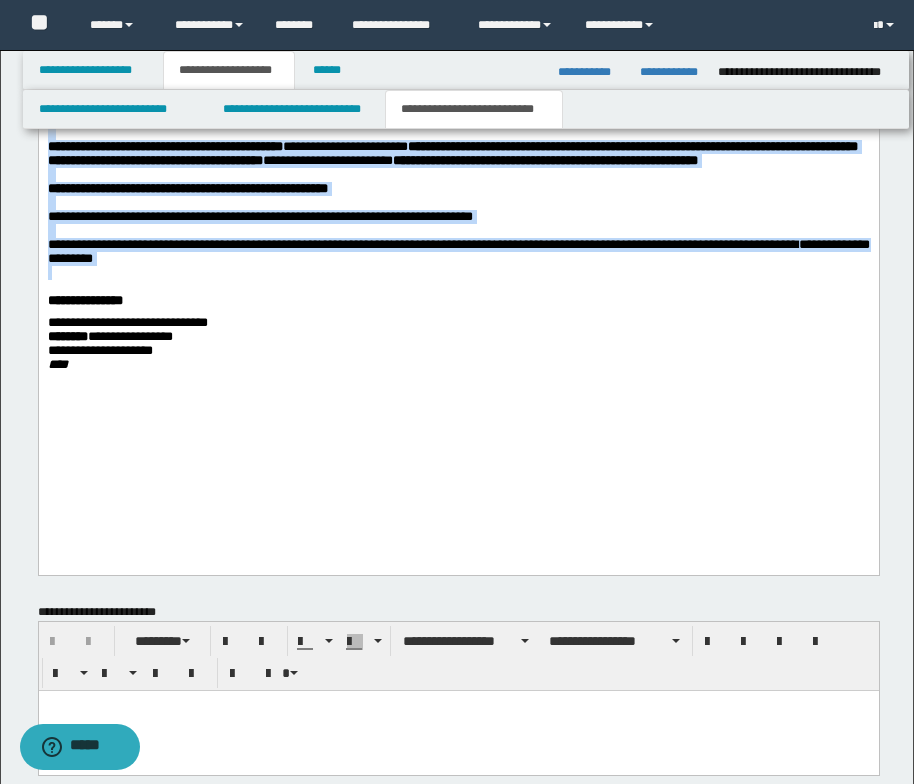 scroll, scrollTop: 1580, scrollLeft: 0, axis: vertical 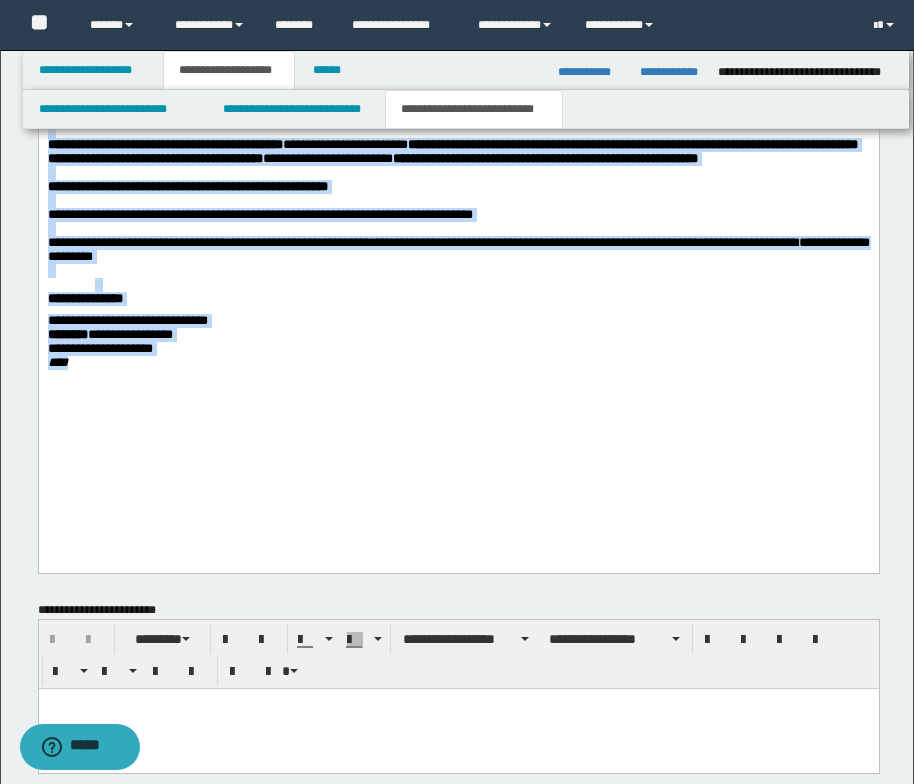 drag, startPoint x: 47, startPoint y: -165, endPoint x: 413, endPoint y: 671, distance: 912.60724 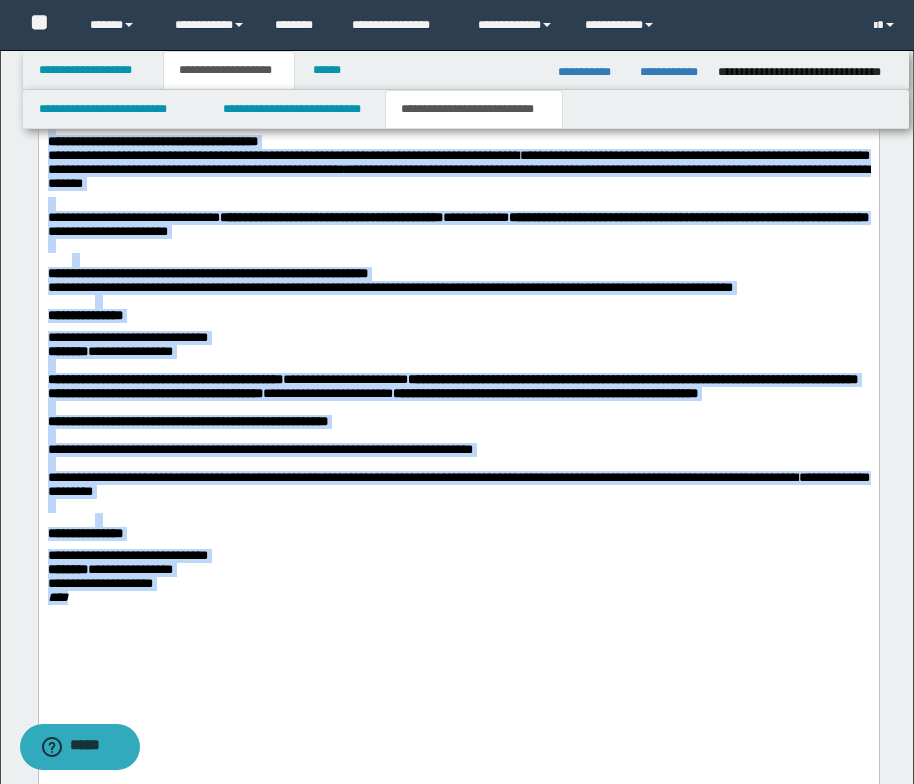 scroll, scrollTop: 1180, scrollLeft: 0, axis: vertical 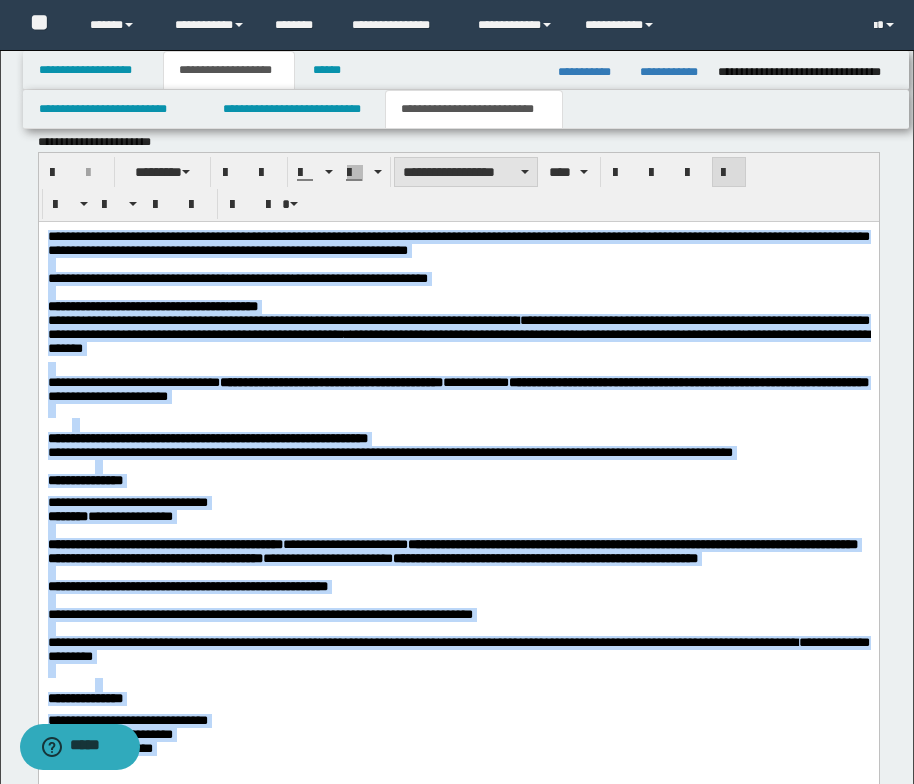 click on "**********" at bounding box center (466, 172) 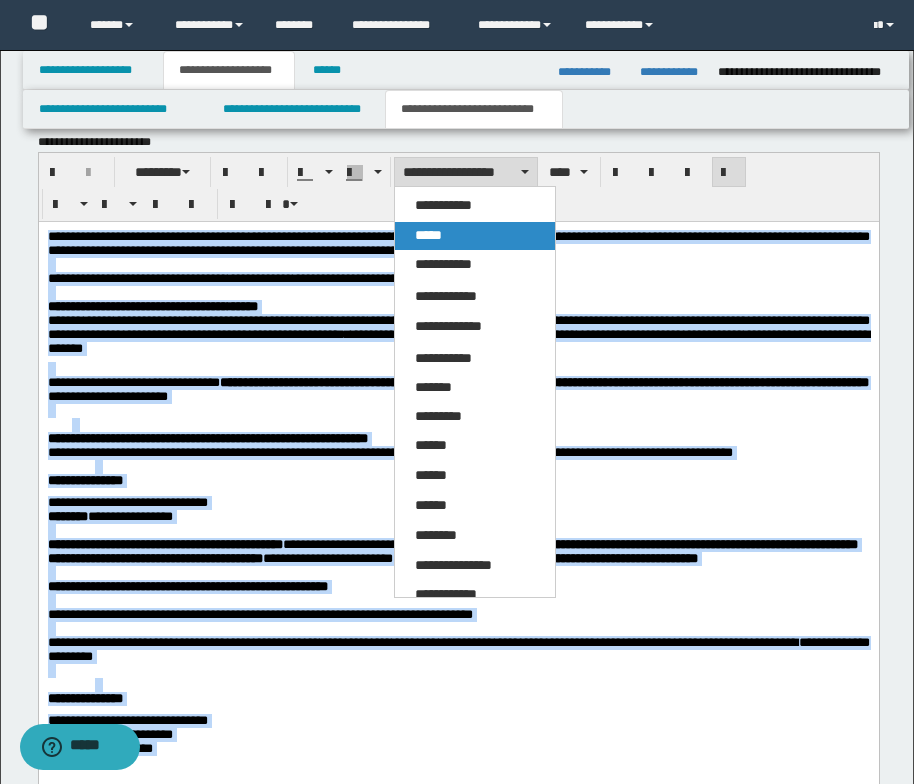 click on "*****" at bounding box center [475, 236] 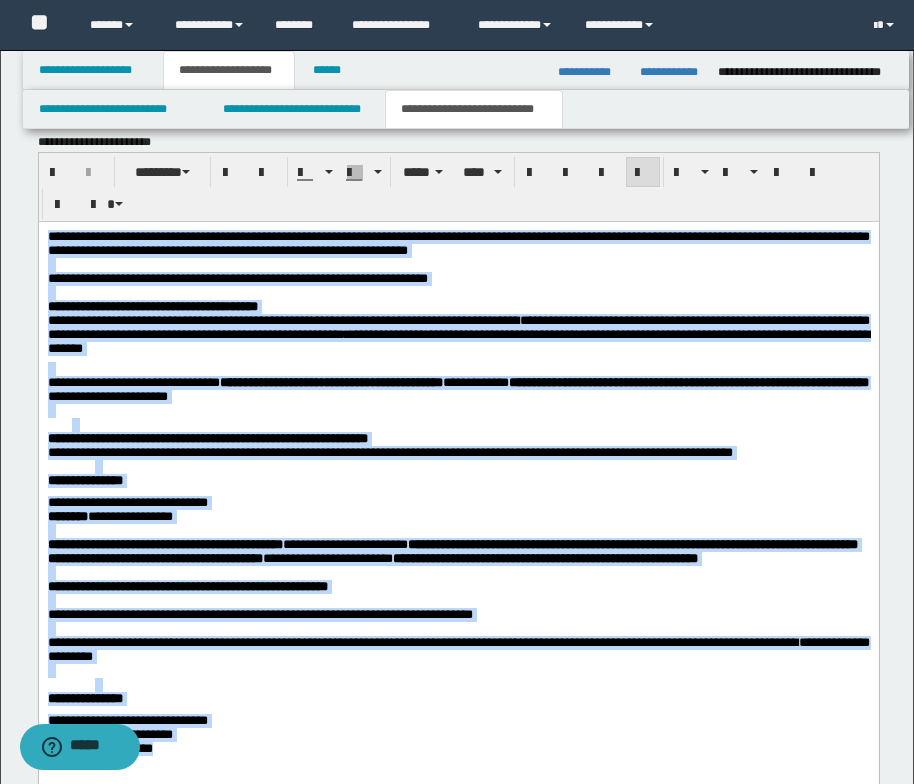 click at bounding box center (458, 292) 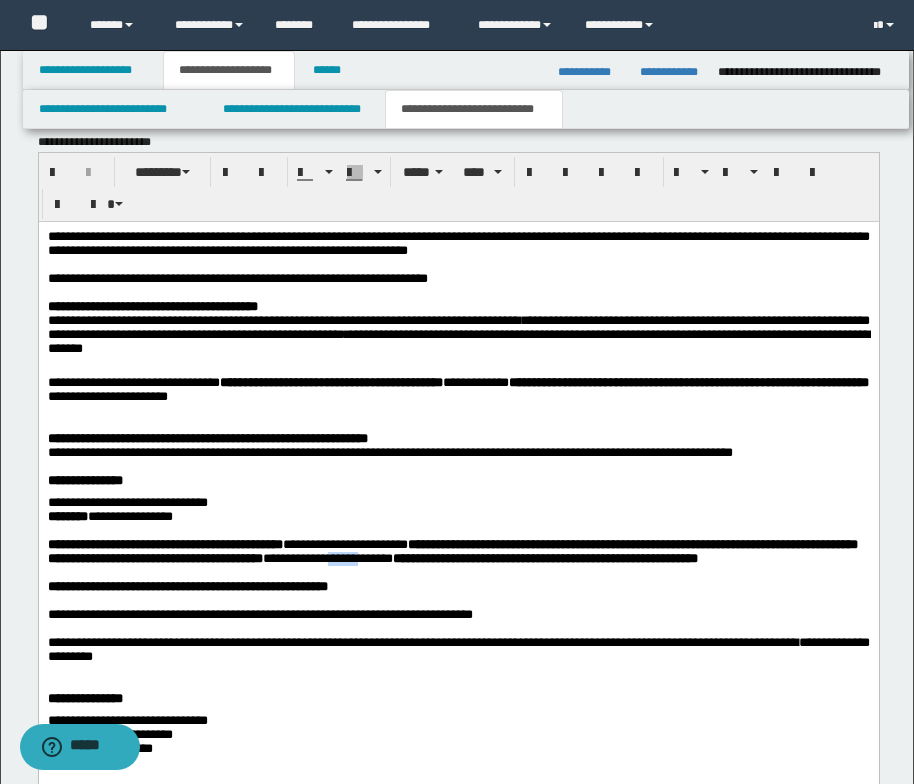 type 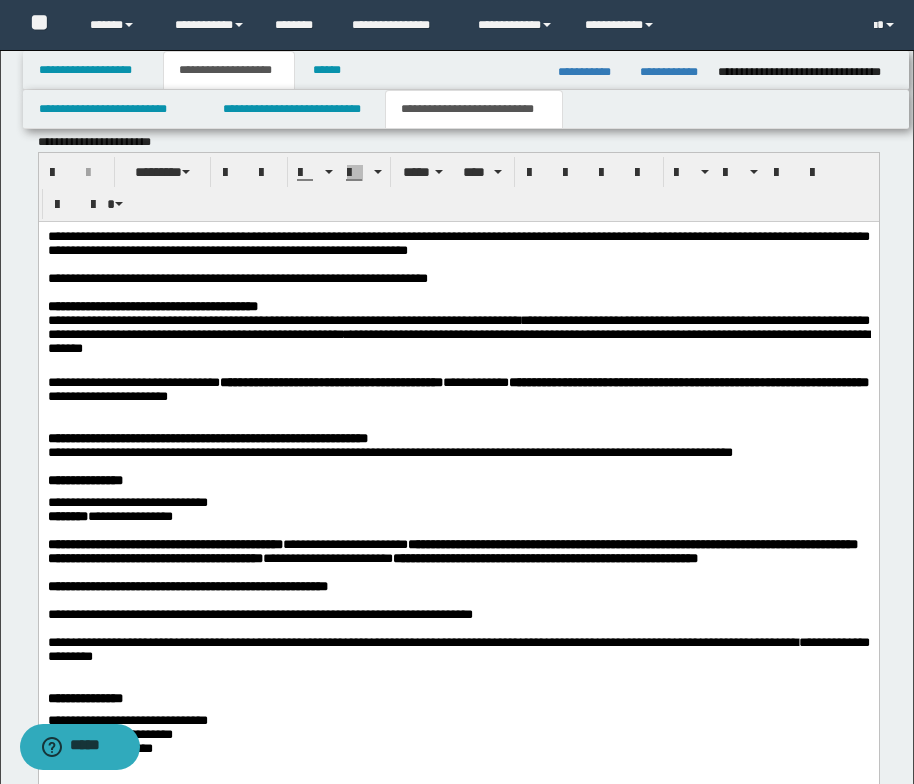 click at bounding box center (470, 424) 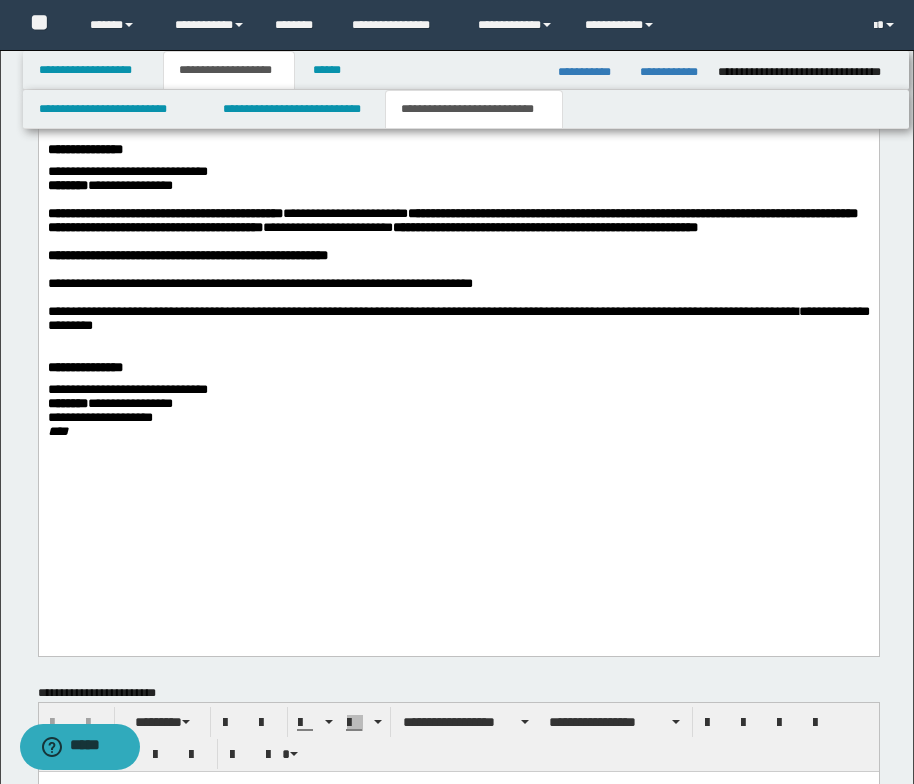 scroll, scrollTop: 1480, scrollLeft: 0, axis: vertical 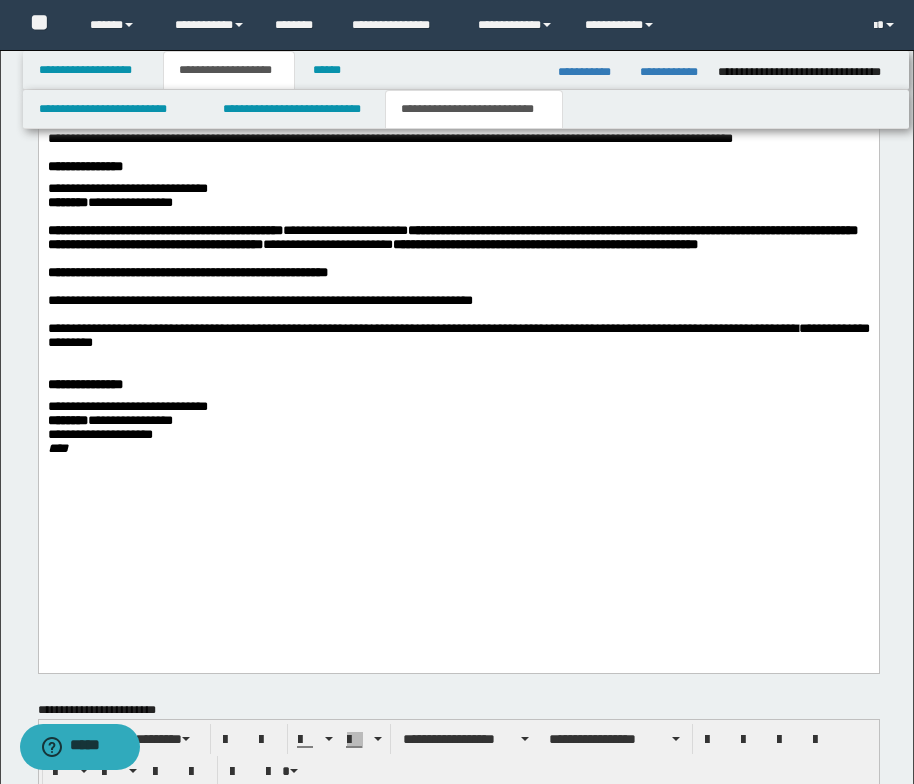 click on "**********" at bounding box center (458, 223) 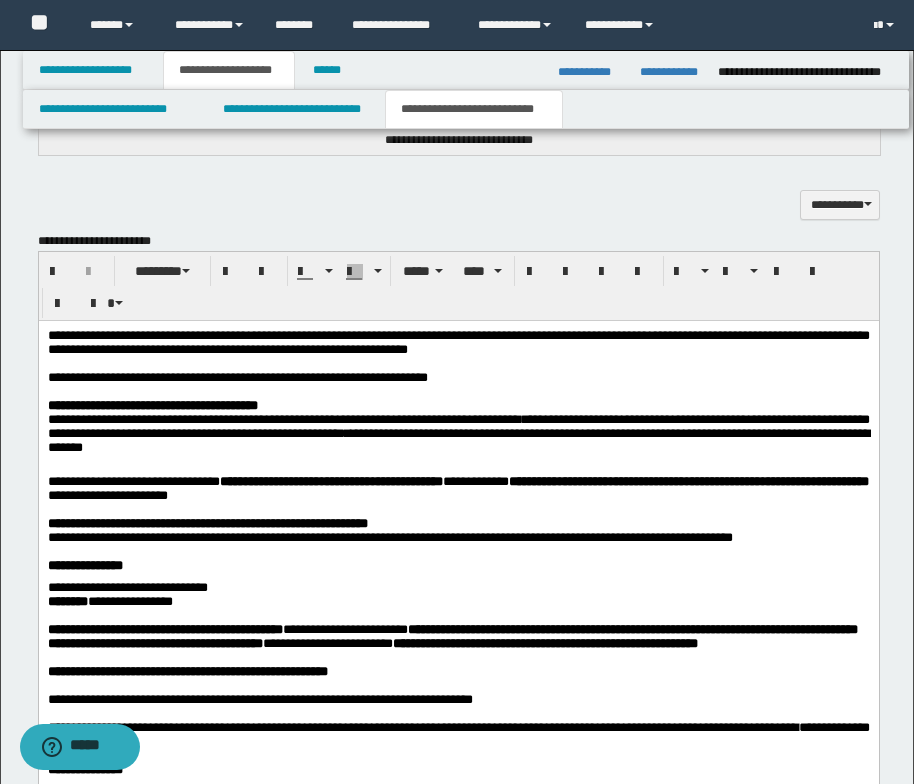 scroll, scrollTop: 1080, scrollLeft: 0, axis: vertical 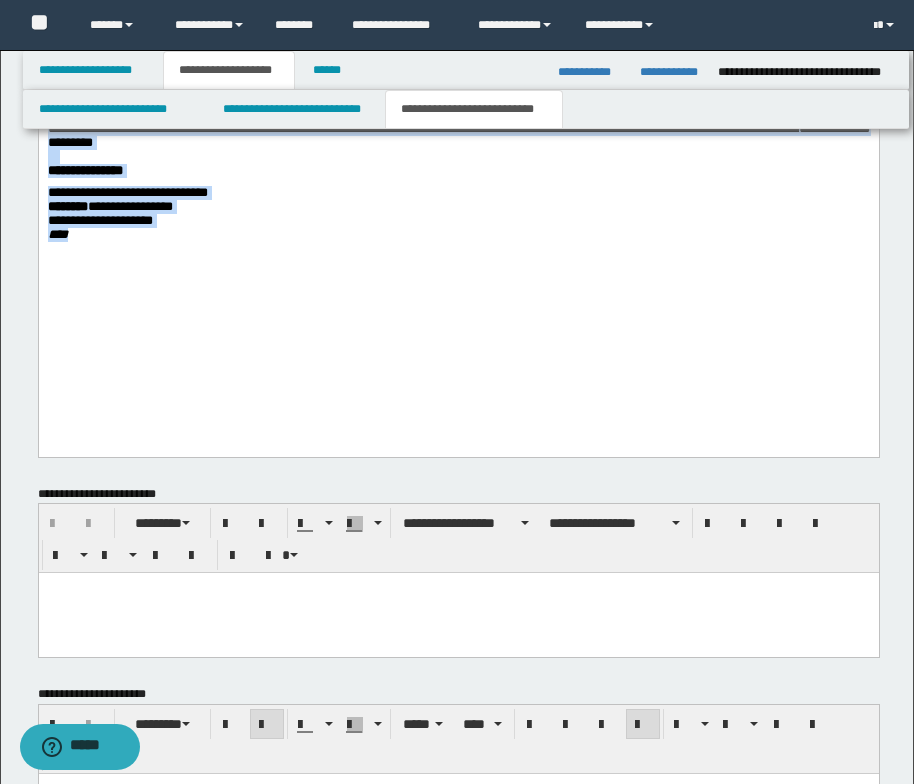 drag, startPoint x: 46, startPoint y: -262, endPoint x: 386, endPoint y: 425, distance: 766.5305 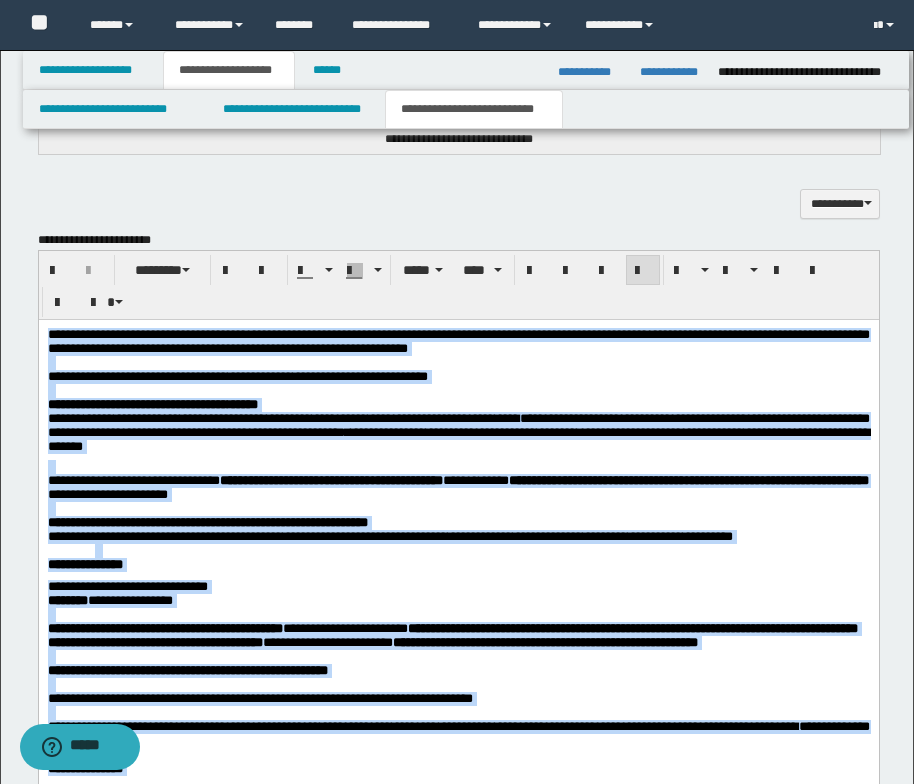 scroll, scrollTop: 1080, scrollLeft: 0, axis: vertical 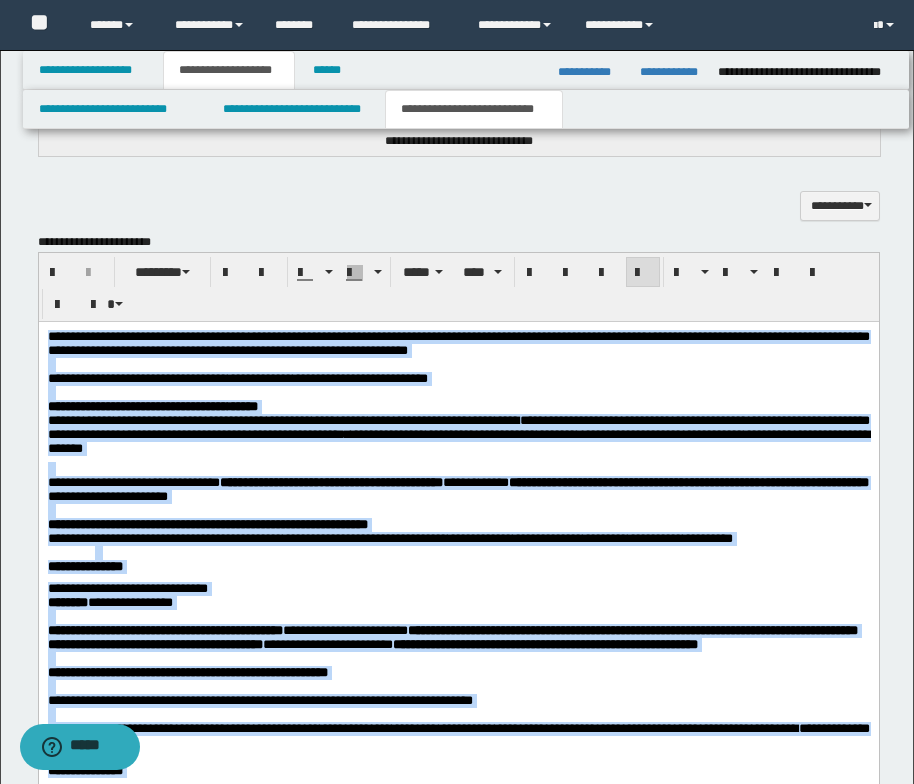 click on "**********" at bounding box center [458, 378] 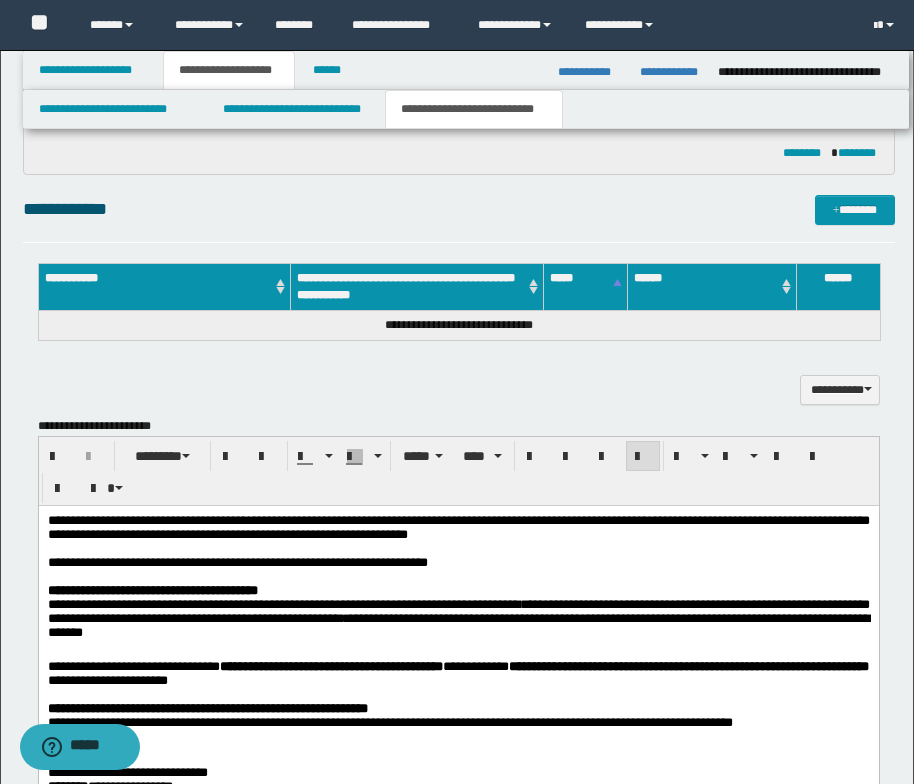 scroll, scrollTop: 880, scrollLeft: 0, axis: vertical 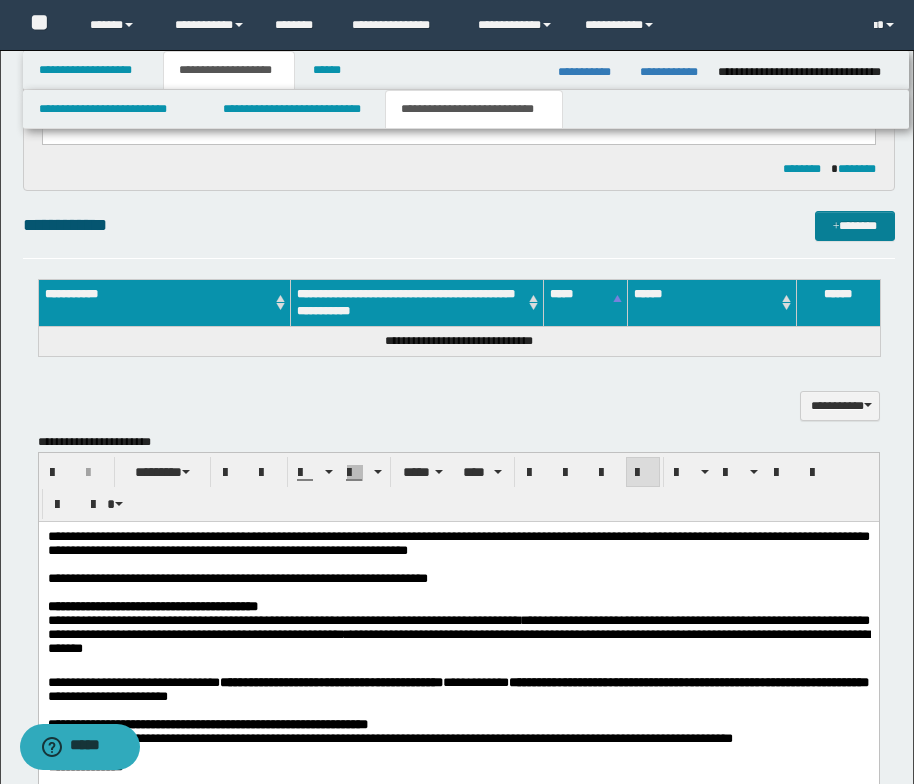click at bounding box center (836, 227) 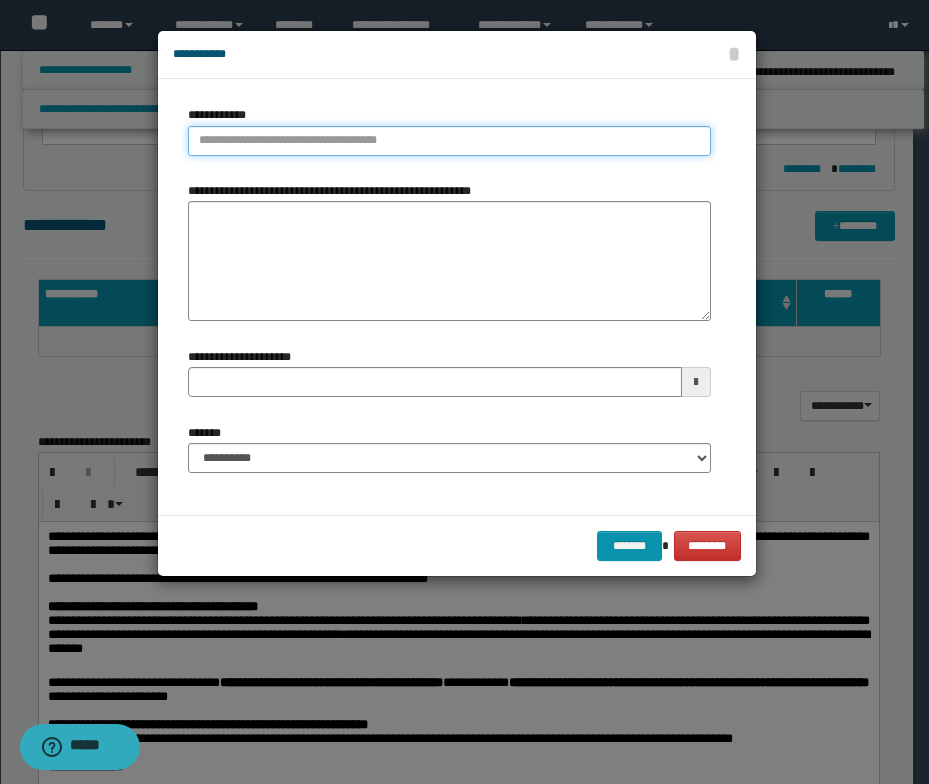 click on "**********" at bounding box center [449, 141] 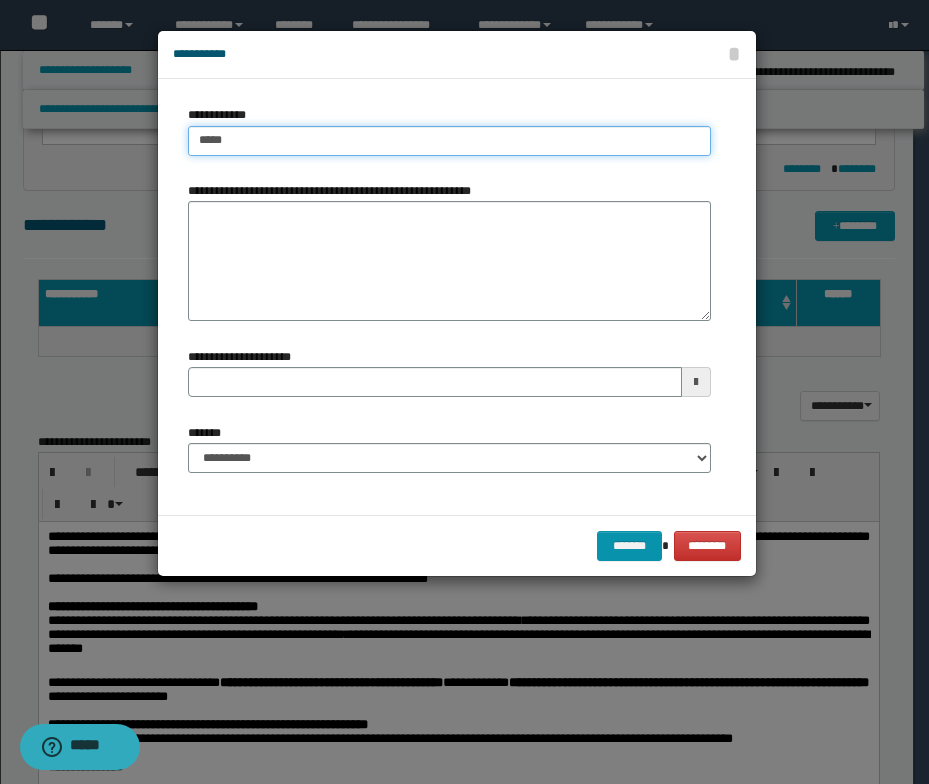 type 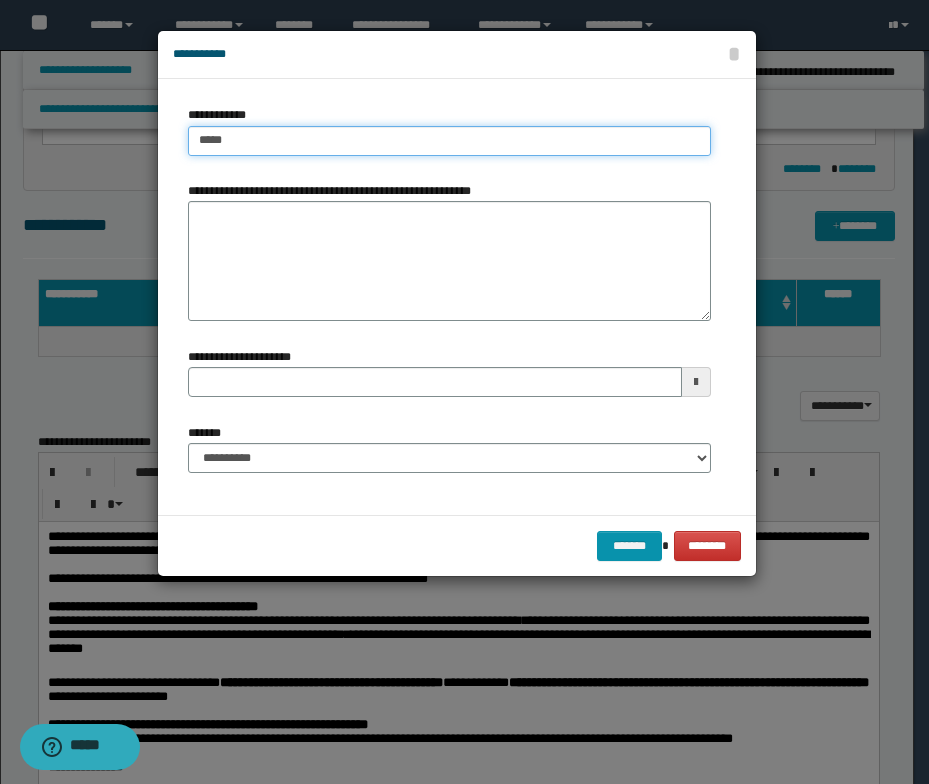 type on "****" 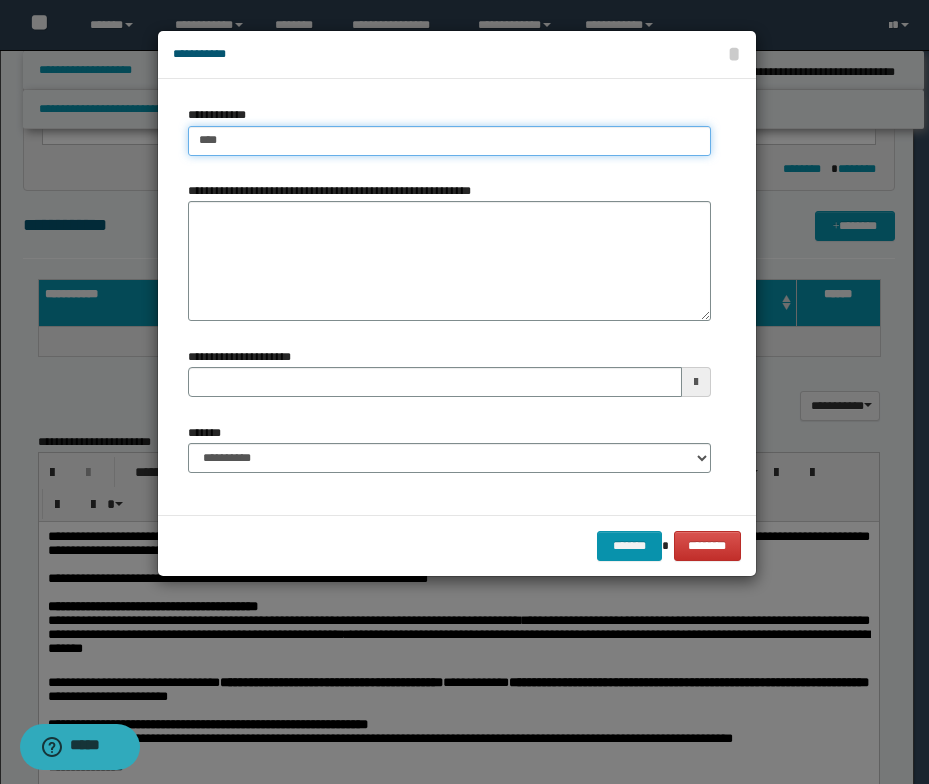 type on "****" 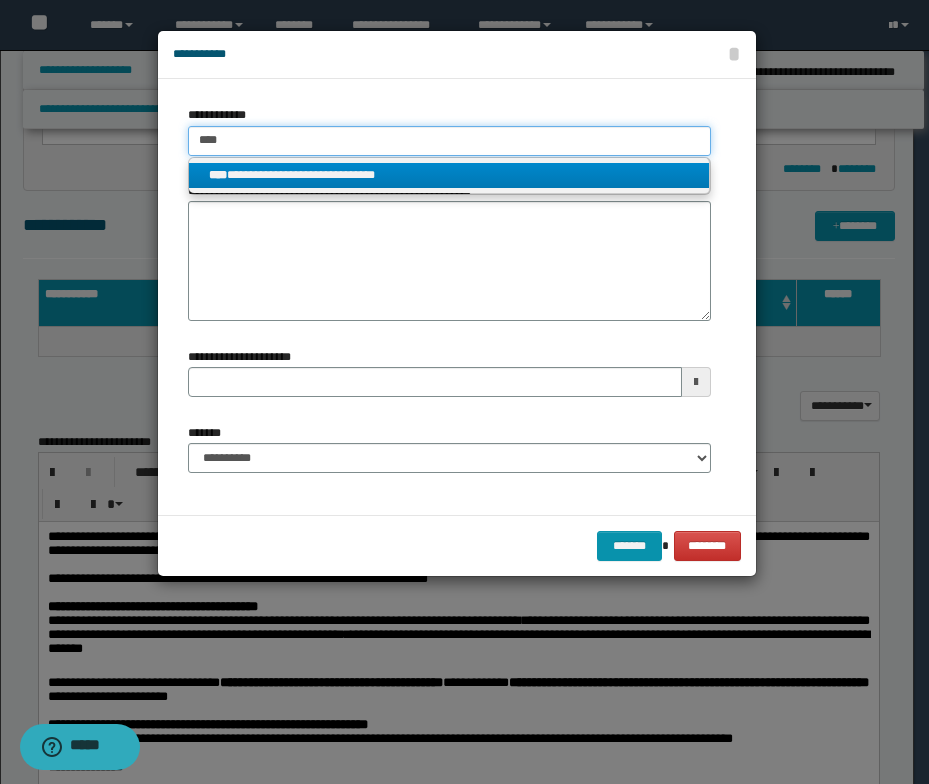 type on "****" 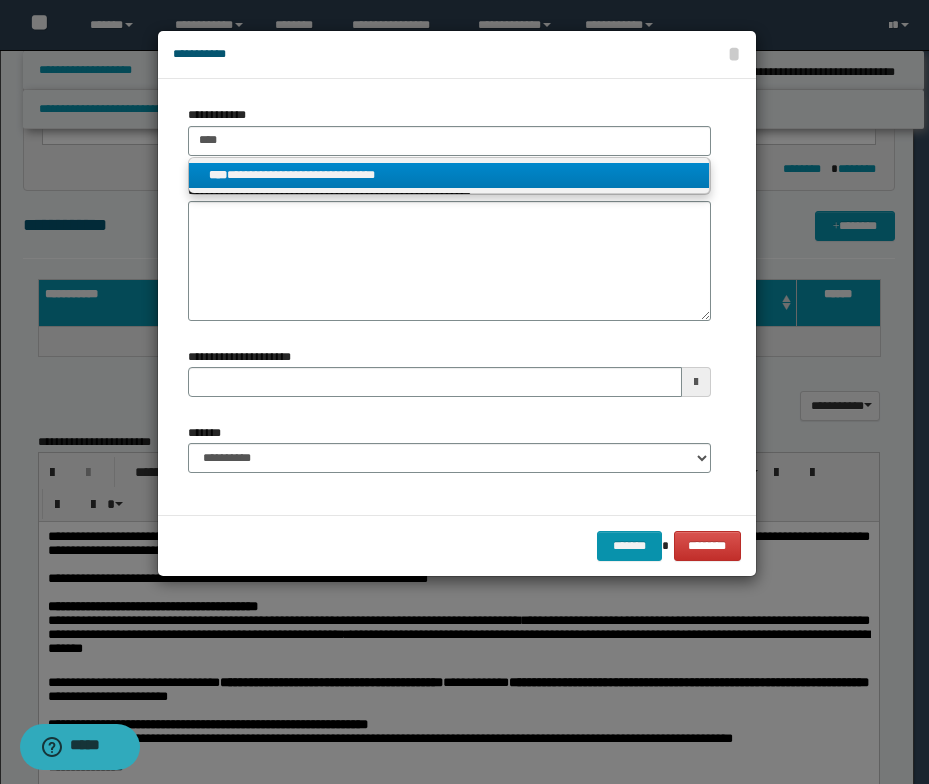 click on "**********" at bounding box center [449, 175] 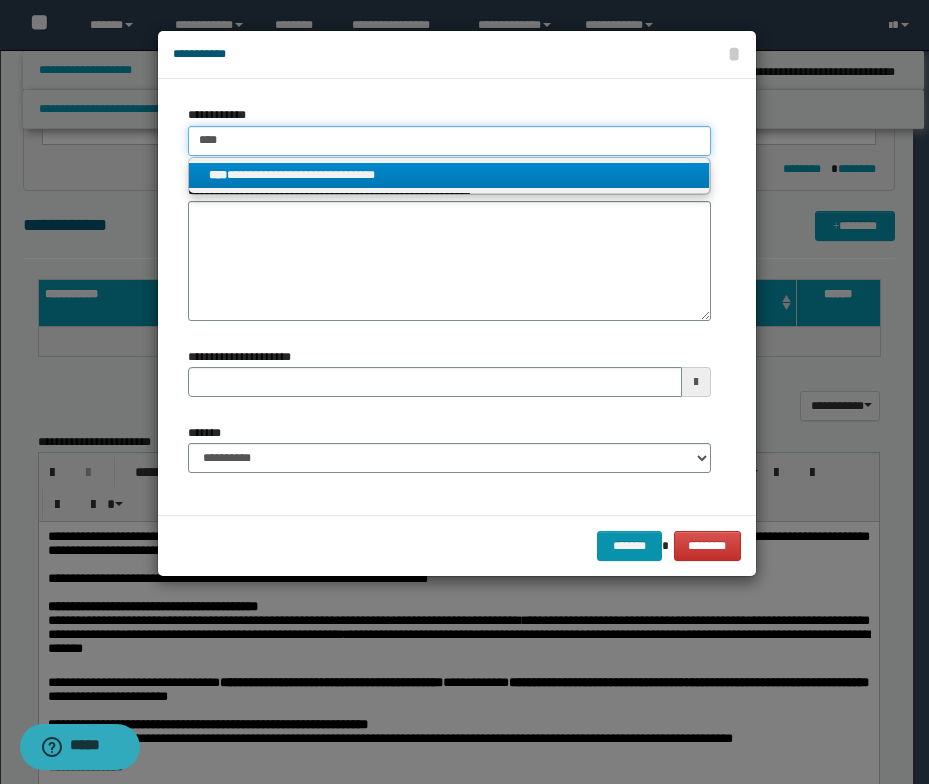 type 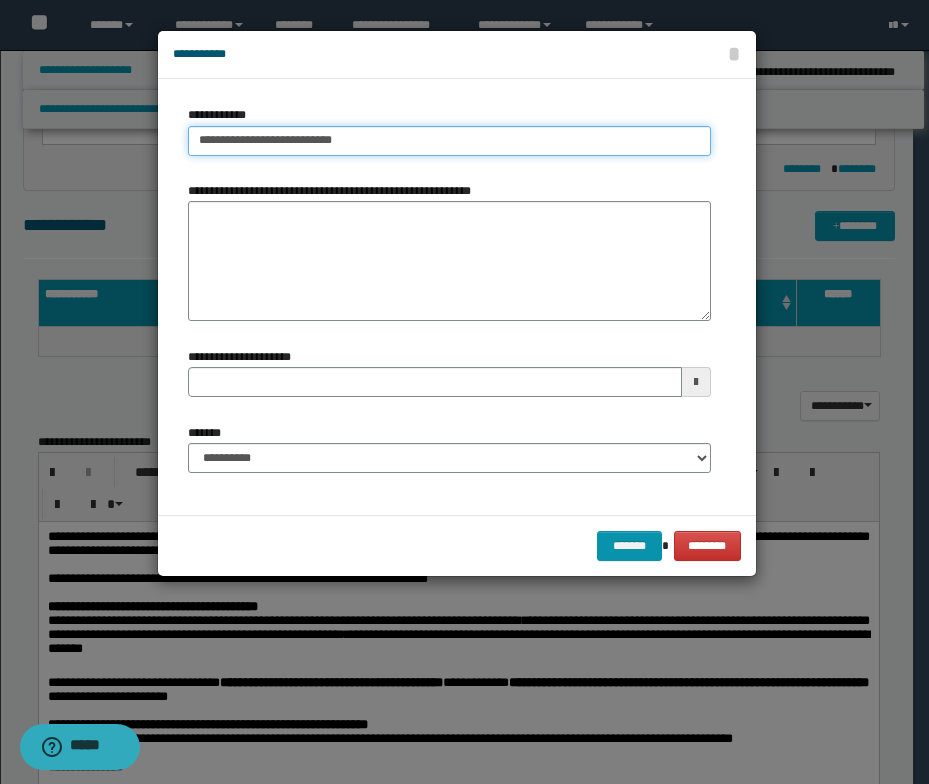 type 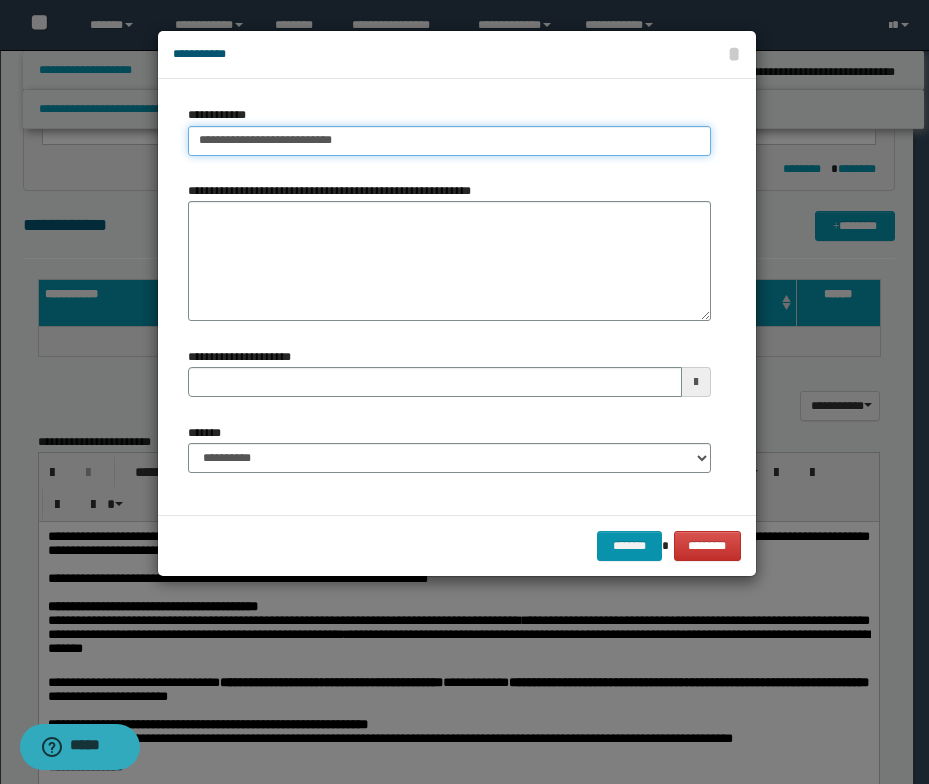 type on "**********" 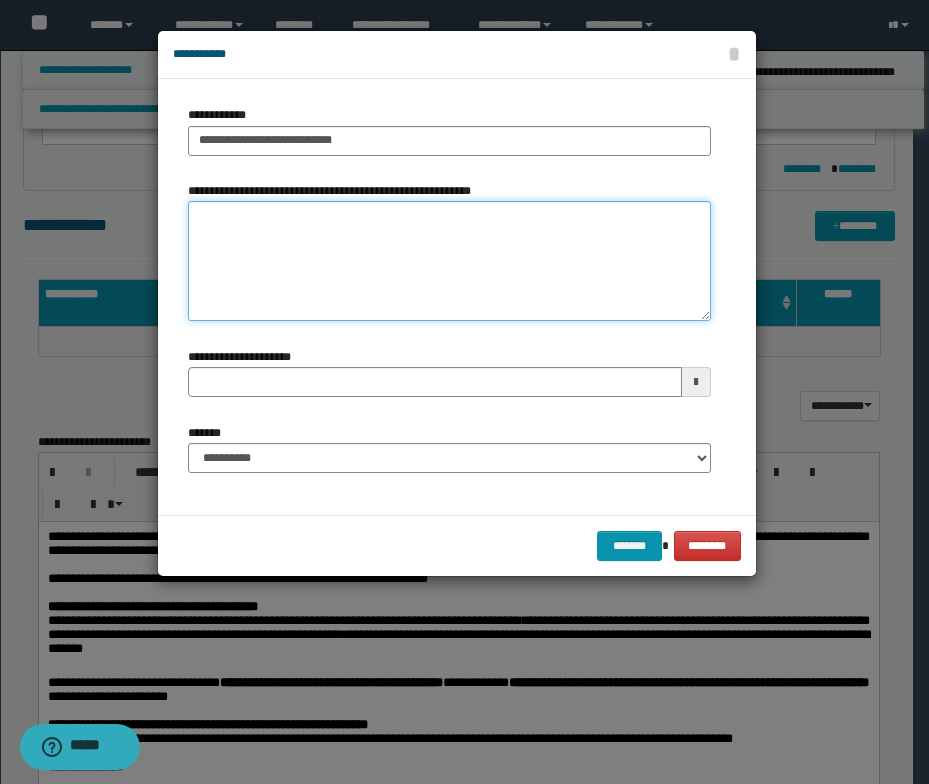 type 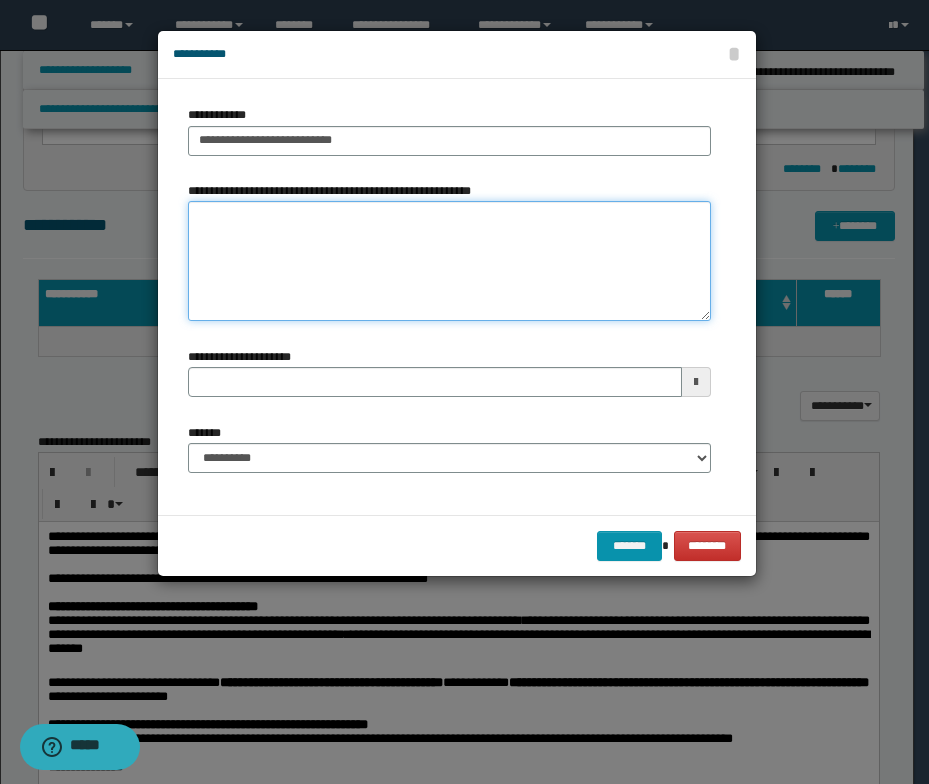 click on "**********" at bounding box center [449, 261] 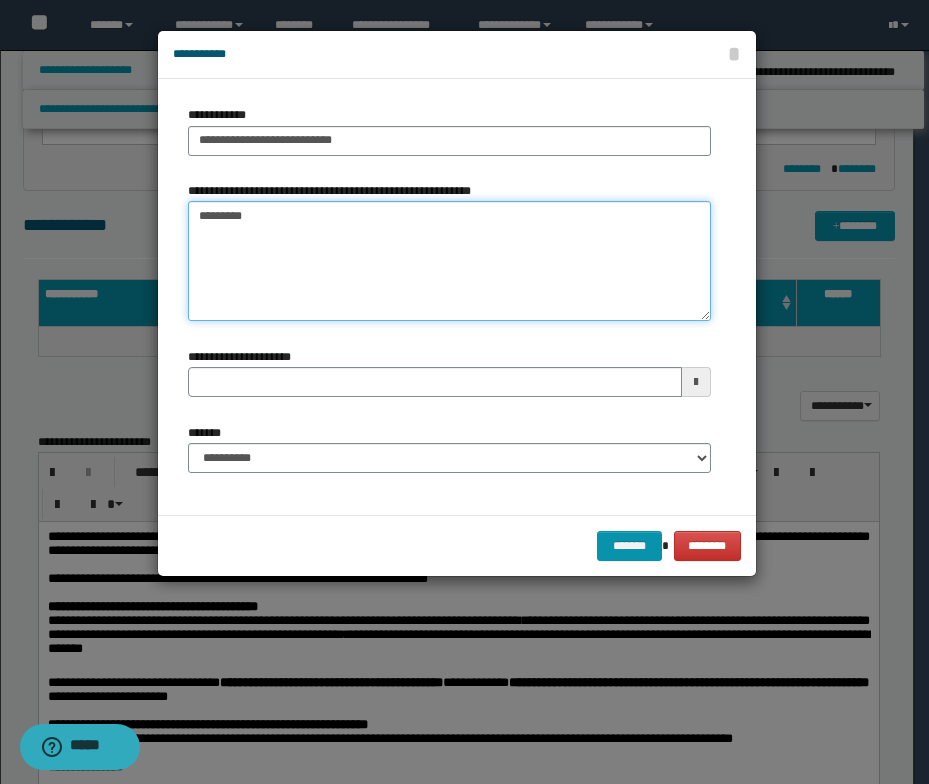 type on "*********" 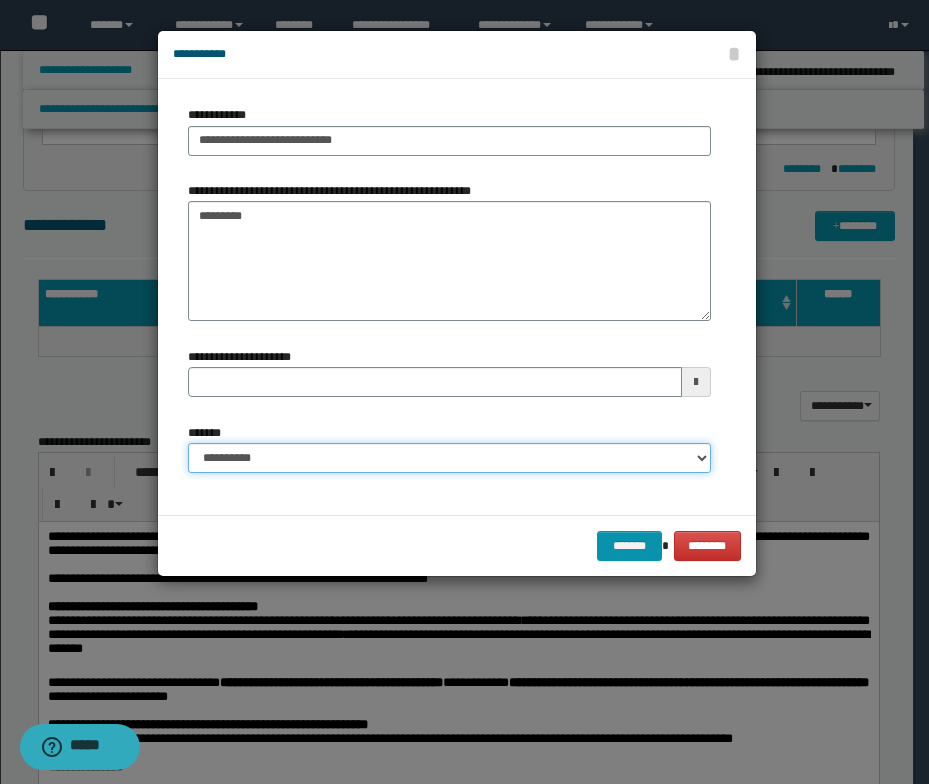 click on "**********" at bounding box center (449, 458) 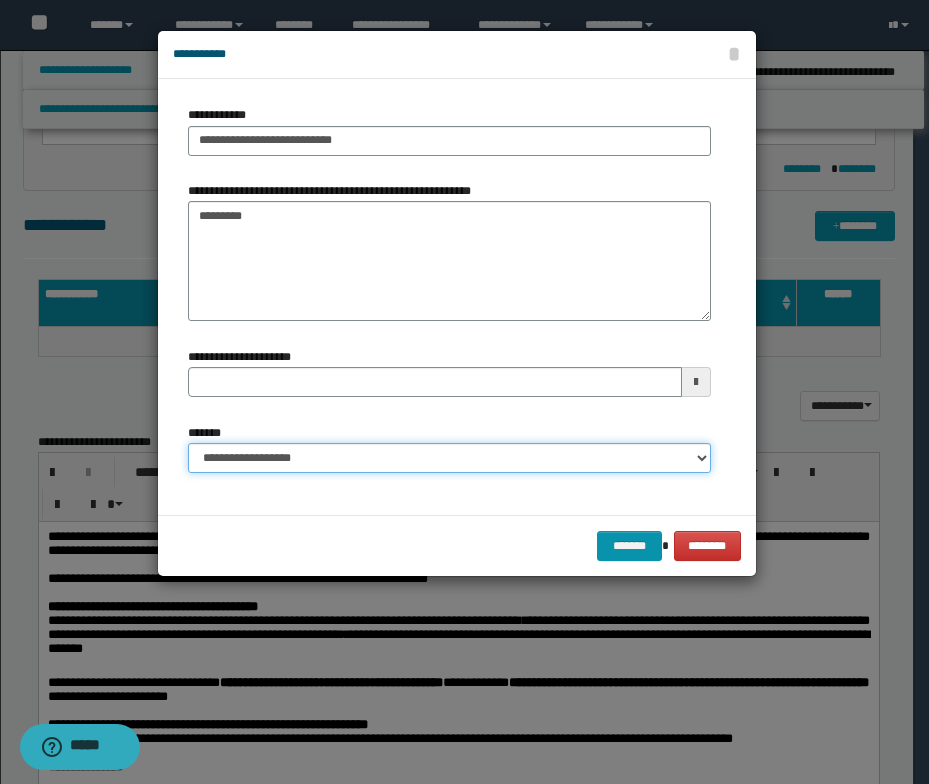 click on "**********" at bounding box center [449, 458] 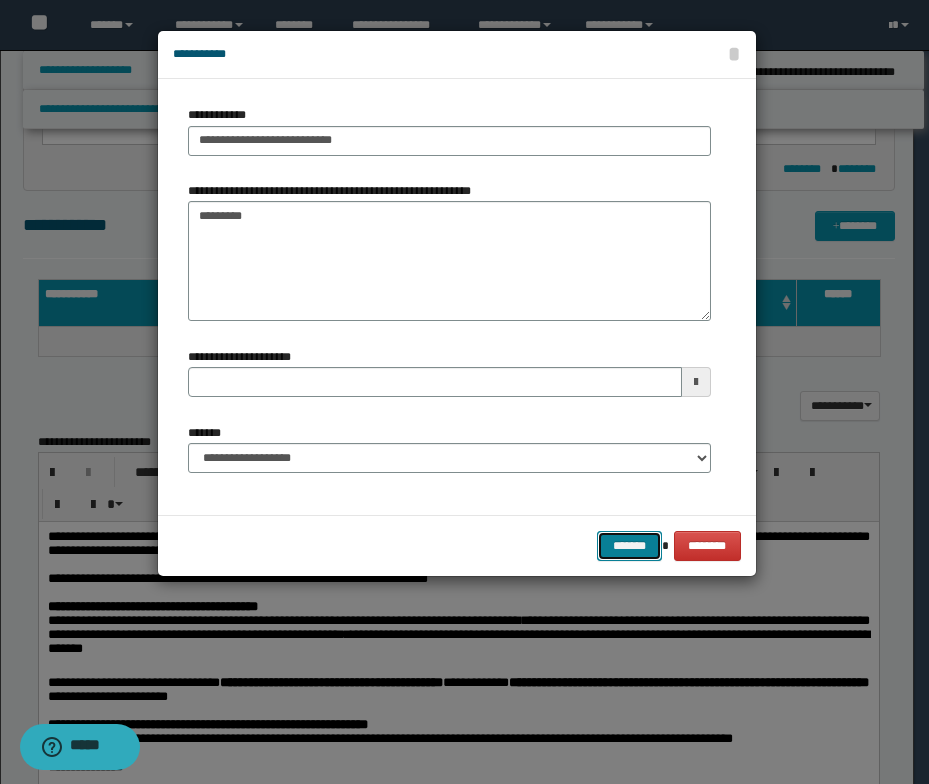 click on "*******" at bounding box center (629, 546) 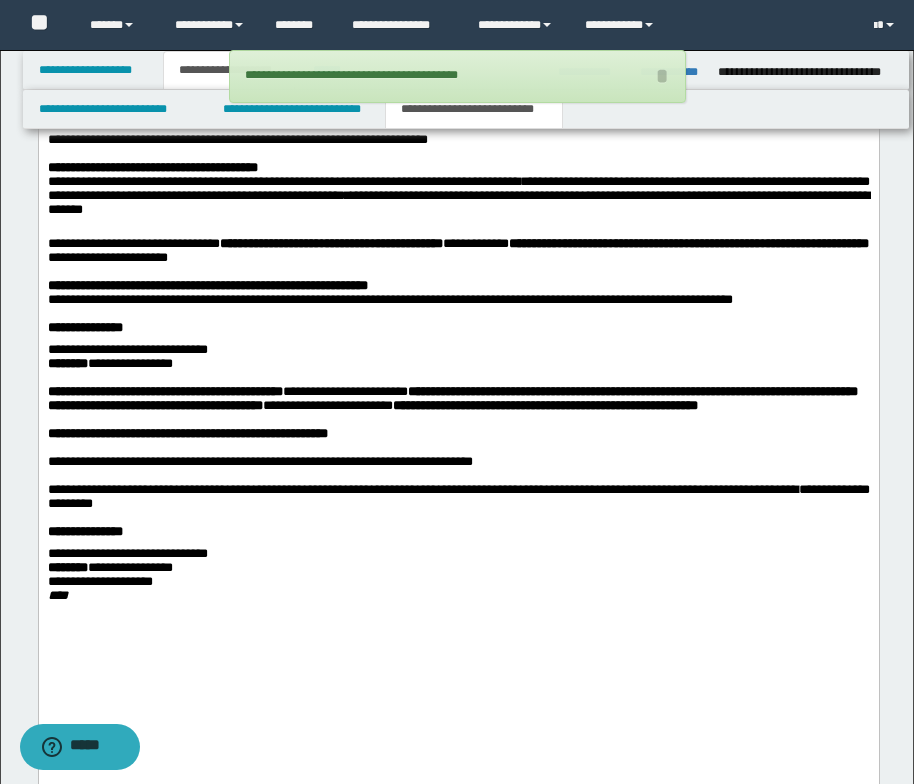 scroll, scrollTop: 1380, scrollLeft: 0, axis: vertical 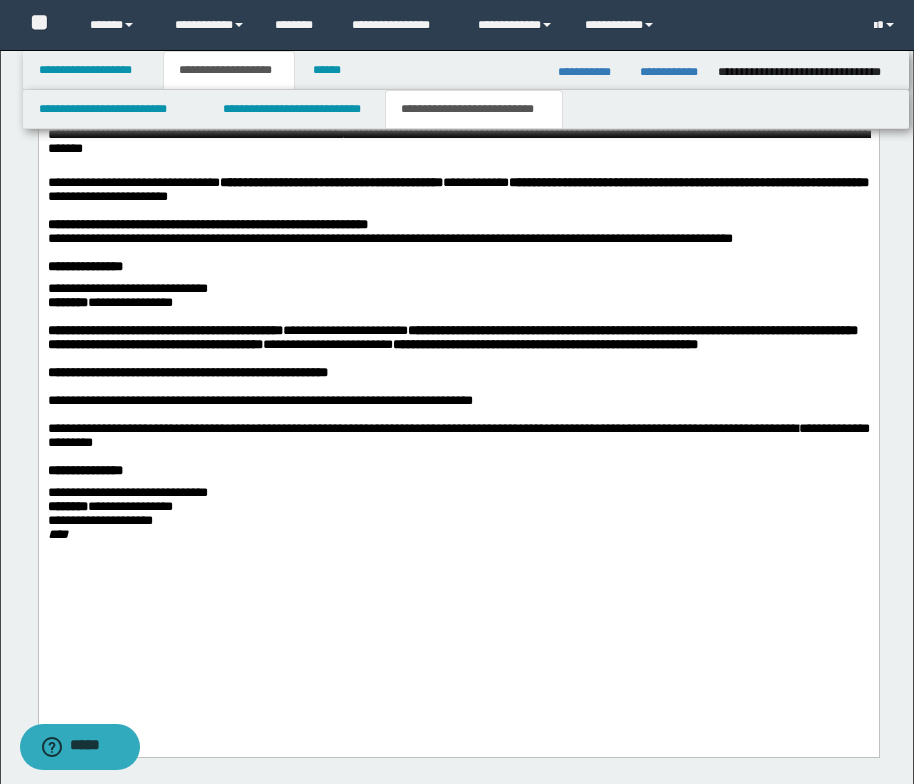 click on "**********" at bounding box center [458, 492] 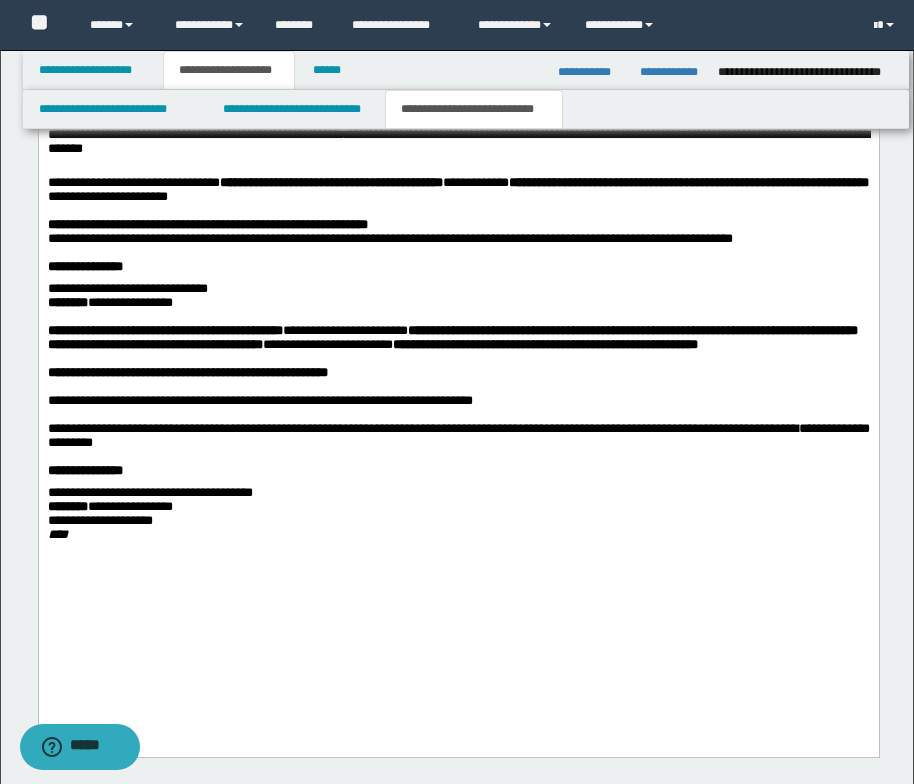 click on "*********" at bounding box center (229, 491) 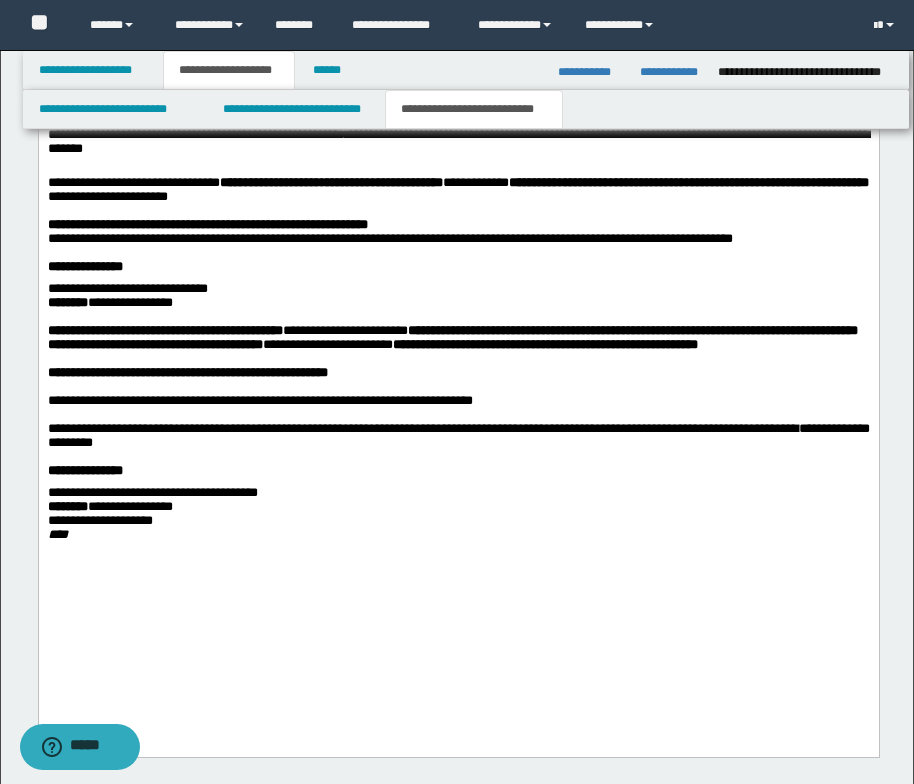click on "**********" at bounding box center (458, 288) 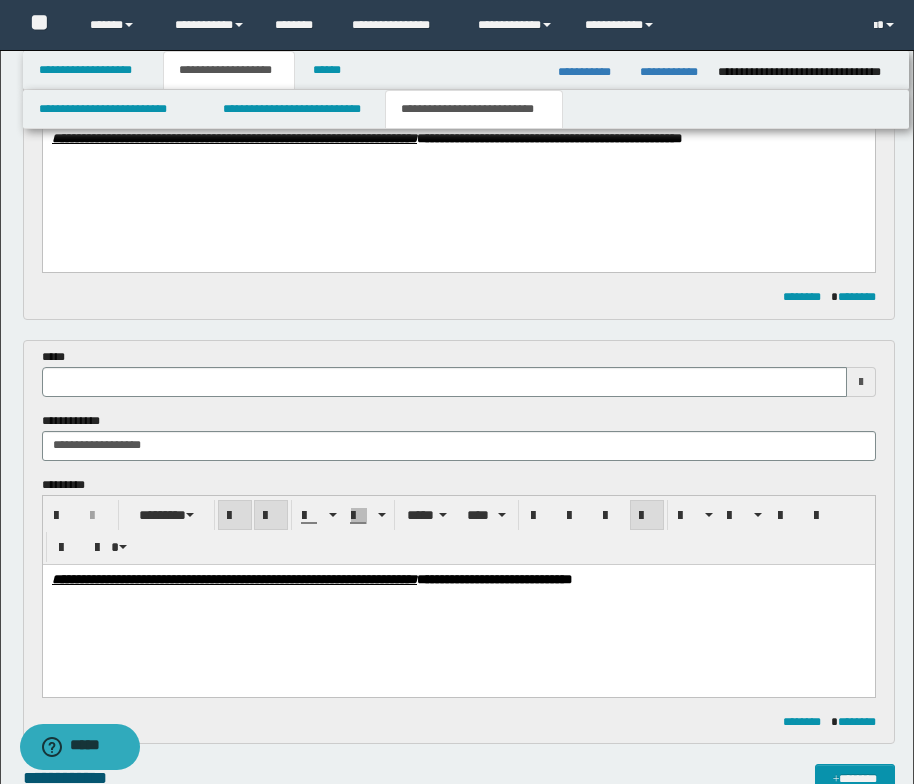 scroll, scrollTop: 280, scrollLeft: 0, axis: vertical 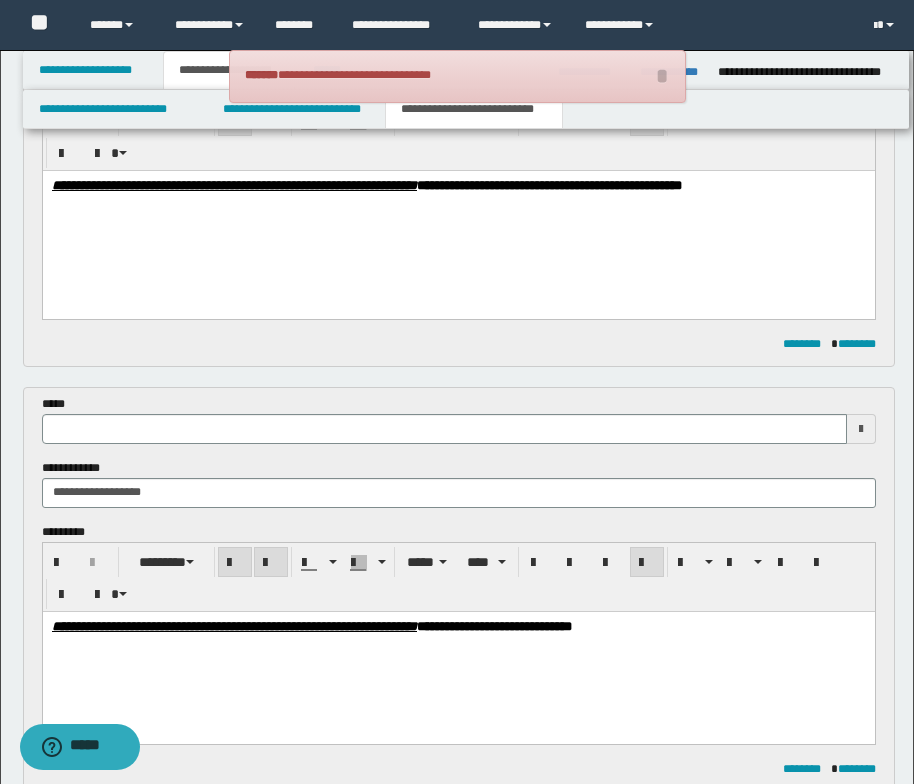 click on "**********" at bounding box center [354, 75] 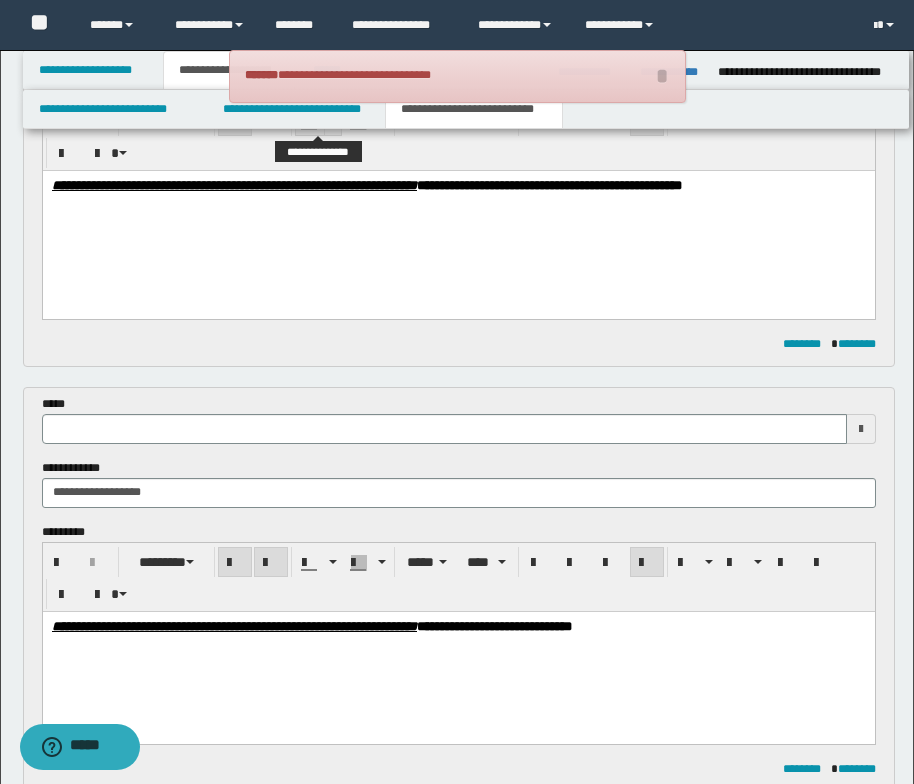 click at bounding box center [332, 121] 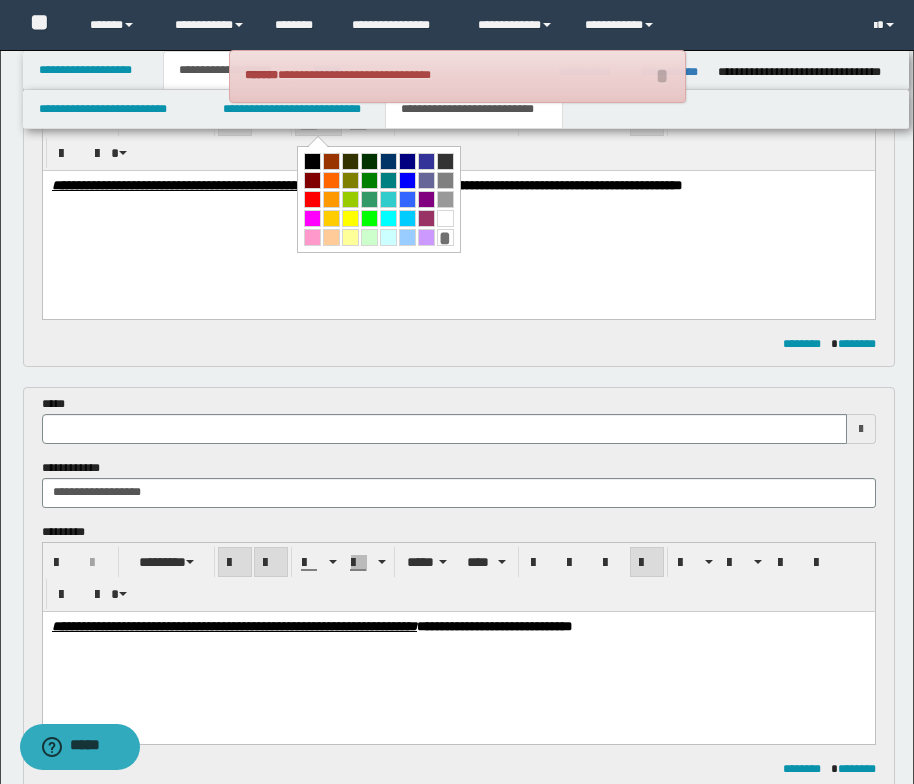click on "**********" at bounding box center (459, 368) 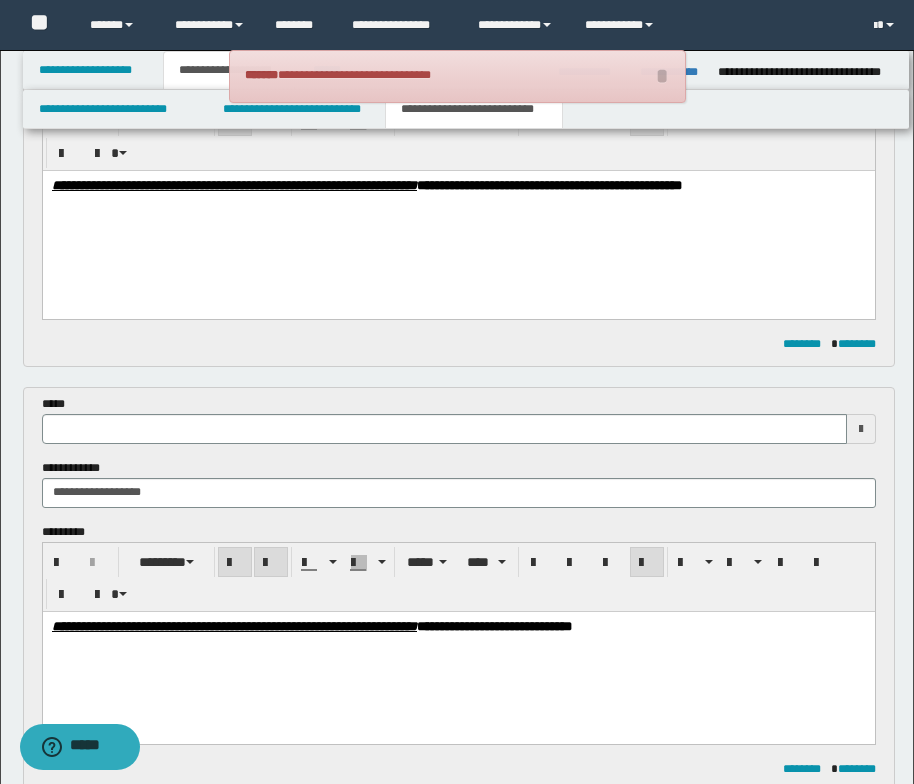 type 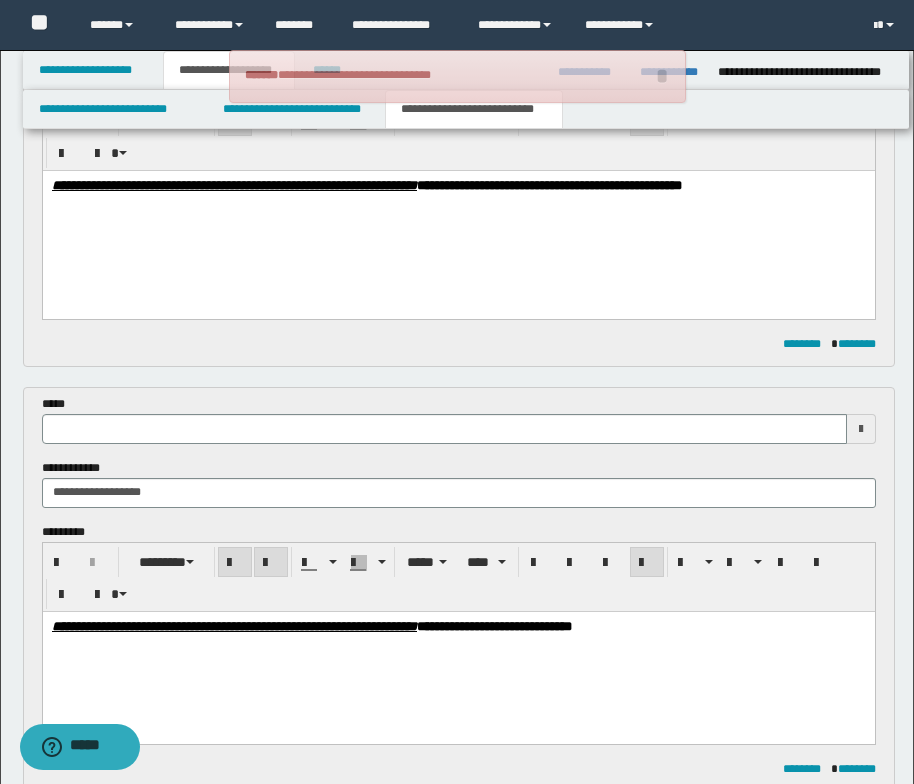 click on "**********" at bounding box center [458, 651] 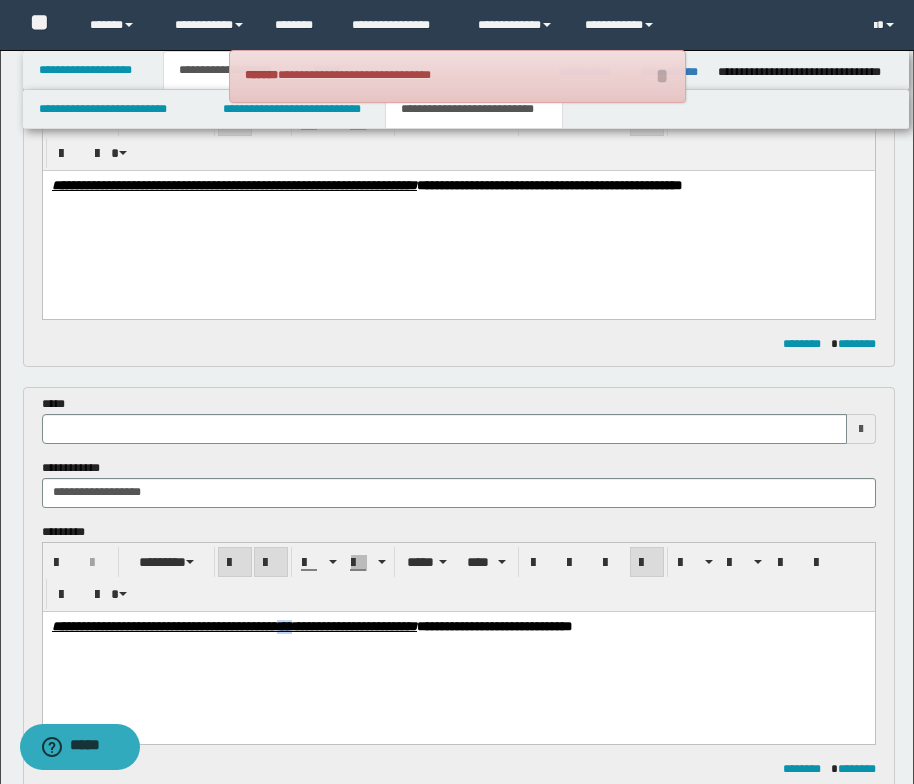 click on "**********" at bounding box center [458, 651] 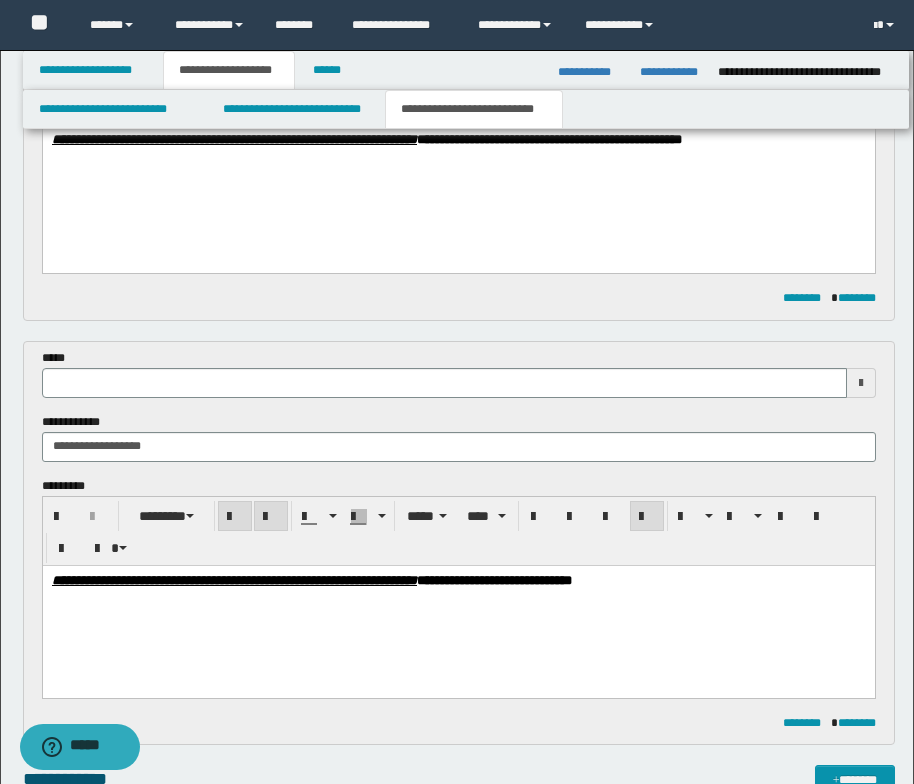 scroll, scrollTop: 335, scrollLeft: 0, axis: vertical 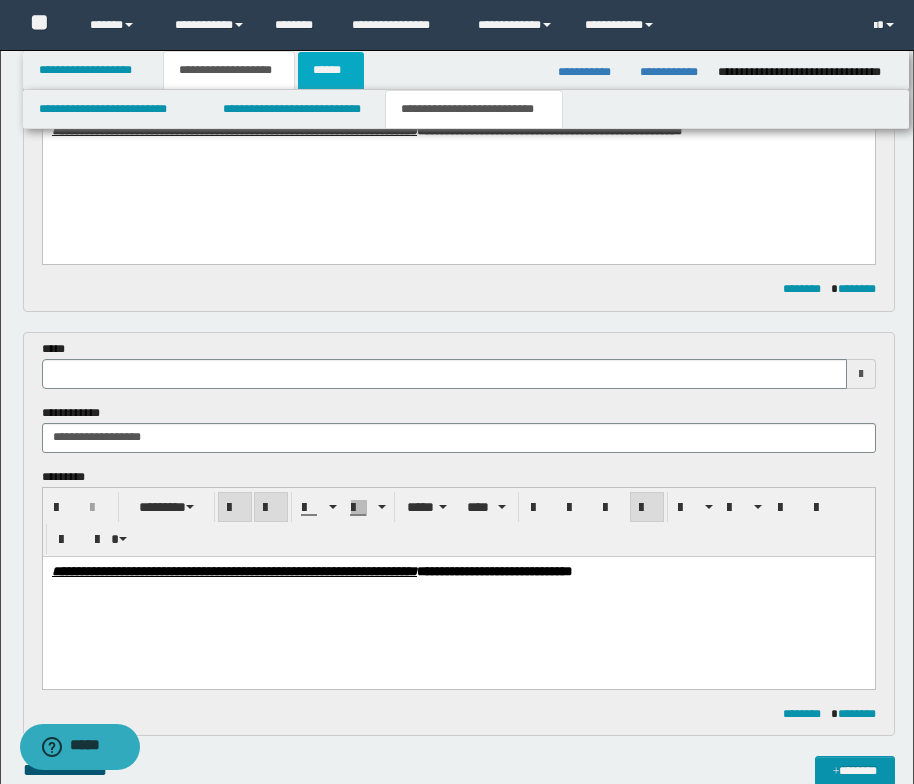 click on "******" at bounding box center (331, 70) 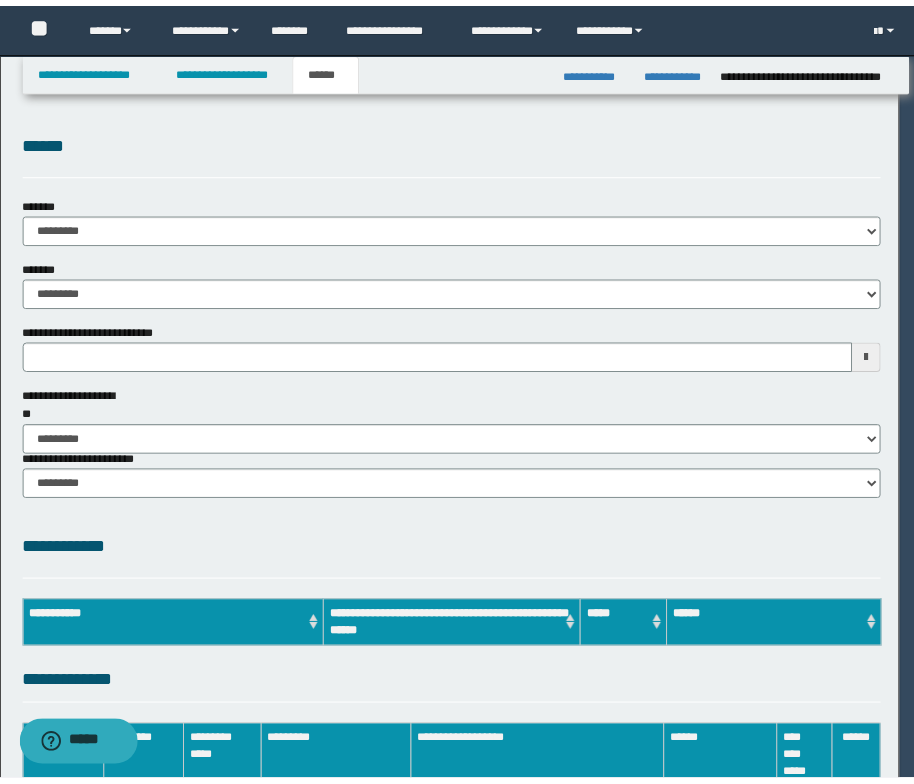 scroll, scrollTop: 0, scrollLeft: 0, axis: both 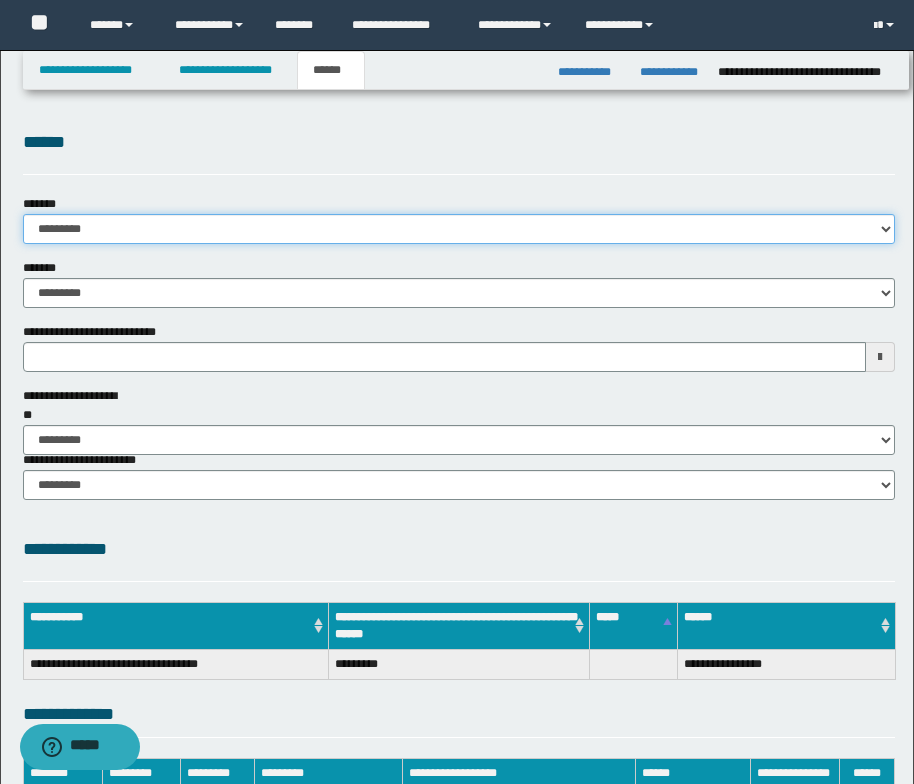click on "**********" at bounding box center [459, 229] 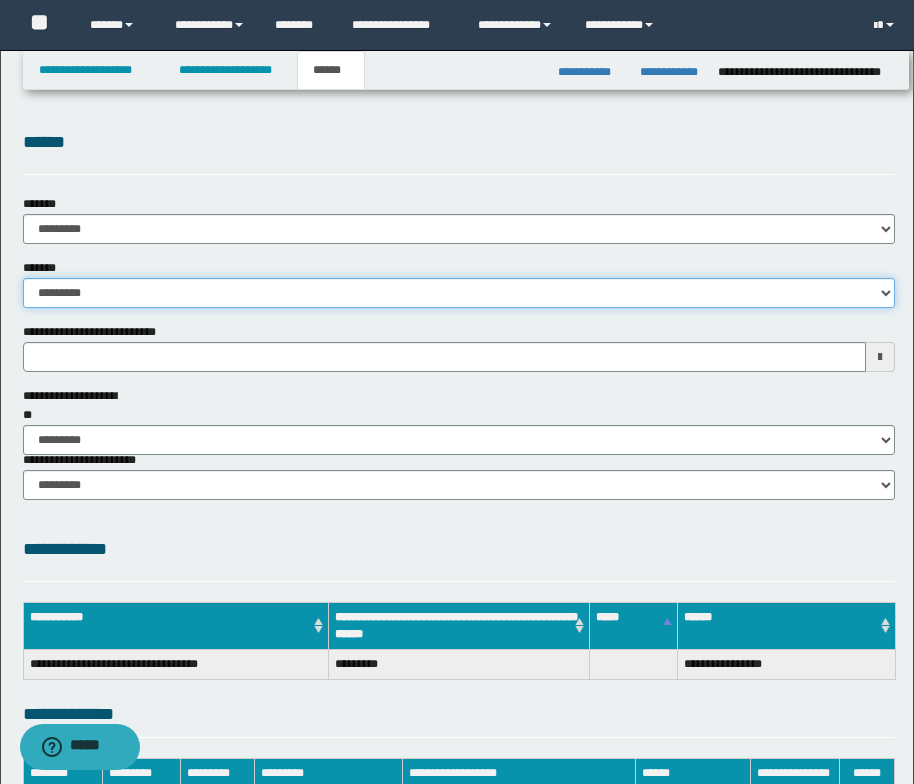 click on "**********" at bounding box center [459, 293] 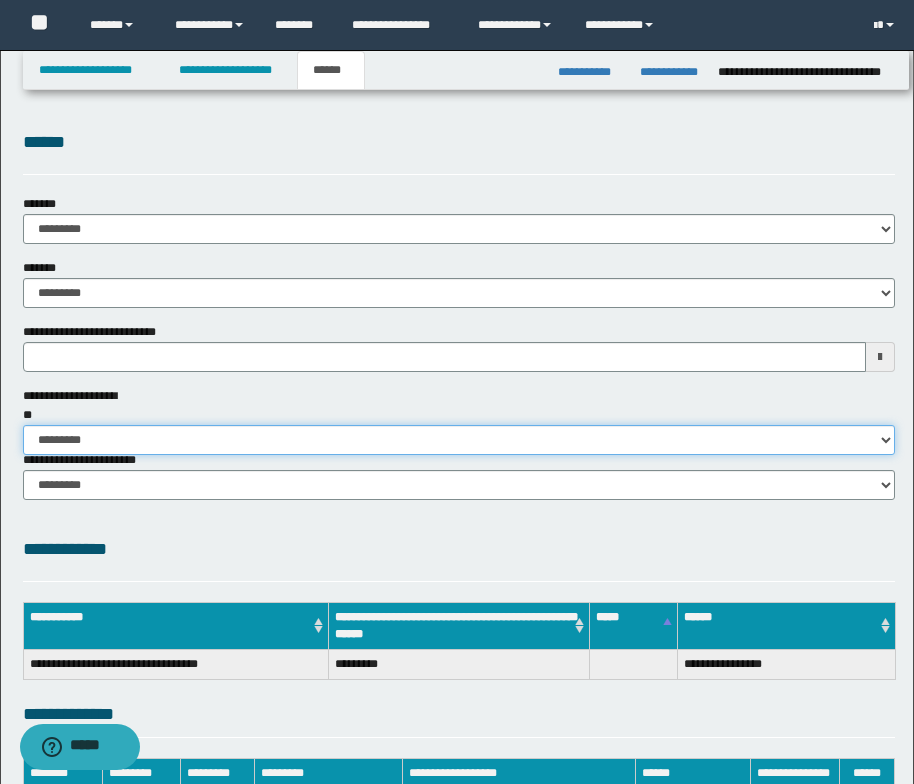 click on "*********
**
**" at bounding box center [459, 440] 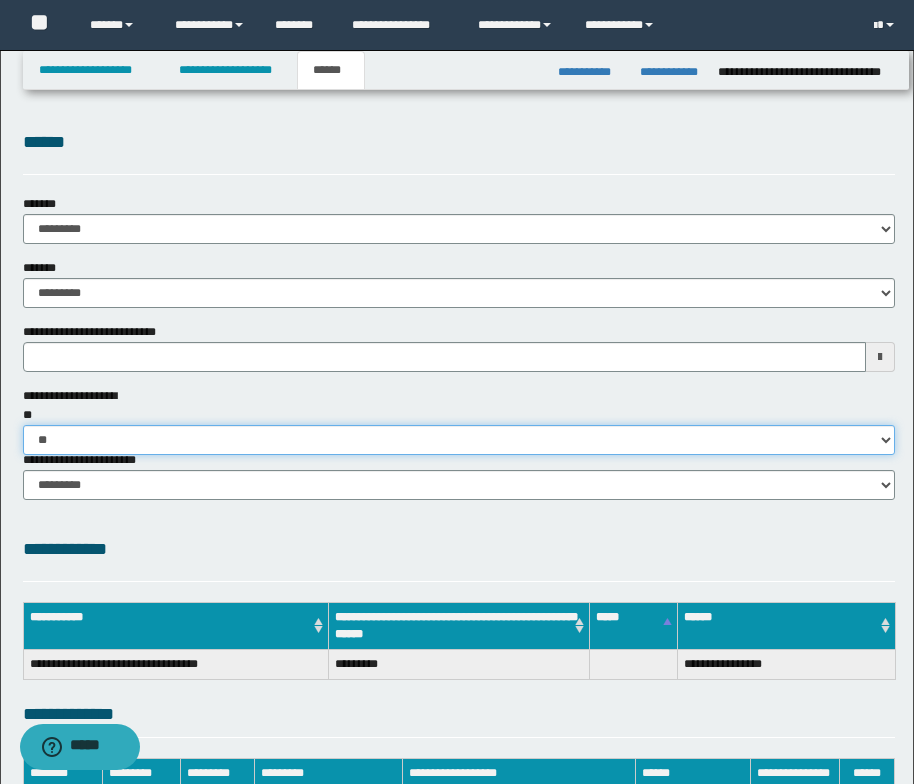 click on "*********
**
**" at bounding box center [459, 440] 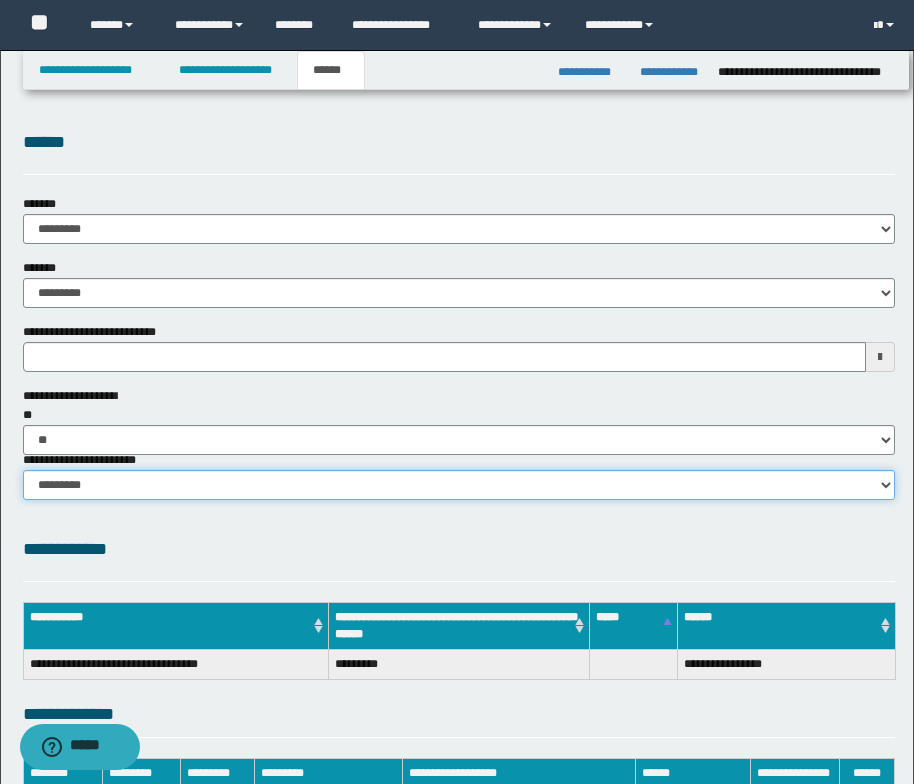 click on "*********
*********
*********" at bounding box center (459, 485) 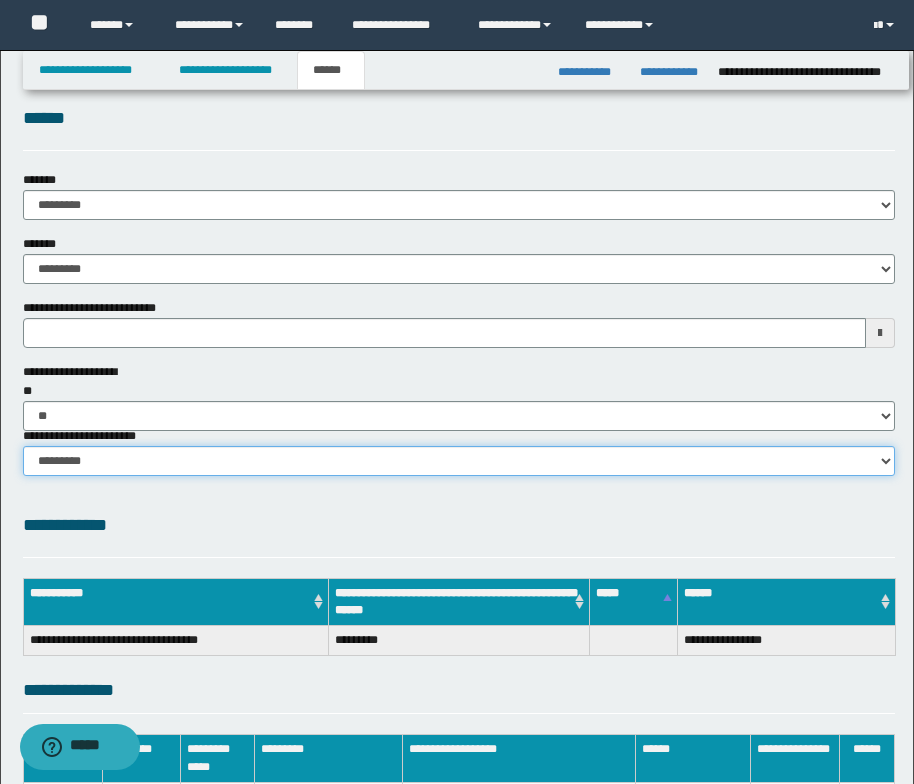 scroll, scrollTop: 0, scrollLeft: 0, axis: both 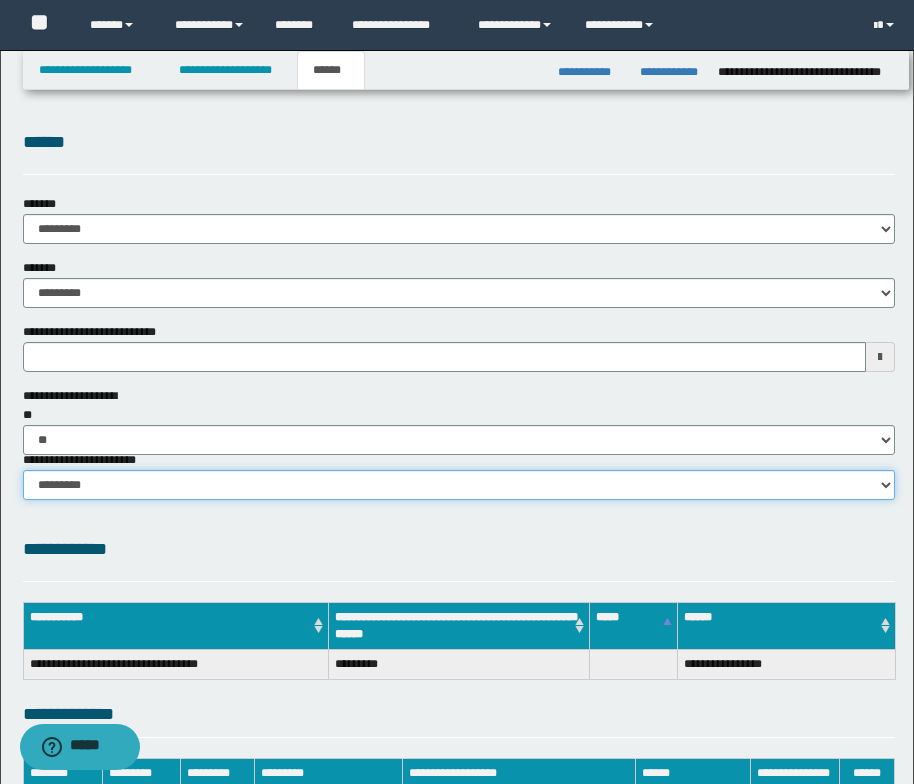 type 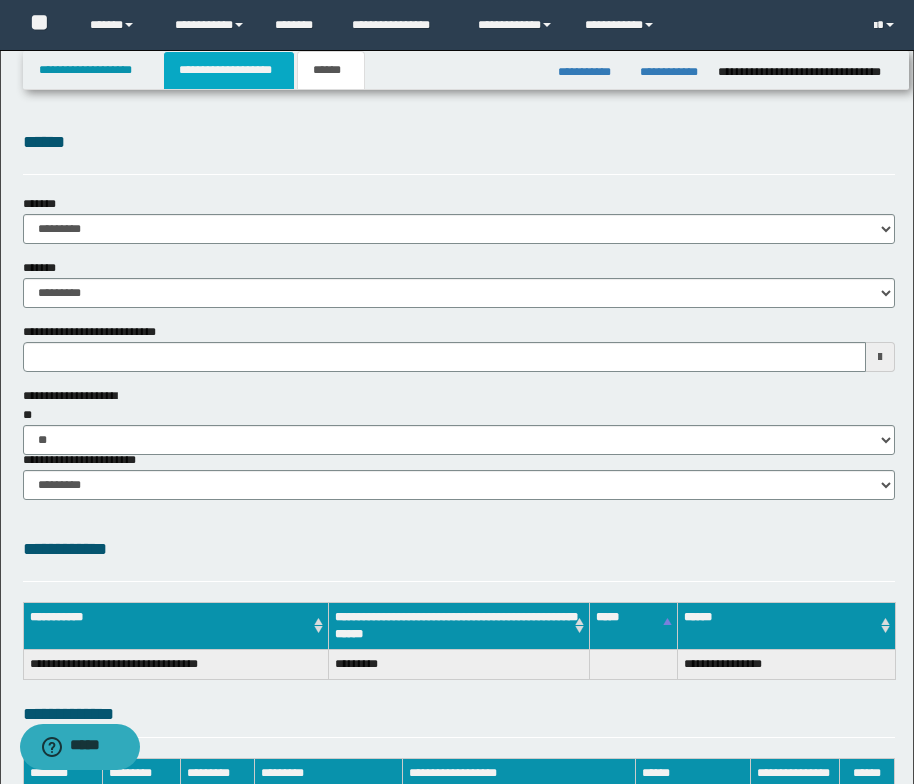 click on "**********" at bounding box center (229, 70) 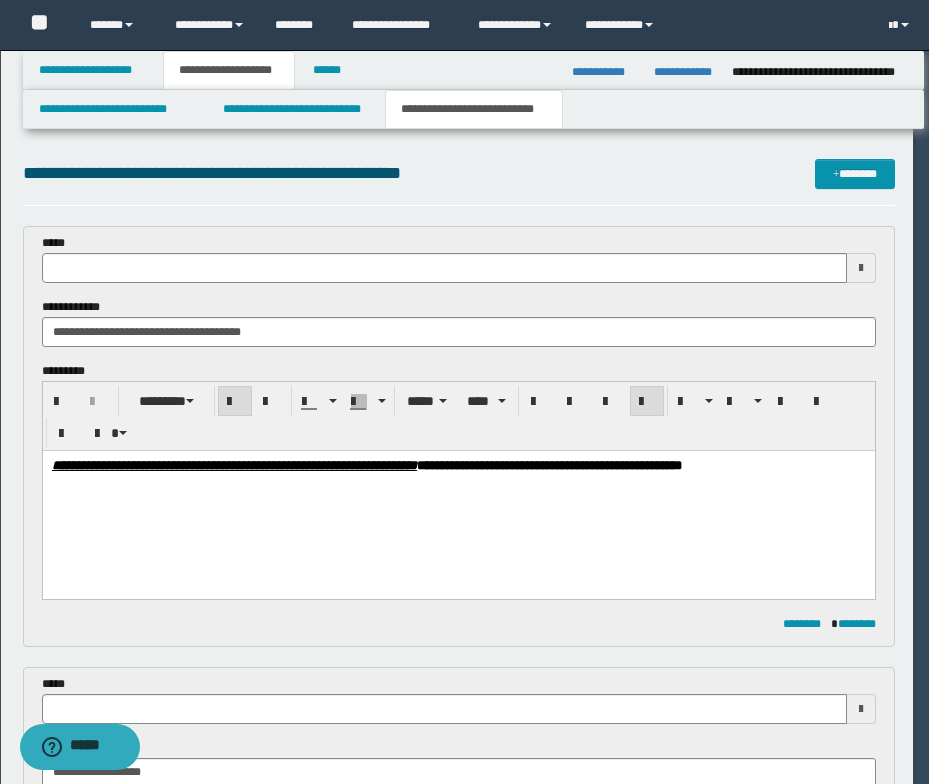 type 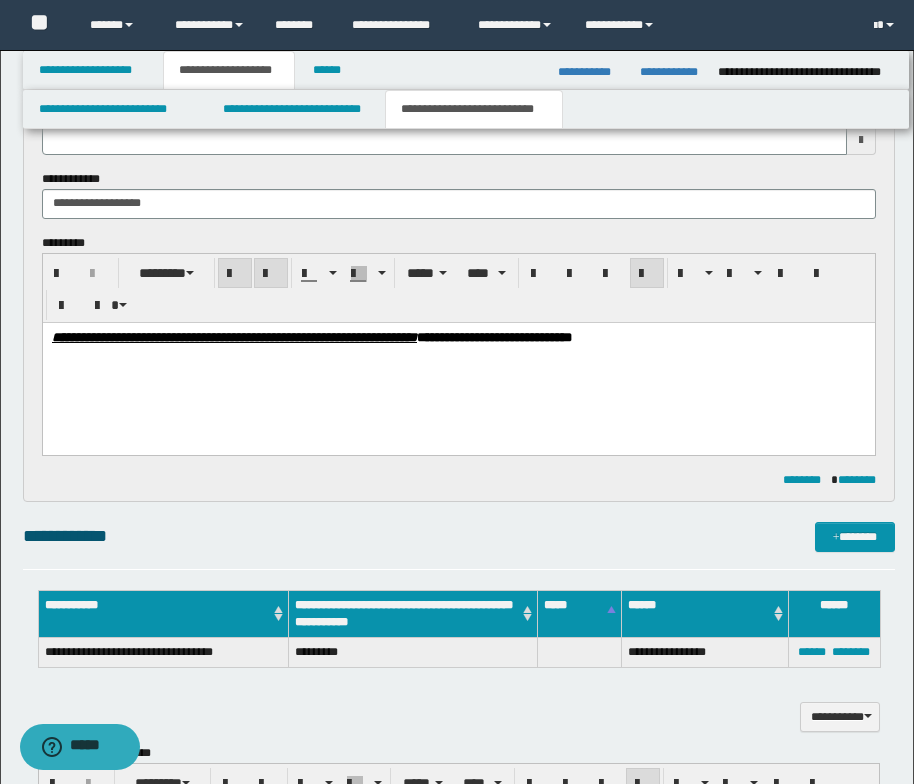 scroll, scrollTop: 500, scrollLeft: 0, axis: vertical 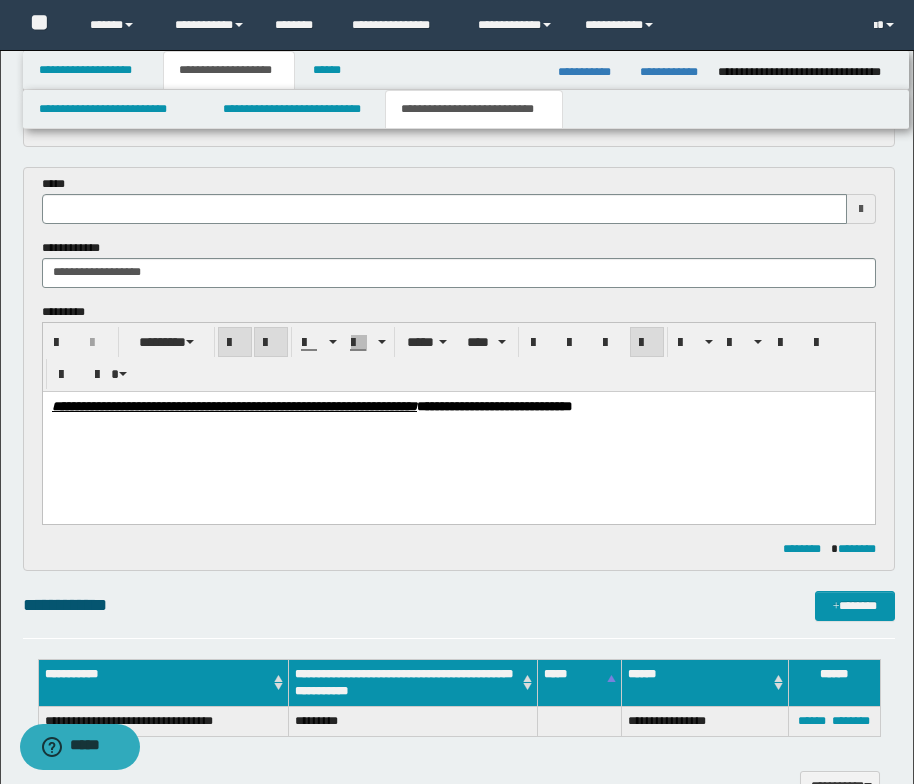 type 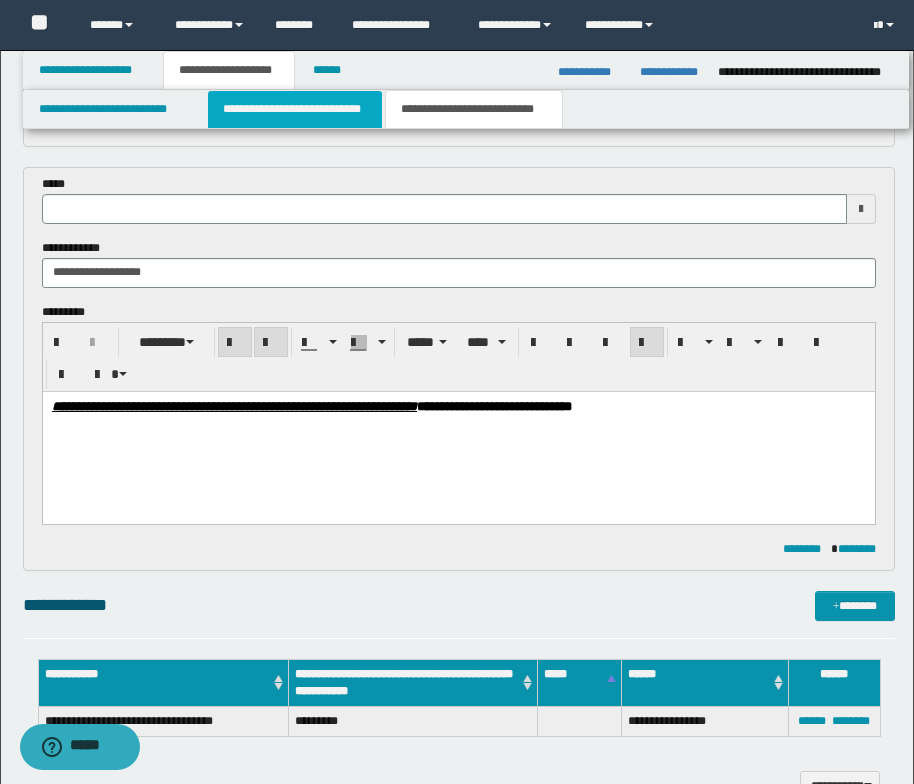 click on "**********" at bounding box center [295, 109] 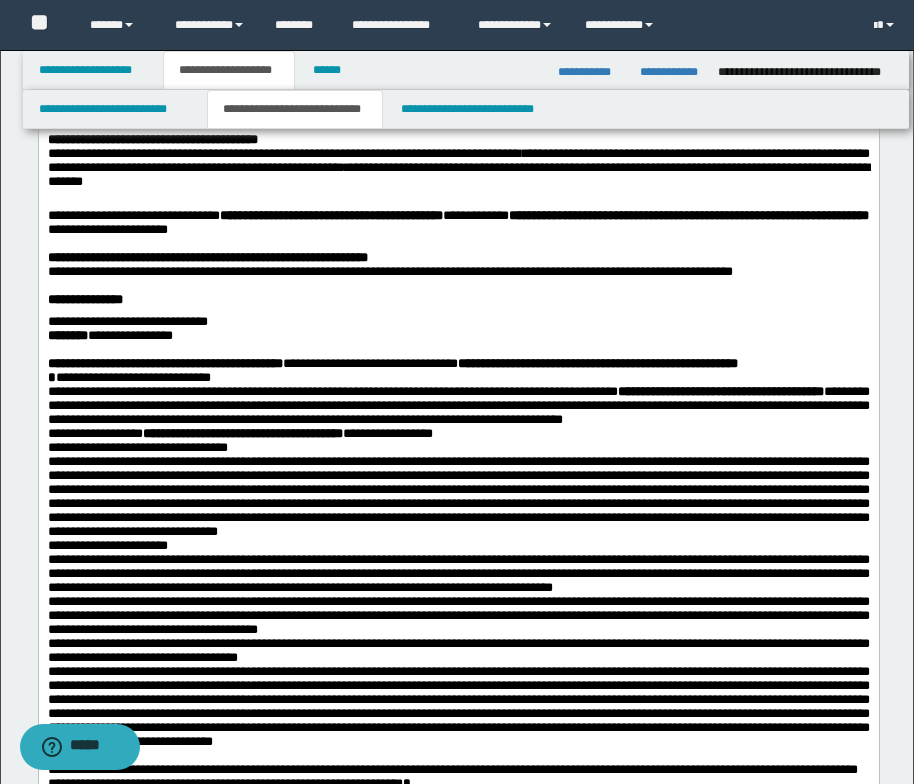 scroll, scrollTop: 0, scrollLeft: 0, axis: both 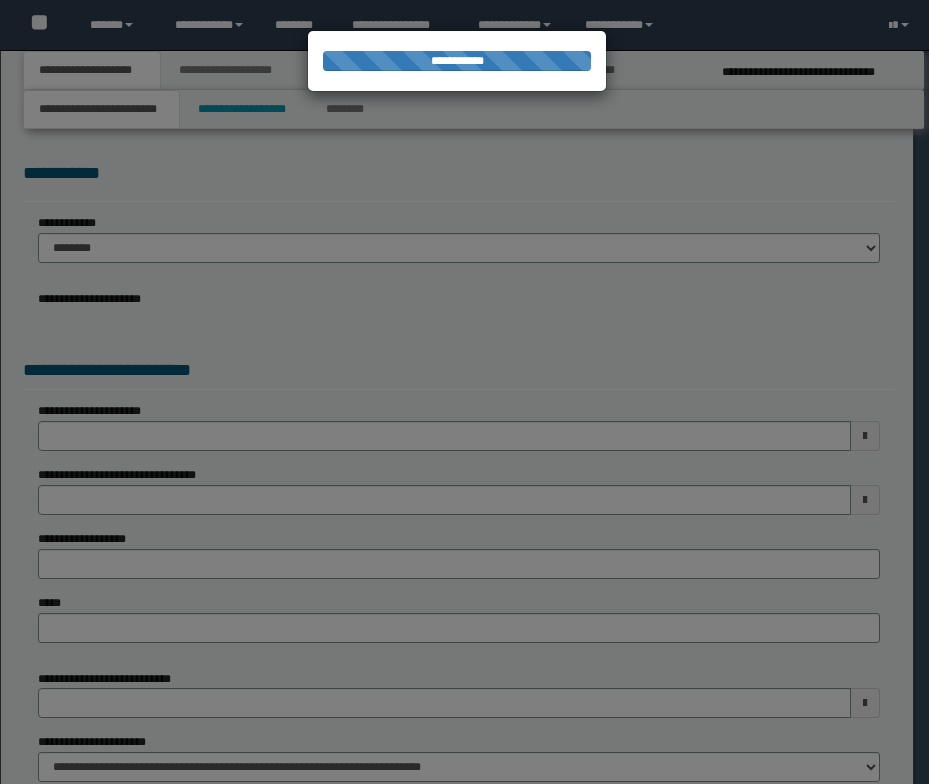 select on "*" 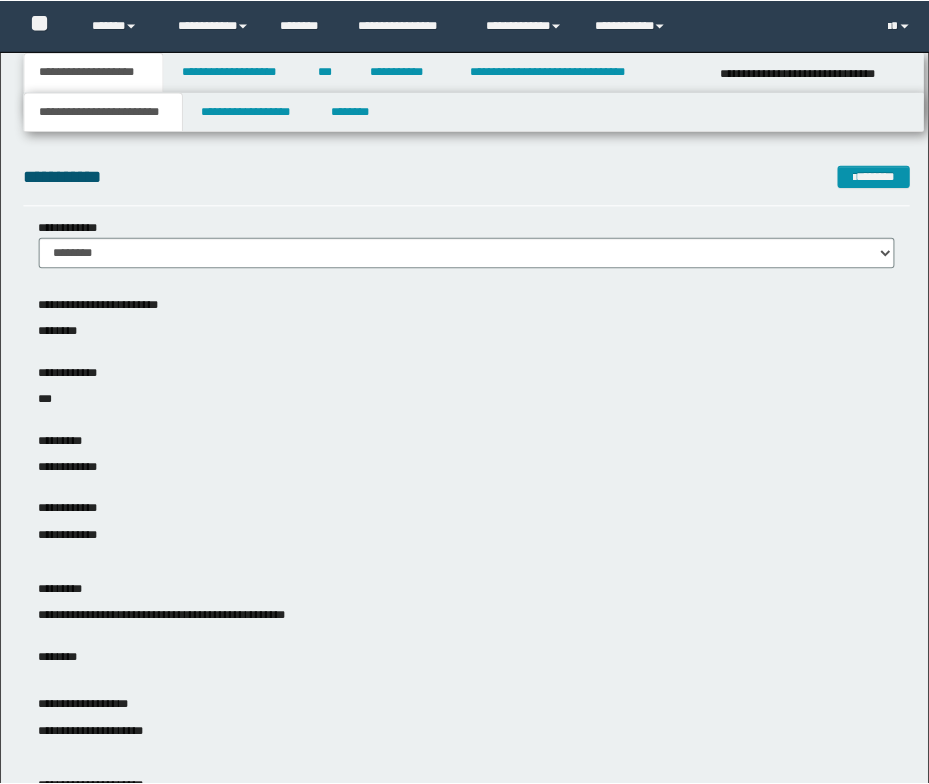 scroll, scrollTop: 0, scrollLeft: 0, axis: both 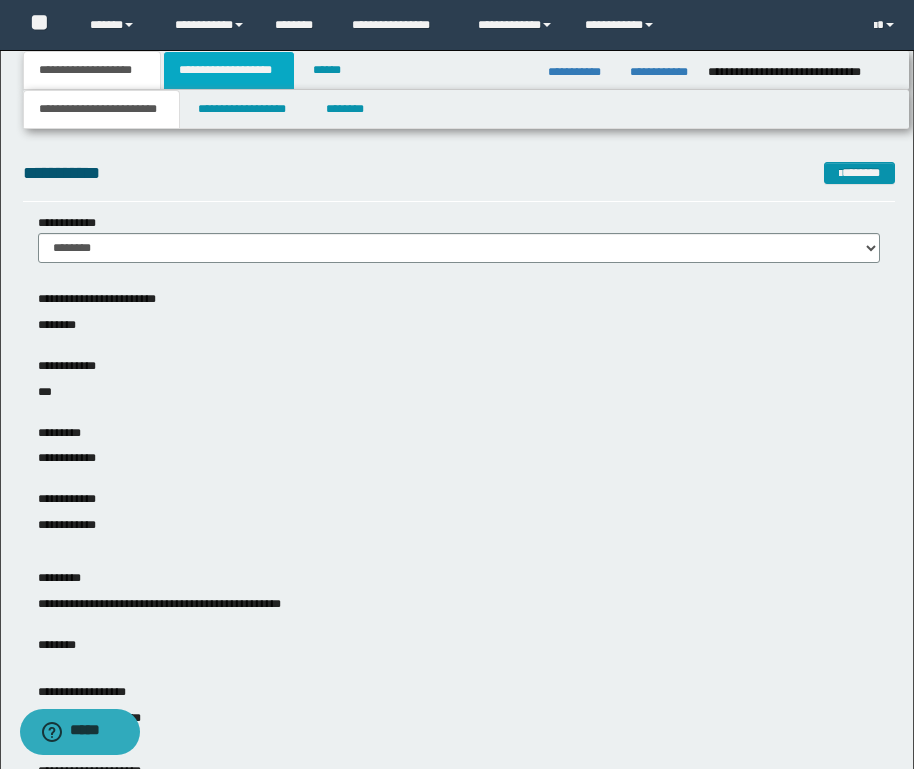 click on "**********" at bounding box center (229, 70) 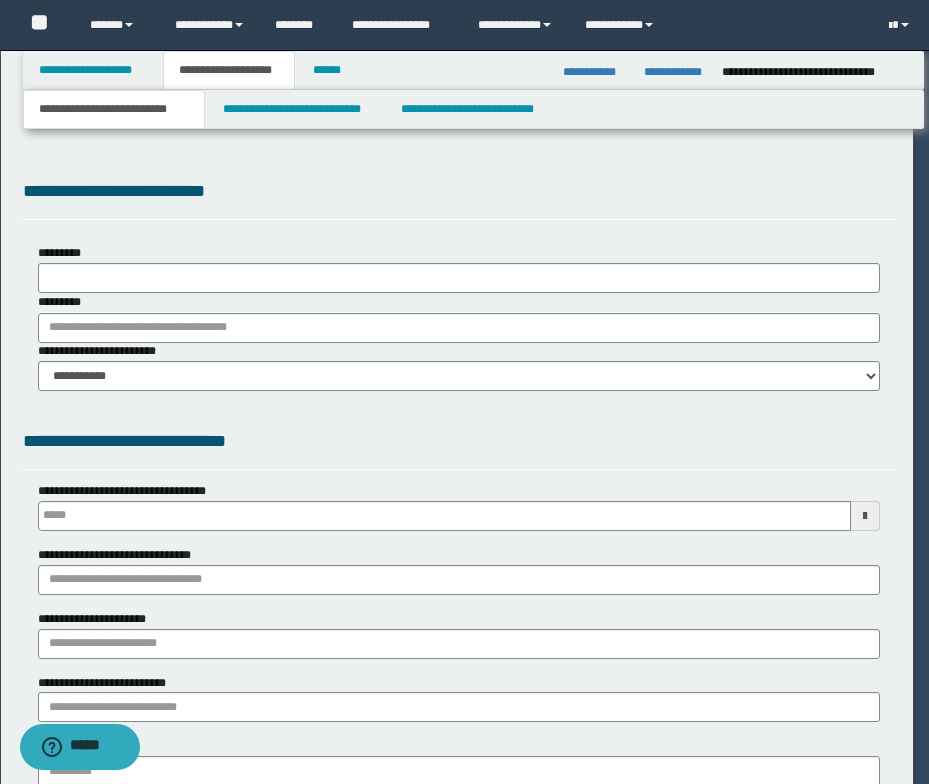 type on "**********" 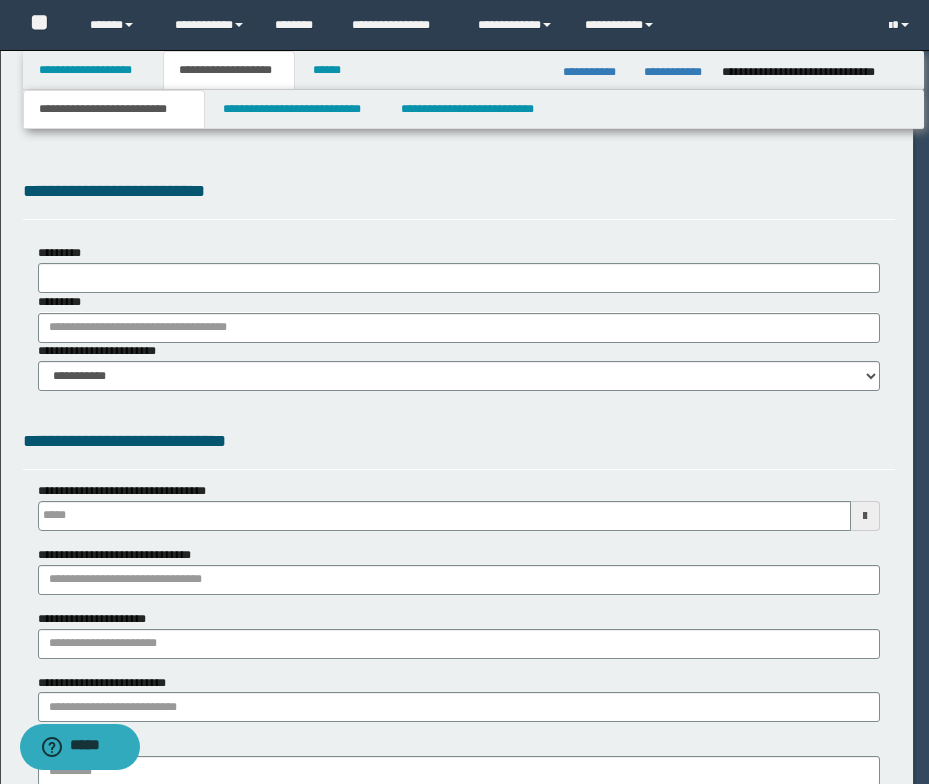 type on "**********" 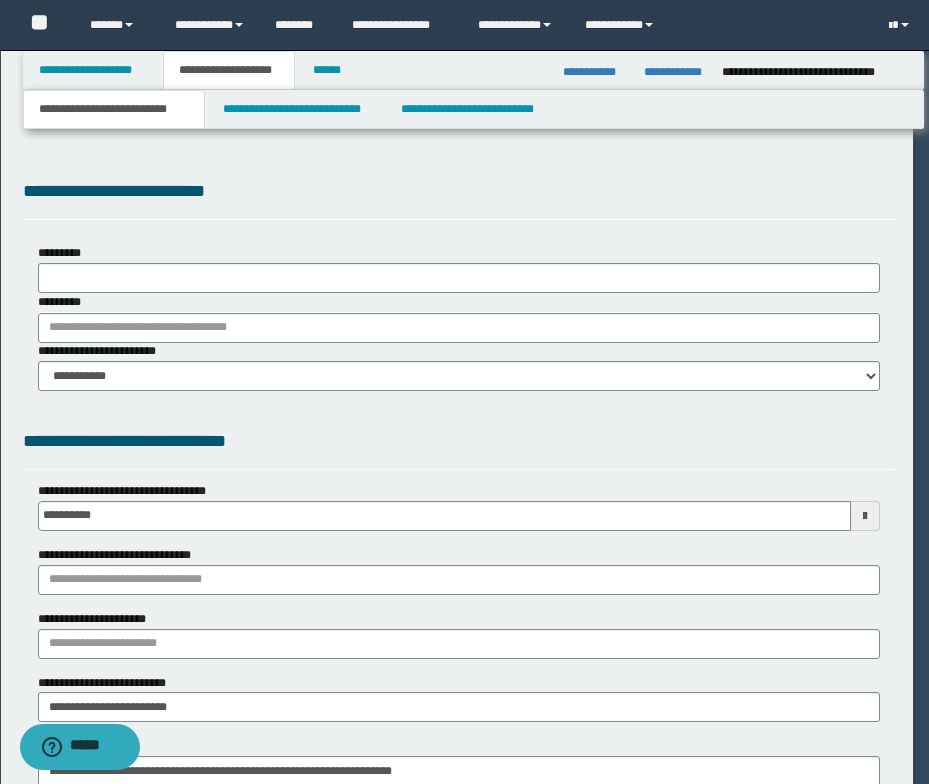 scroll, scrollTop: 0, scrollLeft: 0, axis: both 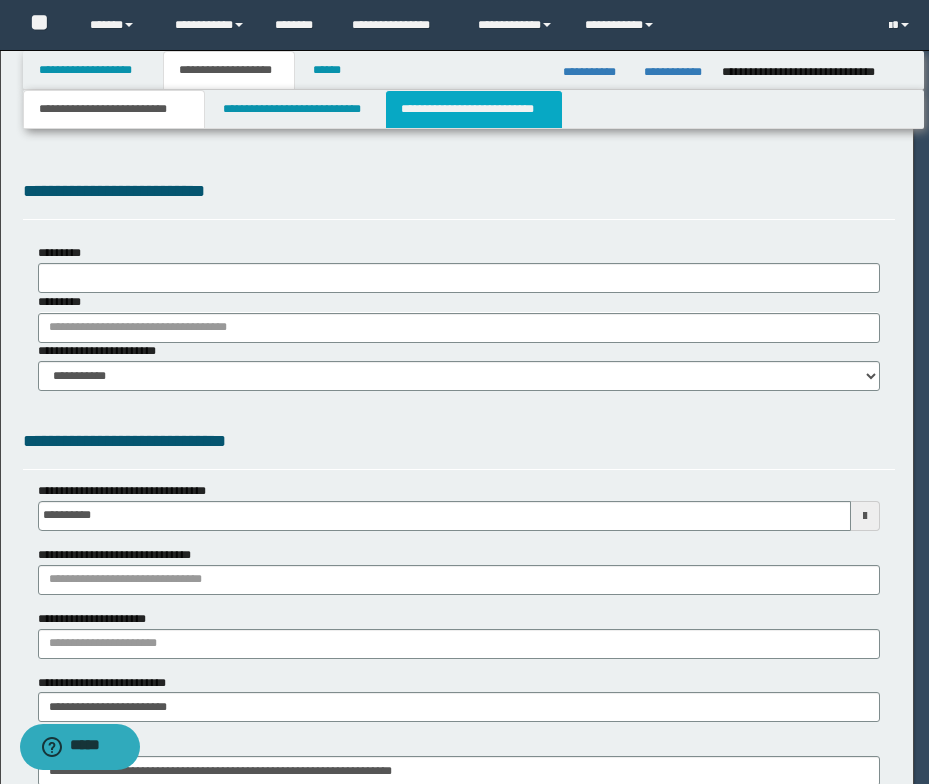 select on "*" 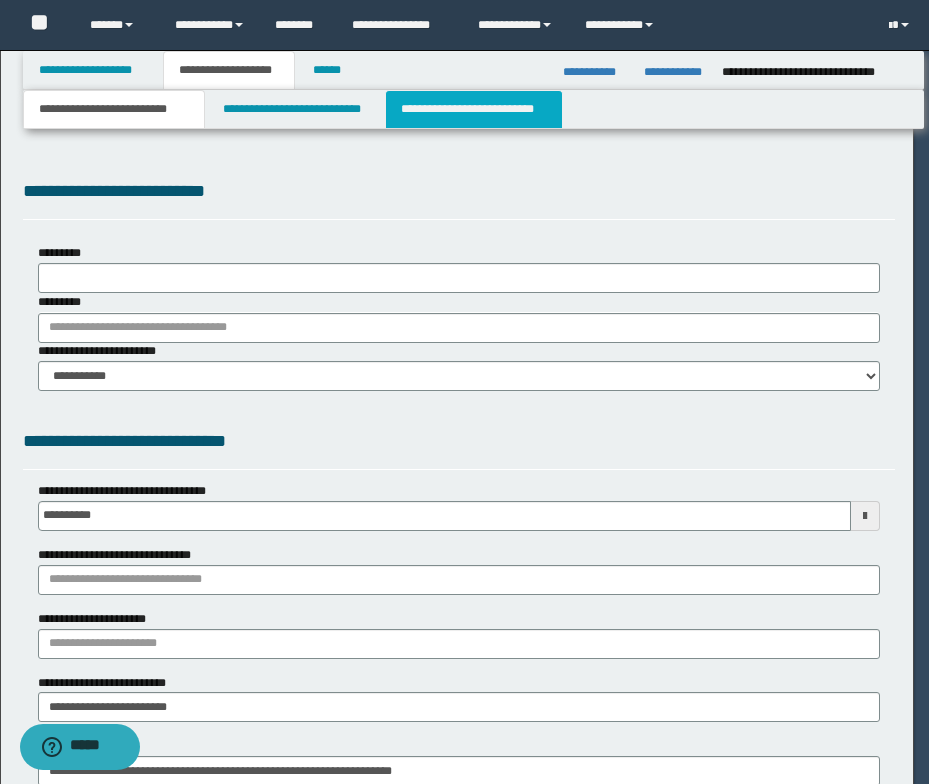 select on "*" 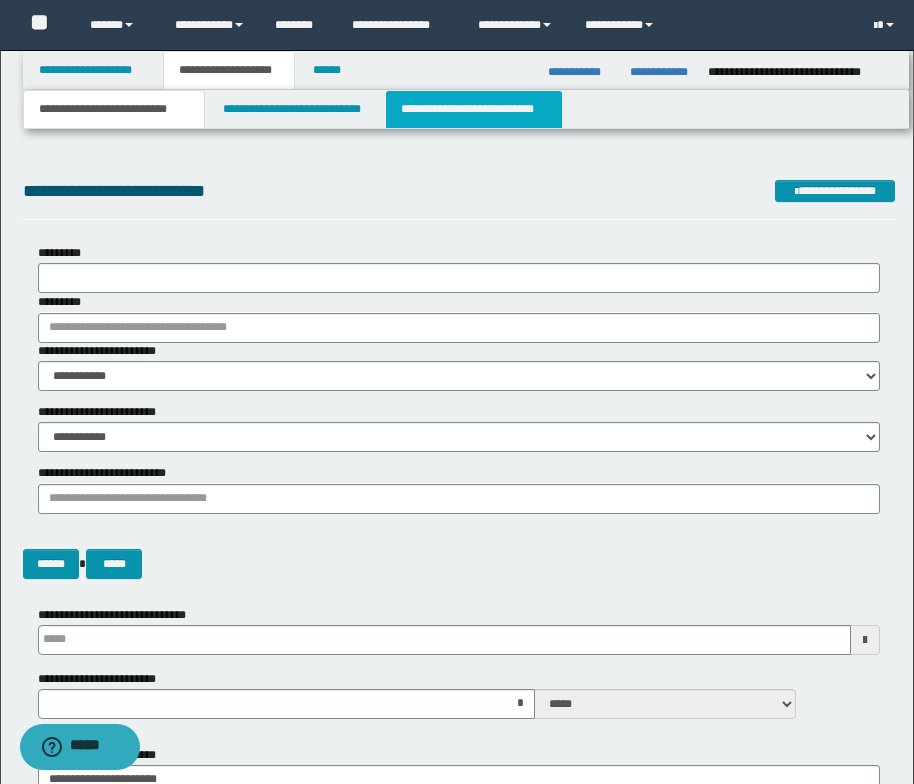 click on "**********" at bounding box center [474, 109] 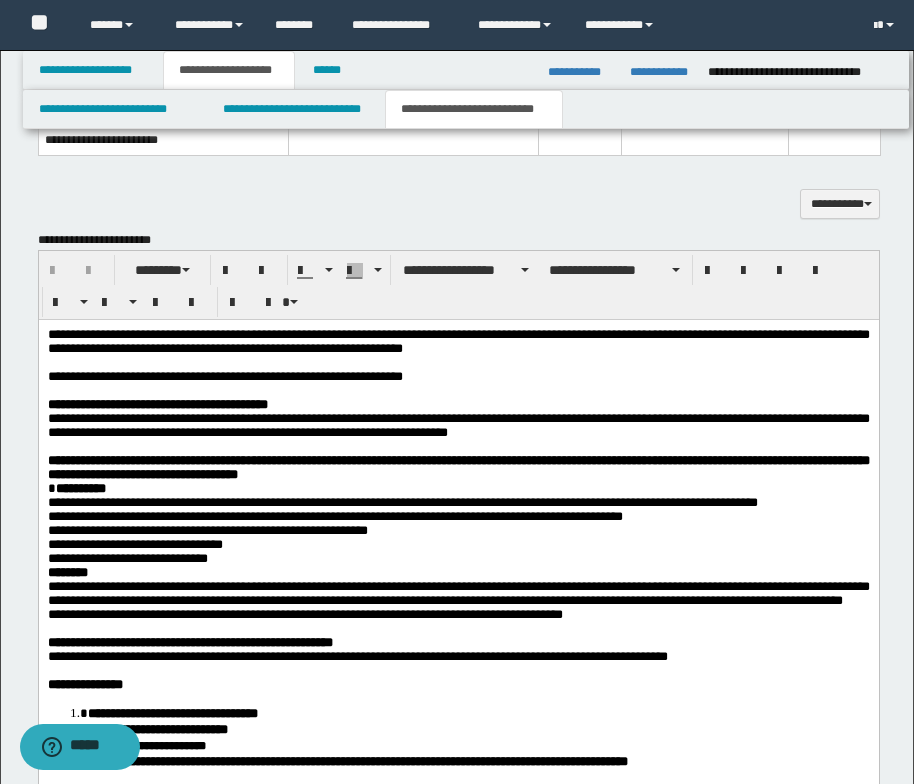 scroll, scrollTop: 1400, scrollLeft: 0, axis: vertical 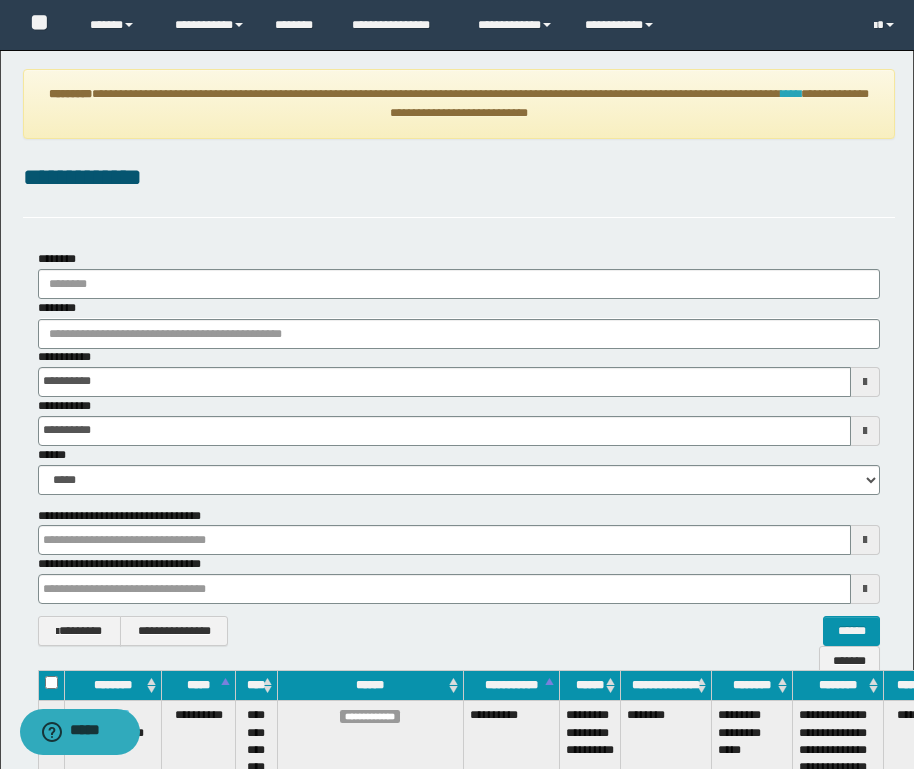 click on "****" at bounding box center [791, 94] 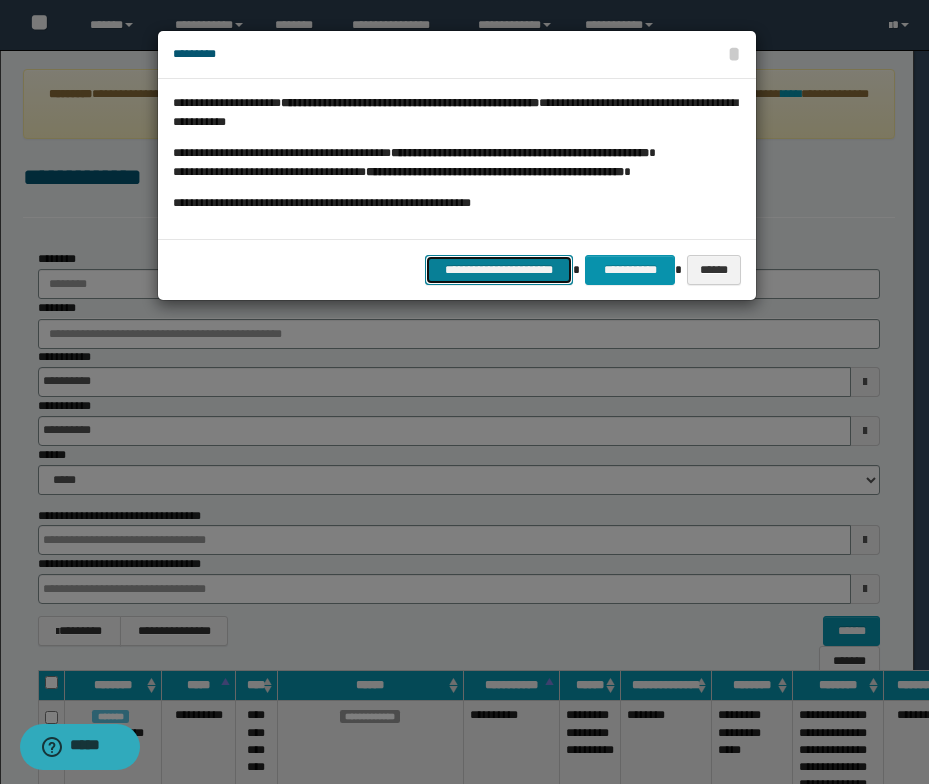 click on "**********" at bounding box center [499, 270] 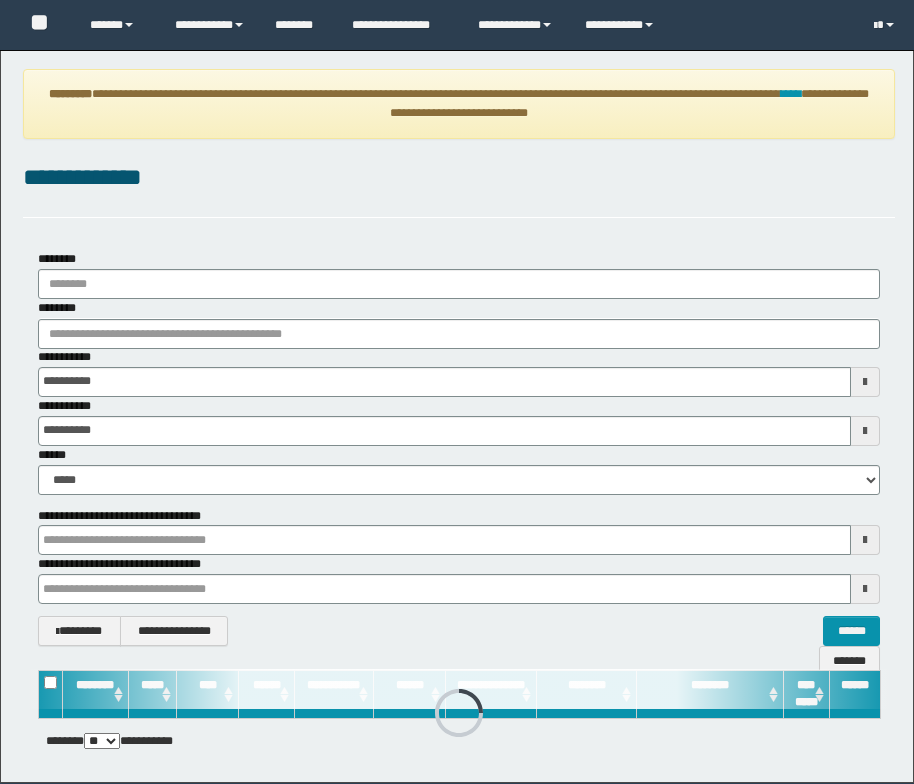 scroll, scrollTop: 0, scrollLeft: 0, axis: both 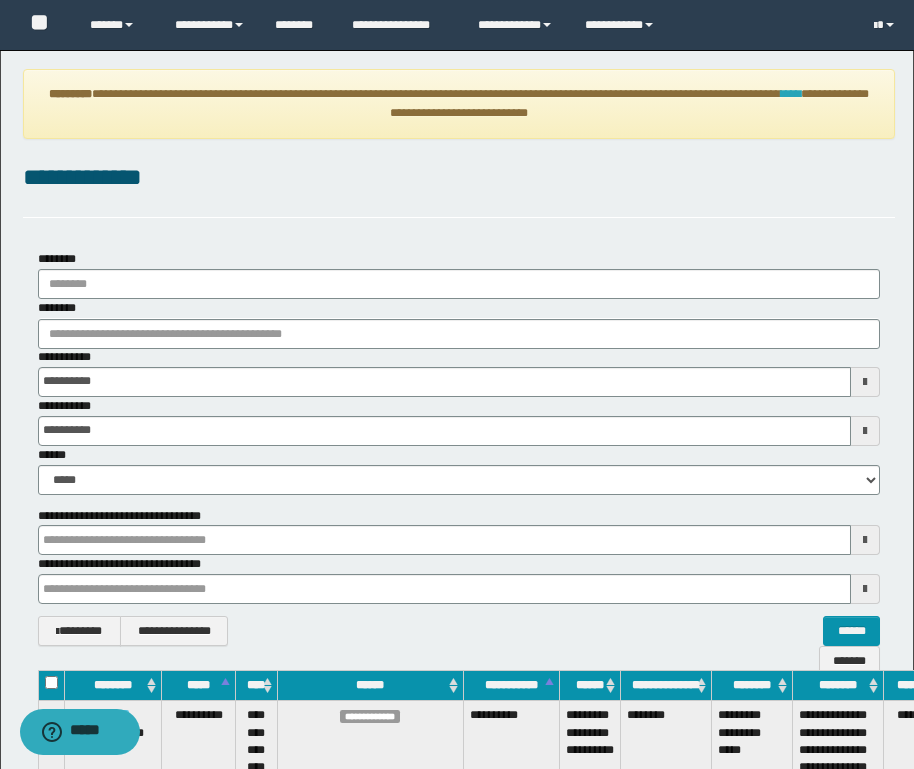 click on "****" at bounding box center [791, 94] 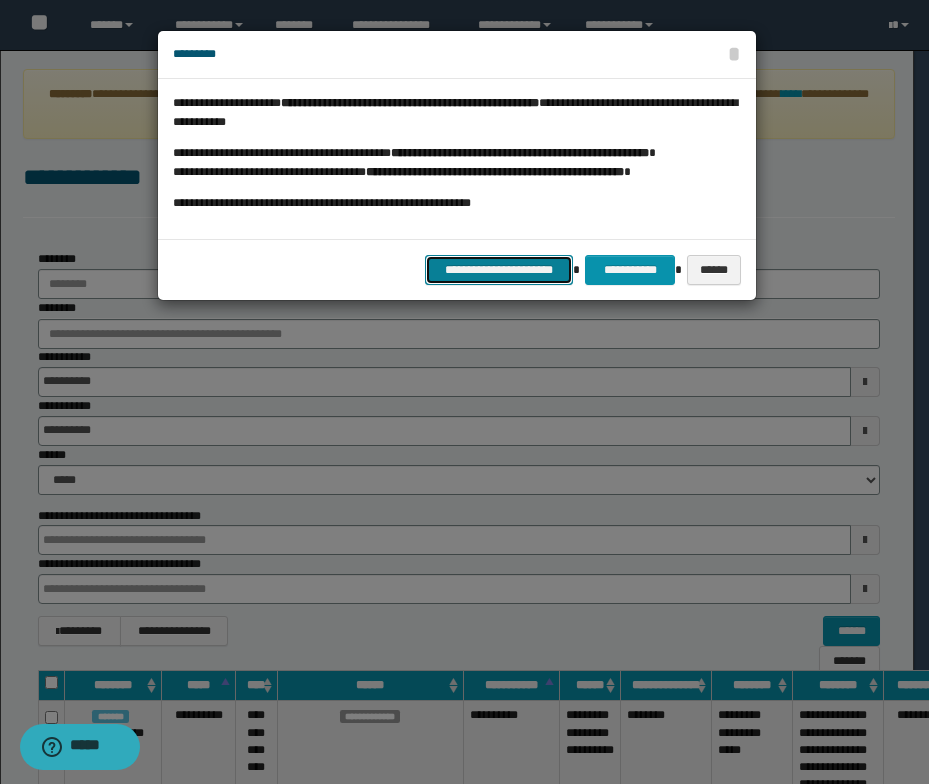 click on "**********" at bounding box center [499, 270] 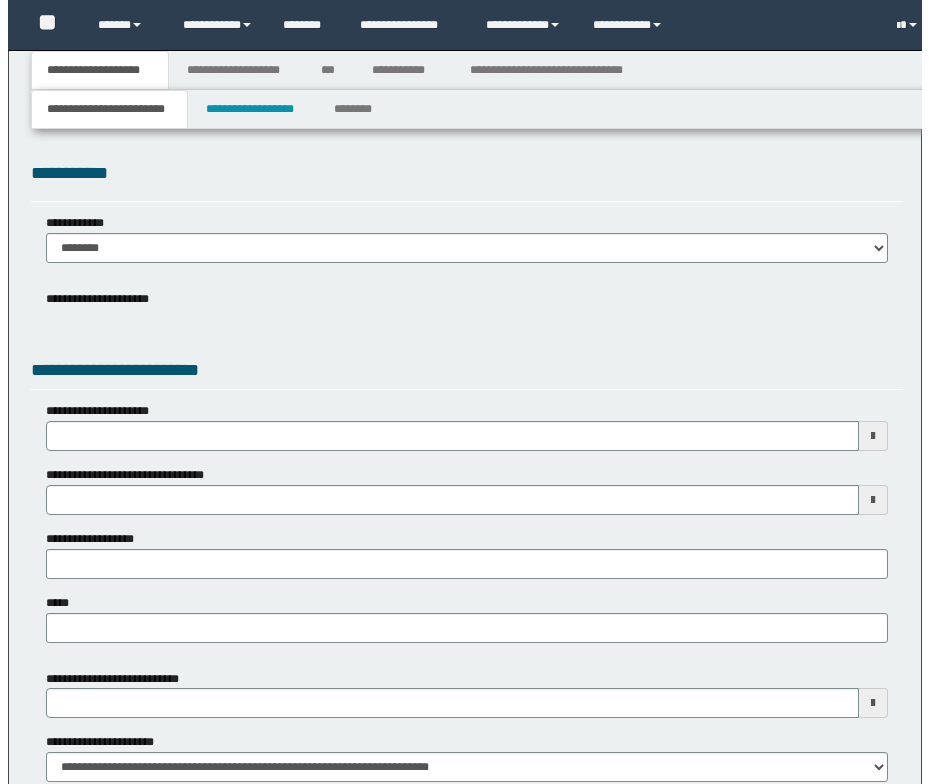 scroll, scrollTop: 0, scrollLeft: 0, axis: both 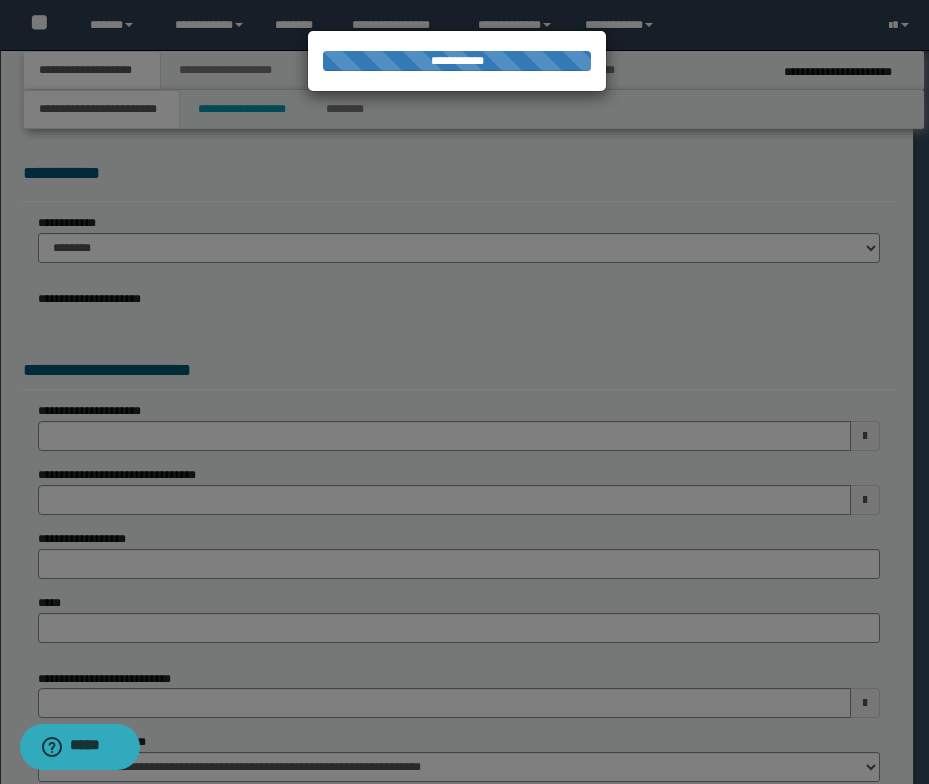 select on "*" 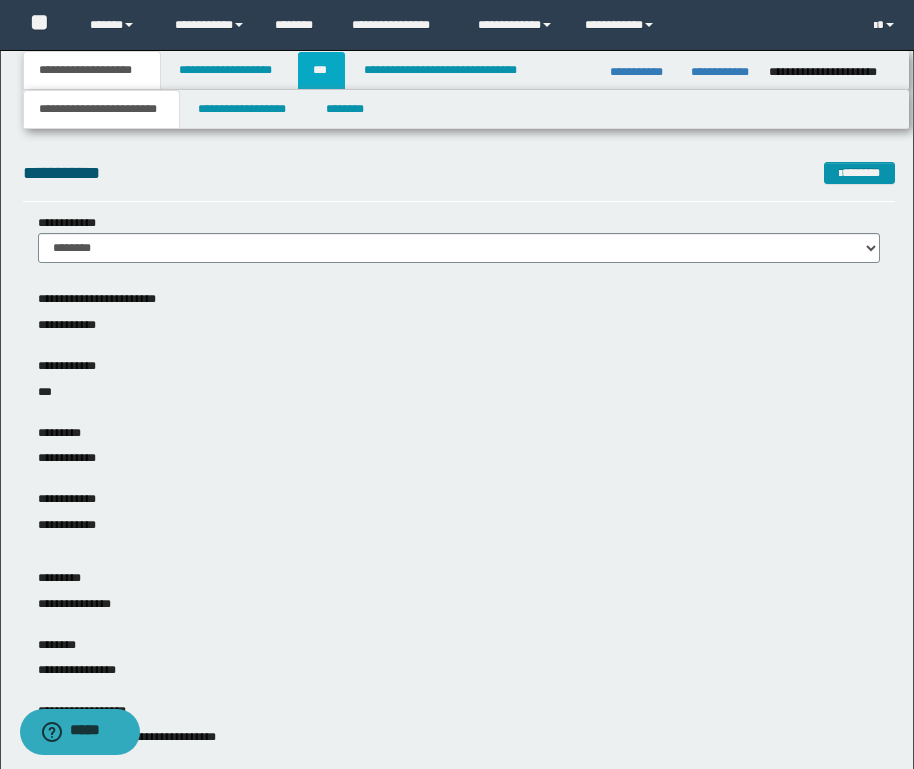 click on "***" at bounding box center (321, 70) 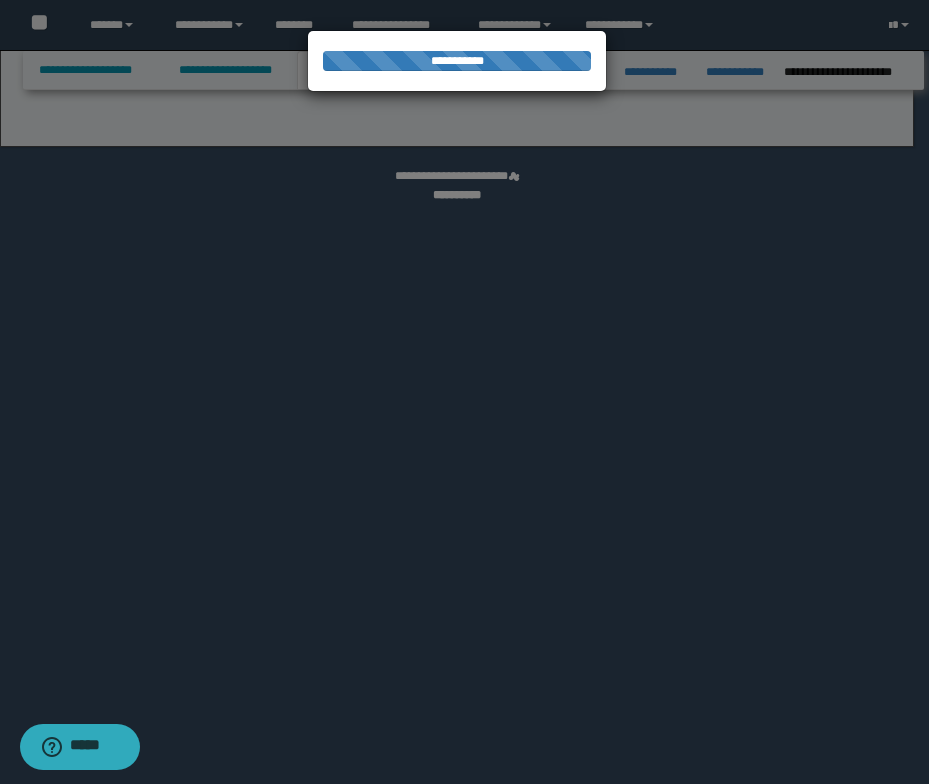 select on "**" 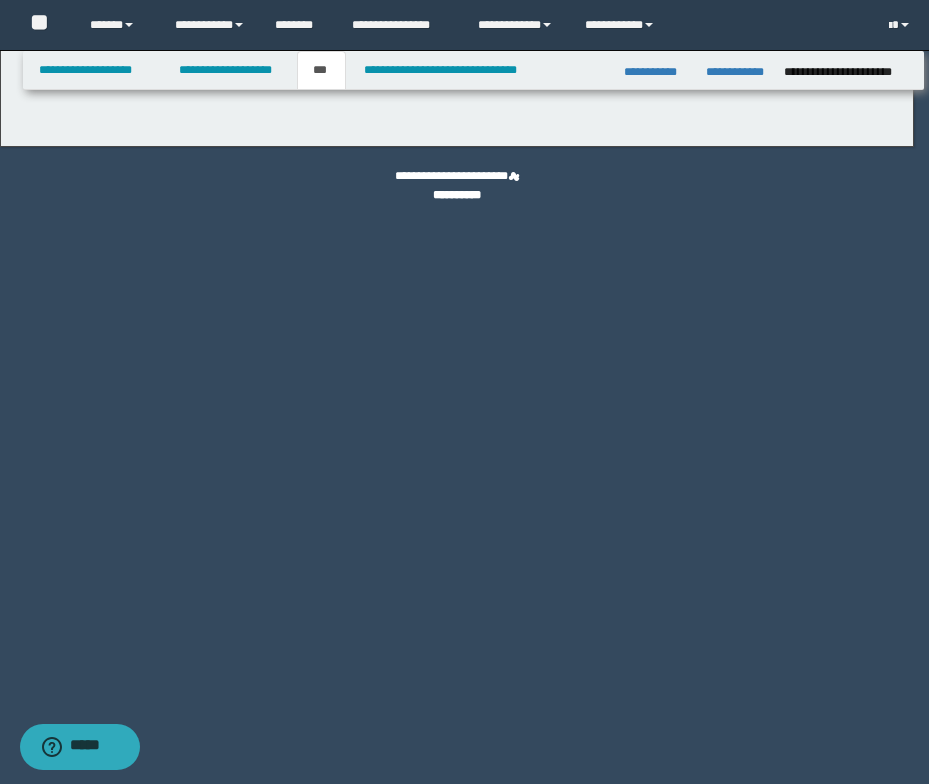 select on "***" 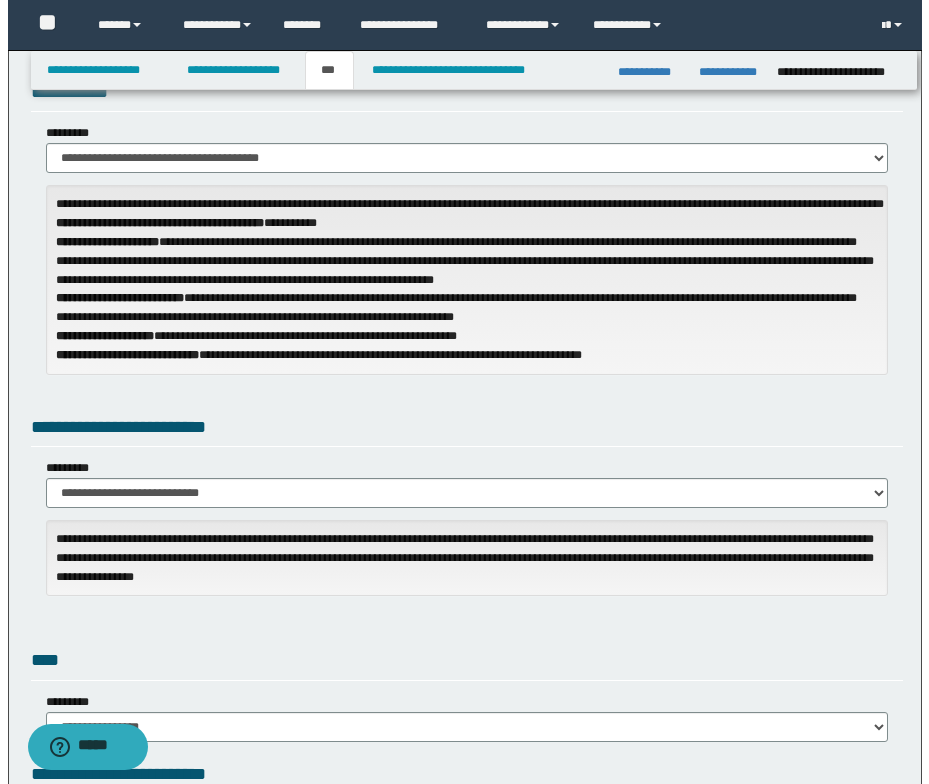 scroll, scrollTop: 0, scrollLeft: 0, axis: both 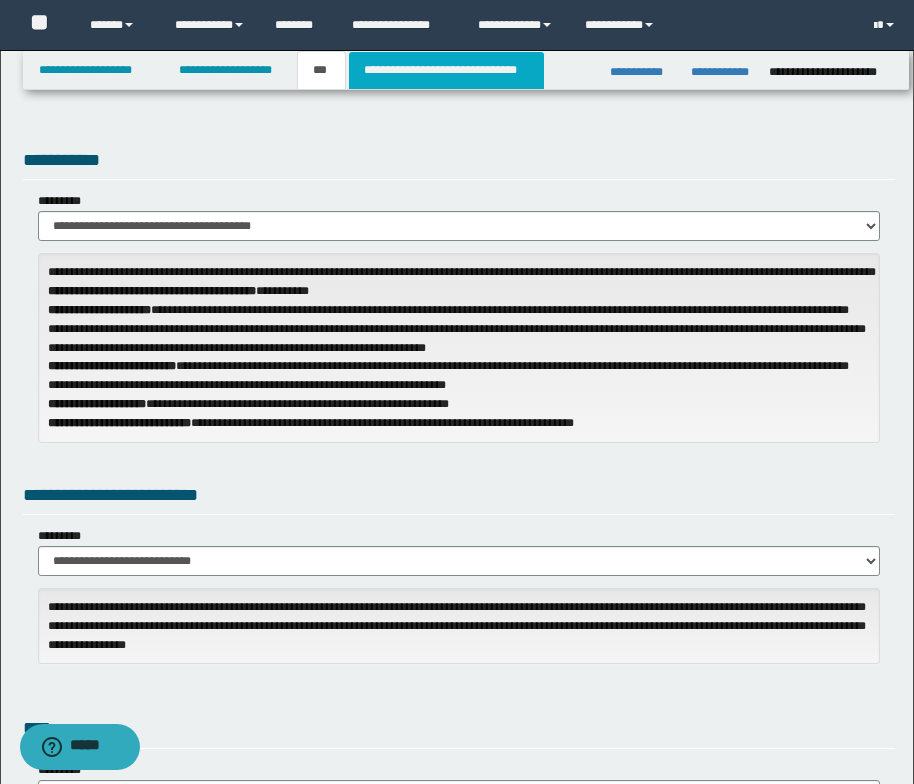 click on "**********" at bounding box center [446, 70] 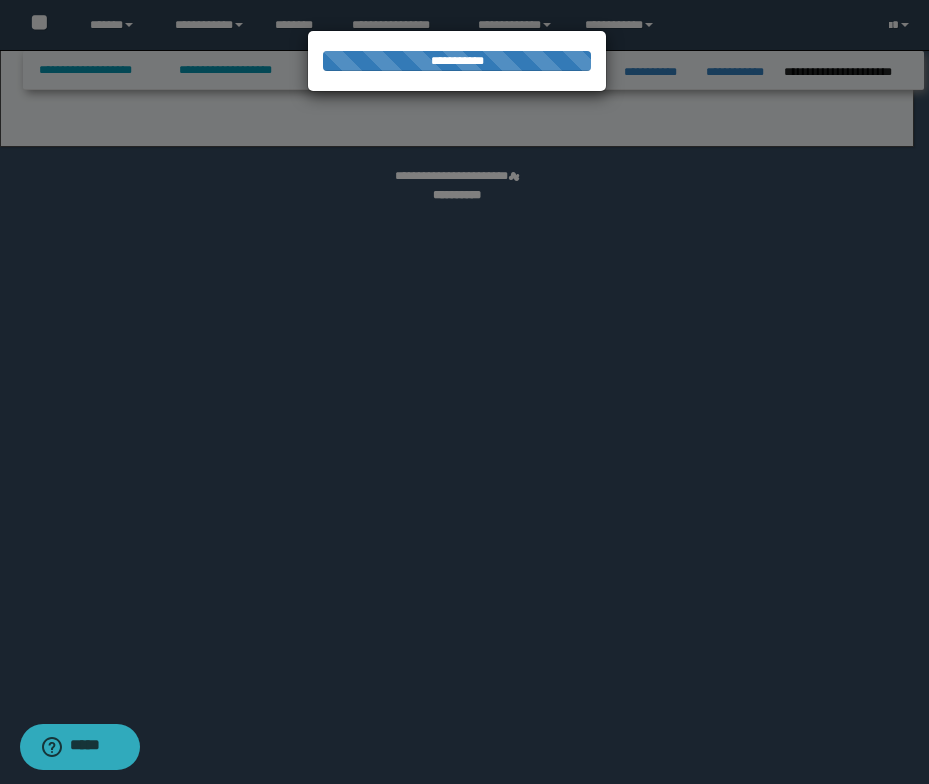 select on "*" 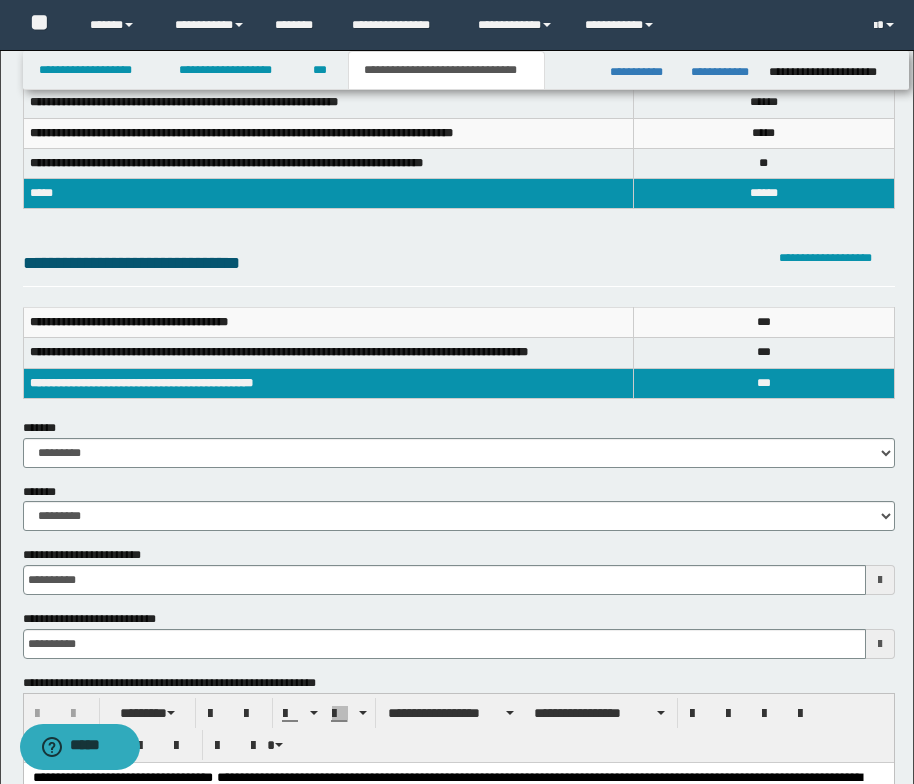 scroll, scrollTop: 0, scrollLeft: 0, axis: both 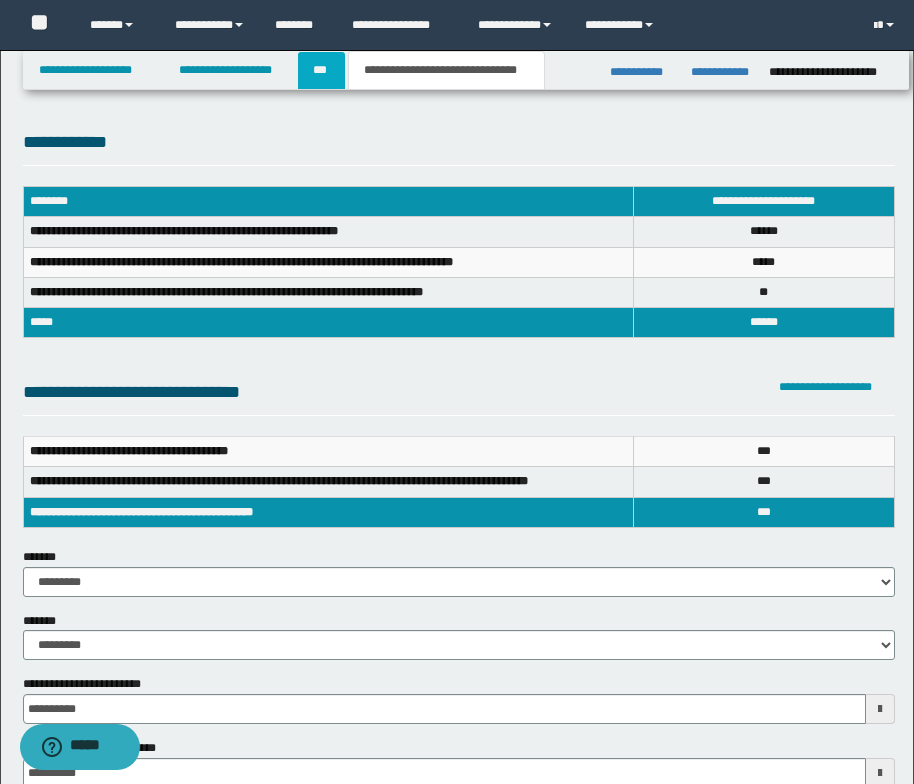 click on "***" at bounding box center (321, 70) 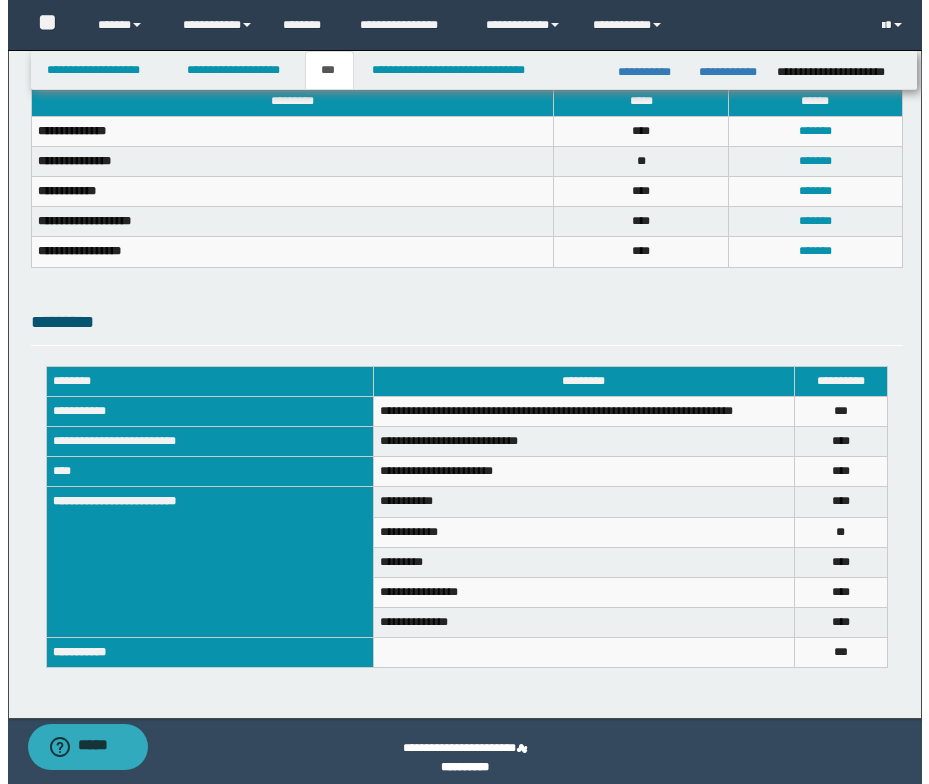 scroll, scrollTop: 801, scrollLeft: 0, axis: vertical 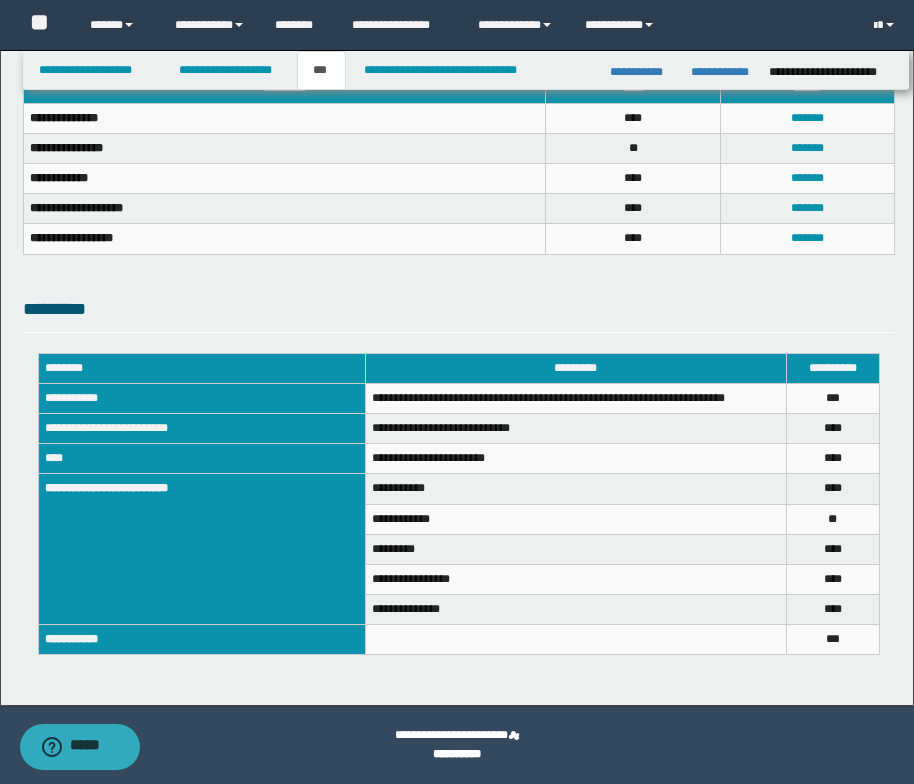 click on "**********" at bounding box center (722, 72) 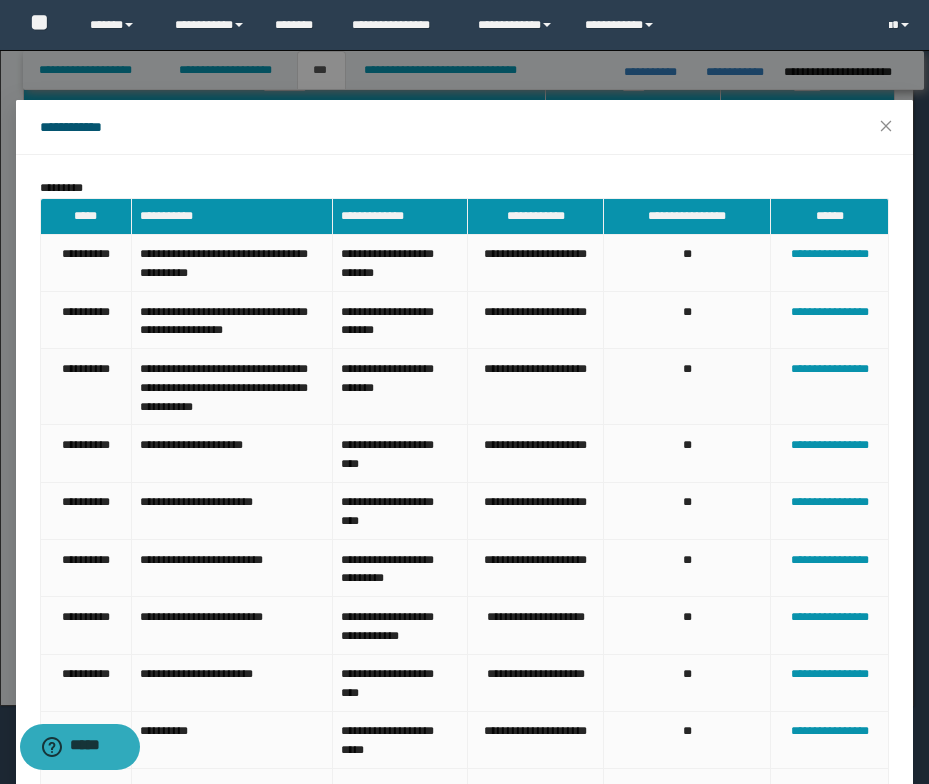 scroll, scrollTop: 199, scrollLeft: 0, axis: vertical 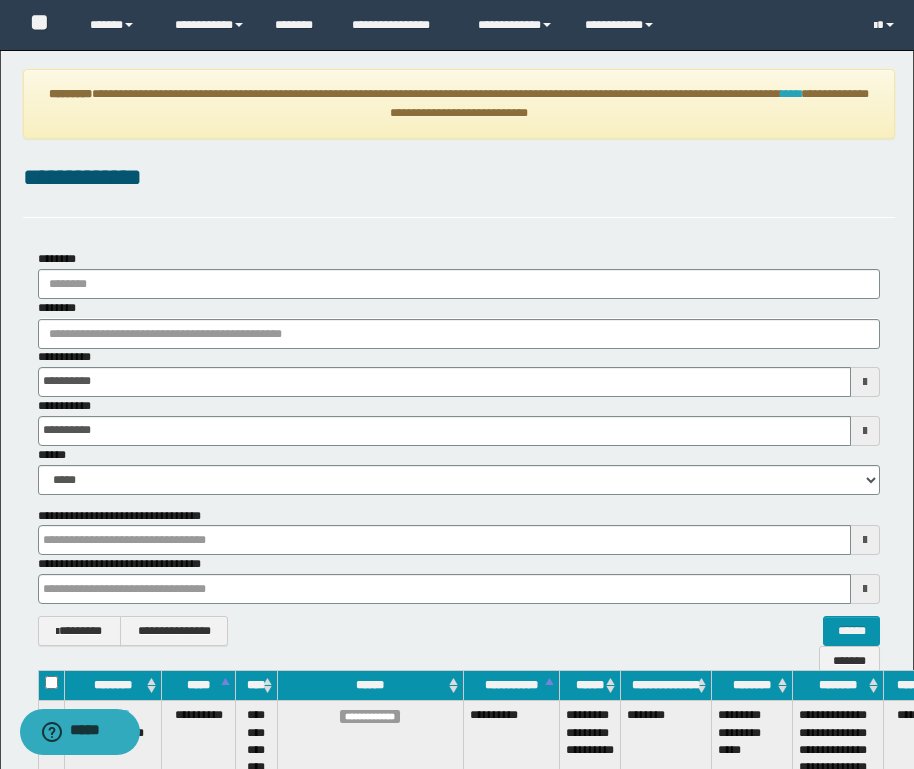 click on "****" at bounding box center (791, 94) 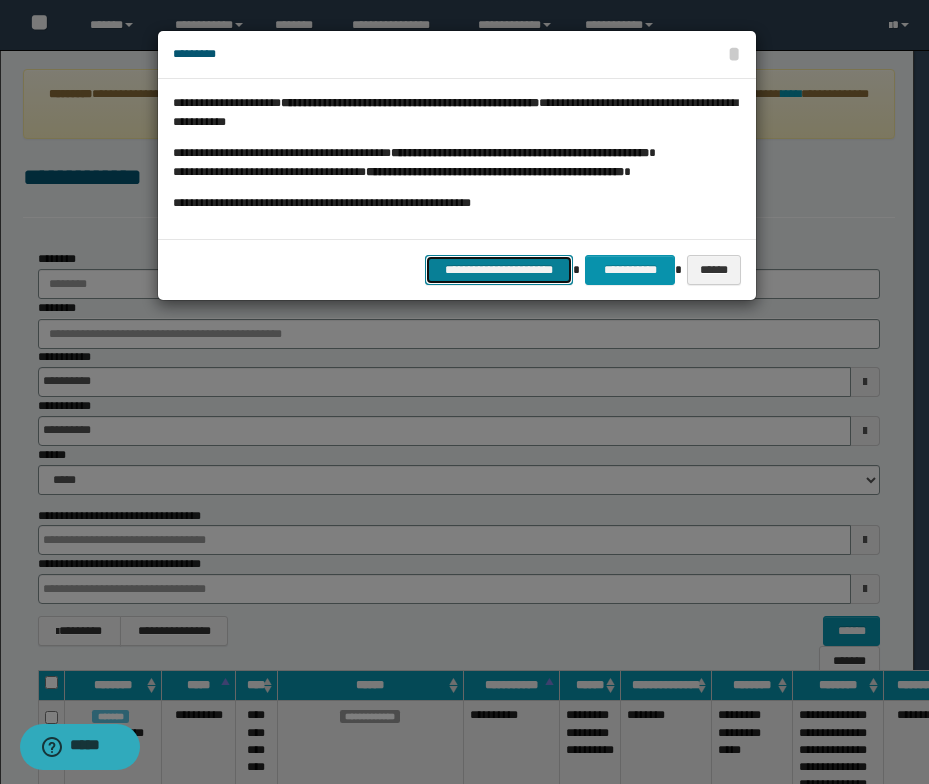 click on "**********" at bounding box center [499, 270] 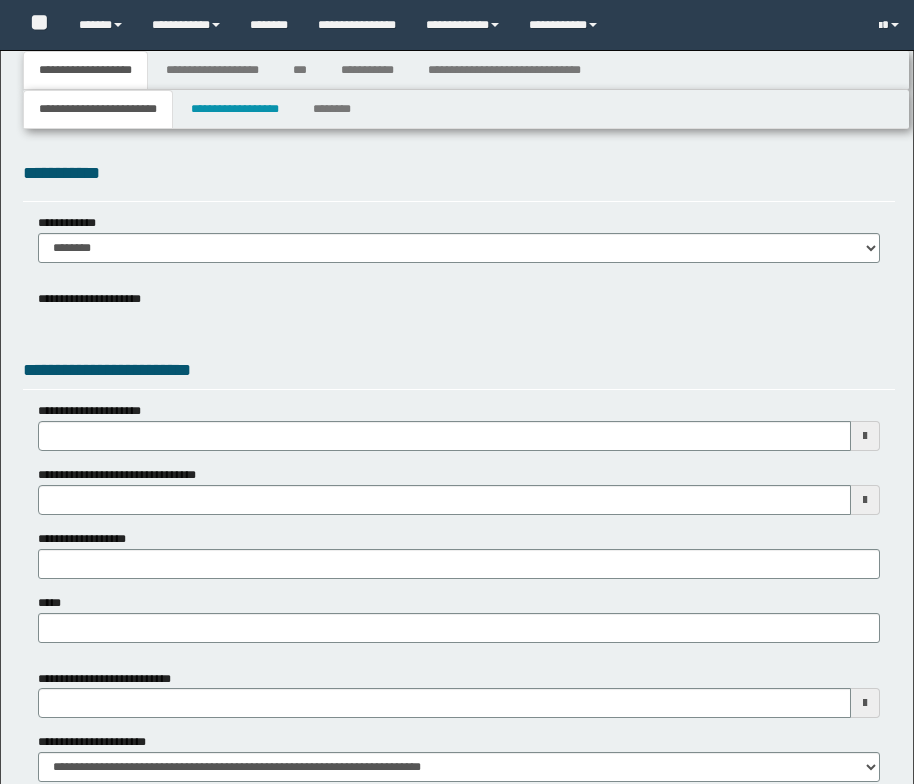 type 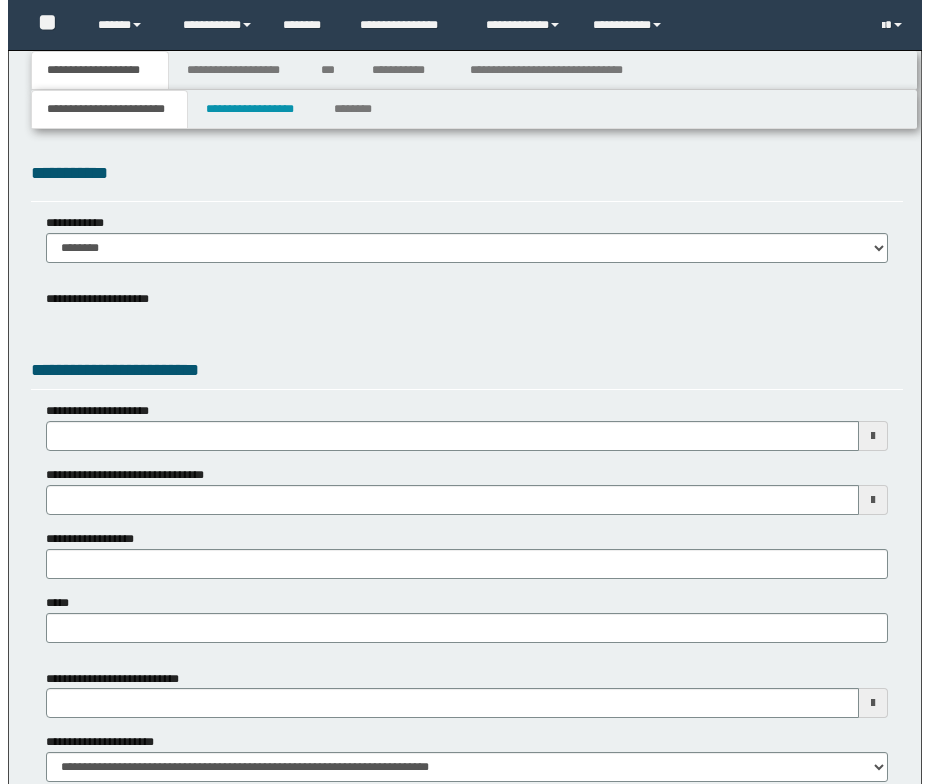 scroll, scrollTop: 0, scrollLeft: 0, axis: both 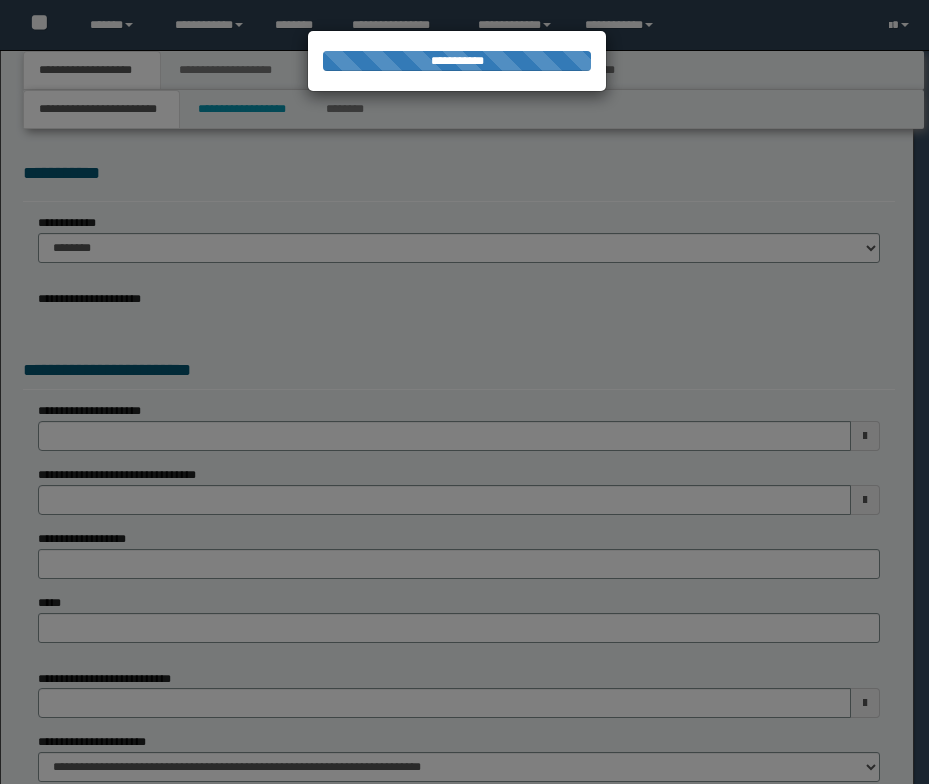 type on "**********" 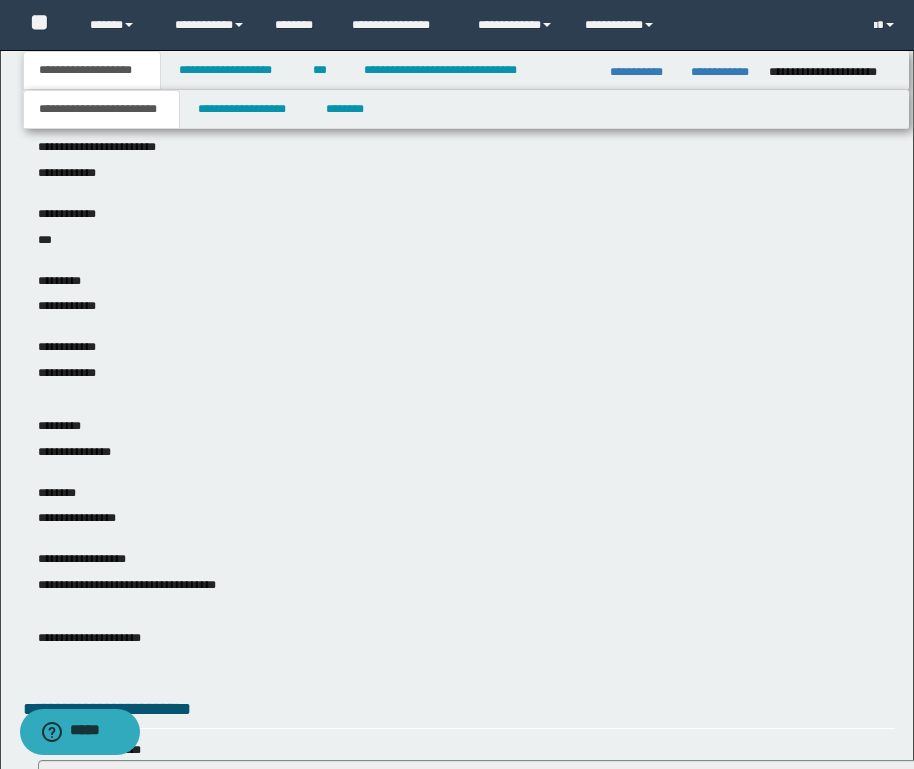 scroll, scrollTop: 200, scrollLeft: 0, axis: vertical 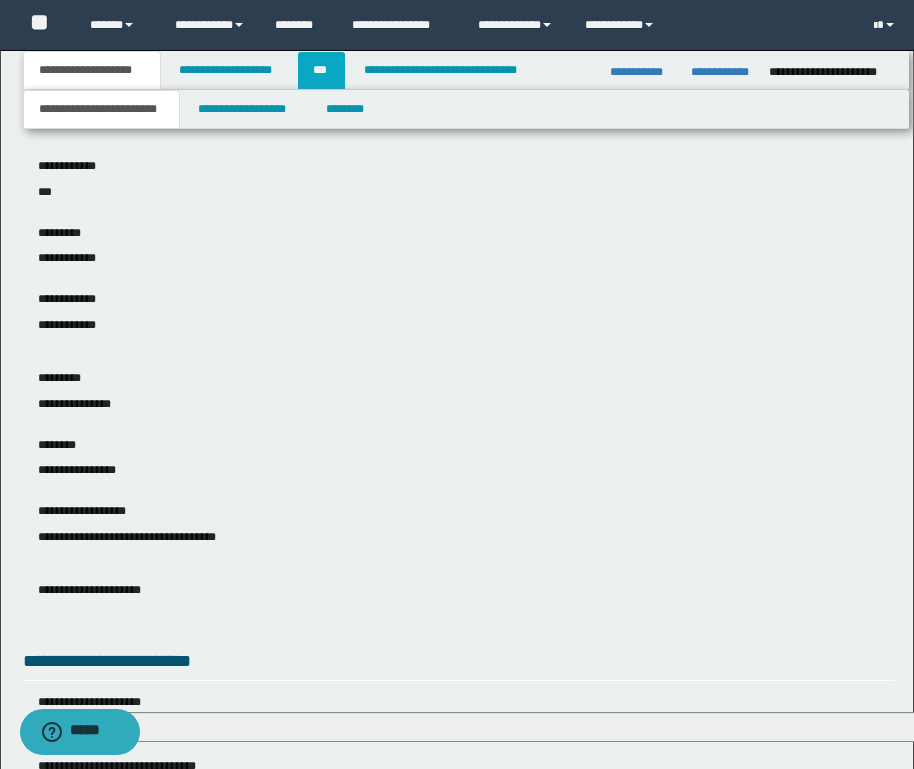 click on "***" at bounding box center (321, 70) 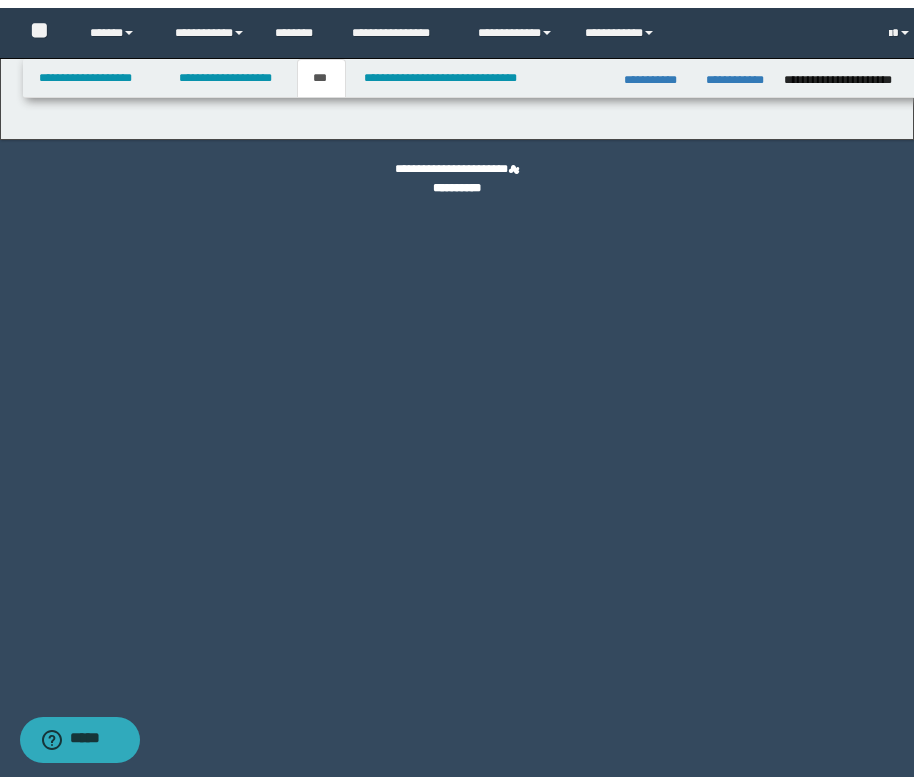 scroll, scrollTop: 0, scrollLeft: 0, axis: both 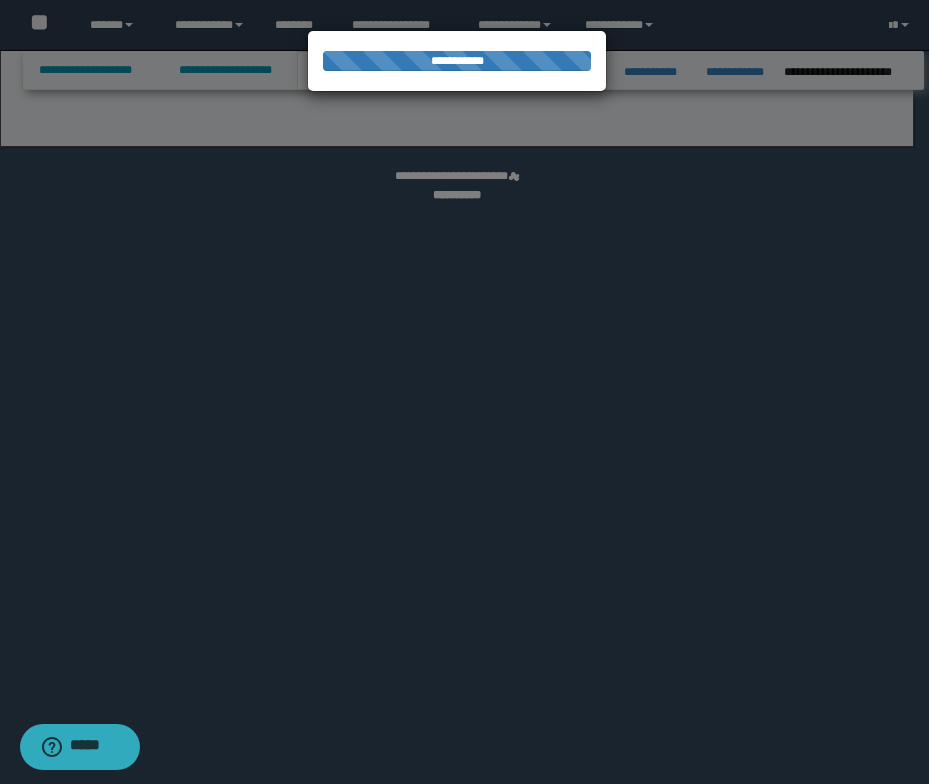select on "**" 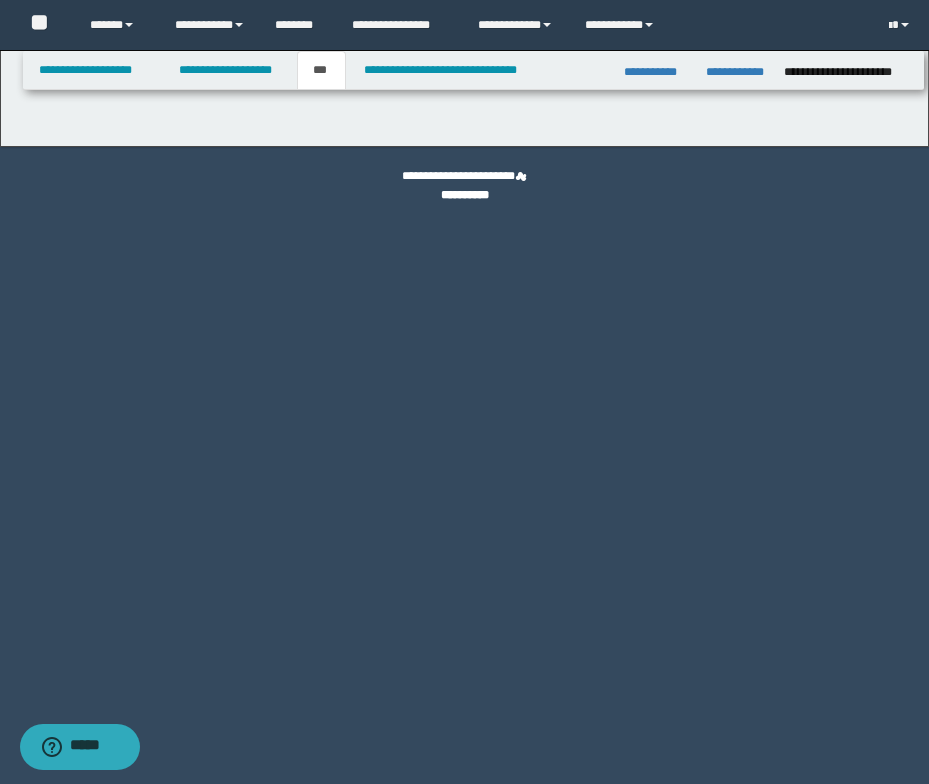 select on "***" 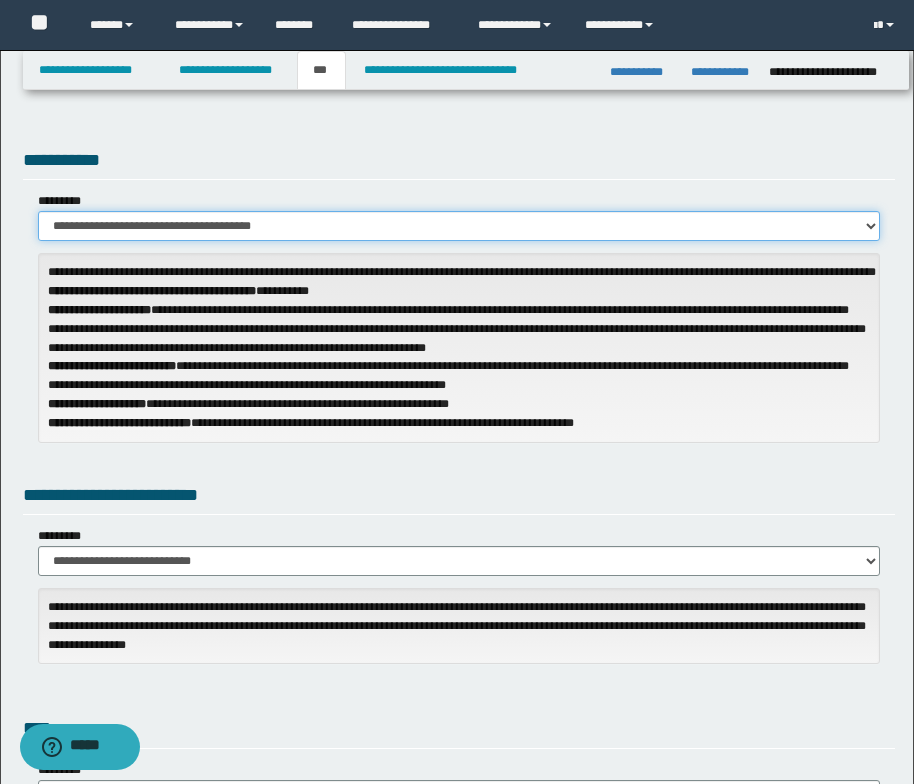 click on "**********" at bounding box center (459, 226) 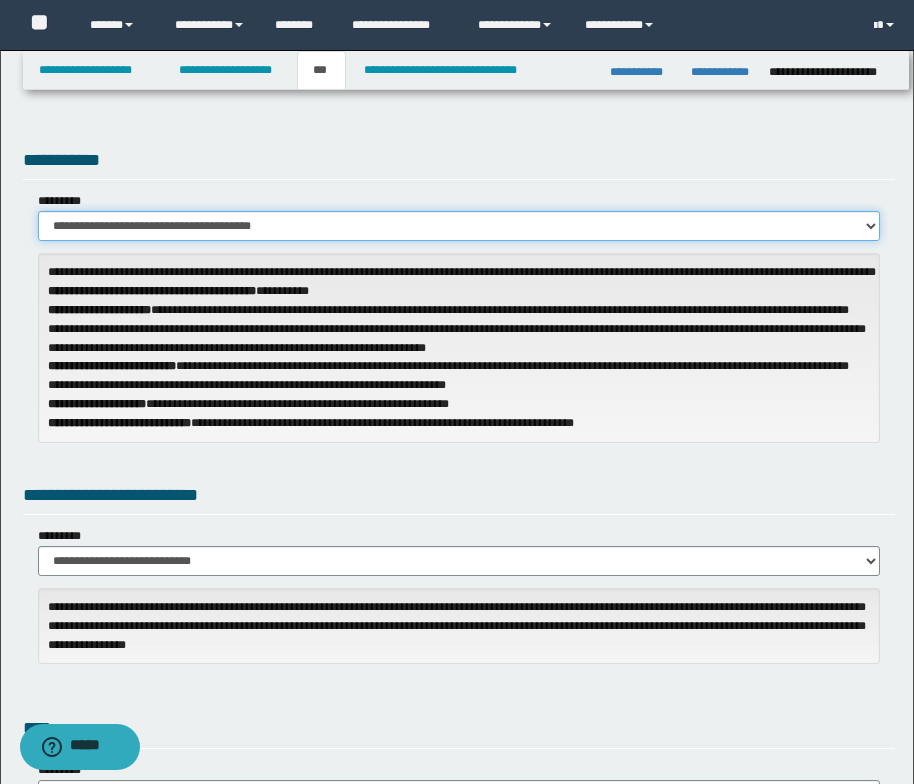 select on "**" 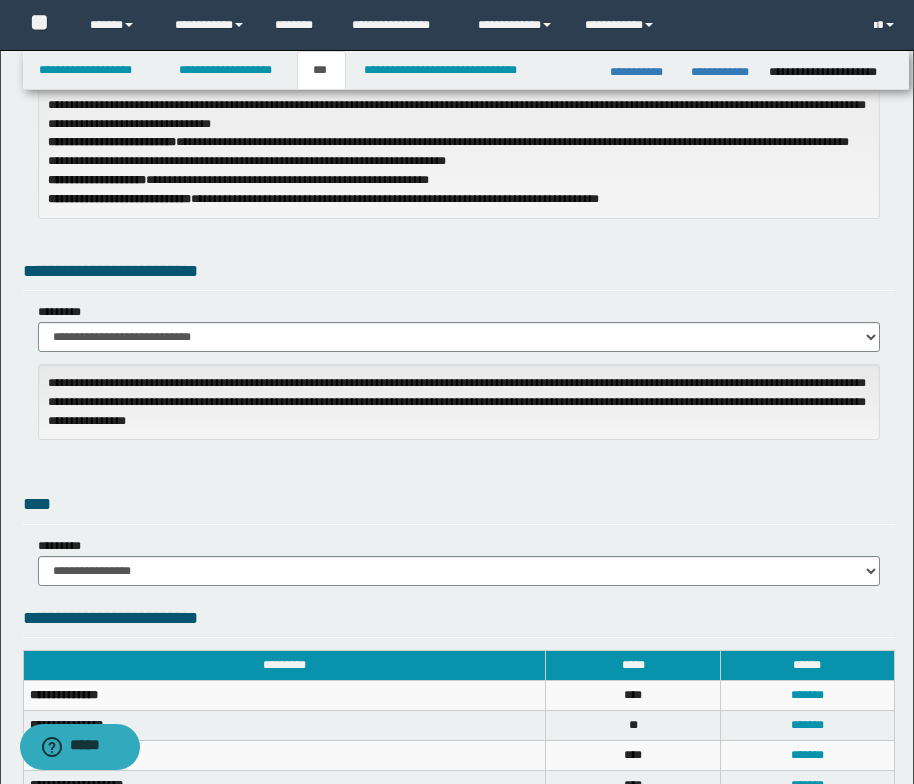 scroll, scrollTop: 218, scrollLeft: 0, axis: vertical 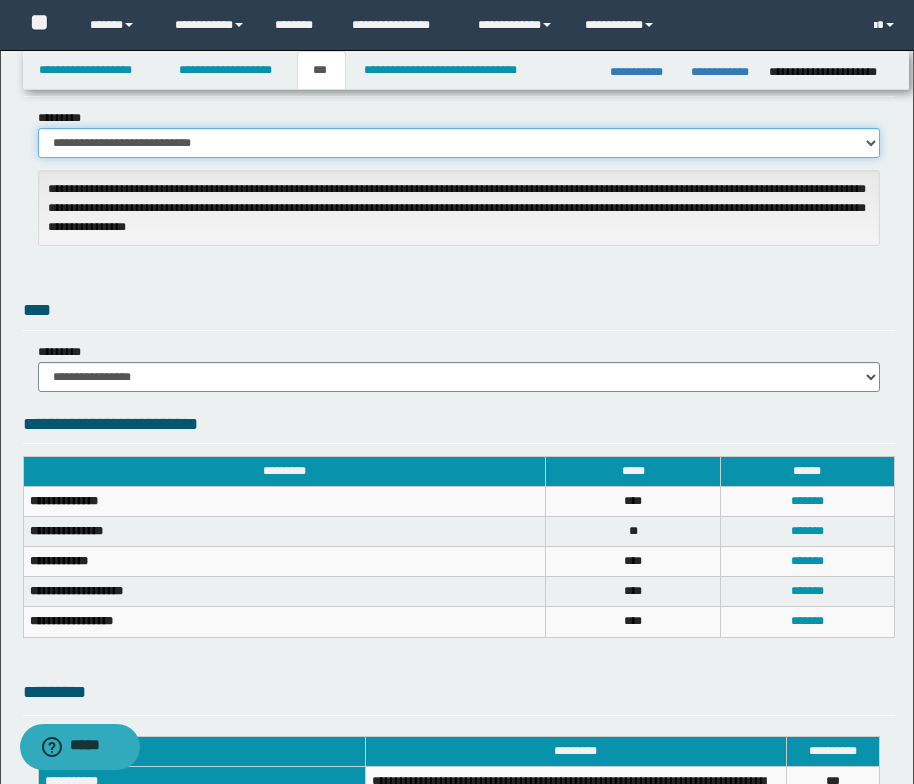 click on "**********" at bounding box center [459, 143] 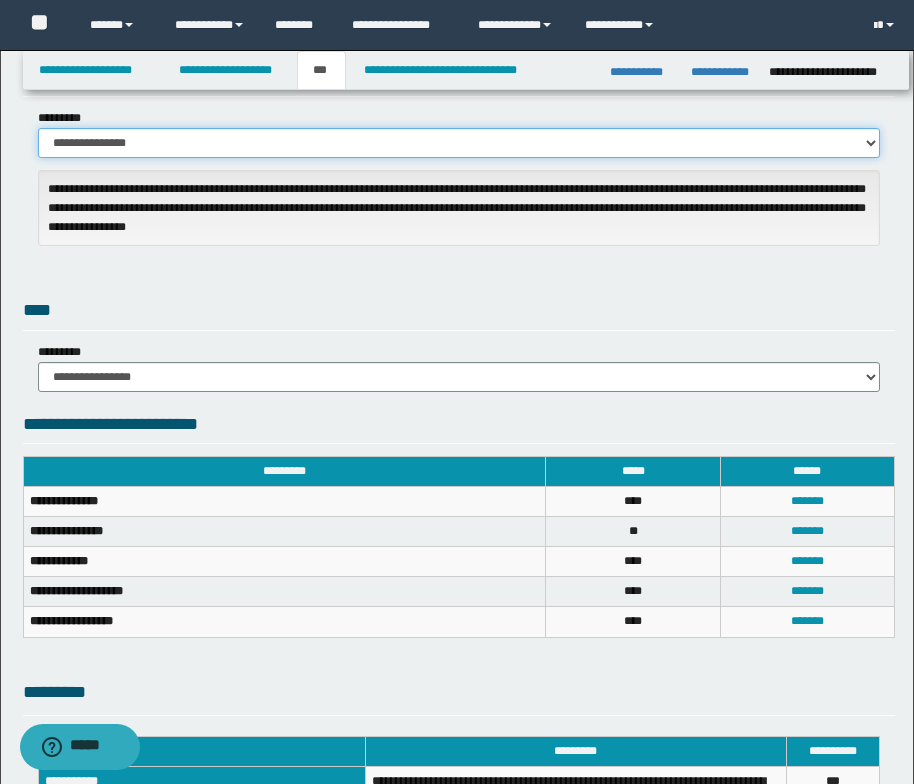 click on "**********" at bounding box center [459, 143] 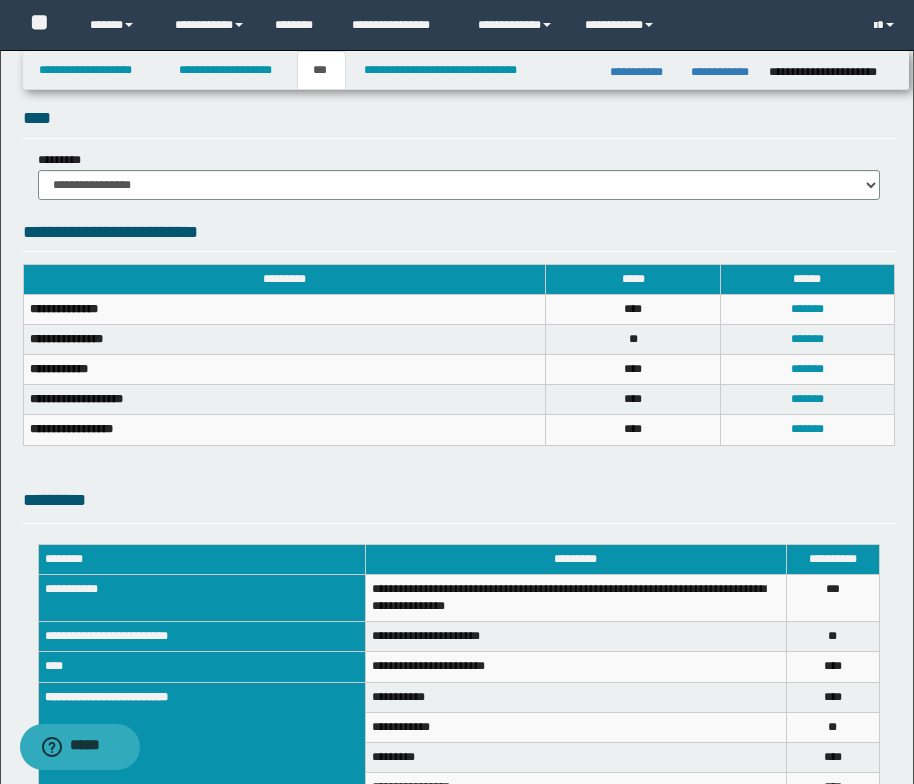 scroll, scrollTop: 418, scrollLeft: 0, axis: vertical 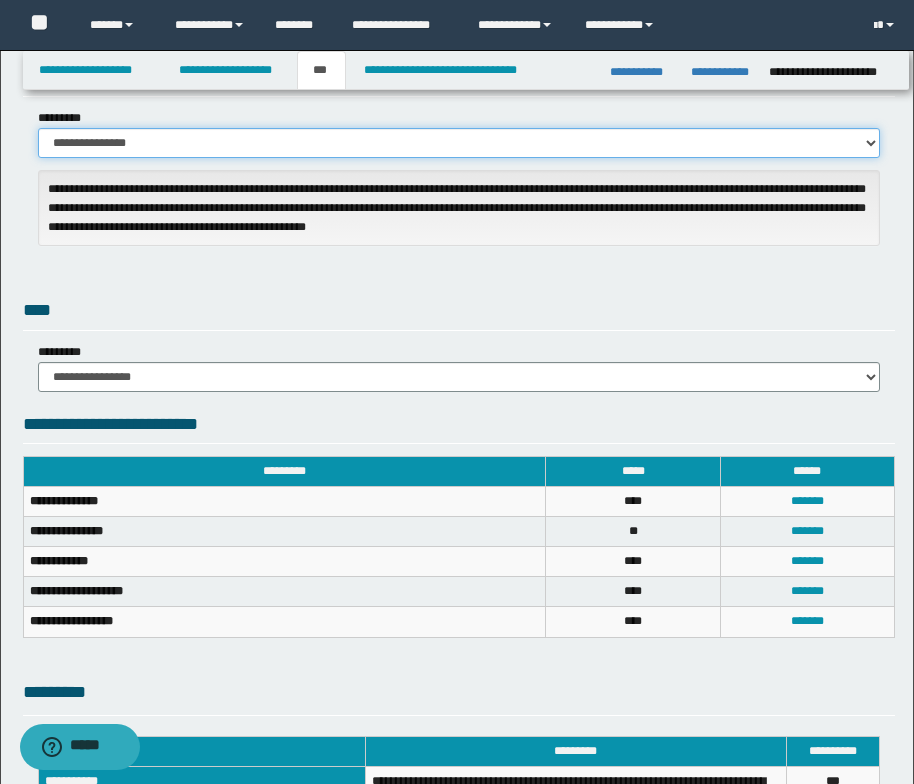 click on "**********" at bounding box center (459, 143) 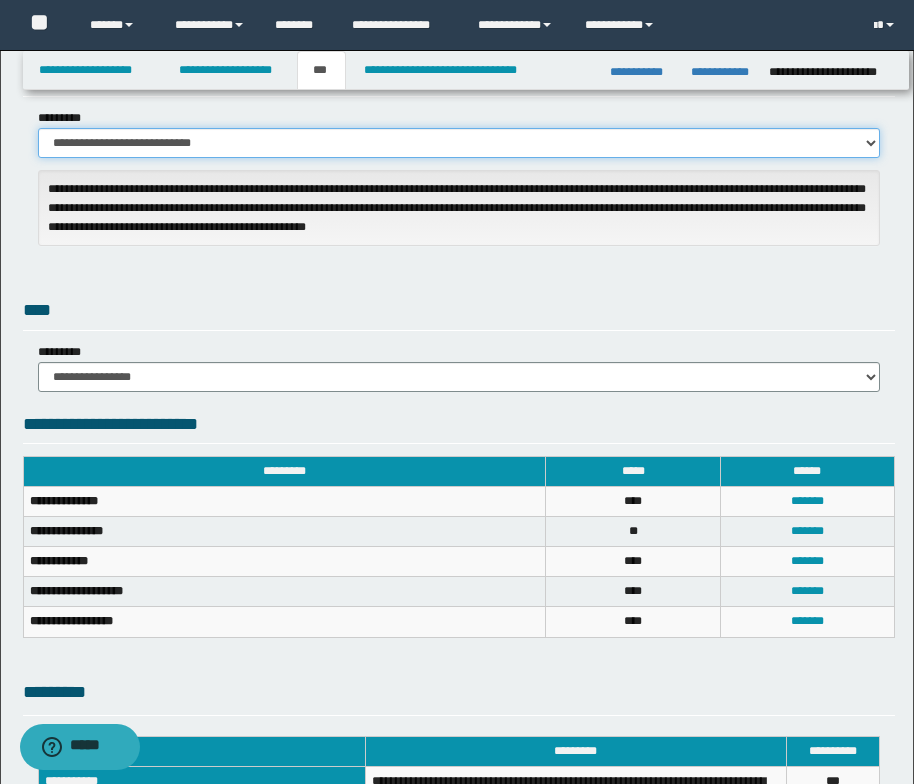 click on "**********" at bounding box center (459, 143) 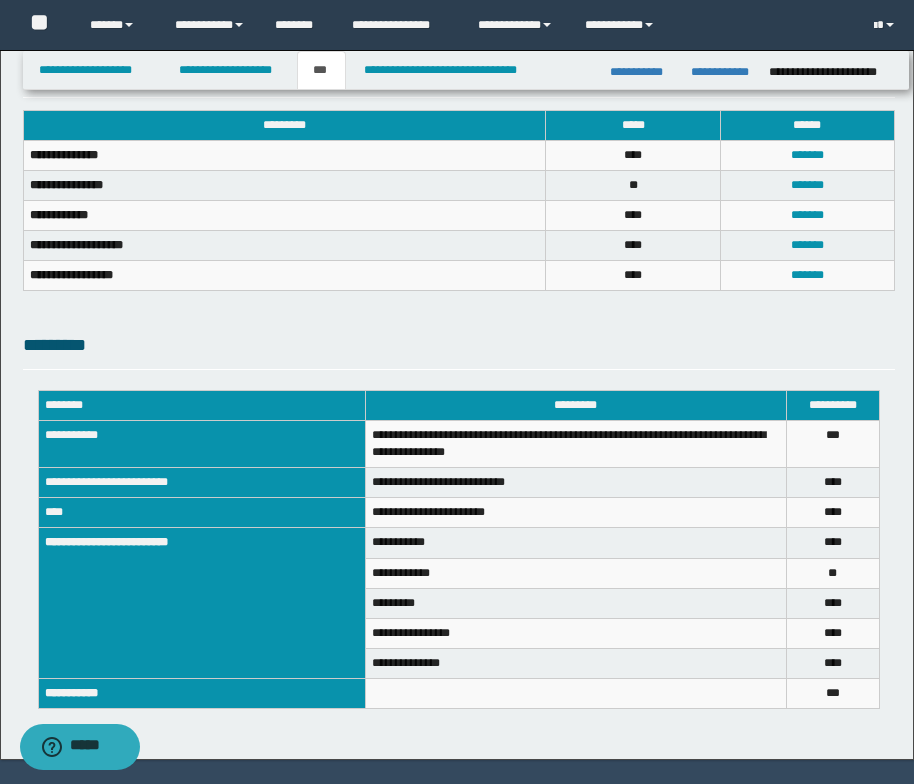 scroll, scrollTop: 818, scrollLeft: 0, axis: vertical 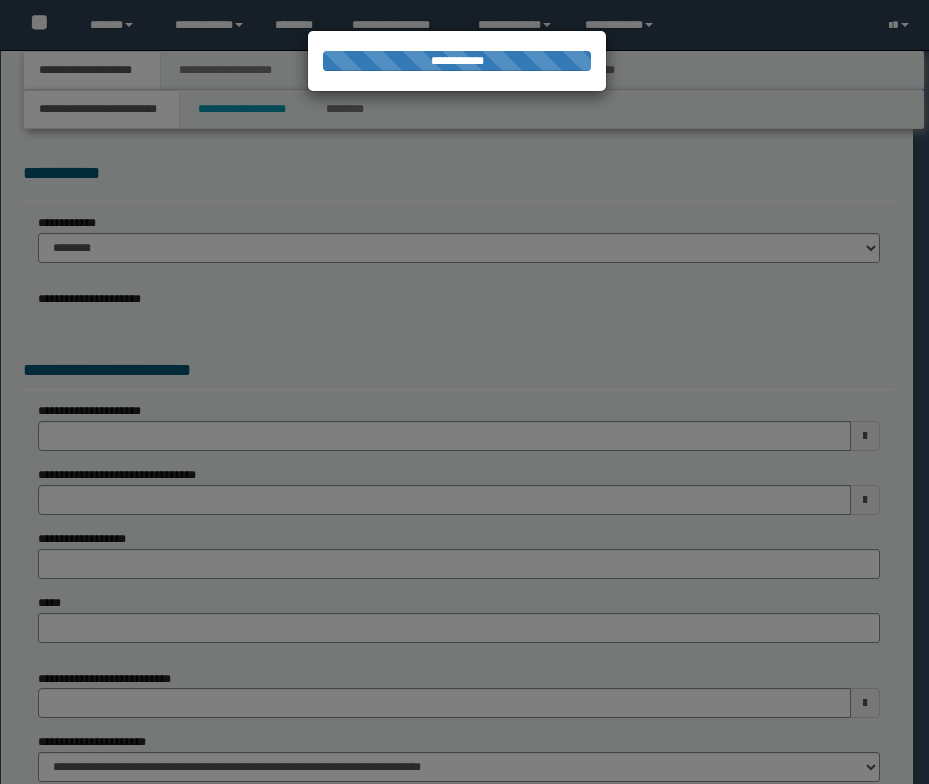 select on "*" 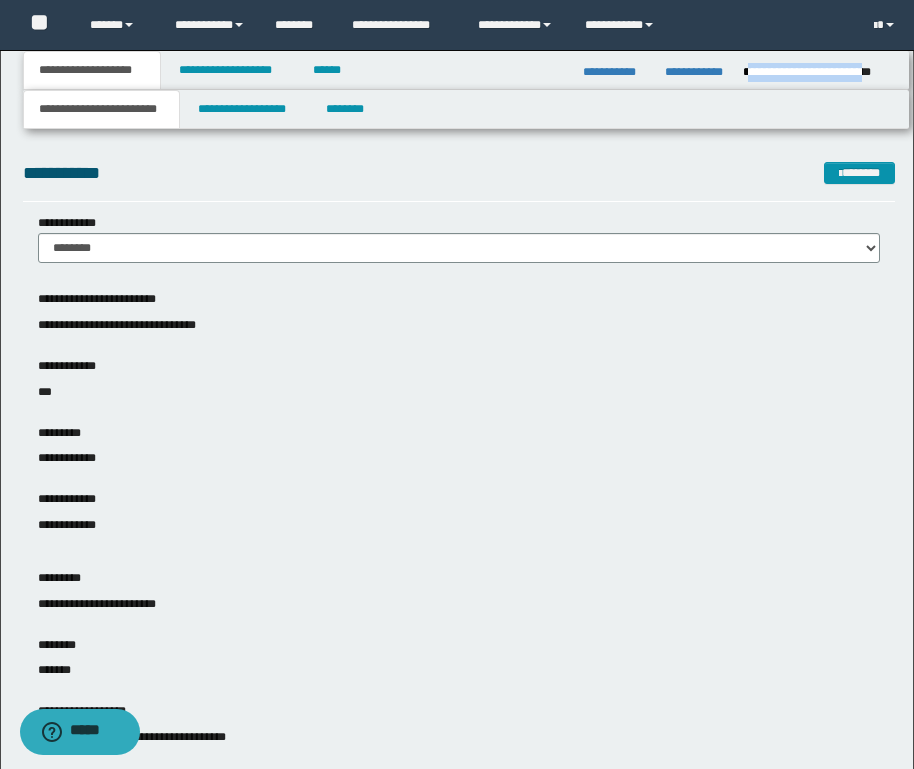drag, startPoint x: 747, startPoint y: 74, endPoint x: 891, endPoint y: 83, distance: 144.28098 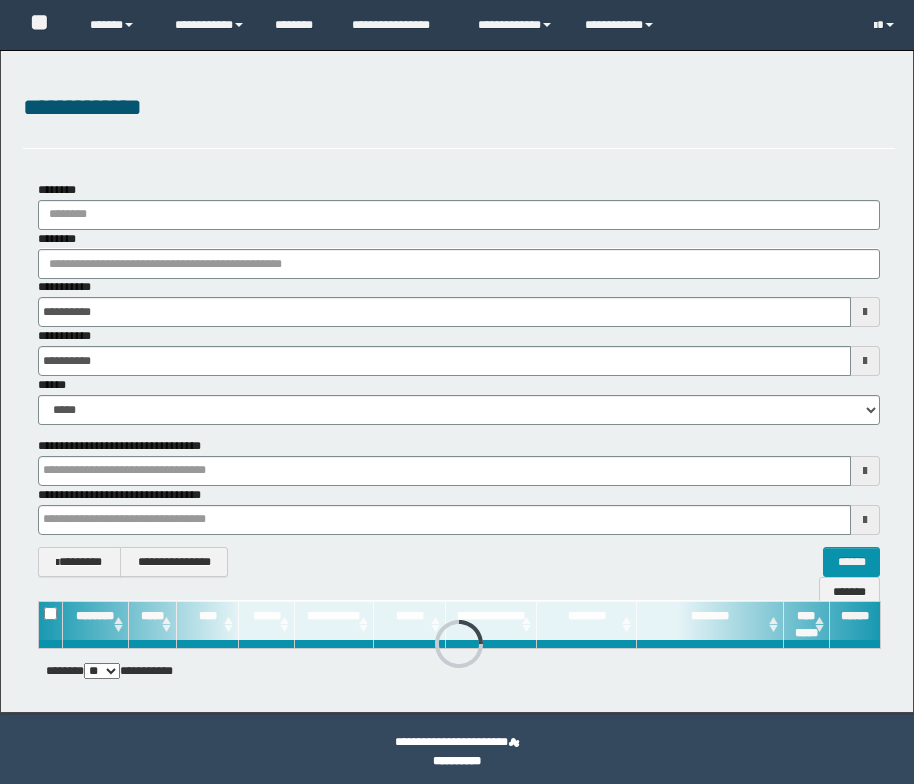 scroll, scrollTop: 0, scrollLeft: 0, axis: both 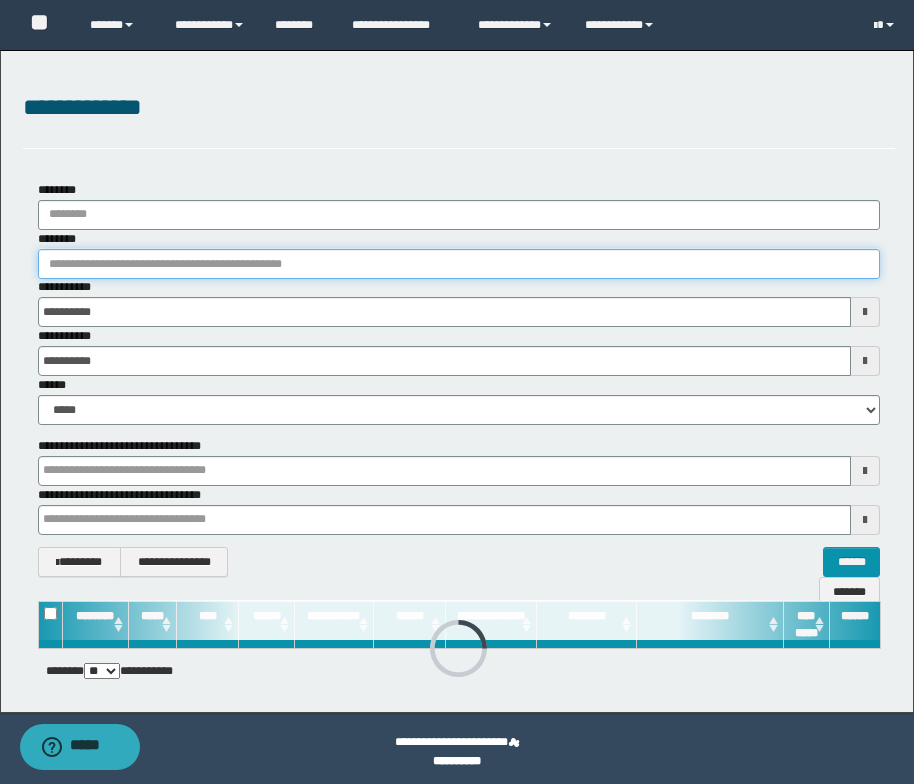 click on "********" at bounding box center [459, 264] 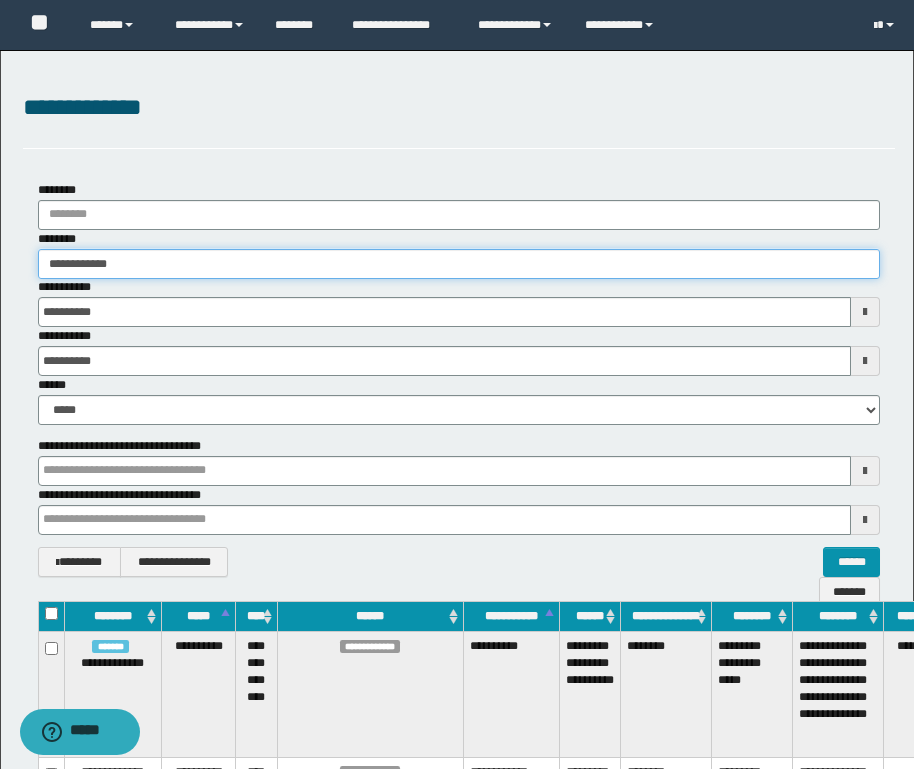drag, startPoint x: 130, startPoint y: 256, endPoint x: 32, endPoint y: 275, distance: 99.824844 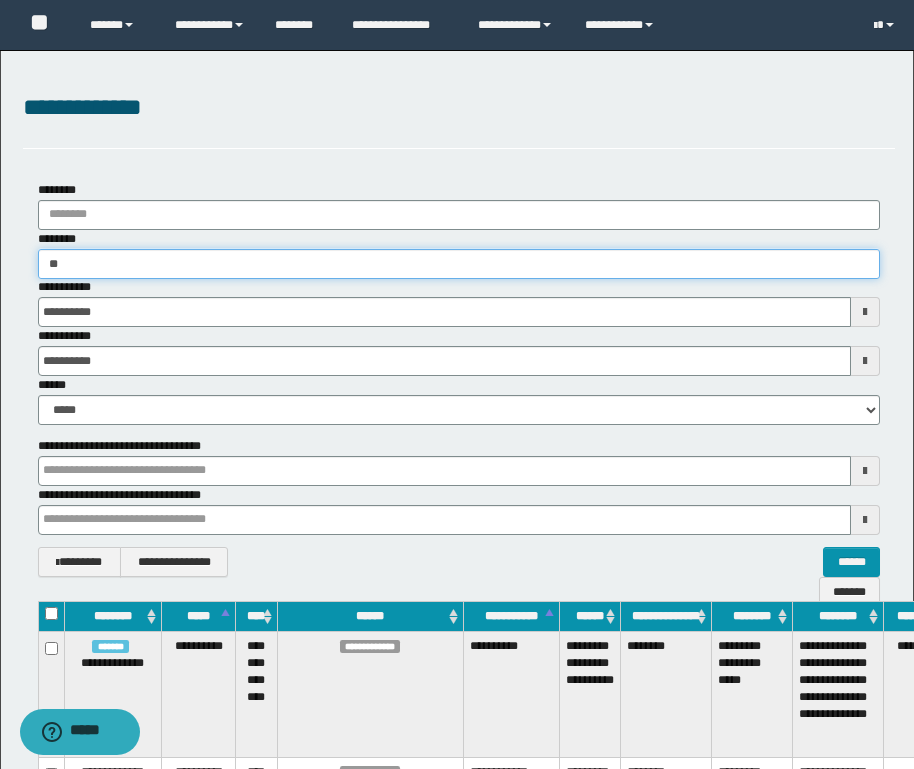 type on "*" 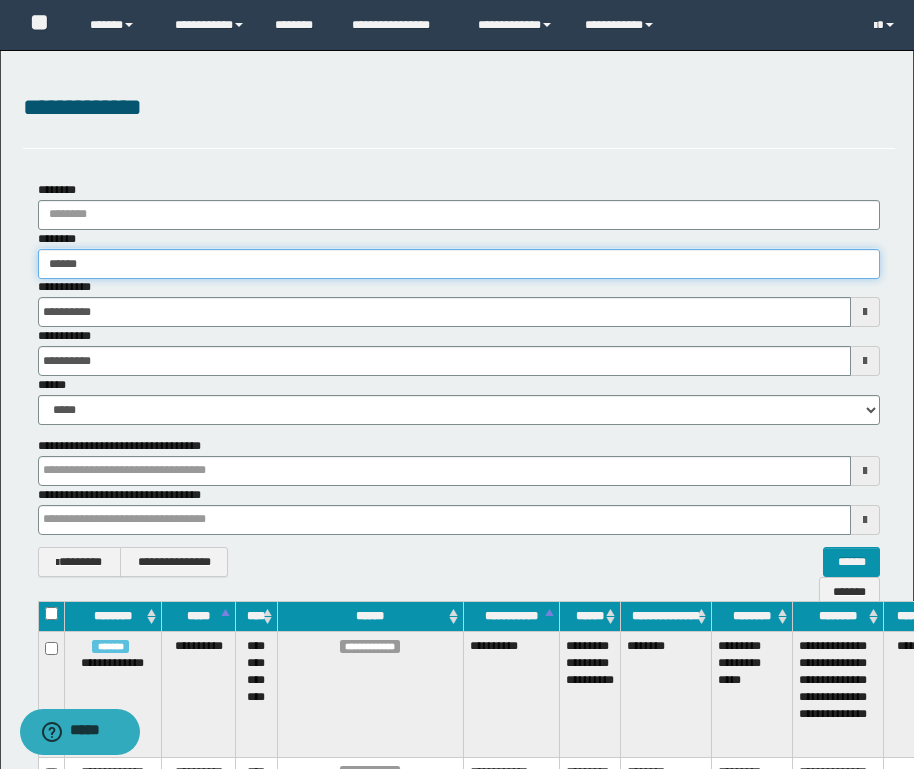 type on "******" 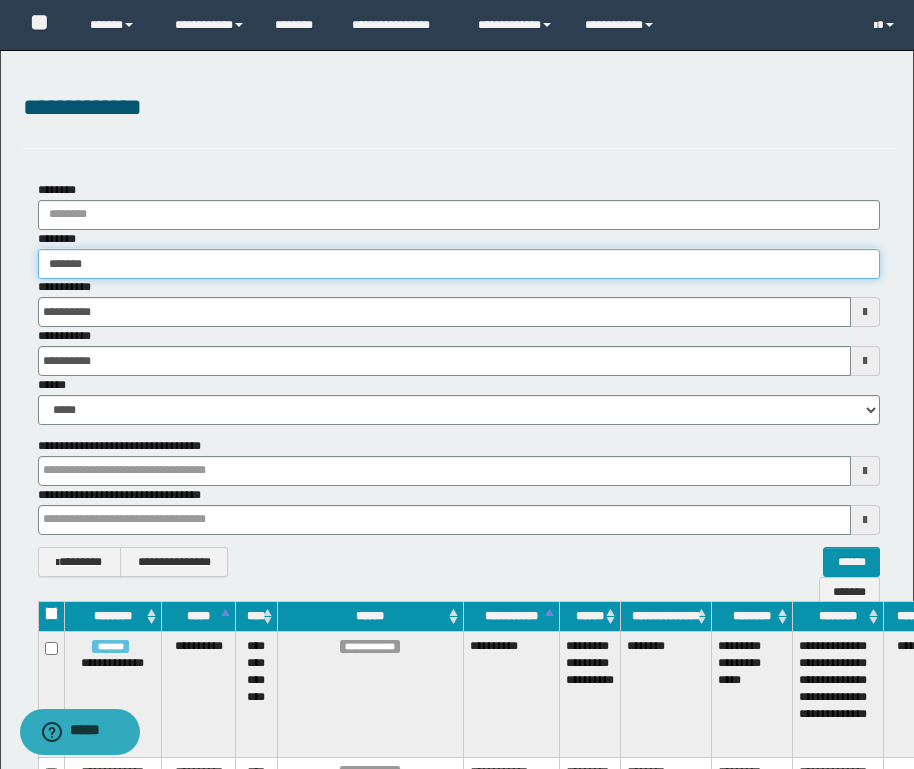 type on "******" 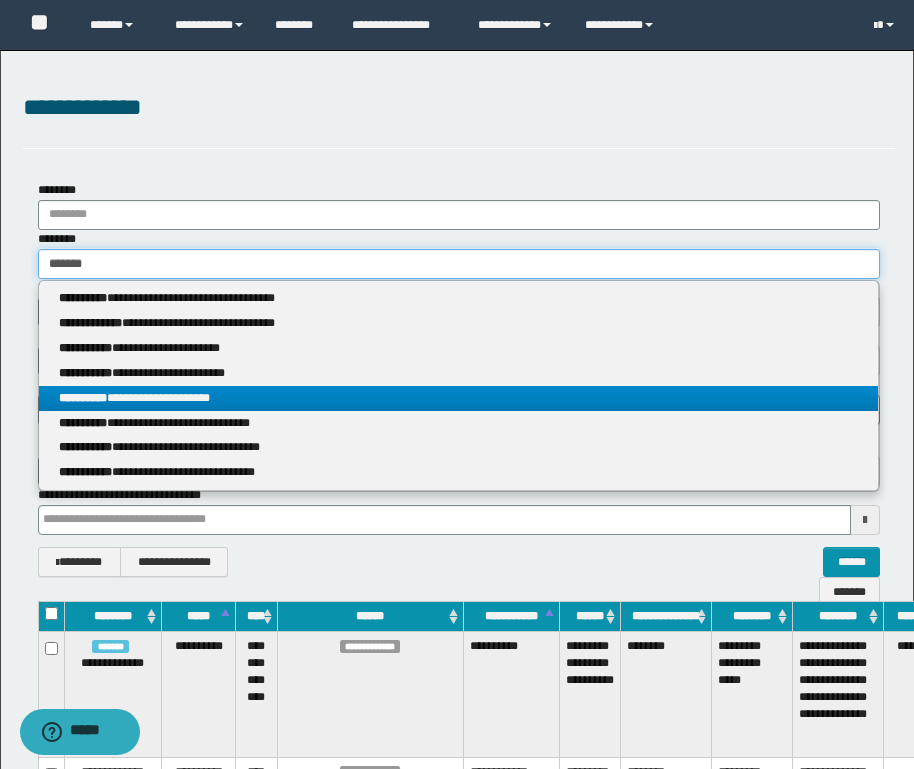 type on "******" 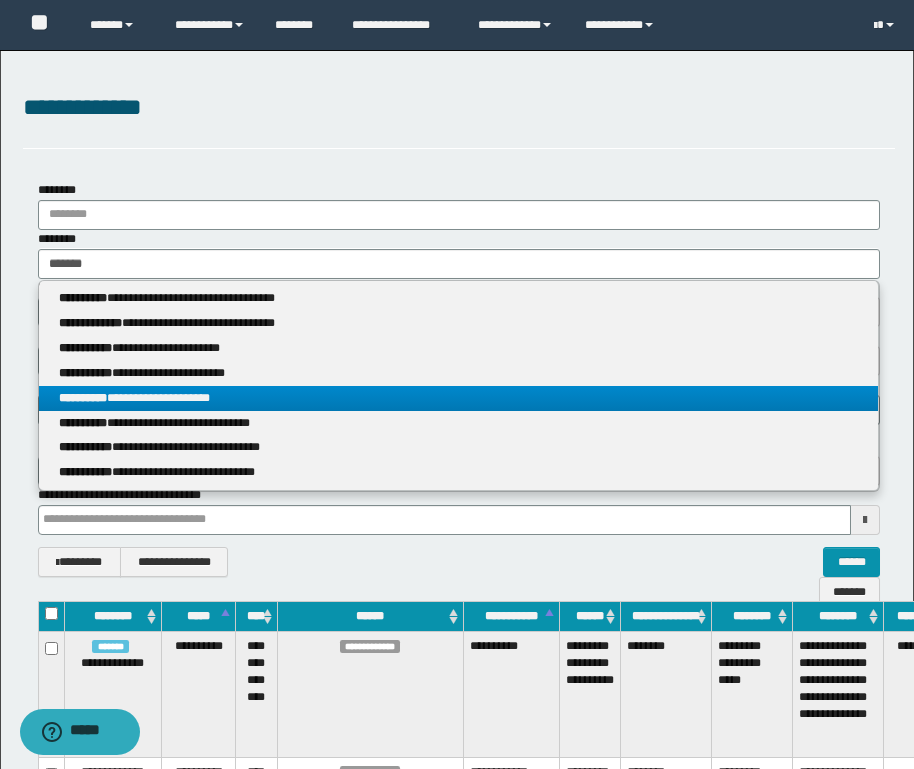 click on "**********" at bounding box center (458, 398) 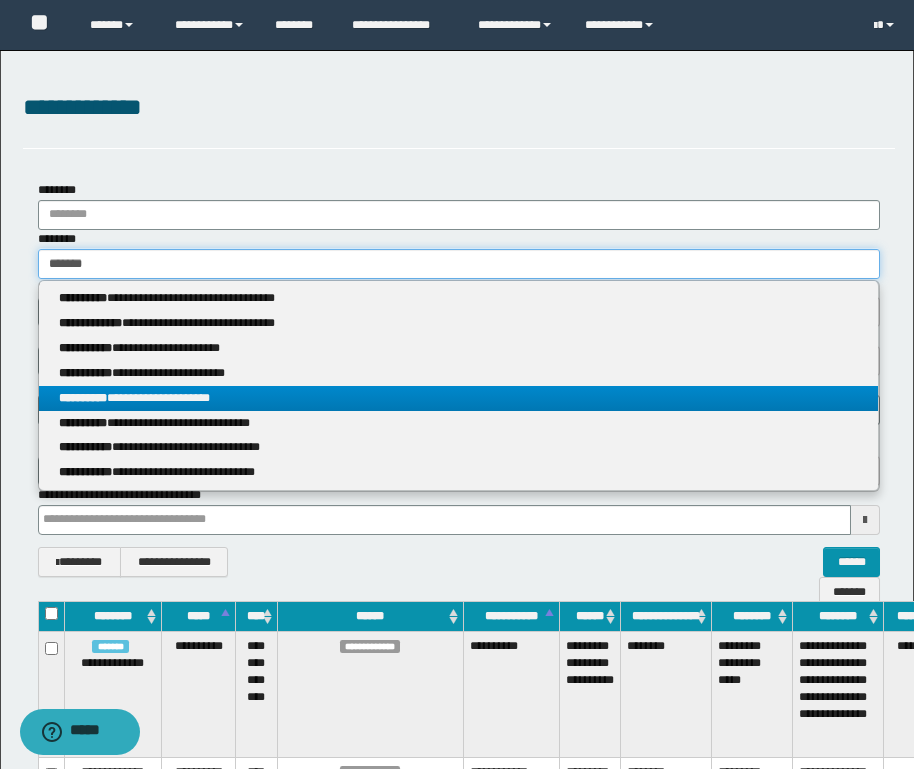 type 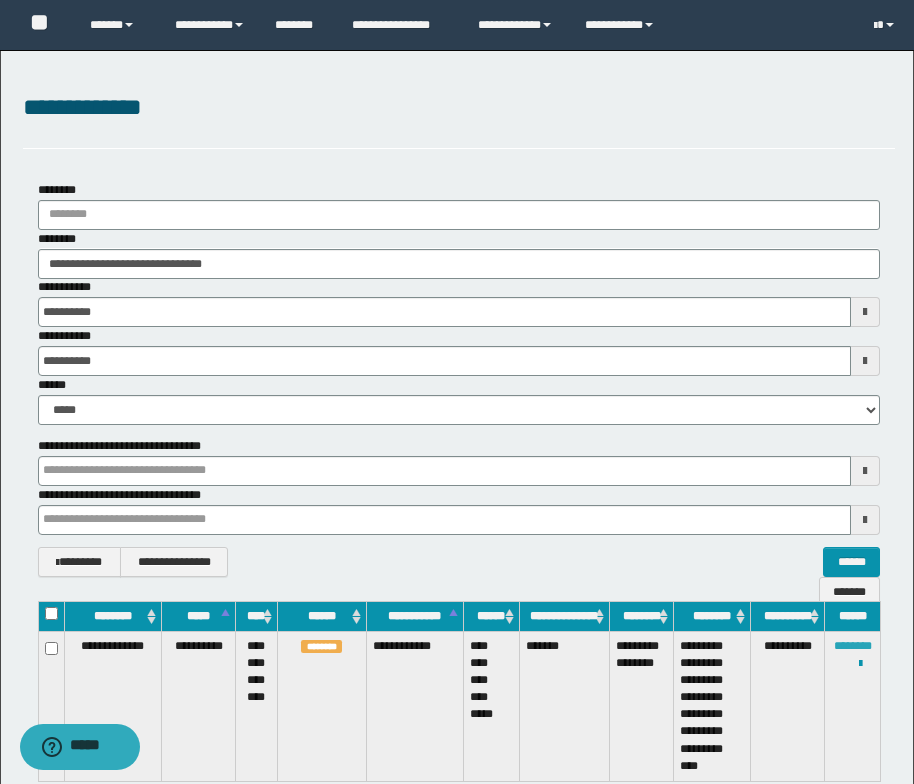 click on "********" at bounding box center (853, 646) 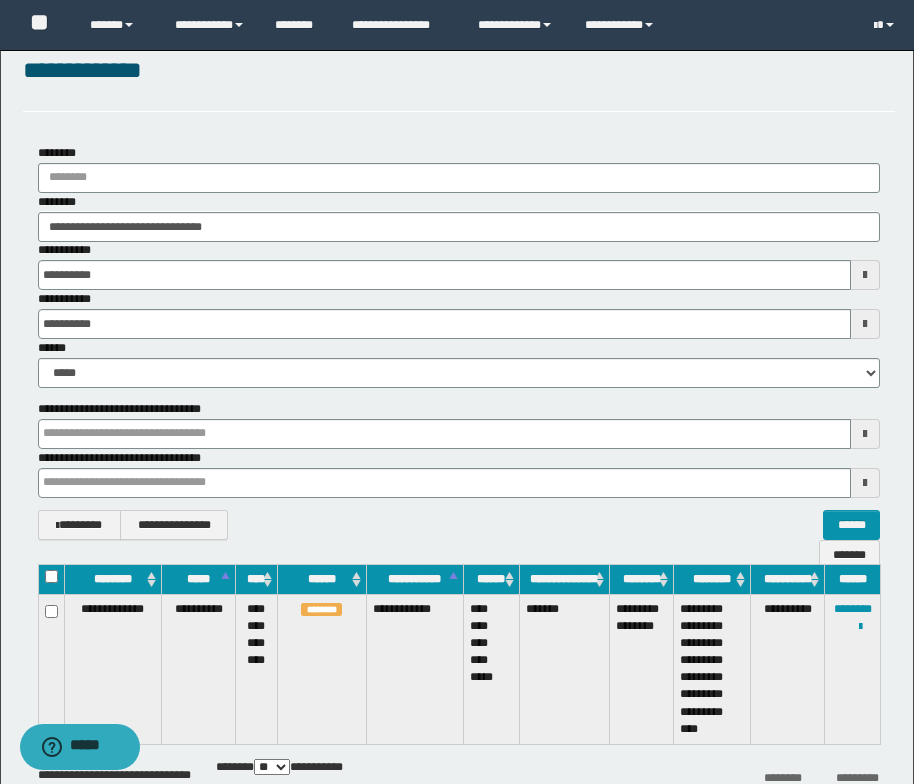 scroll, scrollTop: 156, scrollLeft: 0, axis: vertical 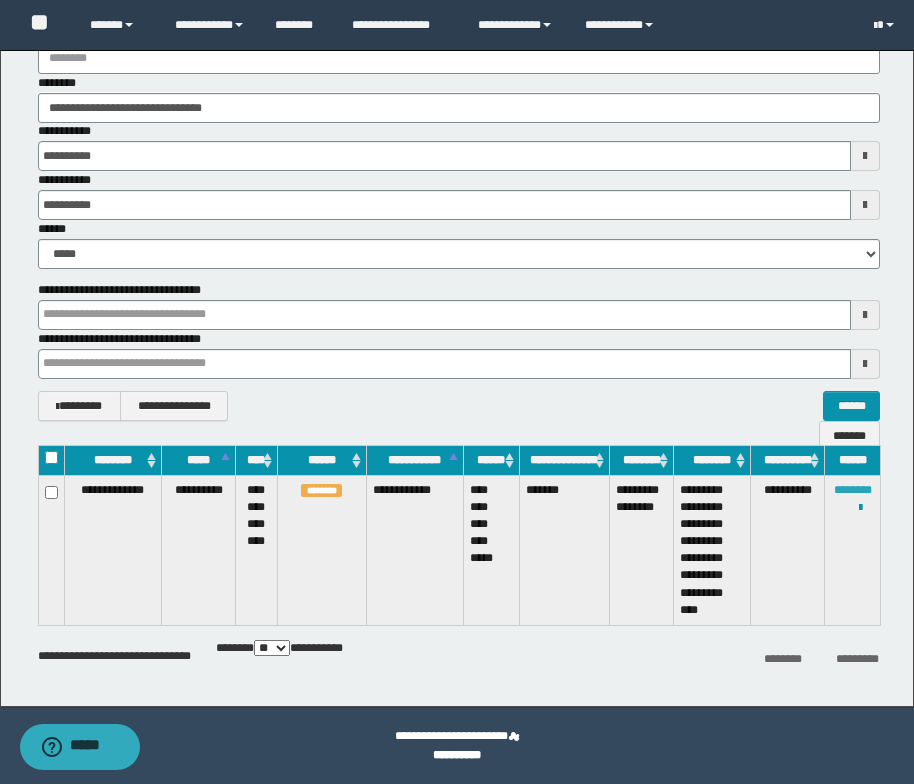 click on "********" at bounding box center (853, 490) 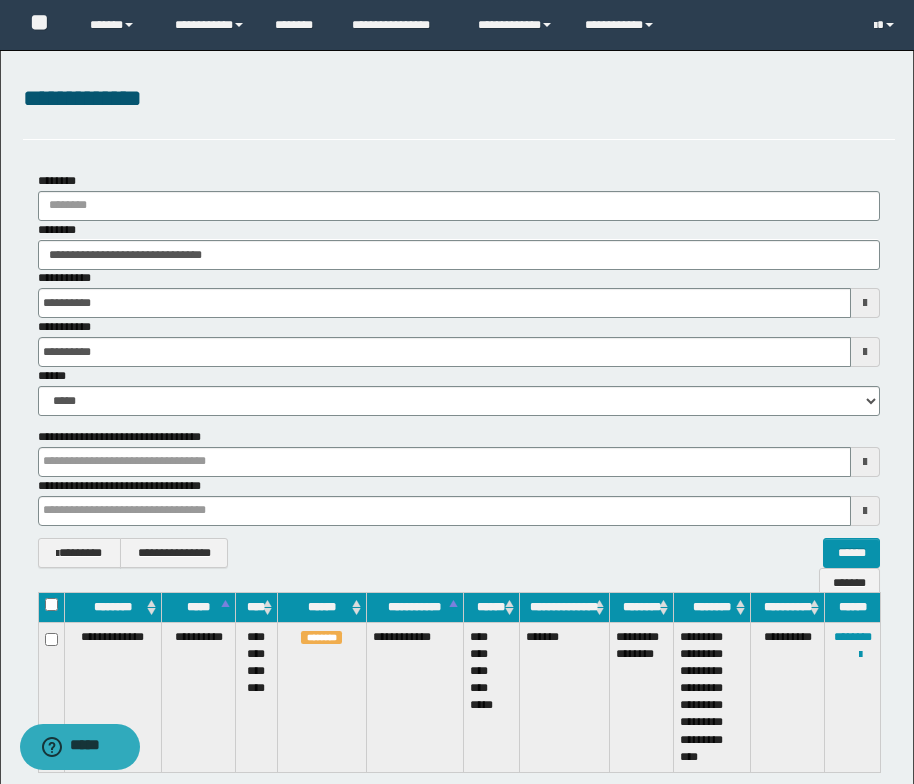scroll, scrollTop: 0, scrollLeft: 0, axis: both 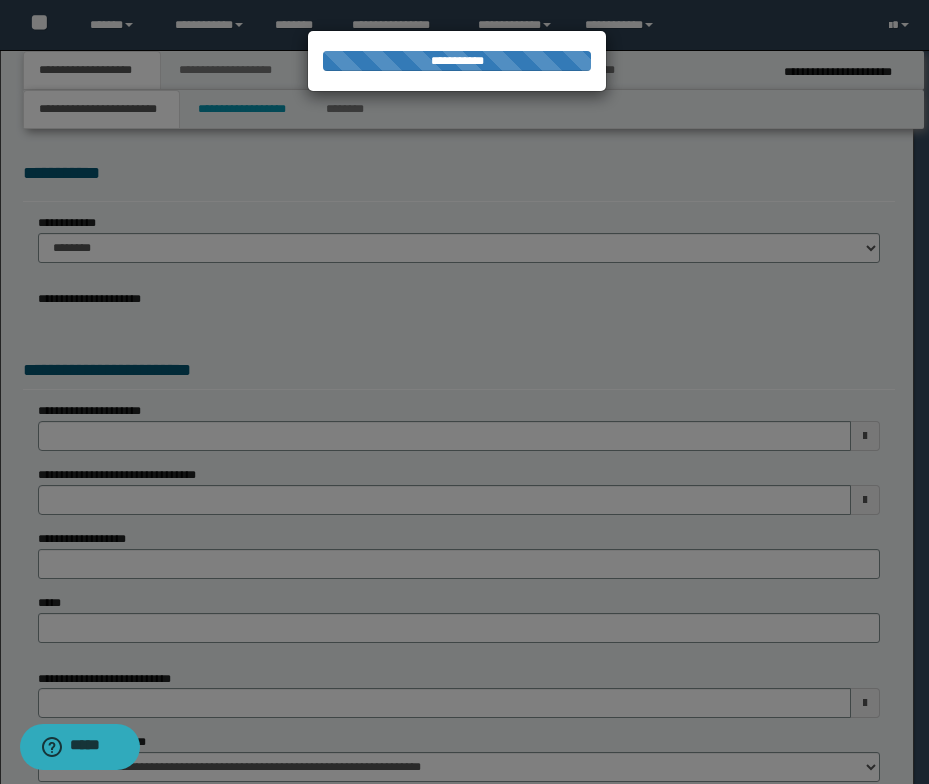 select on "*" 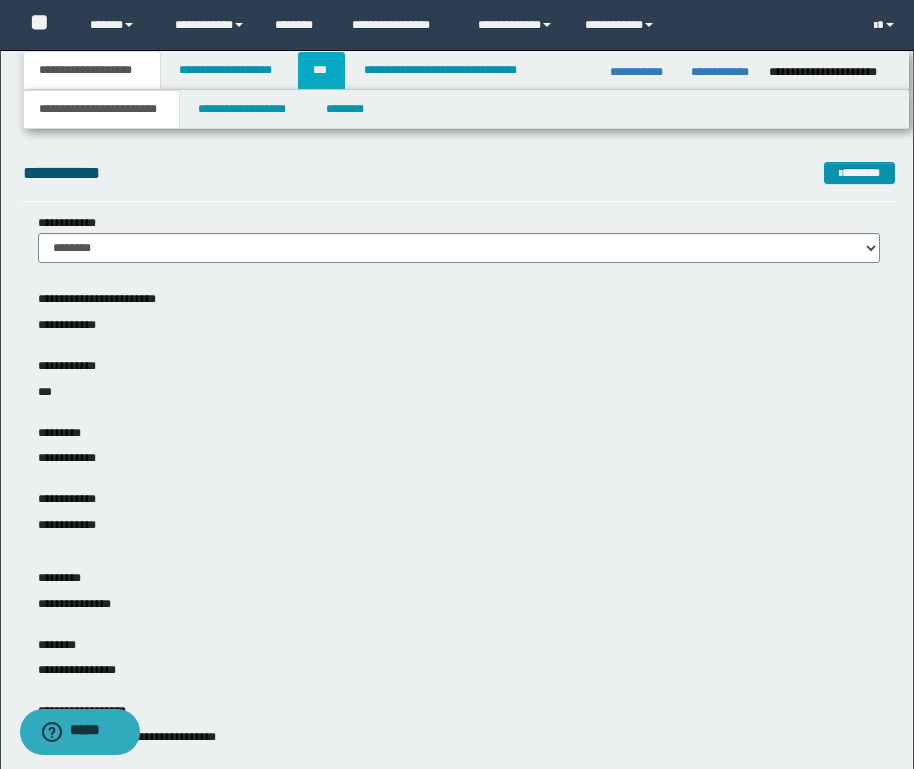 click on "***" at bounding box center [321, 70] 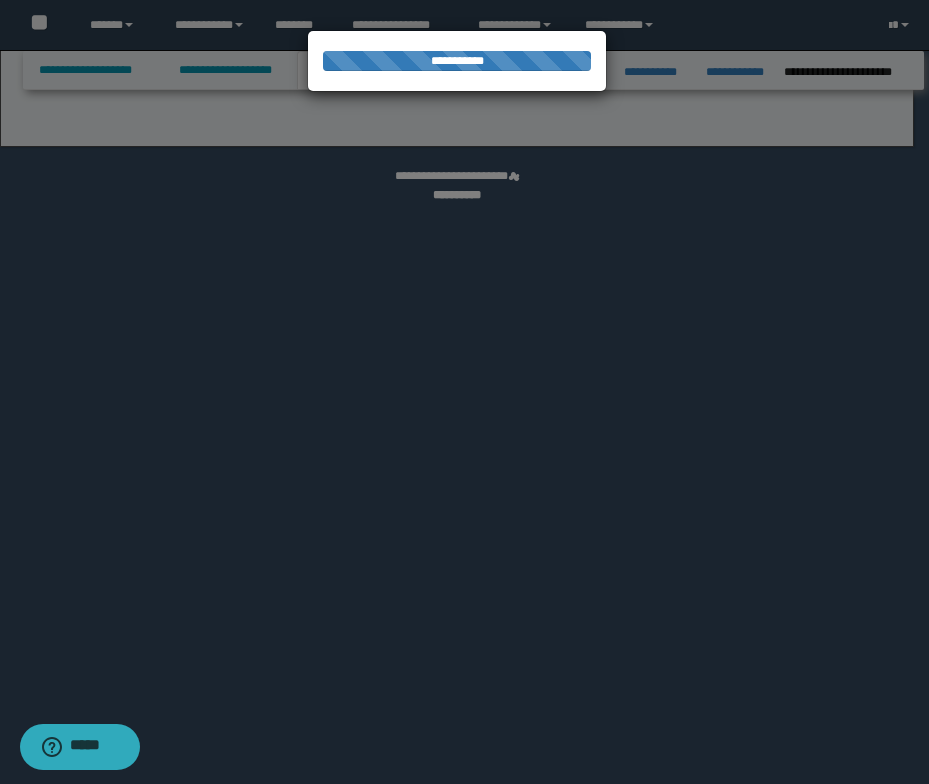 select on "**" 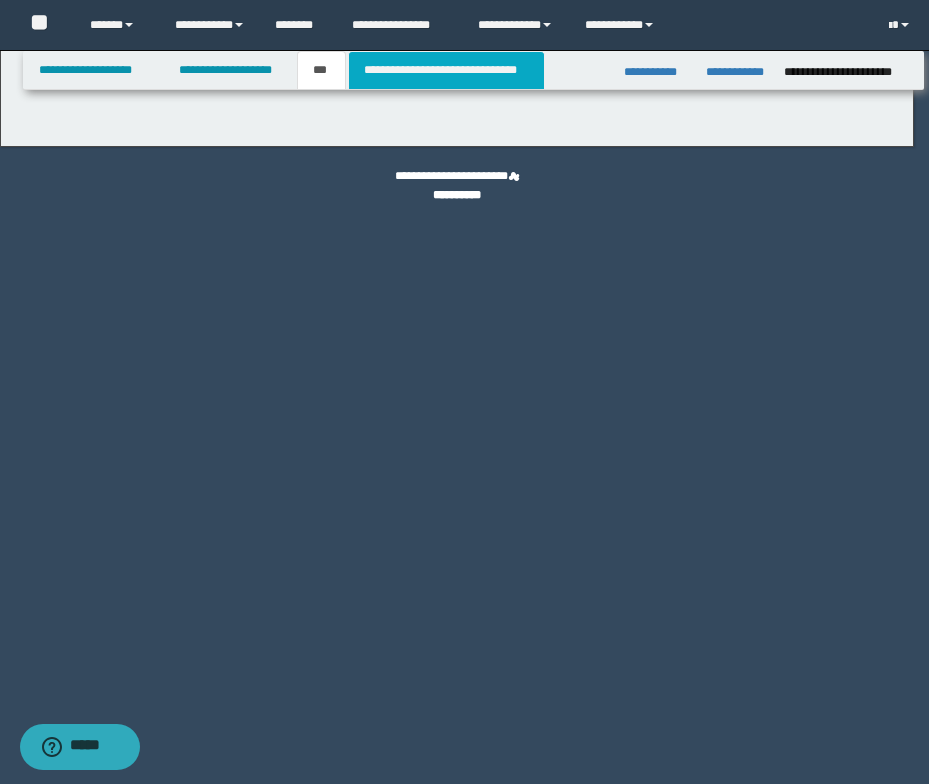 select on "***" 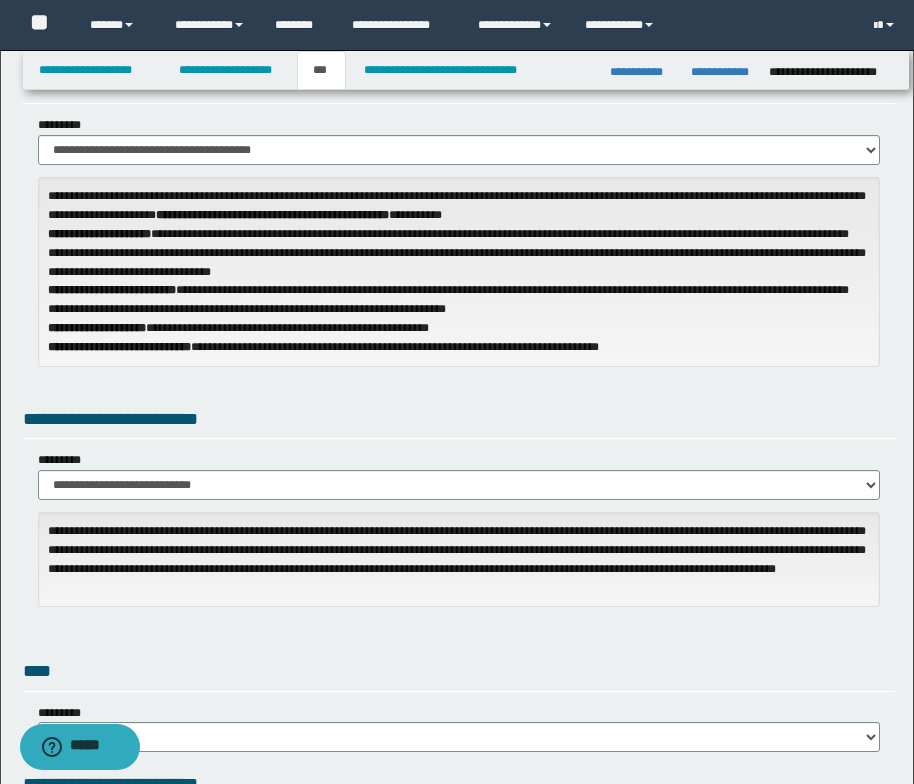 scroll, scrollTop: 0, scrollLeft: 0, axis: both 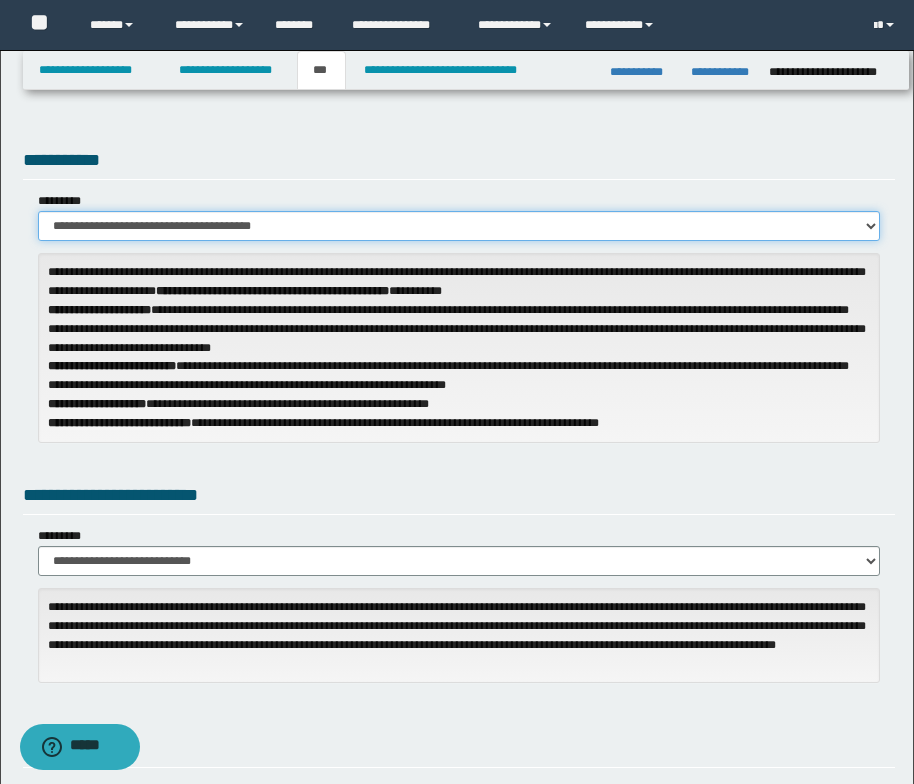 click on "**********" at bounding box center [459, 226] 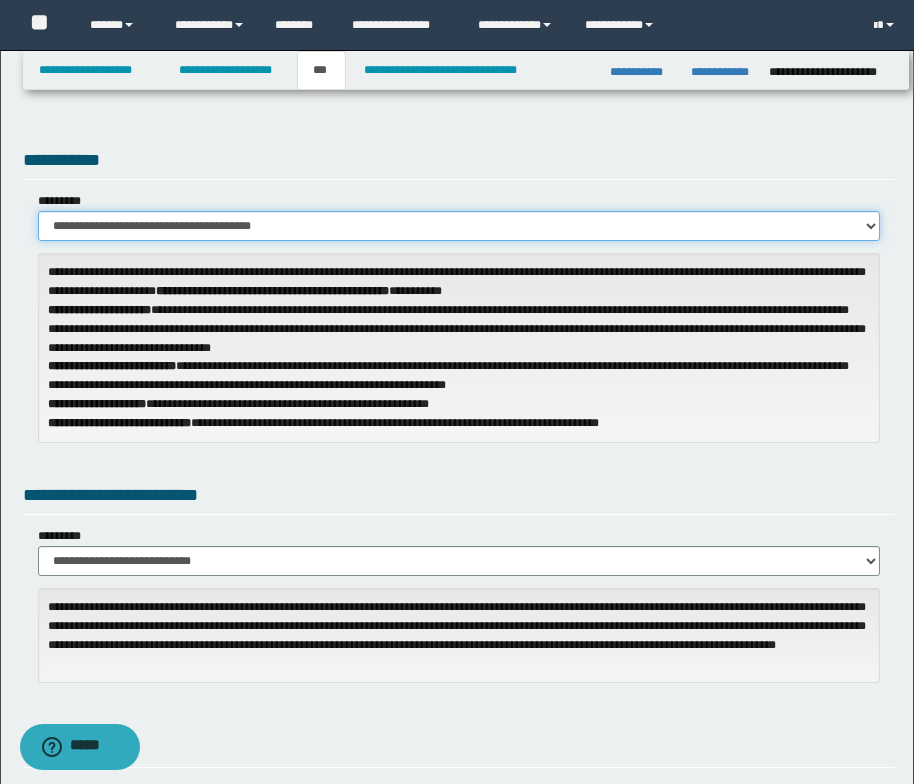 select on "**" 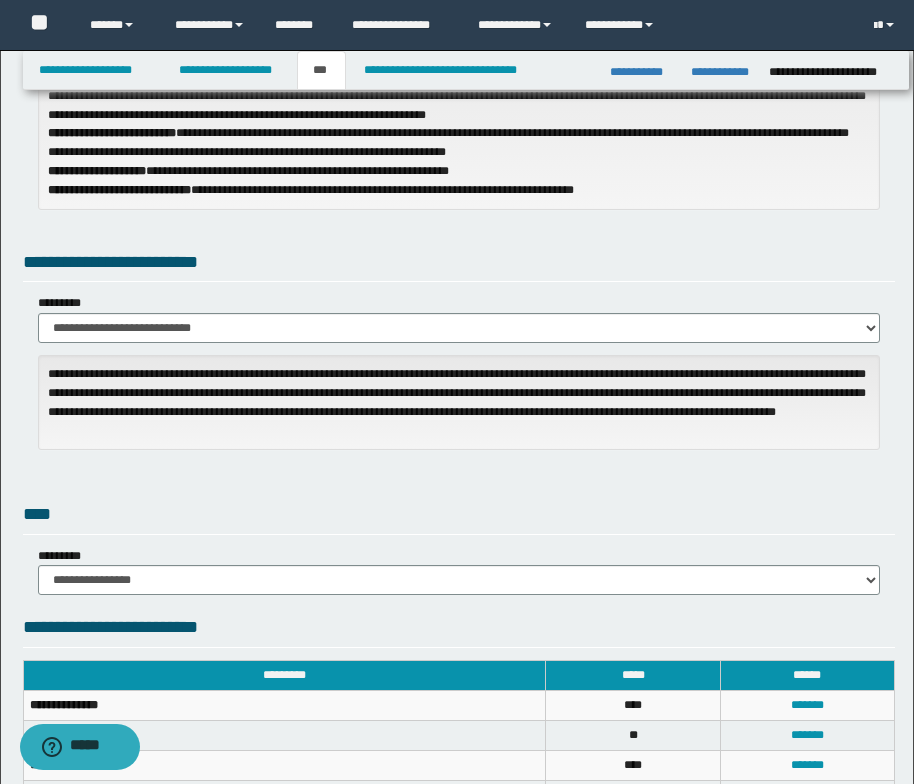scroll, scrollTop: 200, scrollLeft: 0, axis: vertical 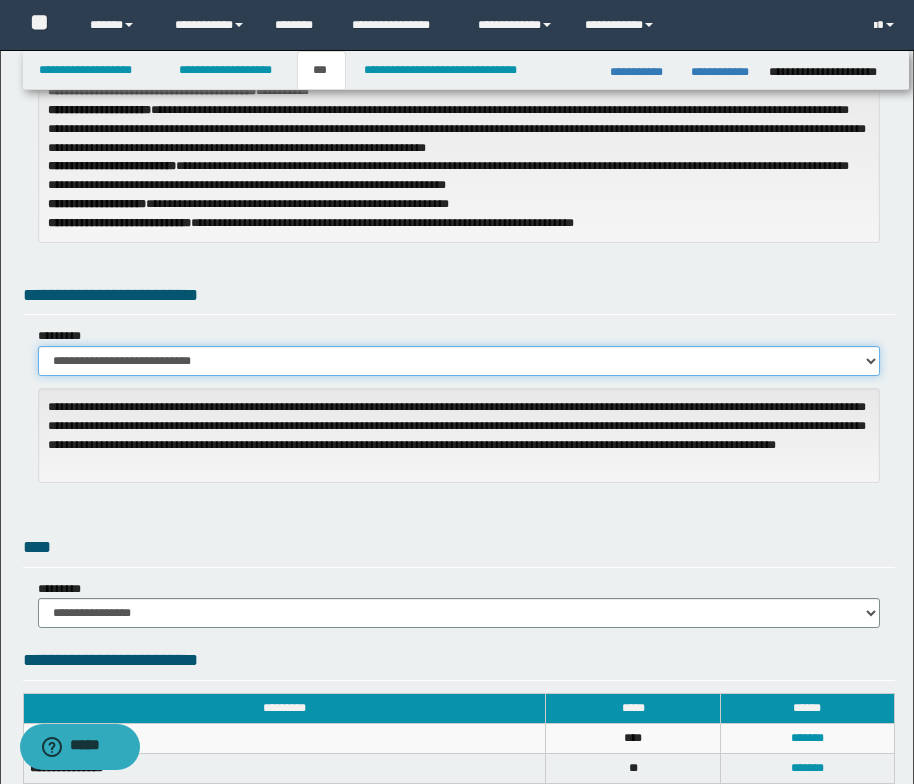 click on "**********" at bounding box center (459, 361) 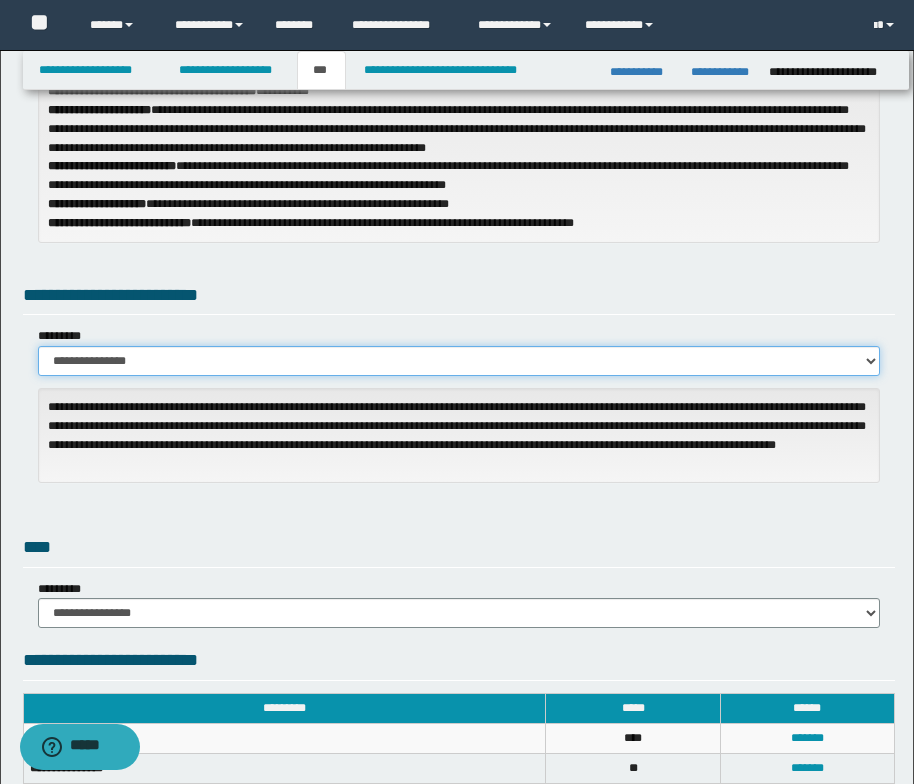 click on "**********" at bounding box center [459, 361] 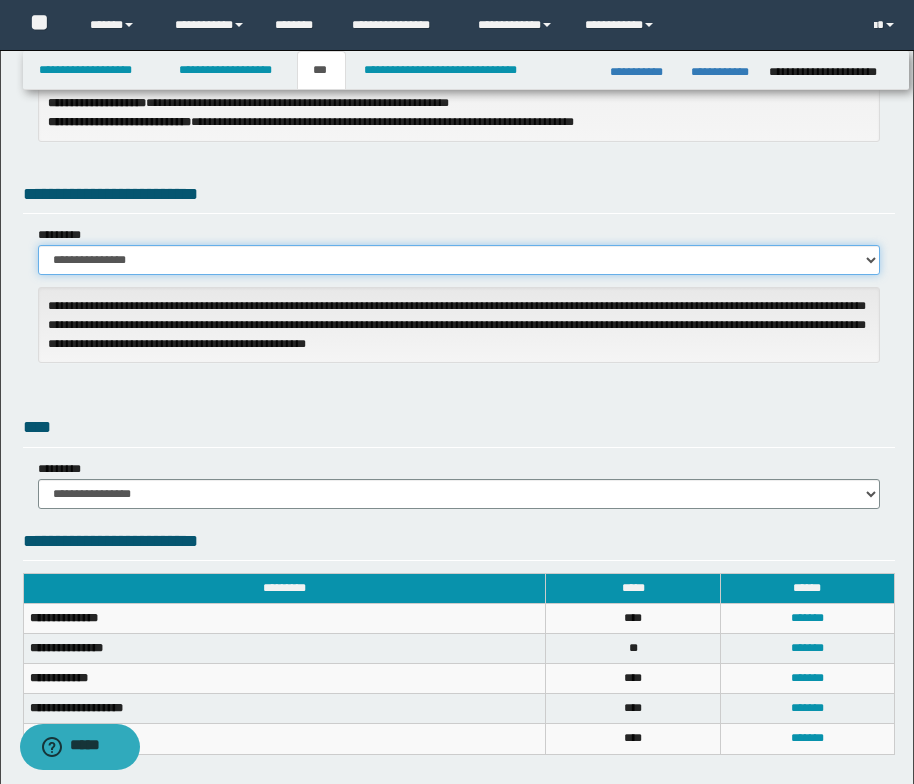 scroll, scrollTop: 300, scrollLeft: 0, axis: vertical 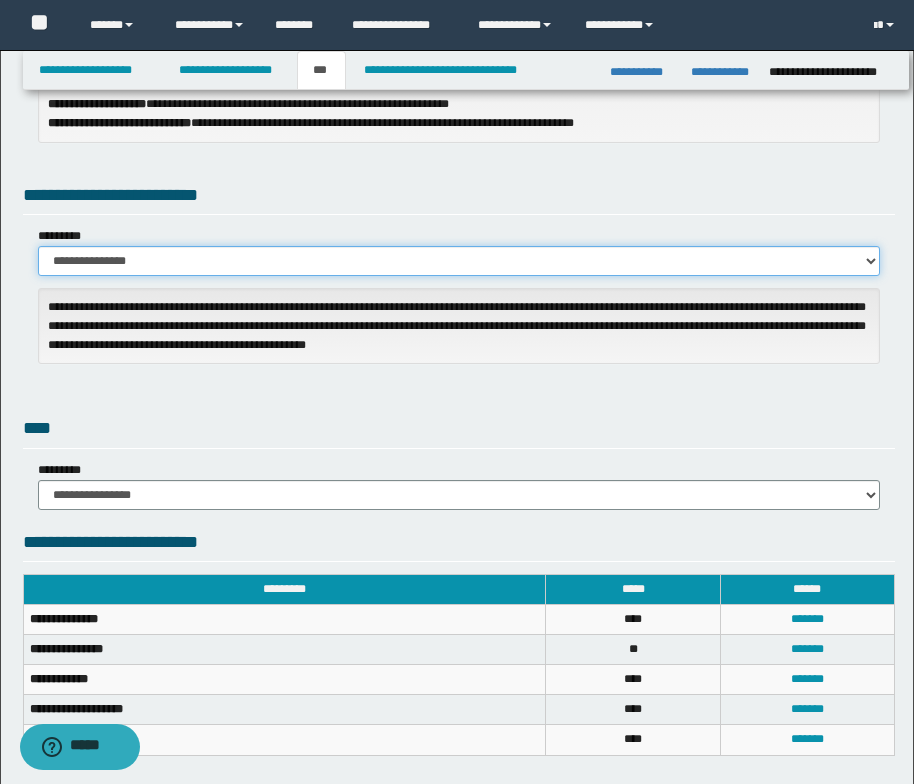 click on "**********" at bounding box center (459, 261) 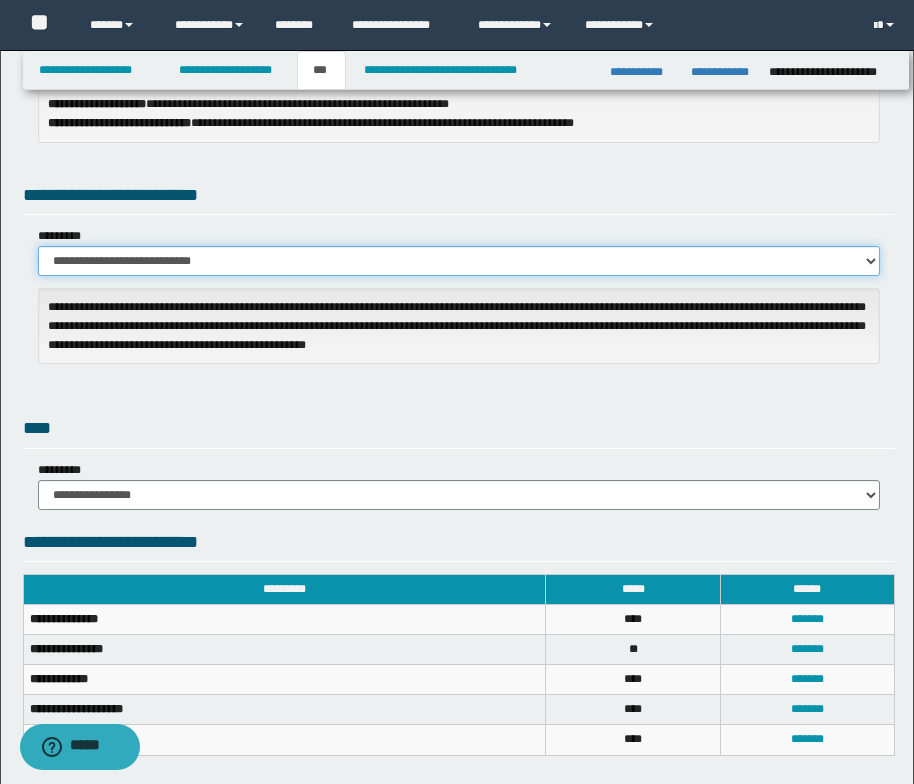 click on "**********" at bounding box center [459, 261] 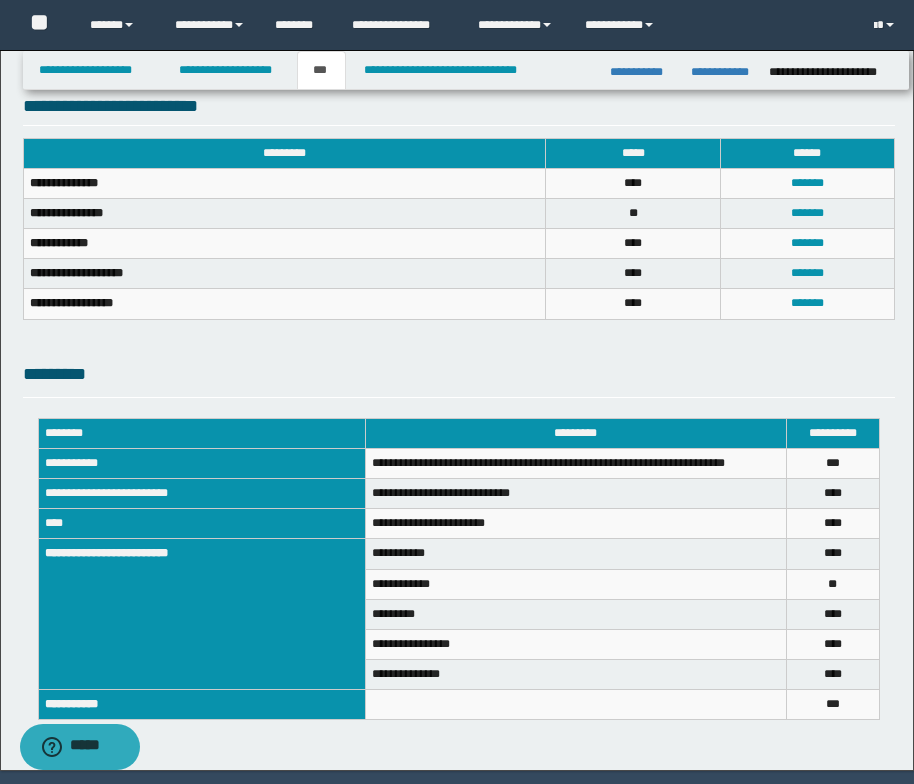 scroll, scrollTop: 701, scrollLeft: 0, axis: vertical 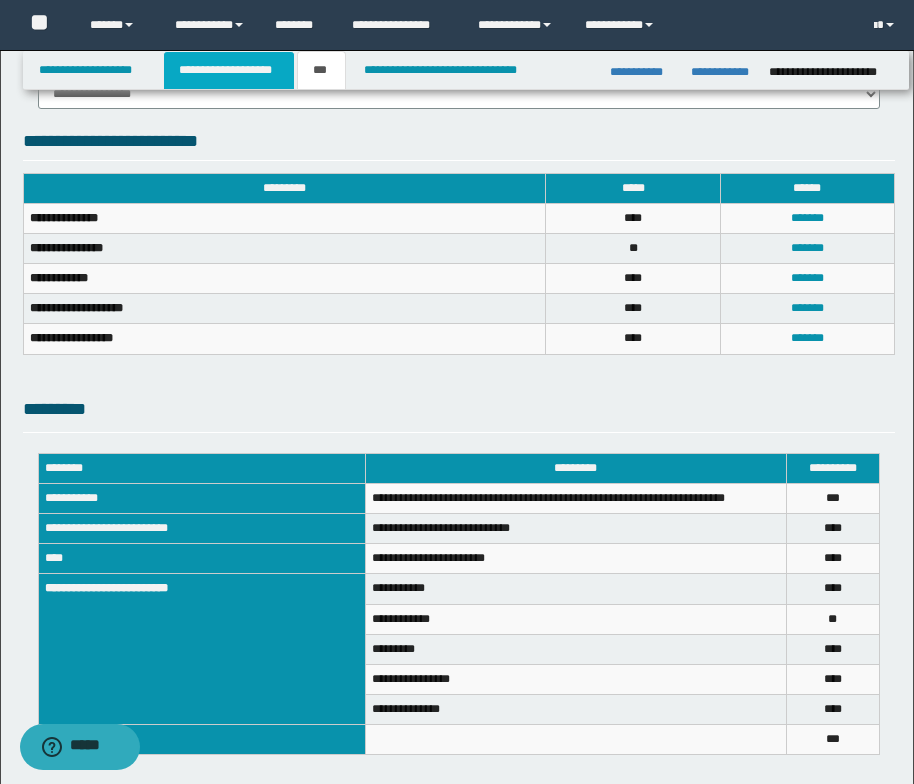 click on "**********" at bounding box center (229, 70) 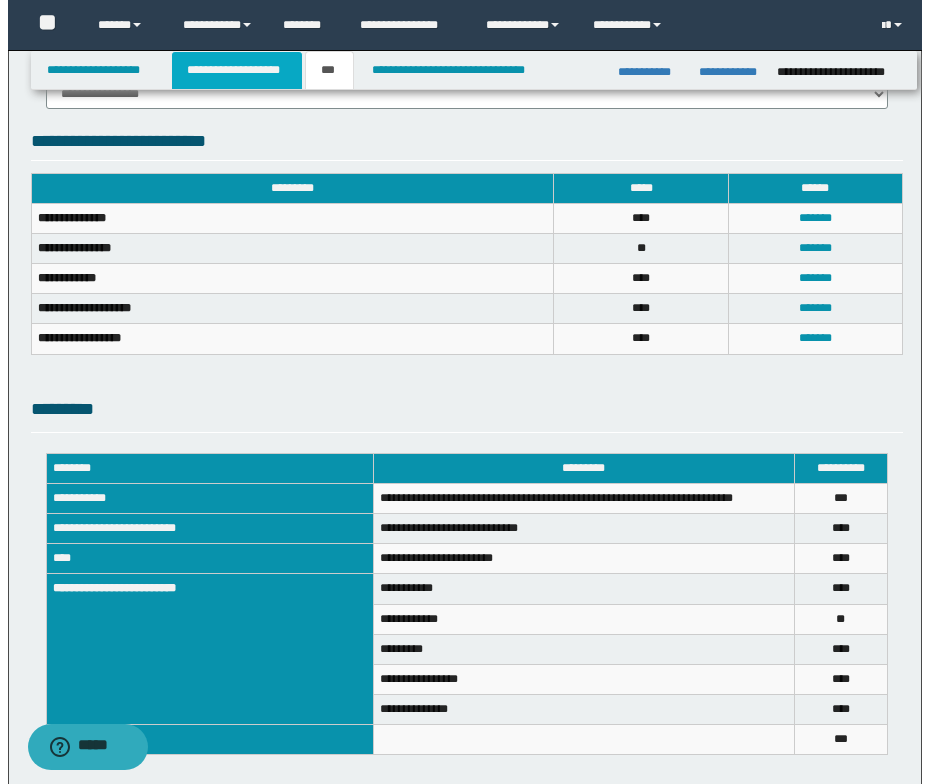 scroll, scrollTop: 0, scrollLeft: 0, axis: both 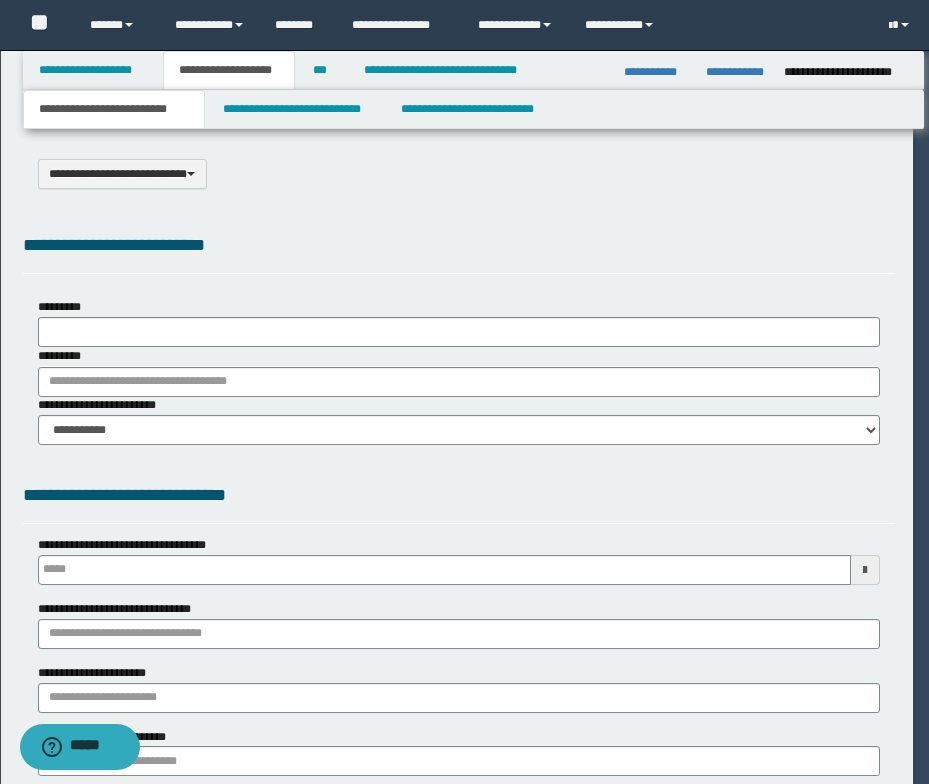 select on "*" 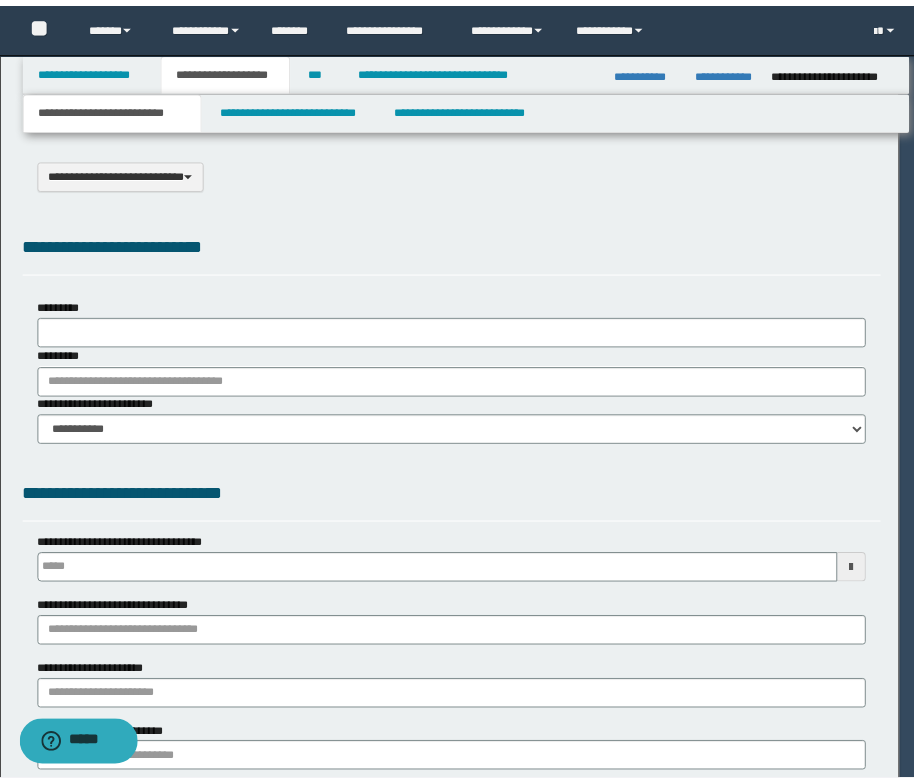 scroll, scrollTop: 0, scrollLeft: 0, axis: both 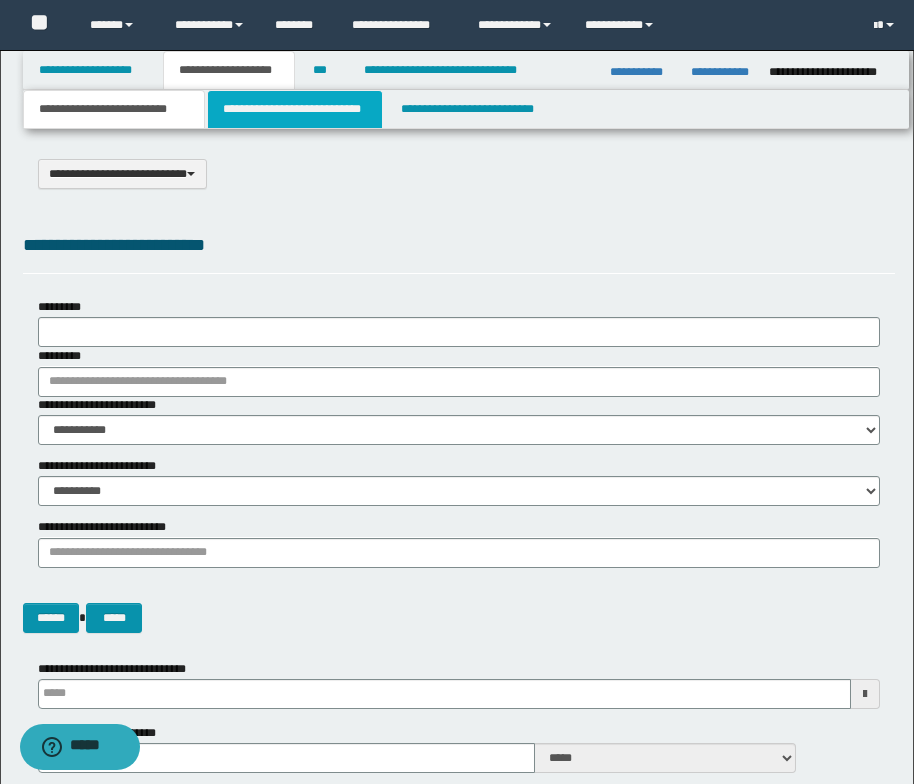 click on "**********" at bounding box center [295, 109] 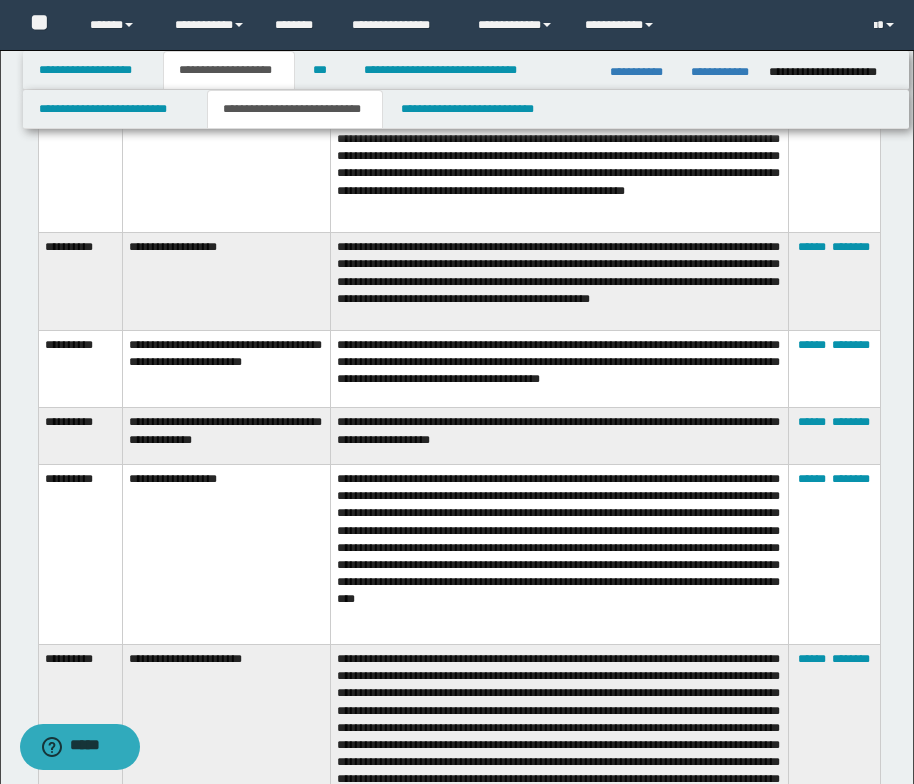scroll, scrollTop: 9755, scrollLeft: 0, axis: vertical 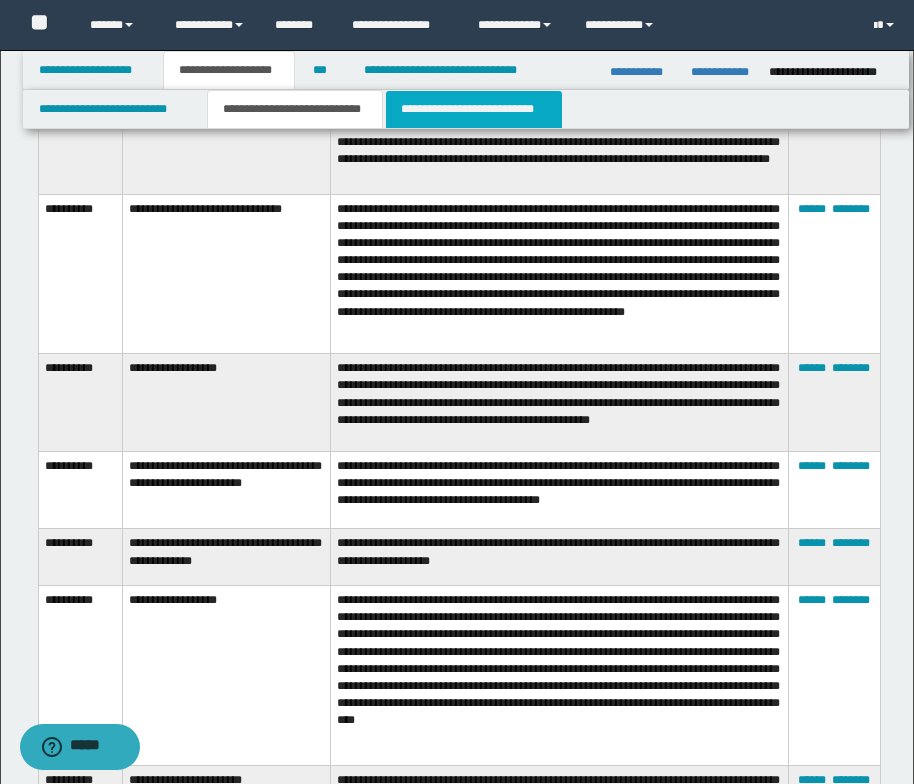 click on "**********" at bounding box center (474, 109) 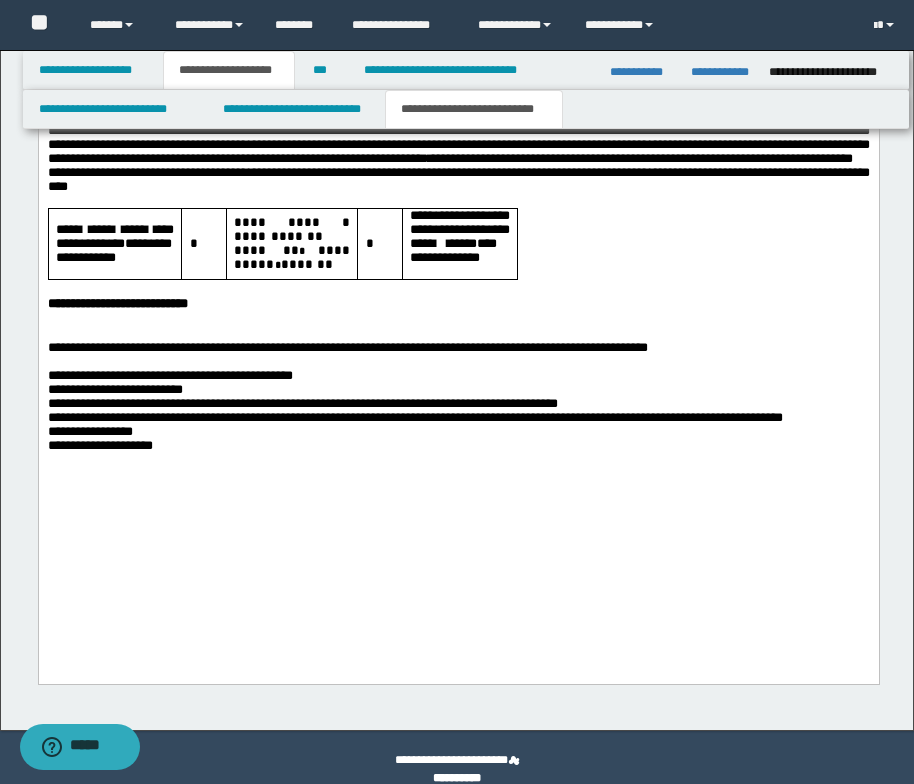 scroll, scrollTop: 4849, scrollLeft: 0, axis: vertical 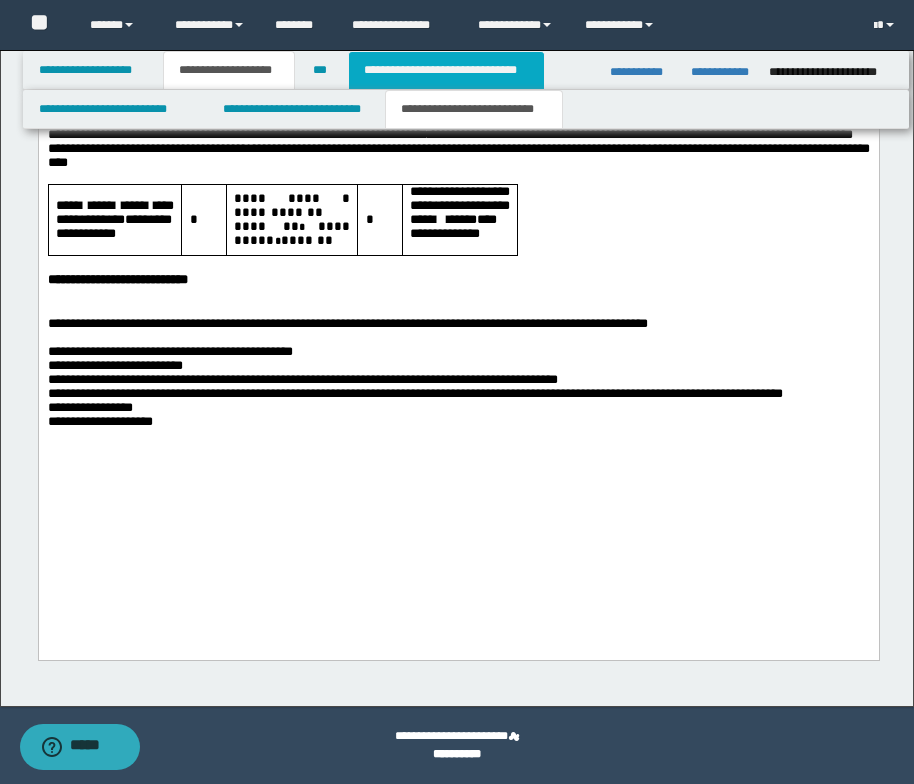 click on "**********" at bounding box center [446, 70] 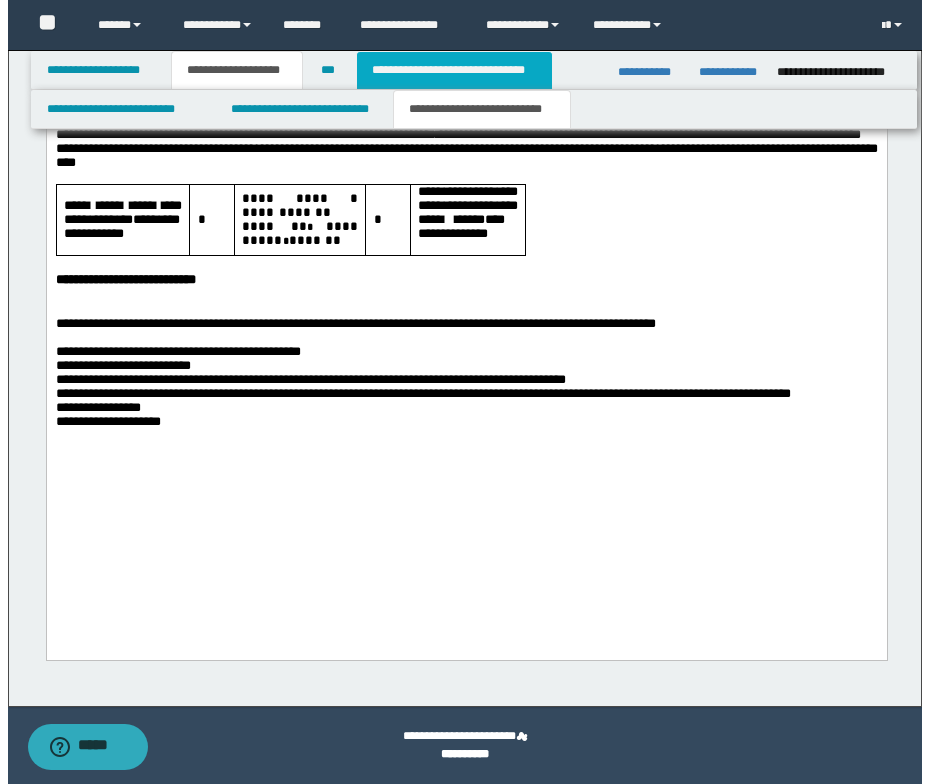 scroll, scrollTop: 0, scrollLeft: 0, axis: both 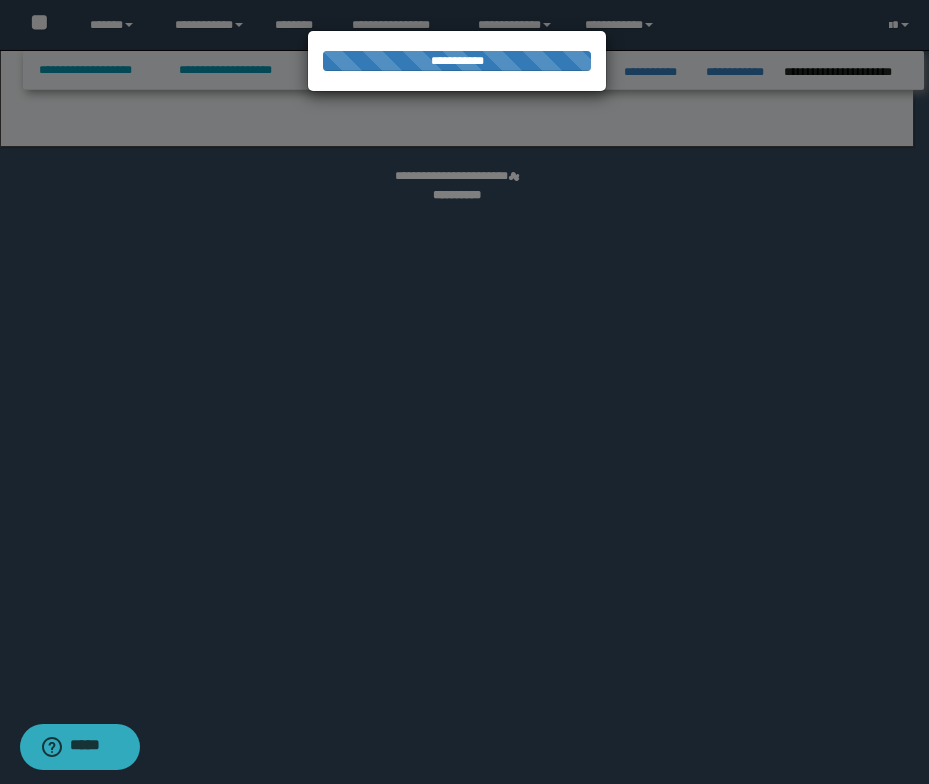 select on "*" 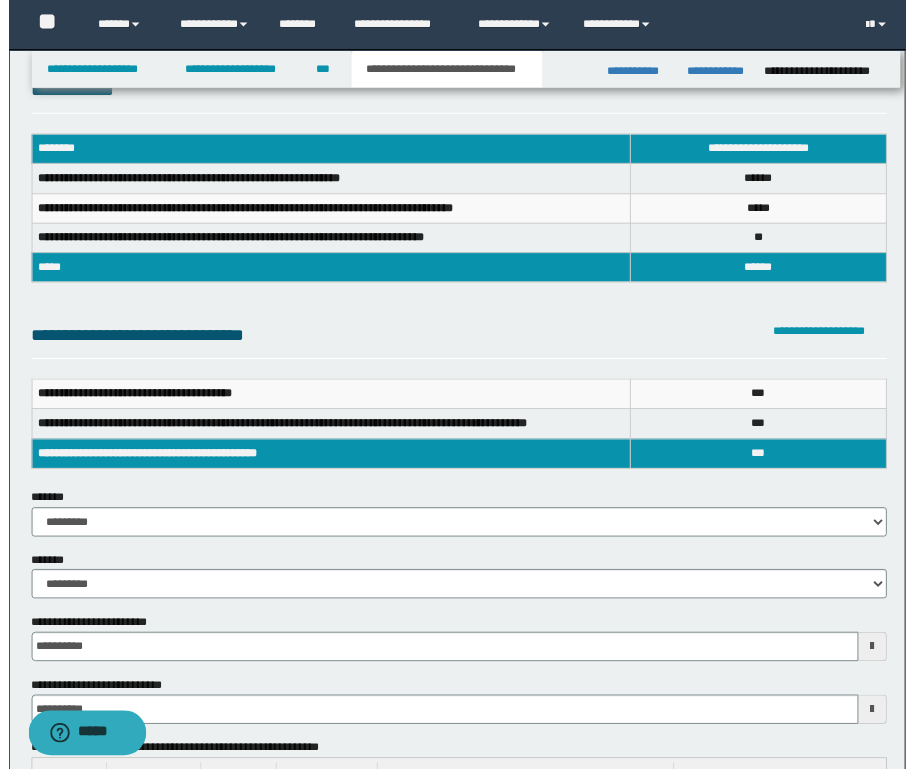 scroll, scrollTop: 0, scrollLeft: 0, axis: both 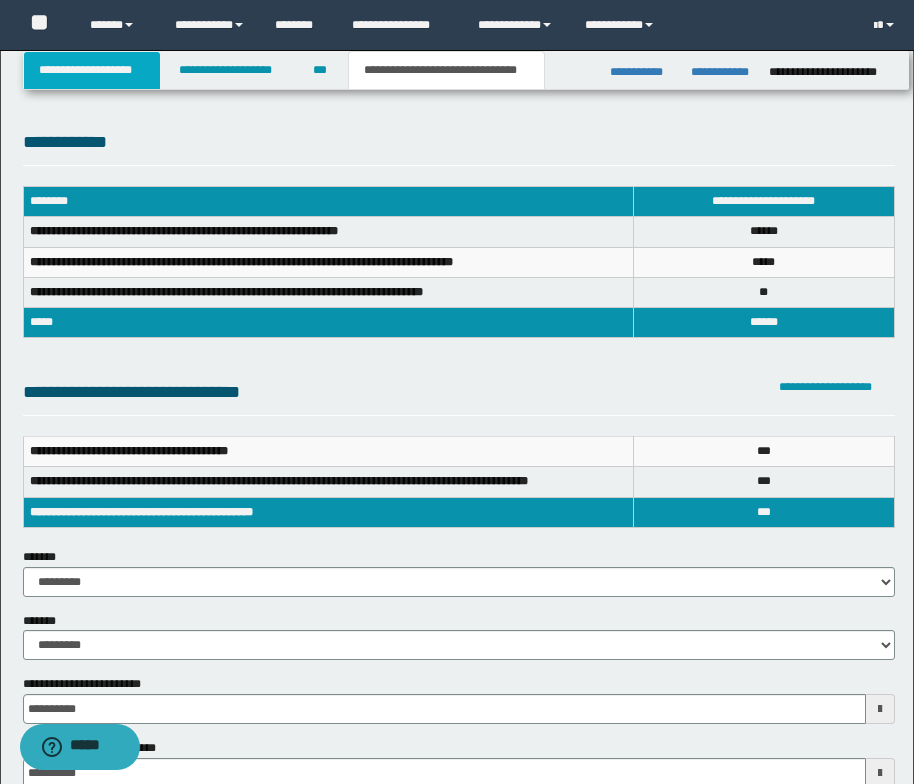 click on "**********" at bounding box center [92, 70] 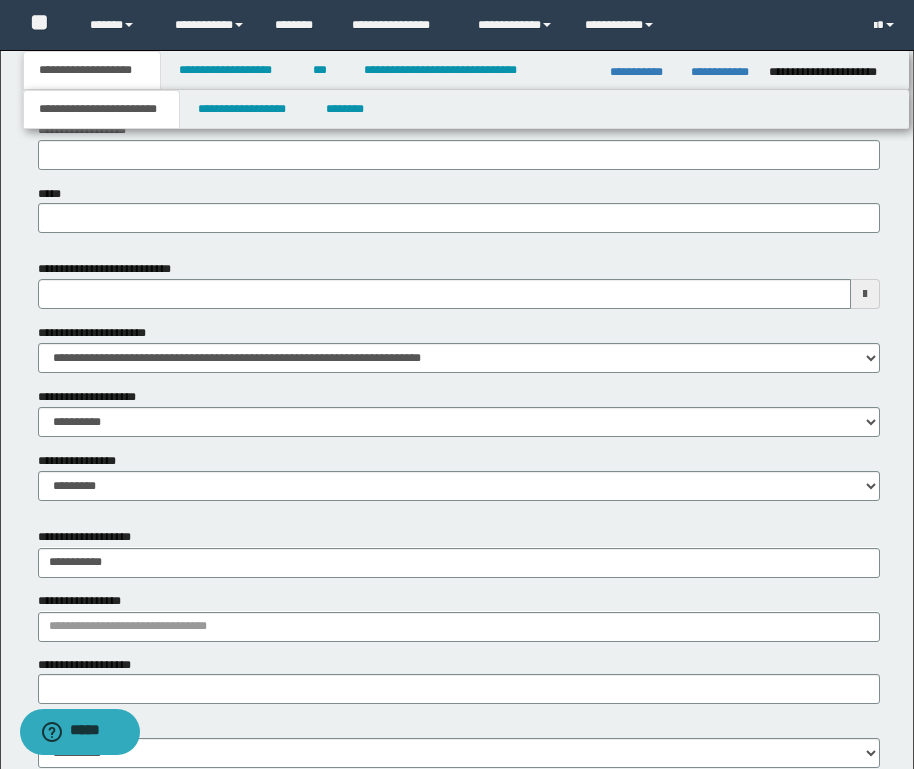 scroll, scrollTop: 1000, scrollLeft: 0, axis: vertical 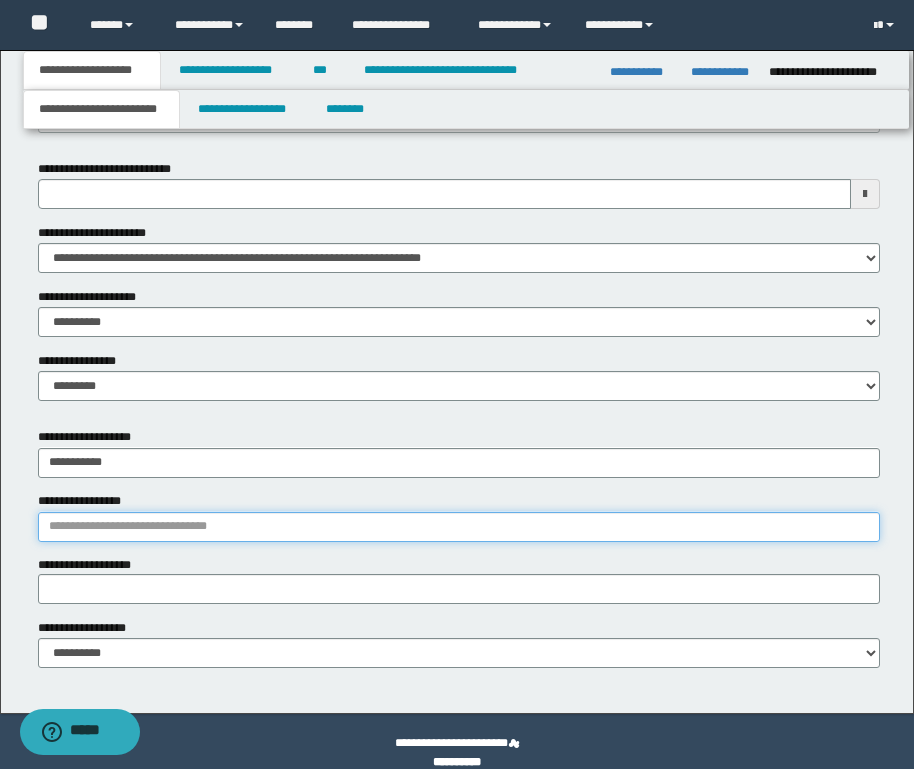 click on "**********" at bounding box center (459, 527) 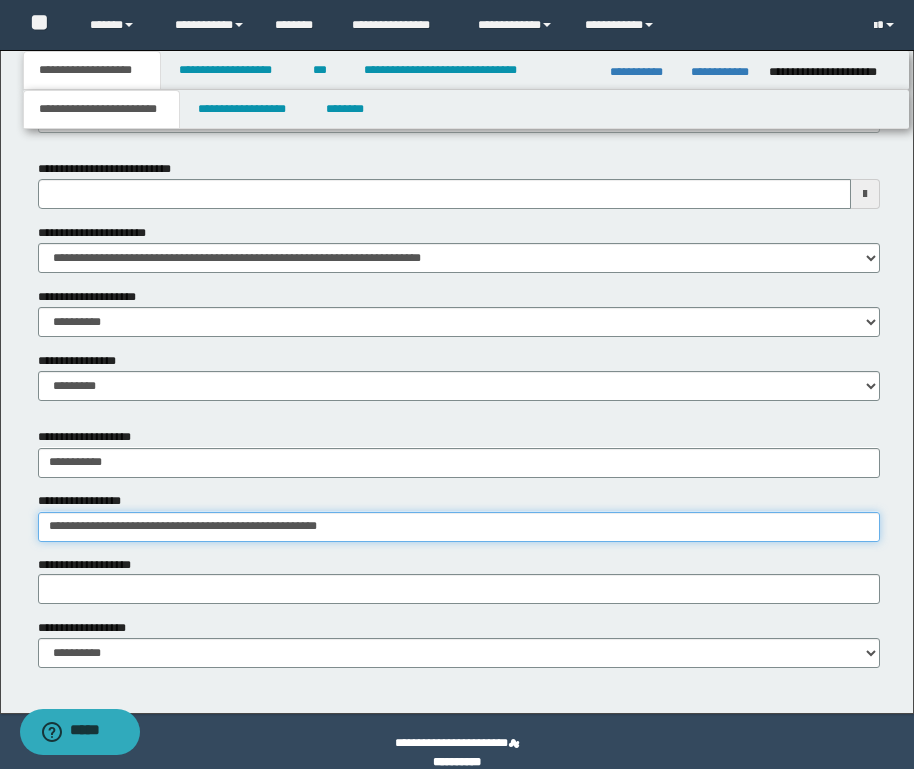 type on "**********" 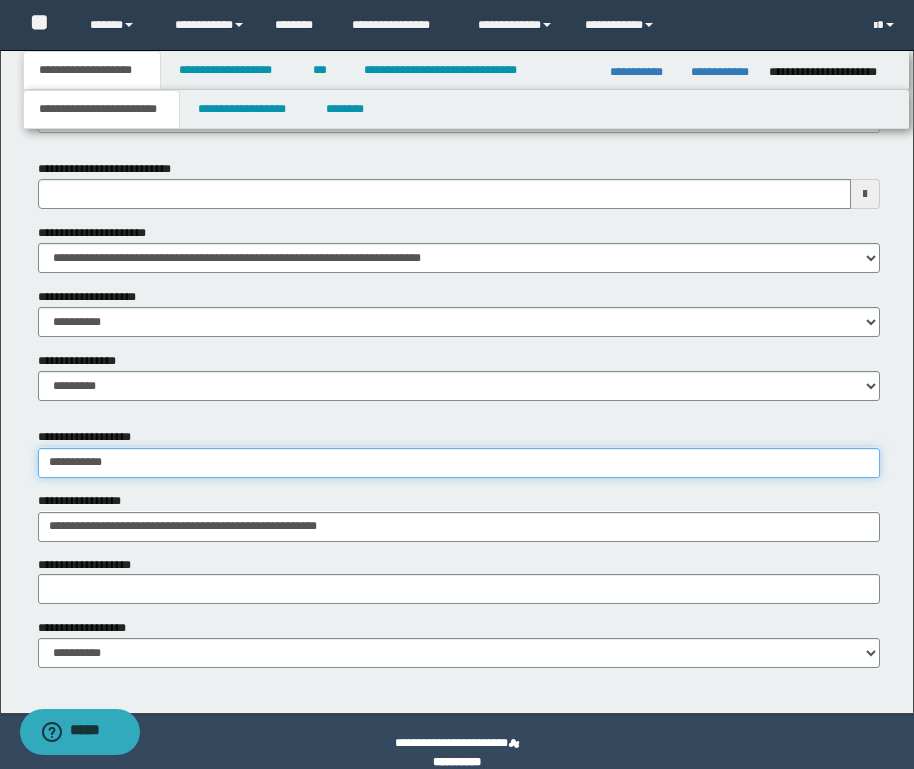 type on "**********" 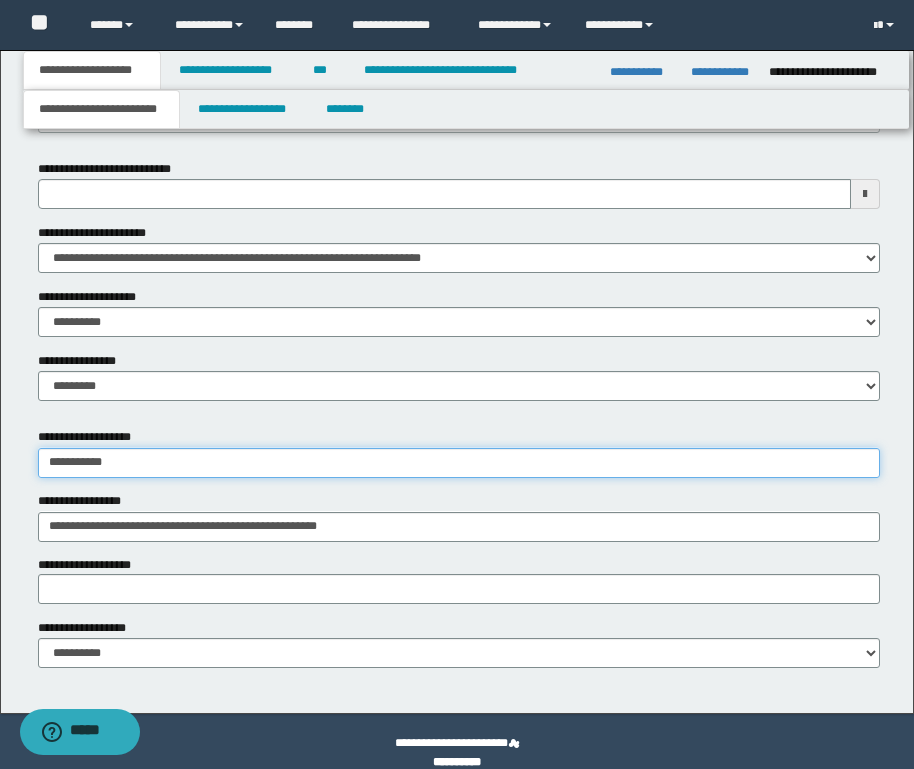 click on "**********" at bounding box center (459, 463) 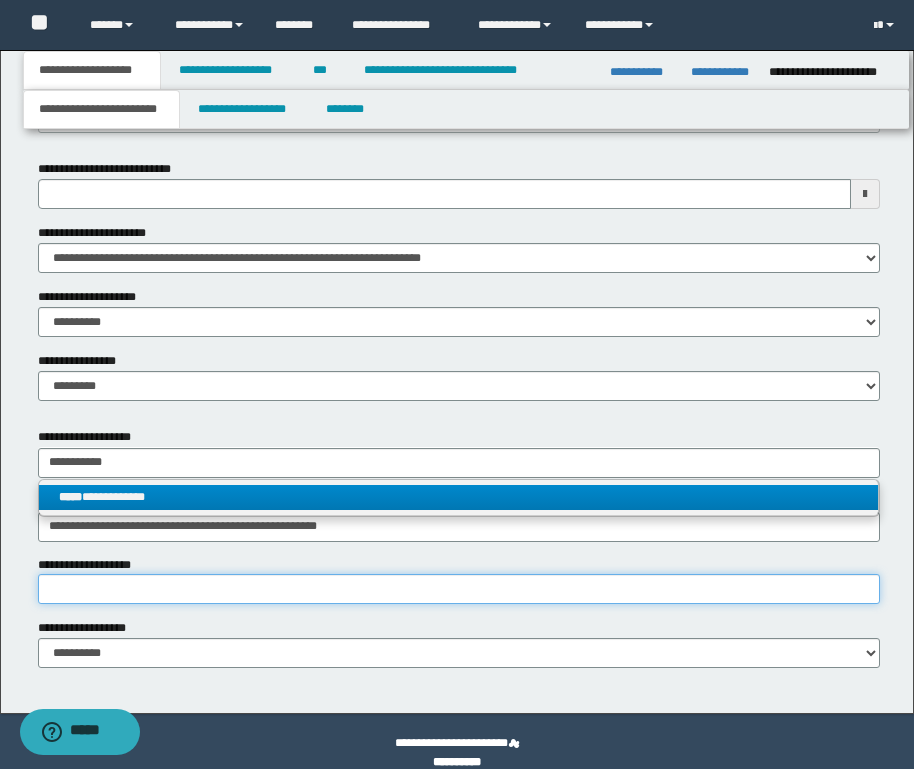 type 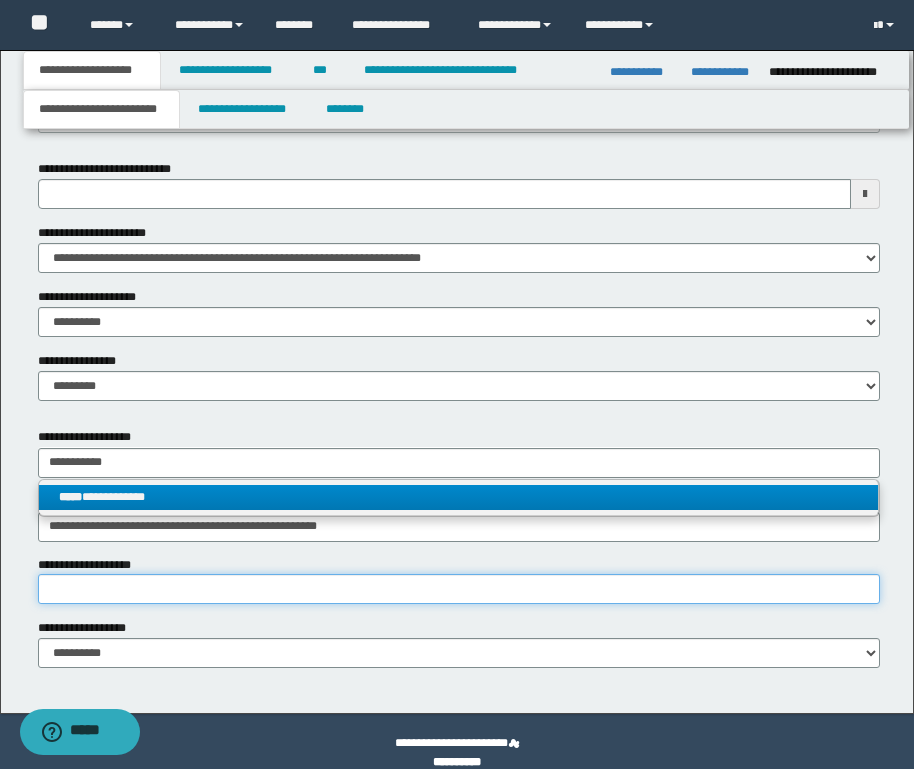 click on "**********" at bounding box center (459, 589) 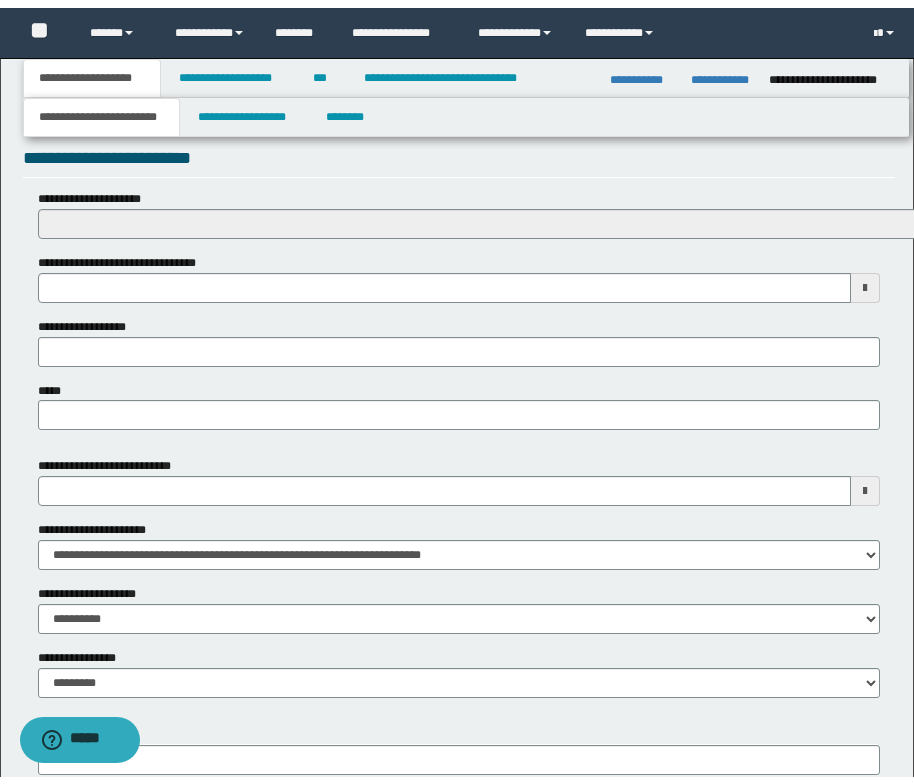 scroll, scrollTop: 700, scrollLeft: 0, axis: vertical 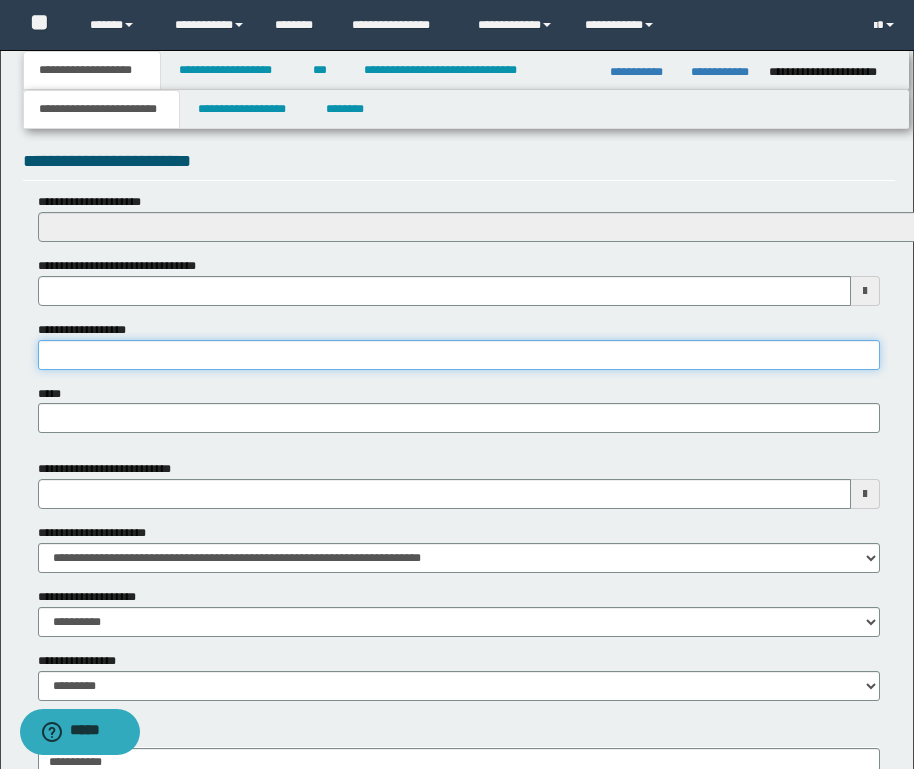 click on "**********" at bounding box center (459, 355) 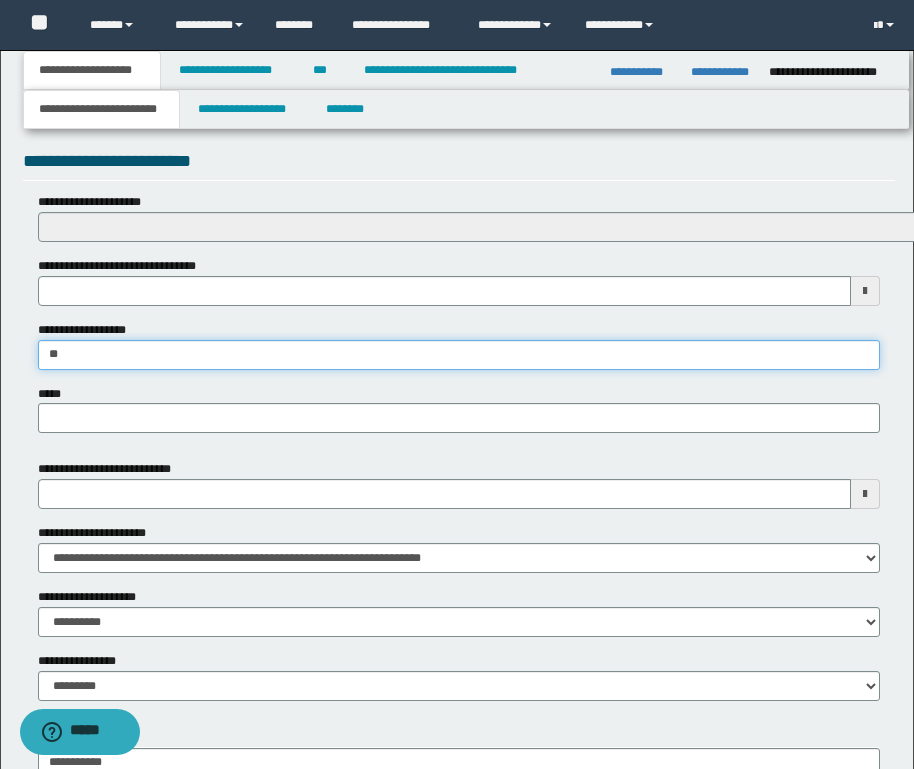 type on "*" 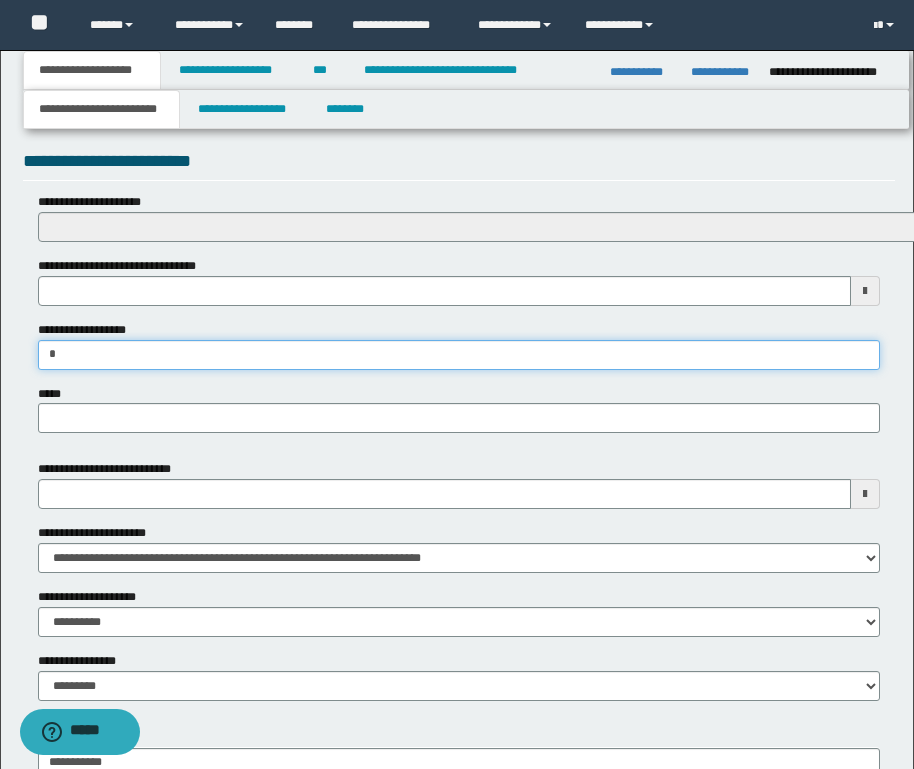 type 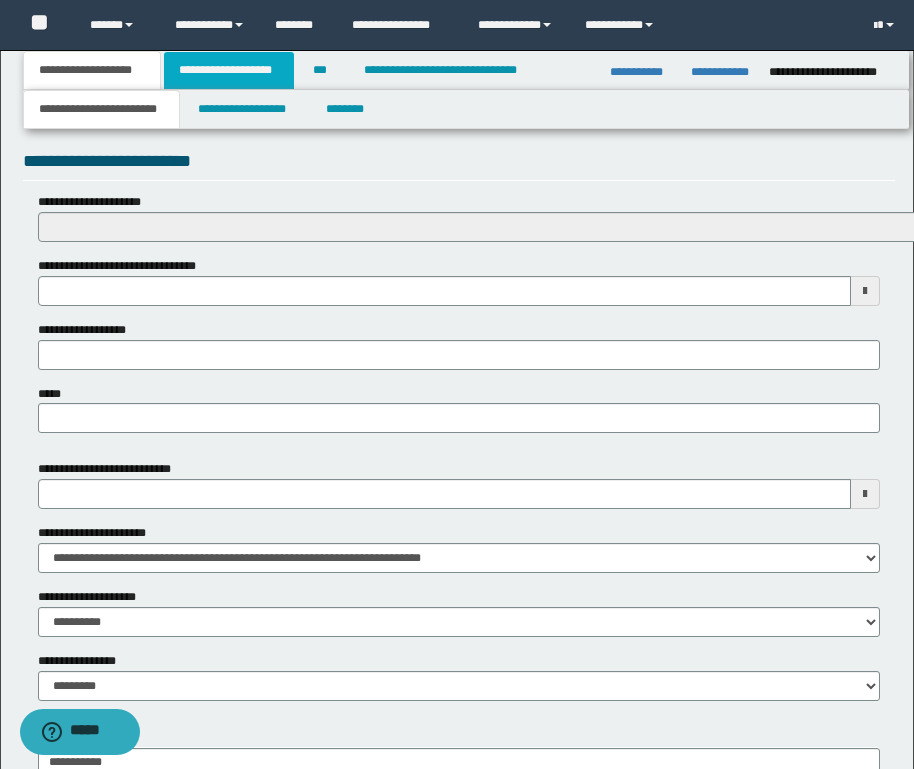 click on "**********" at bounding box center [229, 70] 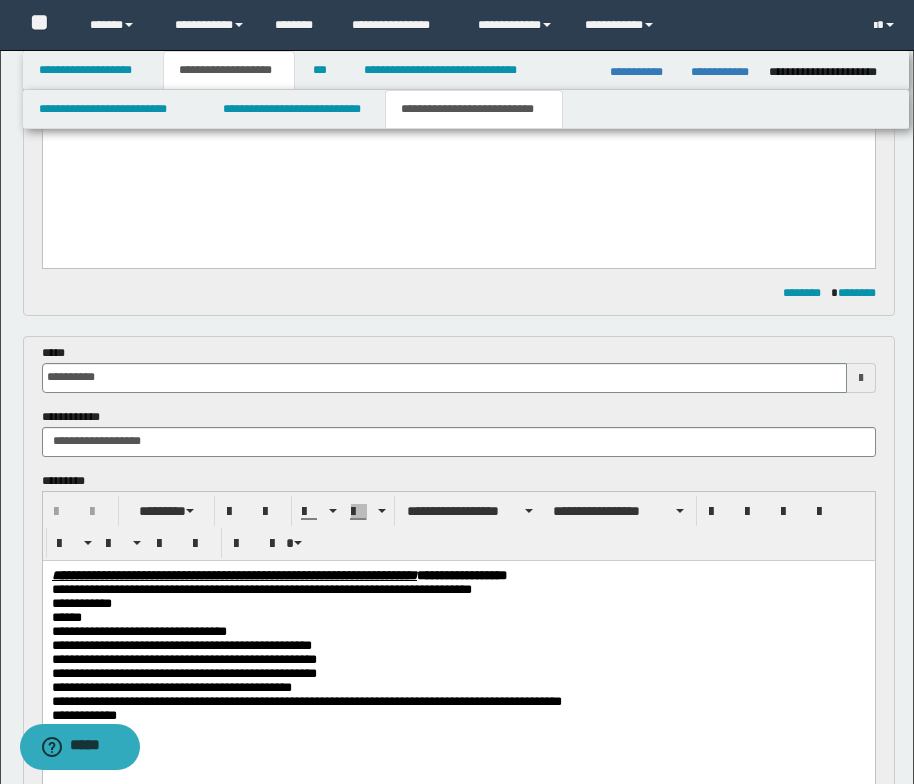 scroll, scrollTop: 400, scrollLeft: 0, axis: vertical 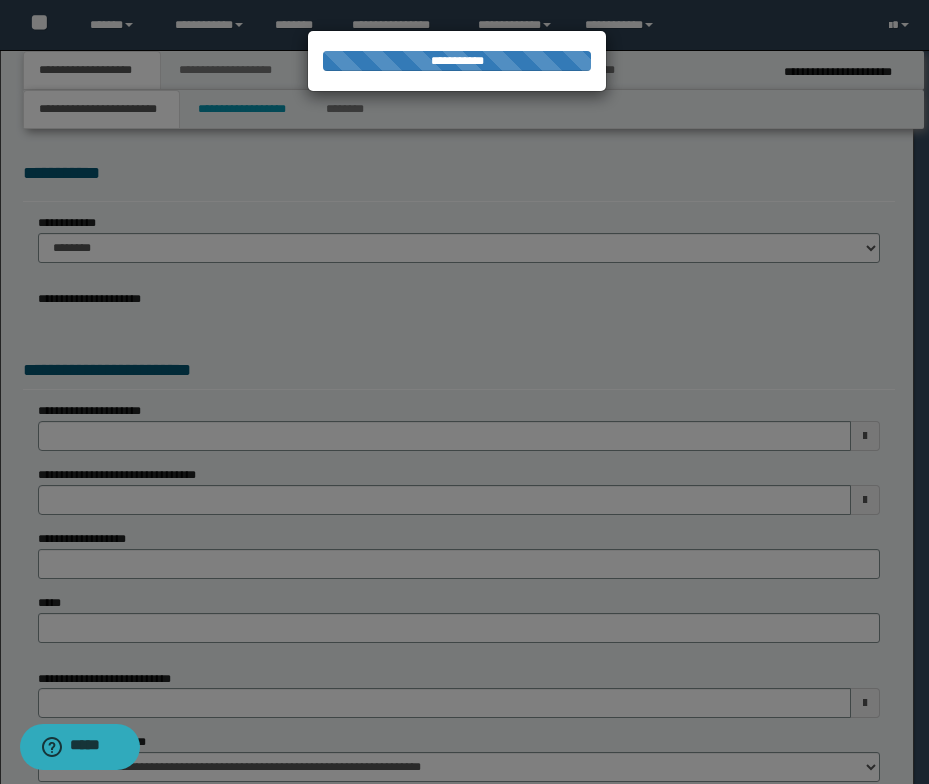select on "*" 